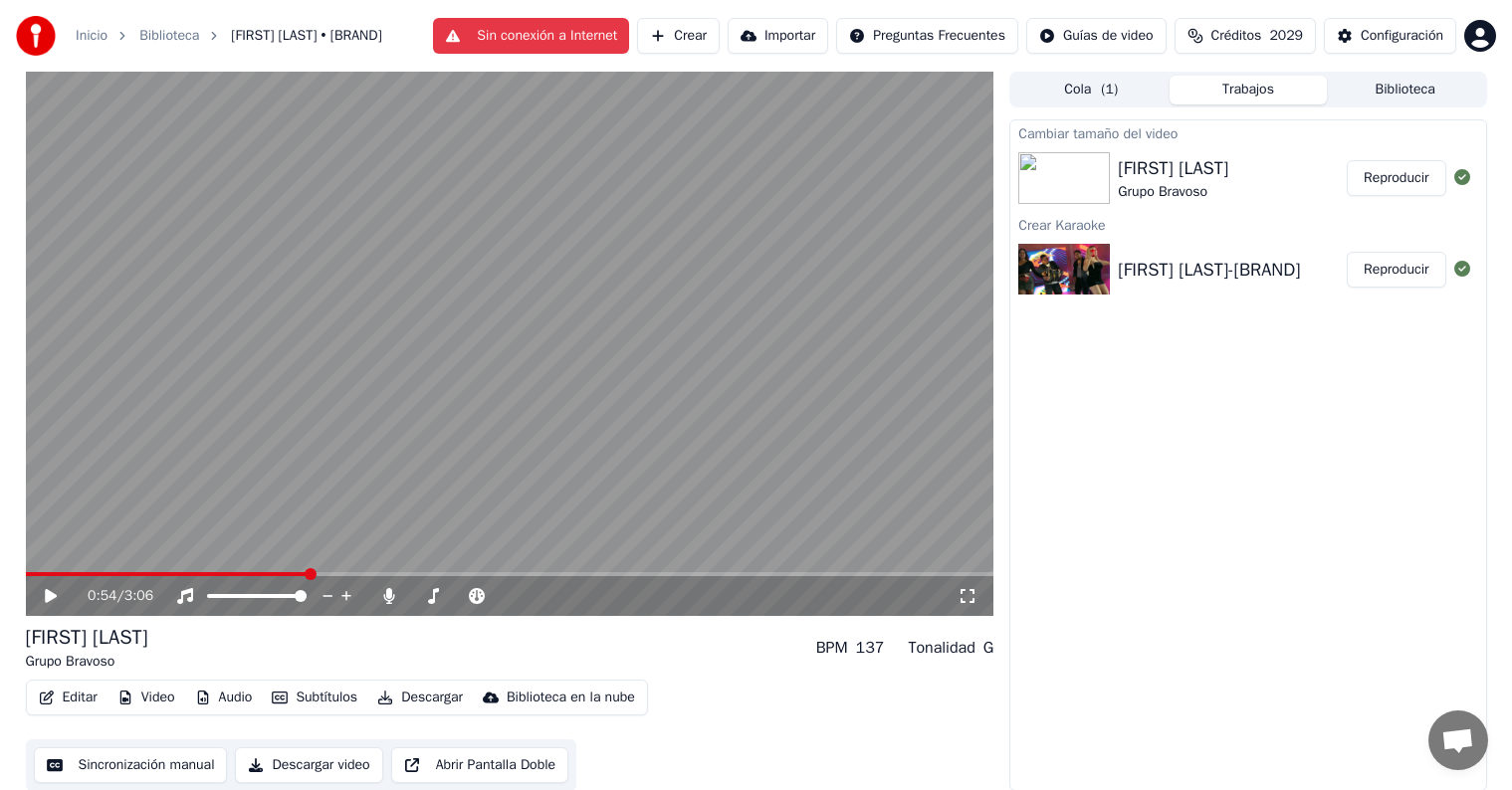 scroll, scrollTop: 11, scrollLeft: 0, axis: vertical 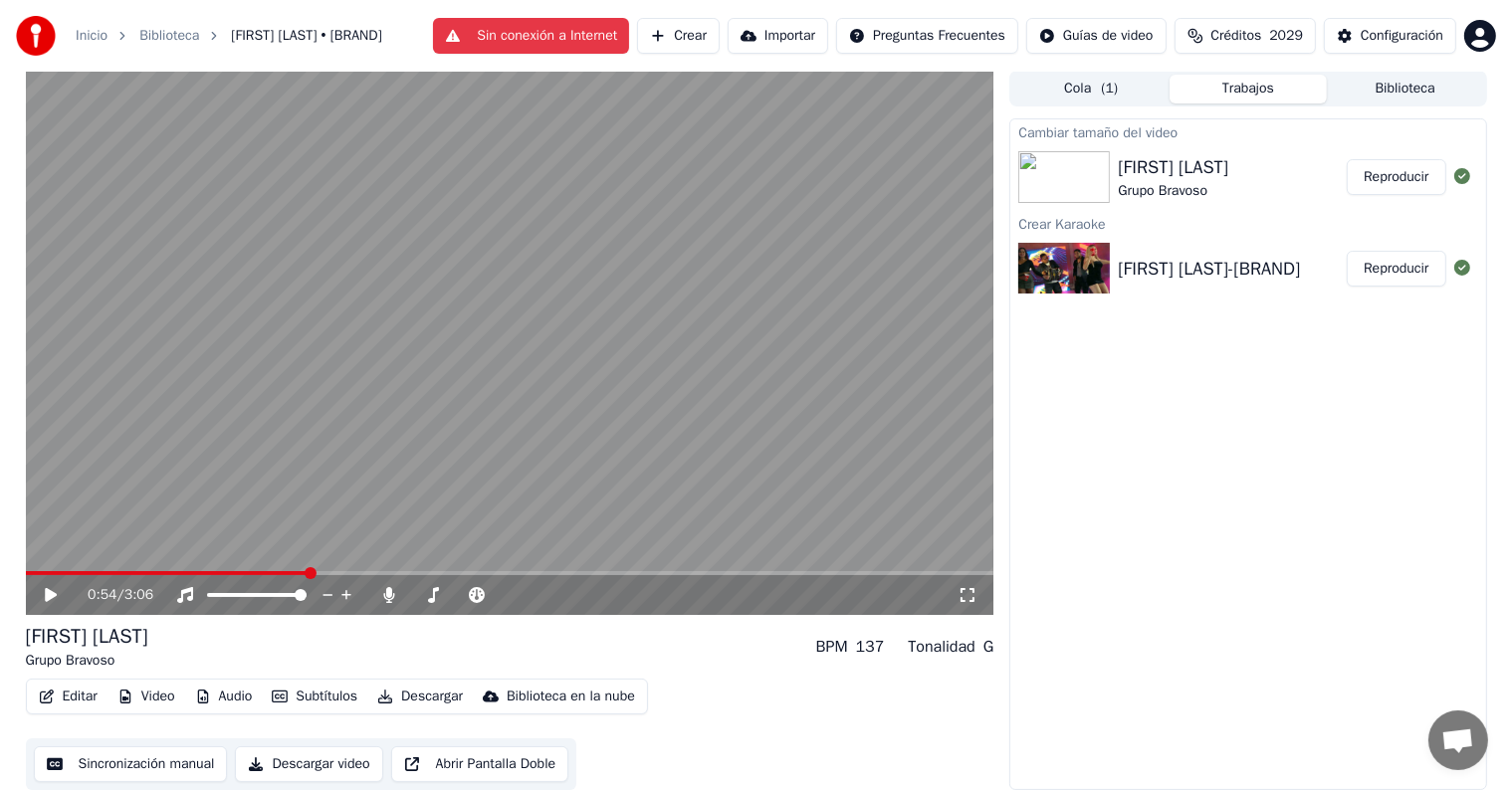 click 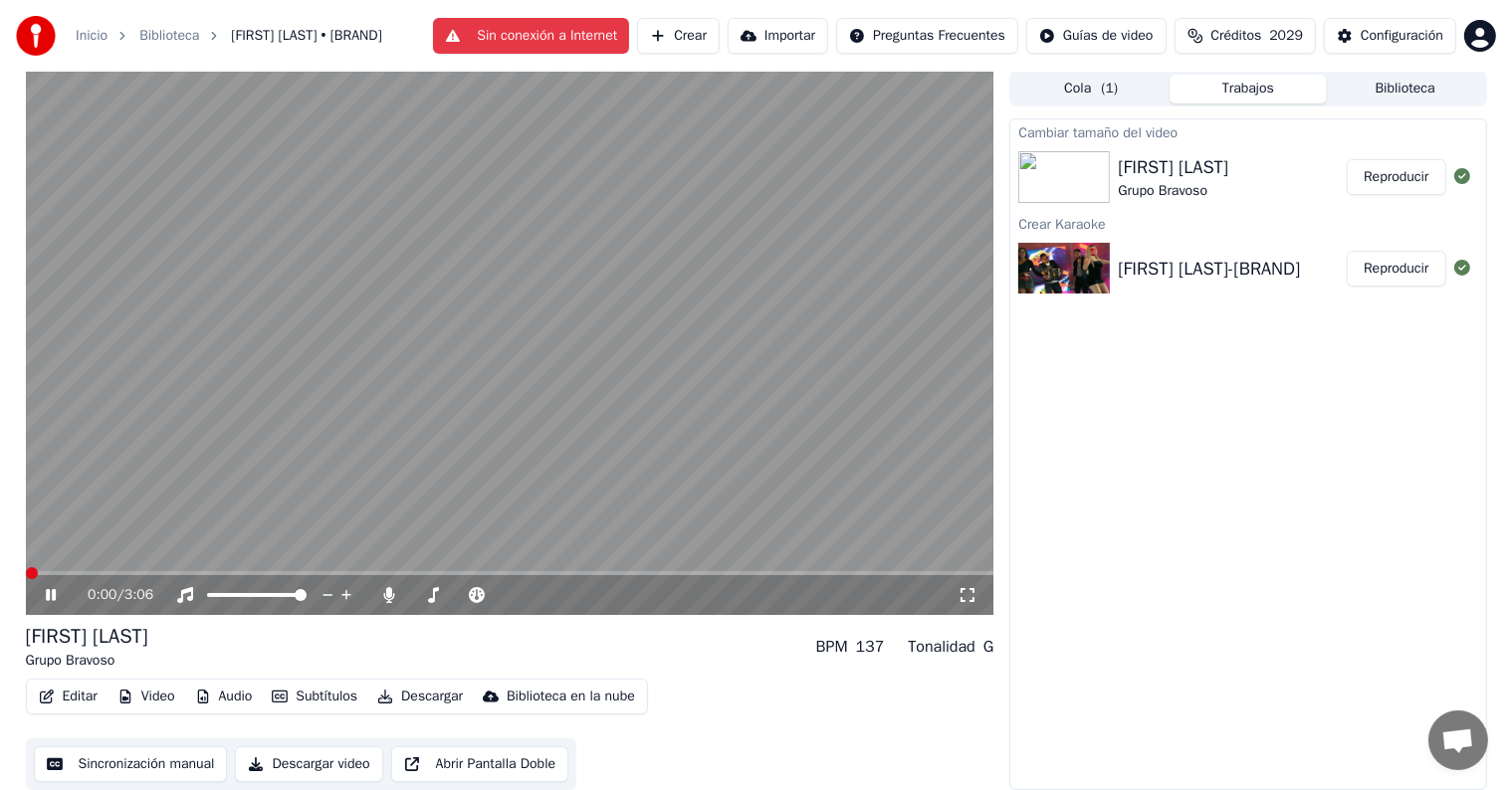 click at bounding box center [26, 573] 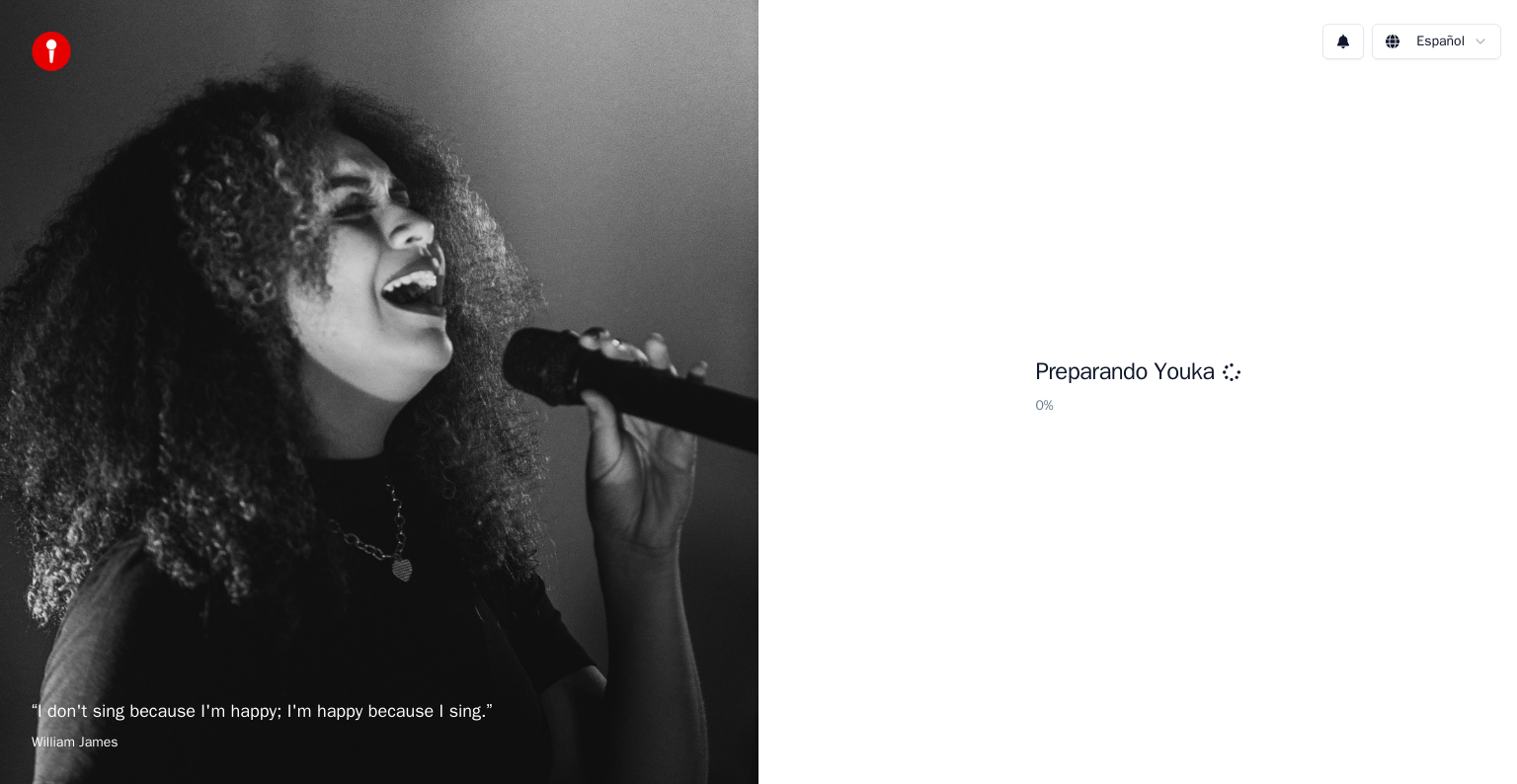 scroll, scrollTop: 0, scrollLeft: 0, axis: both 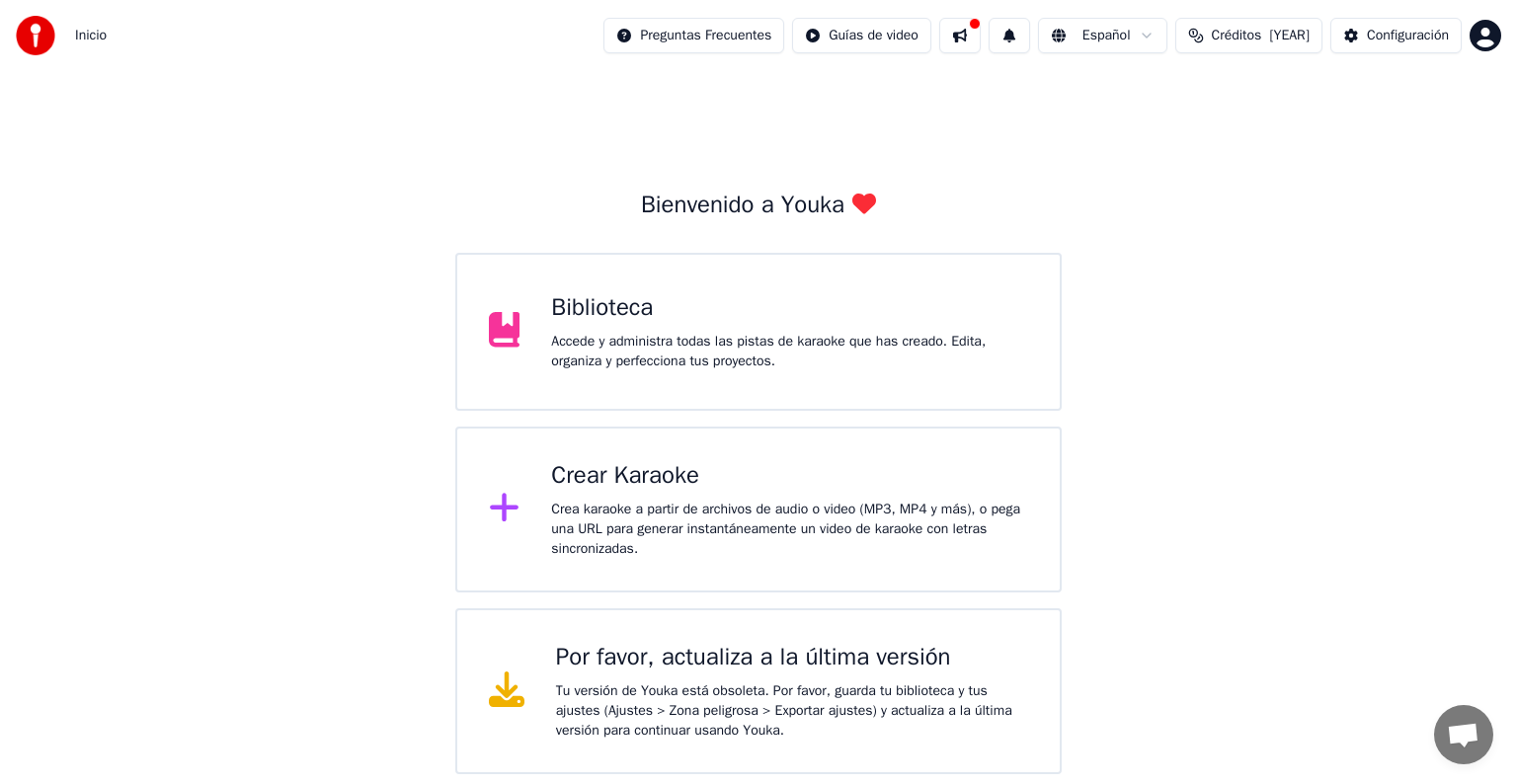 click on "Biblioteca" at bounding box center (789, 308) 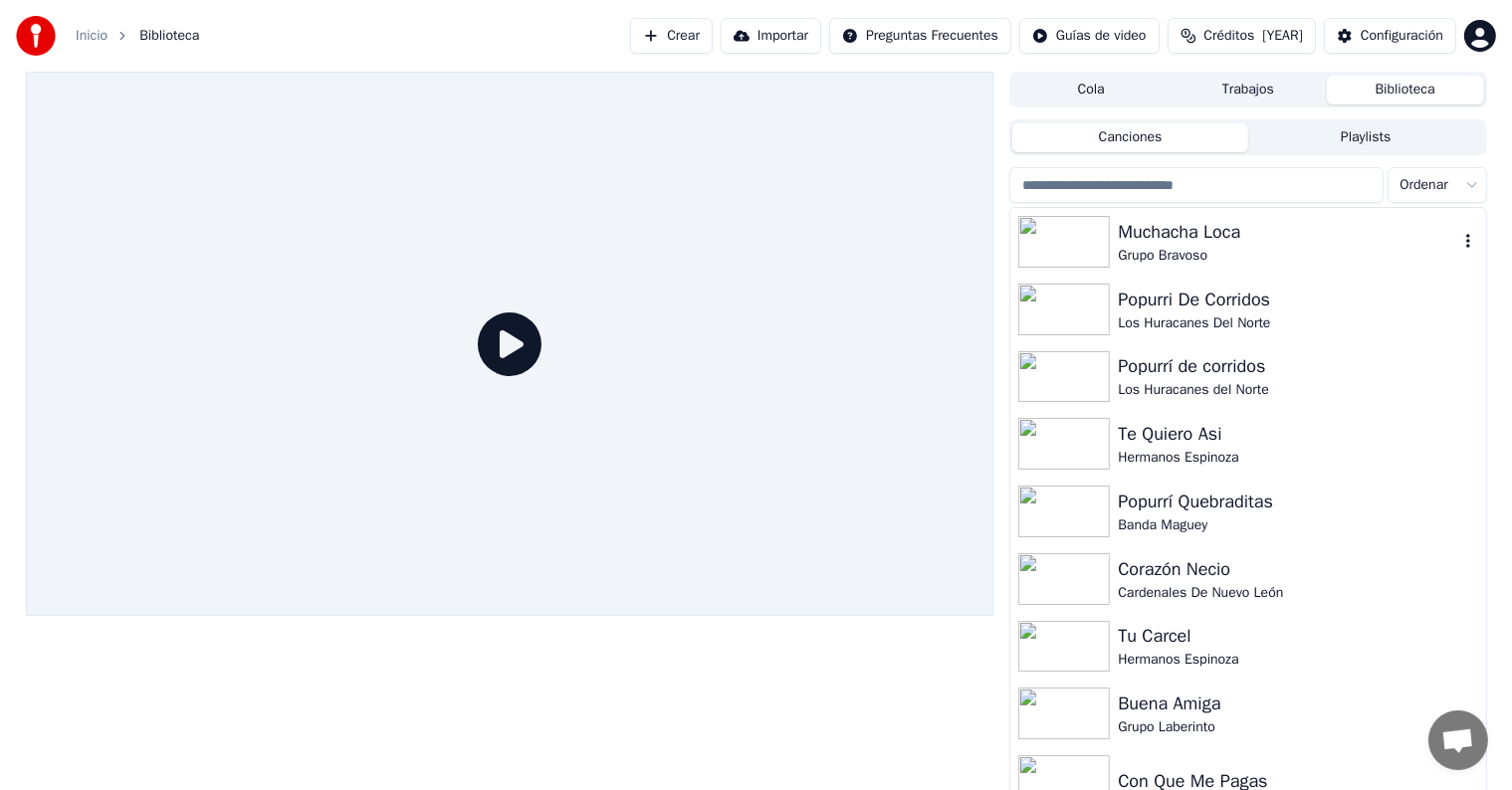 click at bounding box center [1064, 242] 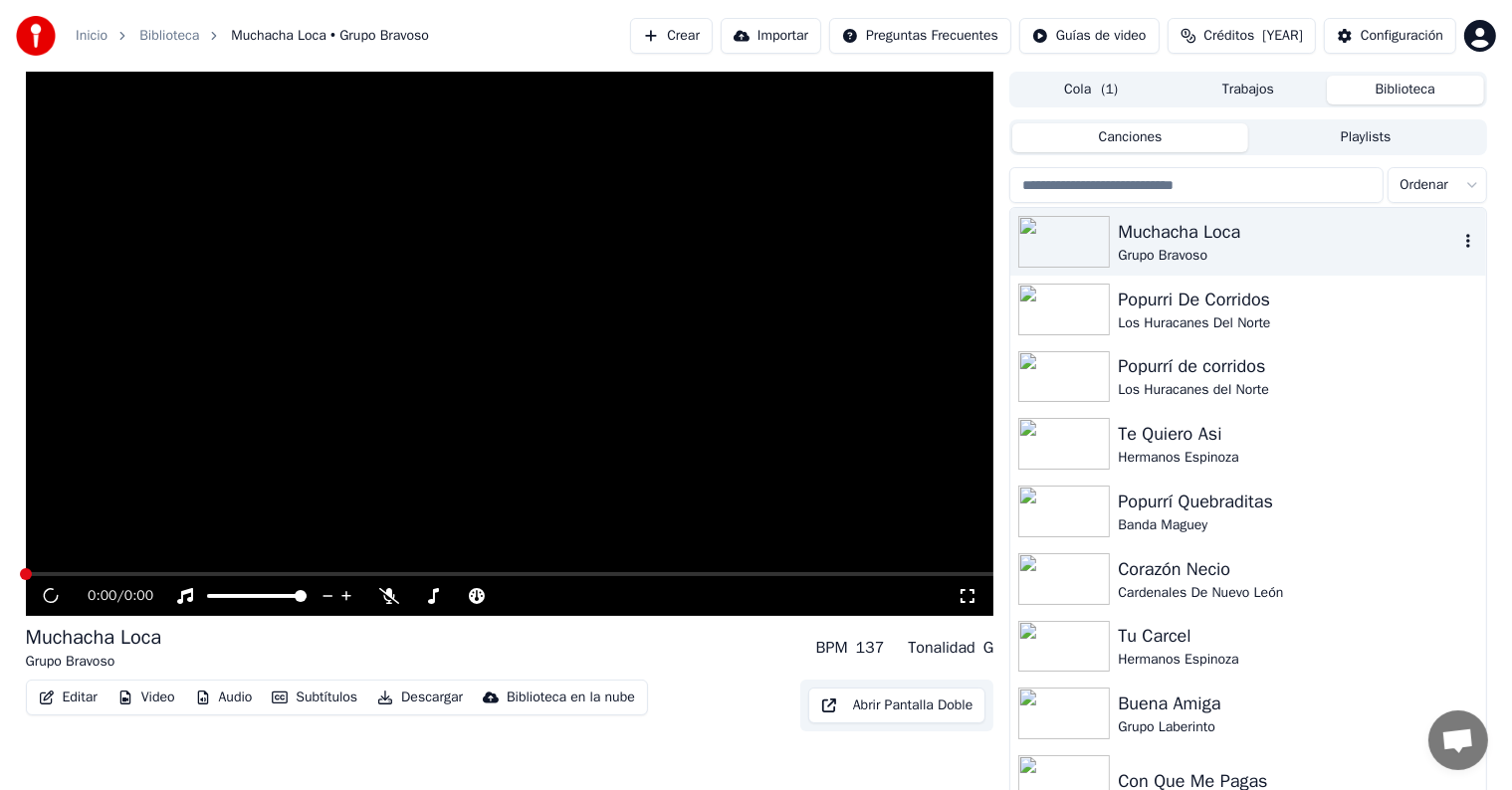 click at bounding box center [1064, 242] 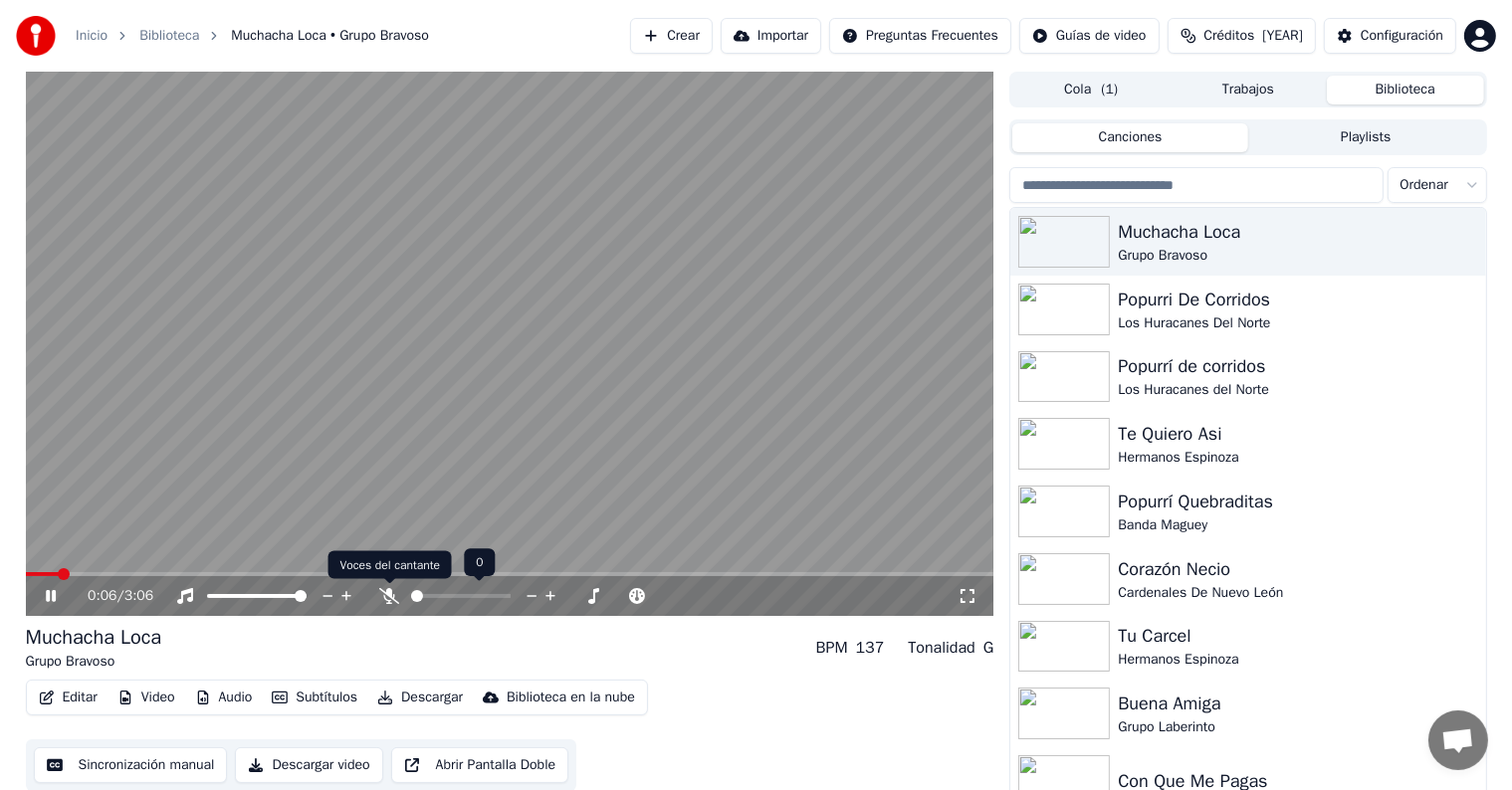 click on "Inicio Biblioteca Muchacha Loca • Grupo Bravoso Crear Importar Preguntas Frecuentes Guías de video Créditos [YEAR] Configuración 0:06  /  3:06 Muchacha Loca Grupo Bravoso BPM 137 Tonalidad G Editar Video Audio Subtítulos Descargar Biblioteca en la nube Sincronización manual Descargar video Abrir Pantalla Doble Cola ( 1 ) Trabajos Biblioteca Canciones Playlists Ordenar Muchacha Loca Grupo Bravoso Popurri De Corridos Los Huracanes Del Norte Popurrí de corridos Los Huracanes del Norte Te Quiero Asi Hermanos Espinoza Popurrí Quebraditas Banda Maguey Corazón Necio Cardenales De Nuevo León Tu Carcel Hermanos Espinoza Buena Amiga Grupo Laberinto Con Que Me Pagas La Última Copa Bronco Si Vuelves La Tetona Conjunto Tempestad 0 0 Voces del cantante Voces del cantante" at bounding box center [756, 395] 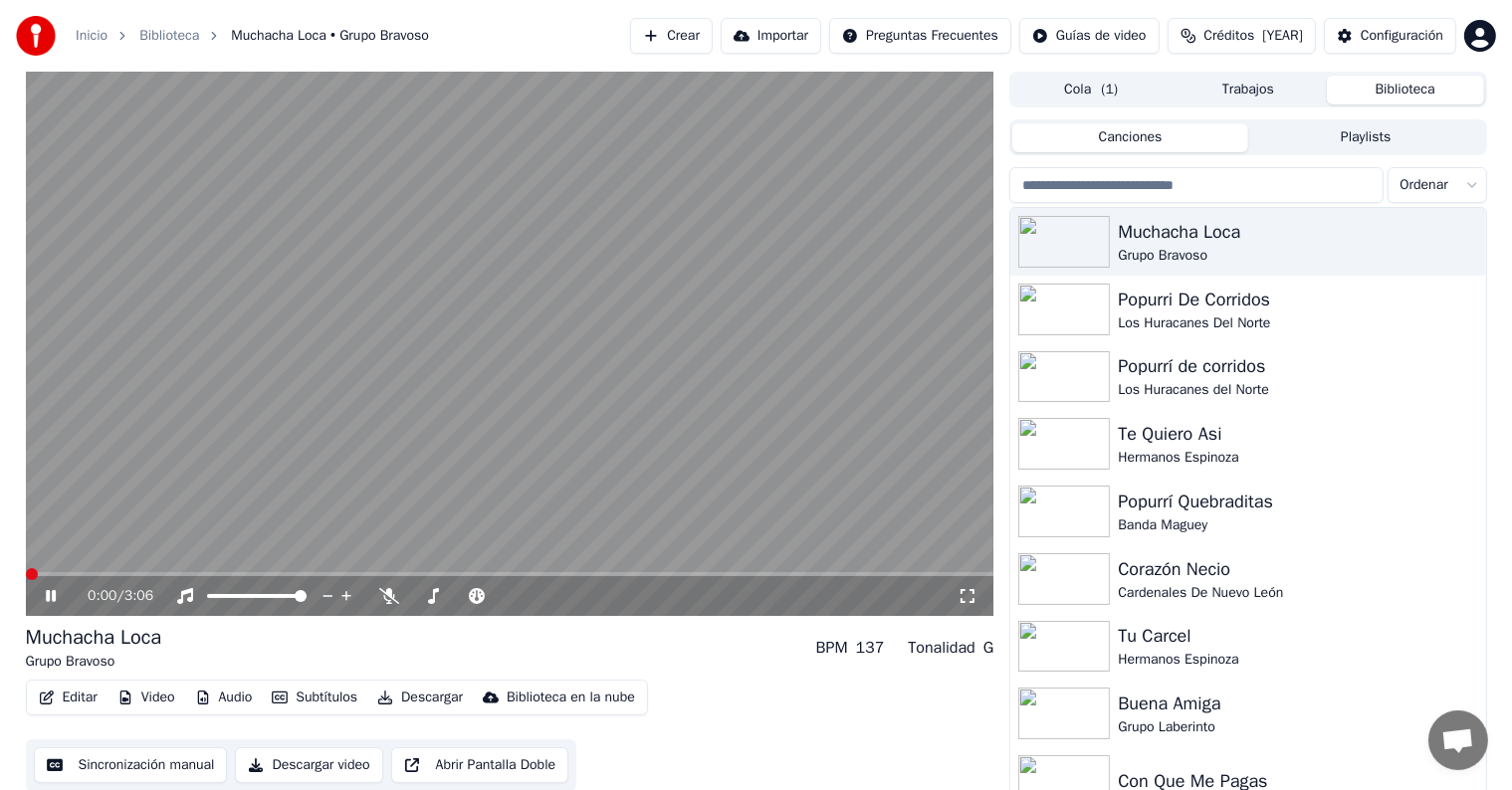 click at bounding box center (32, 574) 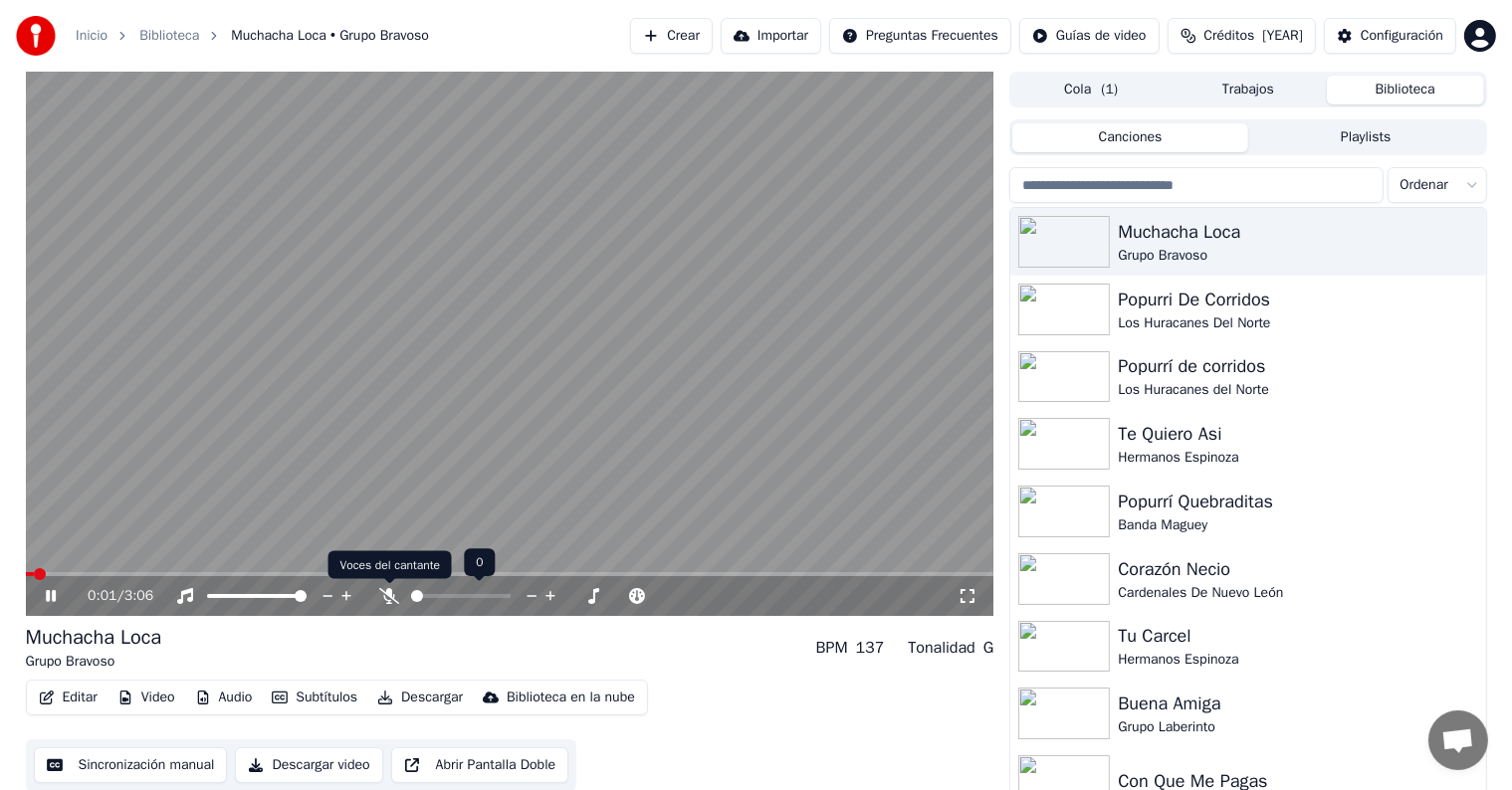 click 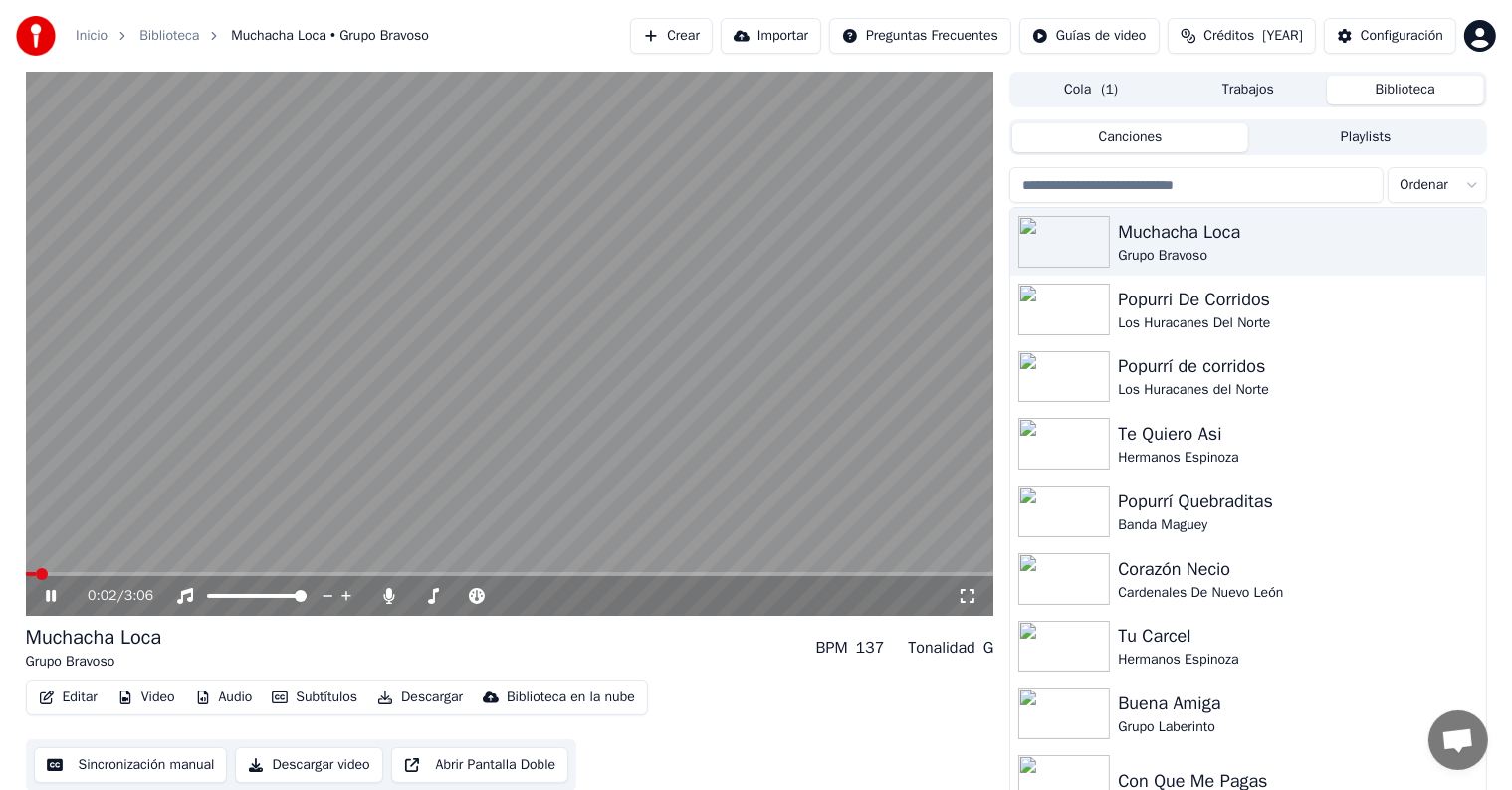 click at bounding box center (42, 574) 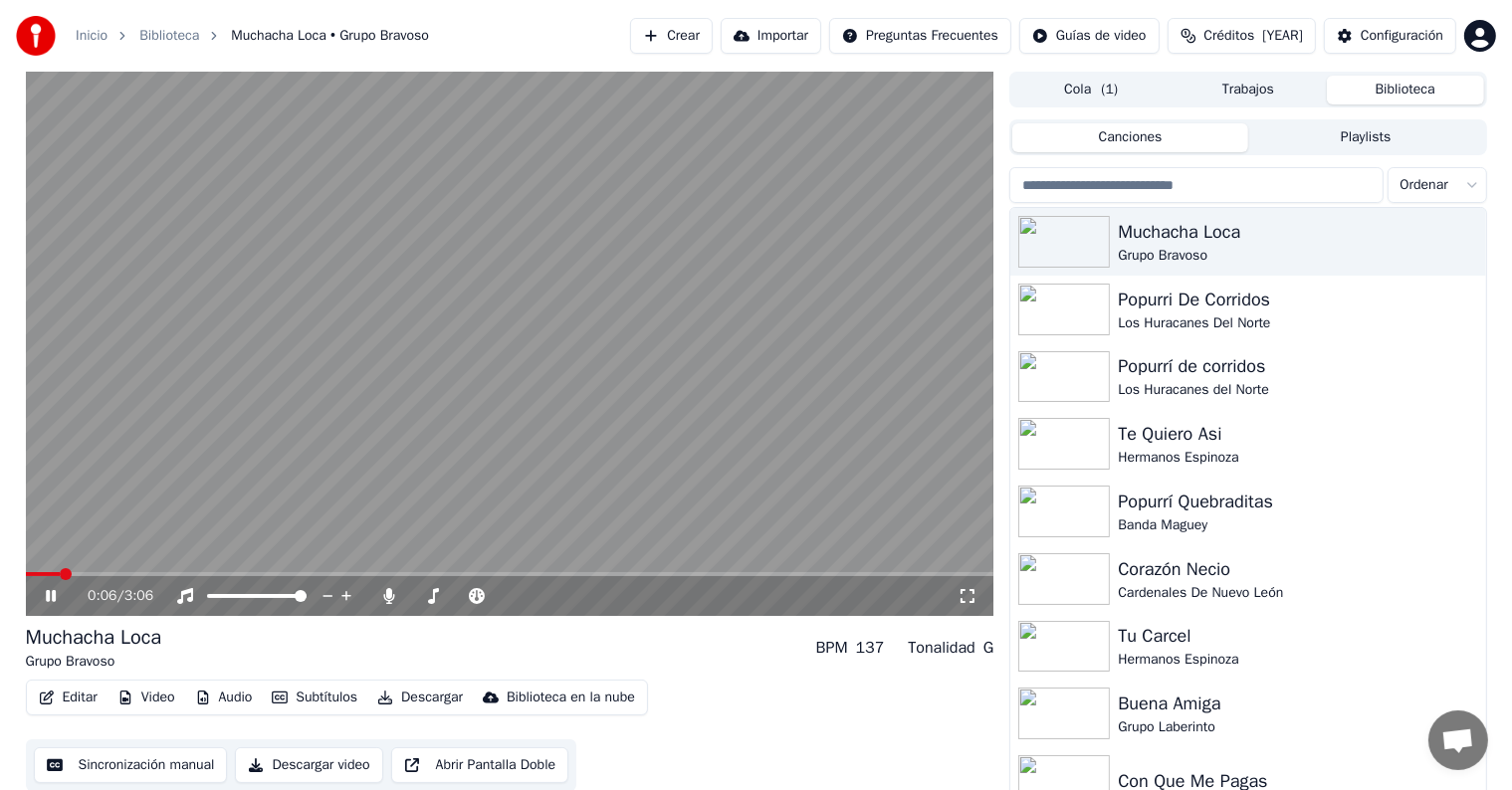 click 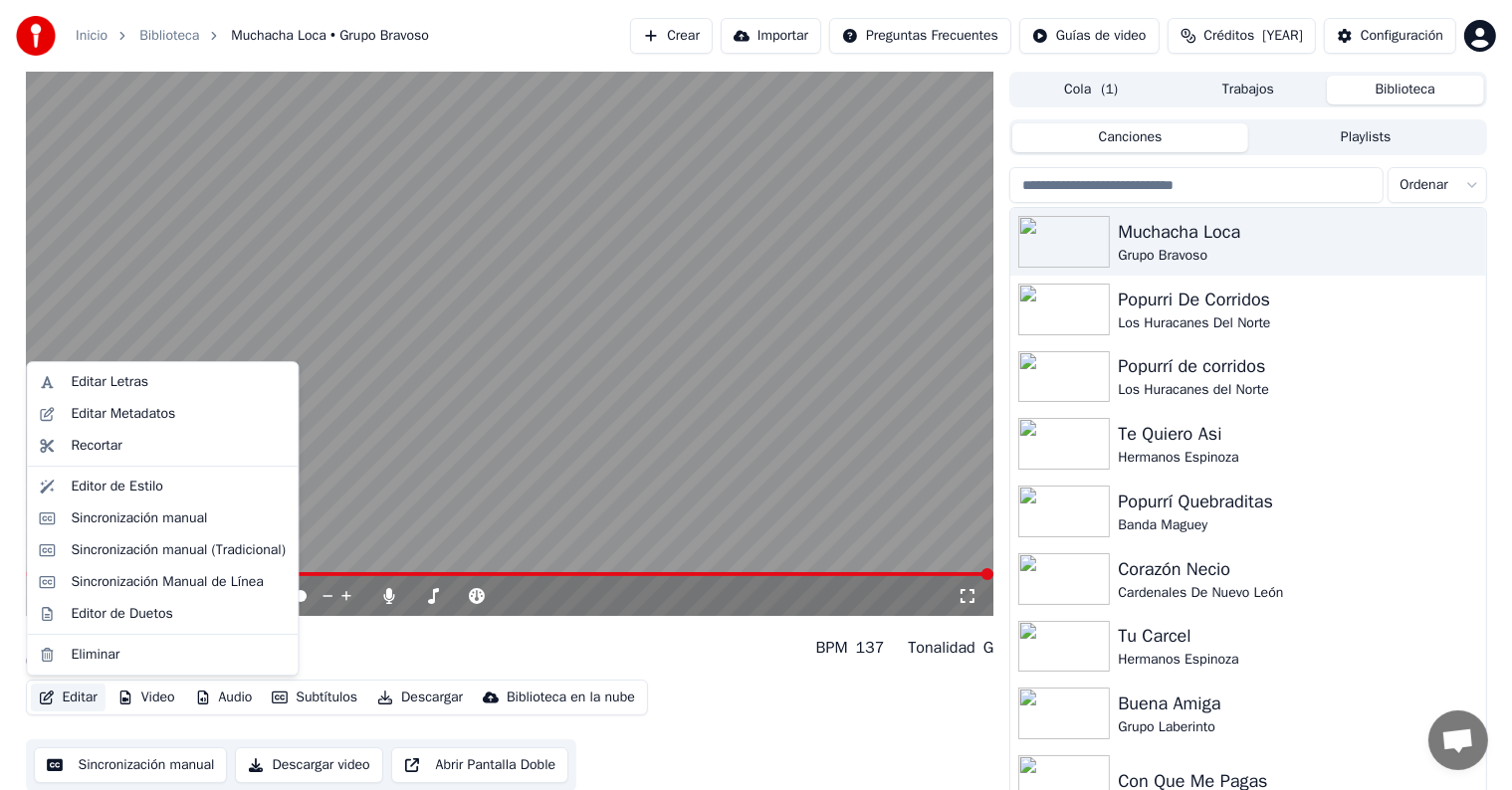 click on "Editar" at bounding box center [68, 697] 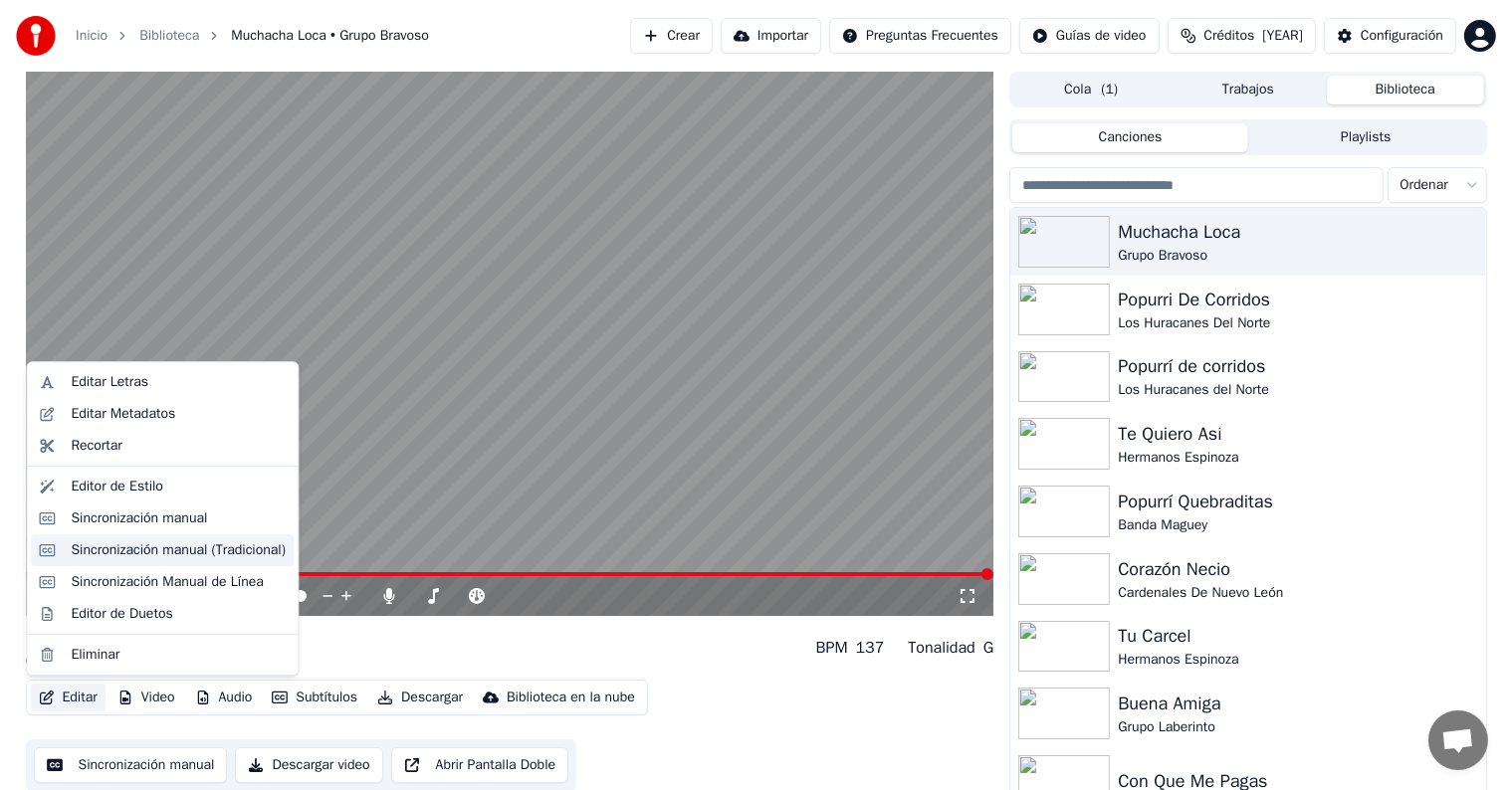 click on "Sincronización manual (Tradicional)" at bounding box center [178, 550] 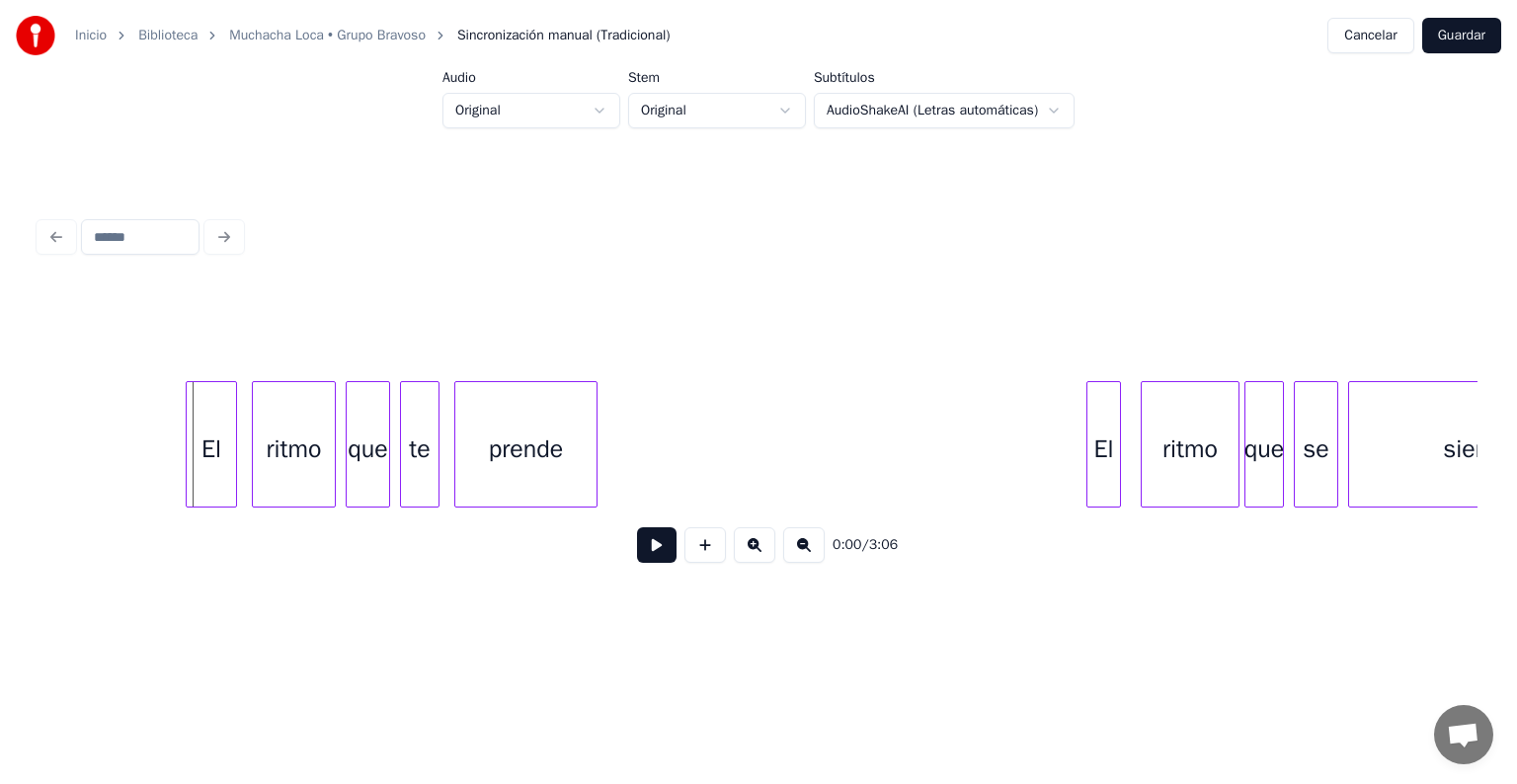 click at bounding box center (190, 444) 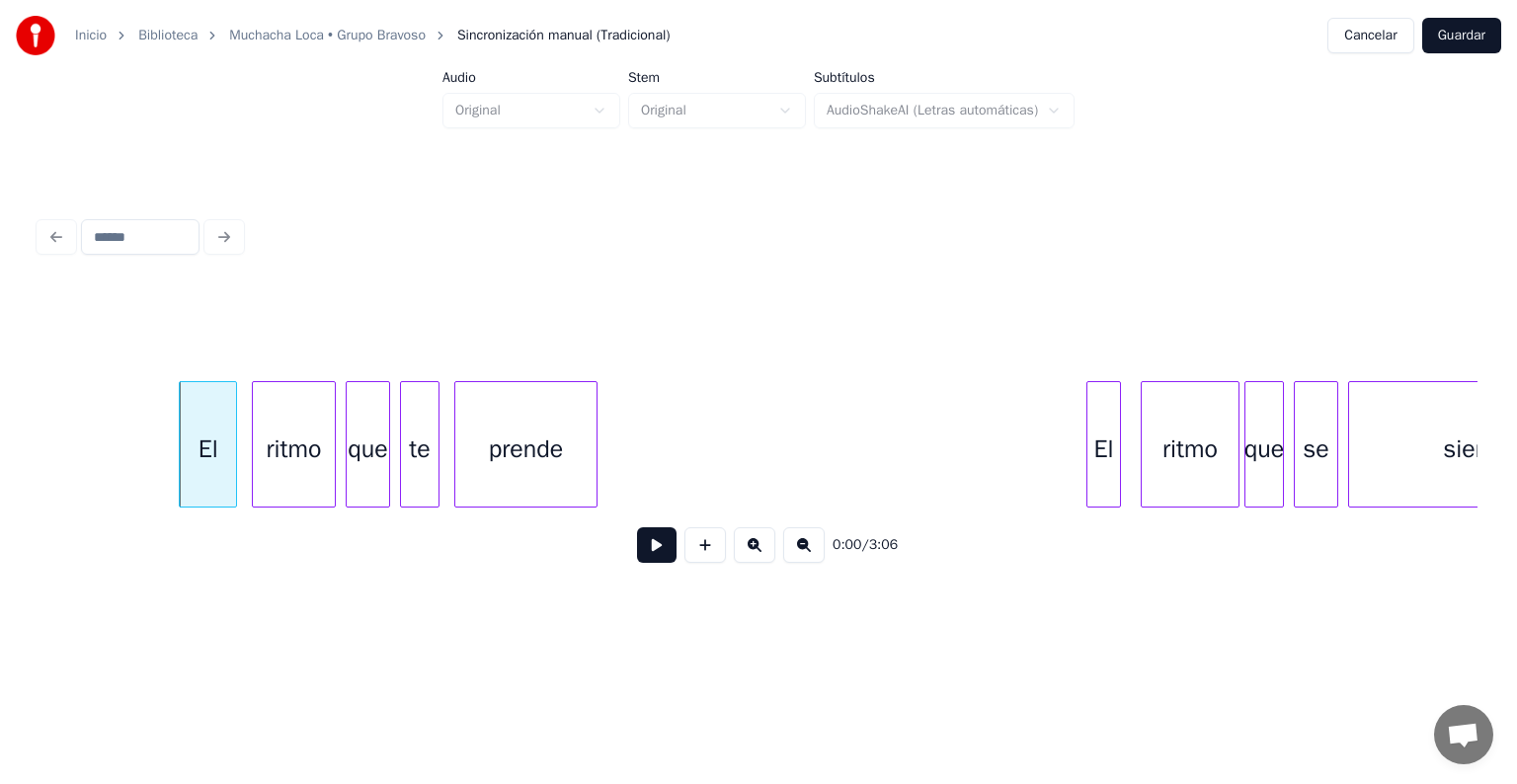 click at bounding box center (657, 545) 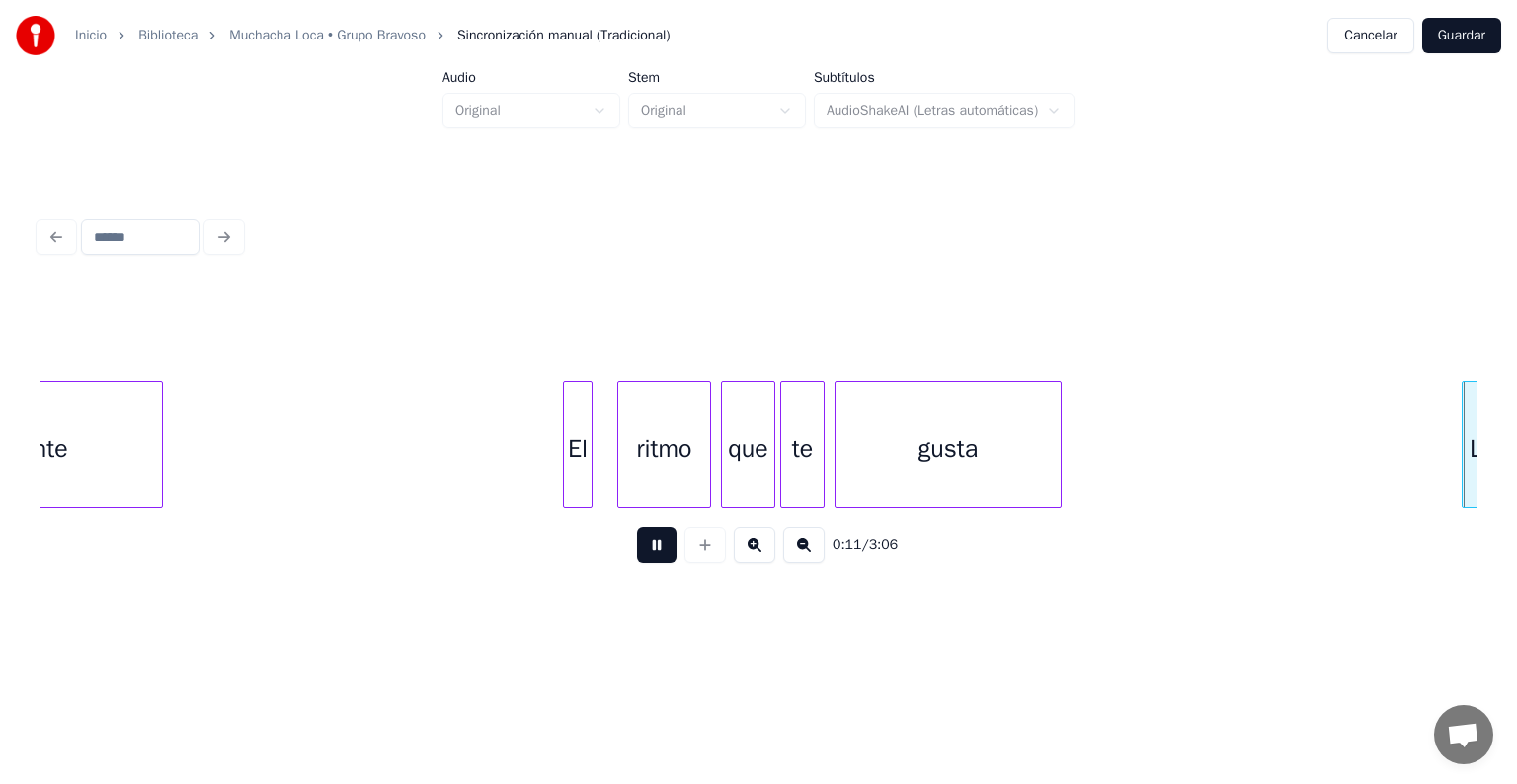 scroll, scrollTop: 0, scrollLeft: 2882, axis: horizontal 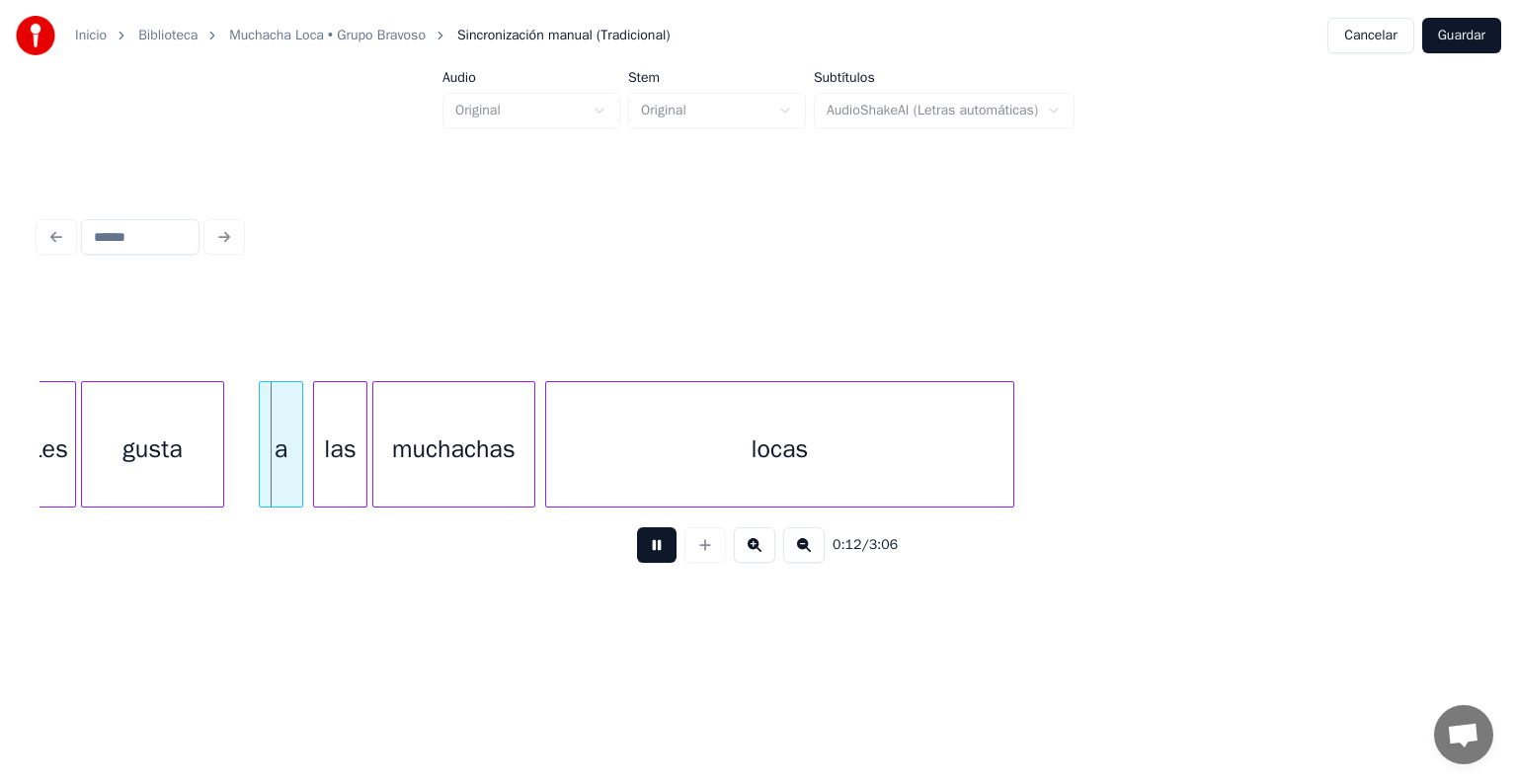 click at bounding box center [804, 545] 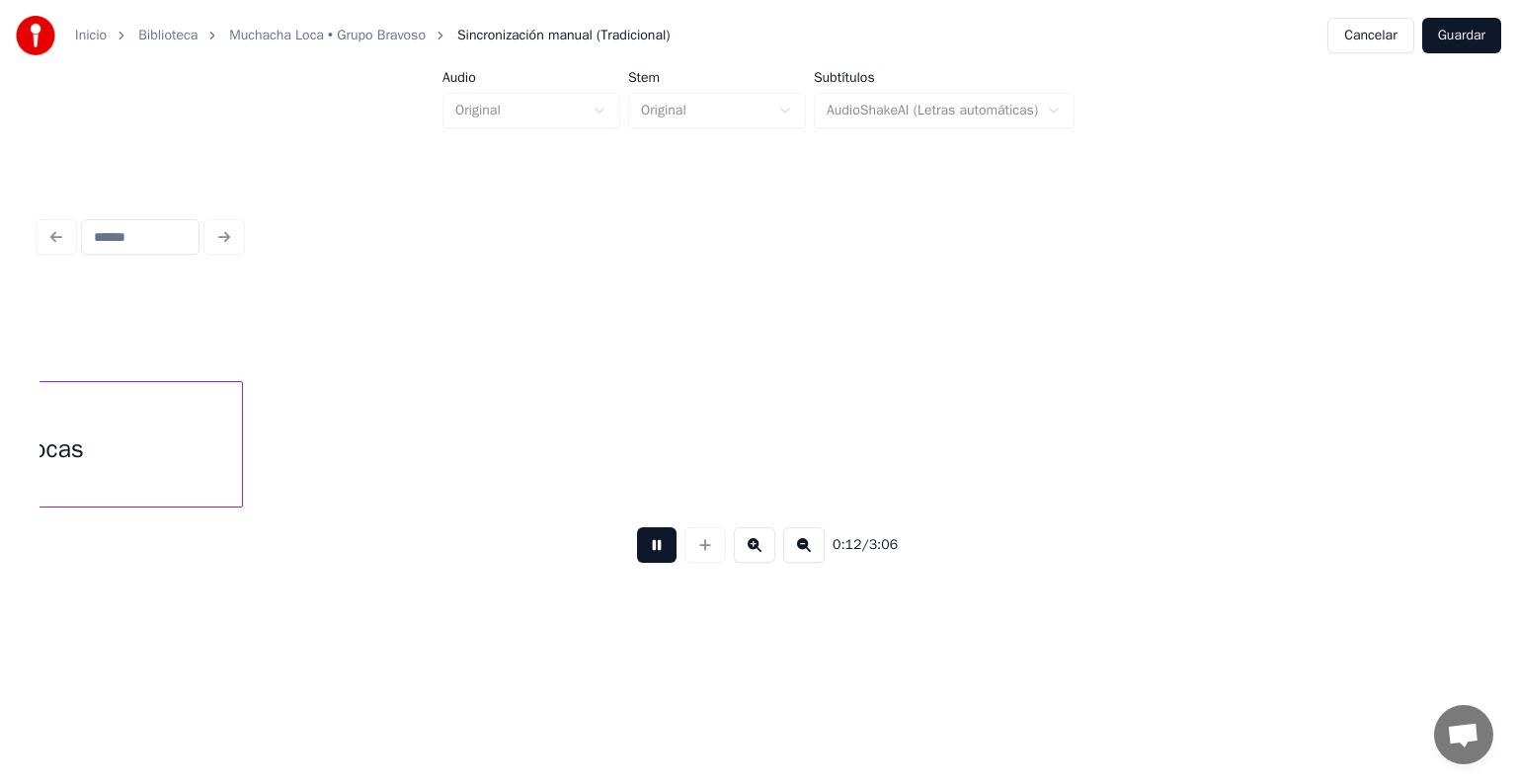 scroll, scrollTop: 0, scrollLeft: 2248, axis: horizontal 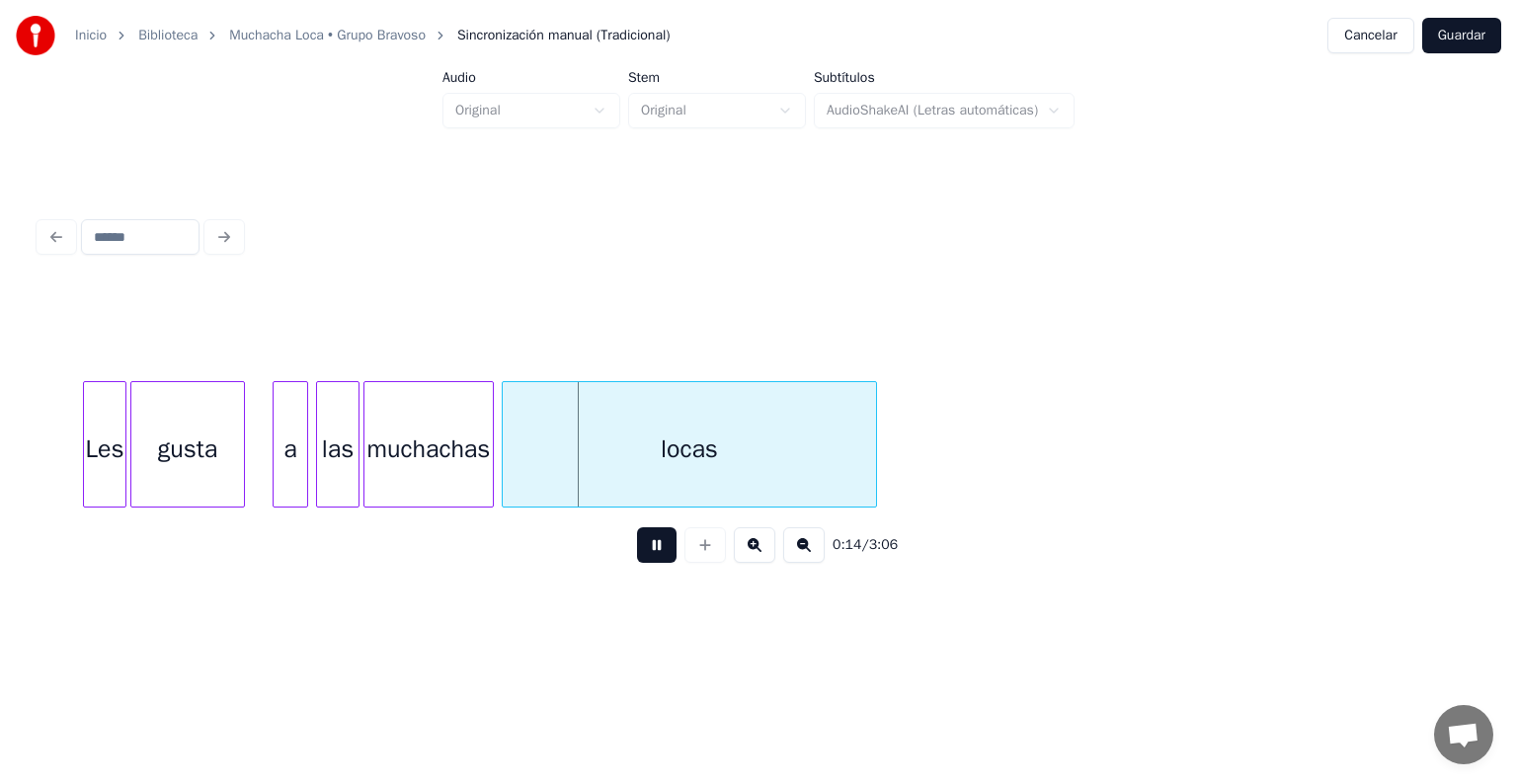 click on "Inicio Biblioteca Muchacha Loca • Grupo Bravoso Sincronización manual (Tradicional) Cancelar Guardar Audio Original Stem Original Subtítulos AudioShakeAI (Letras automáticas) 0:14  /  3:06" at bounding box center (758, 315) 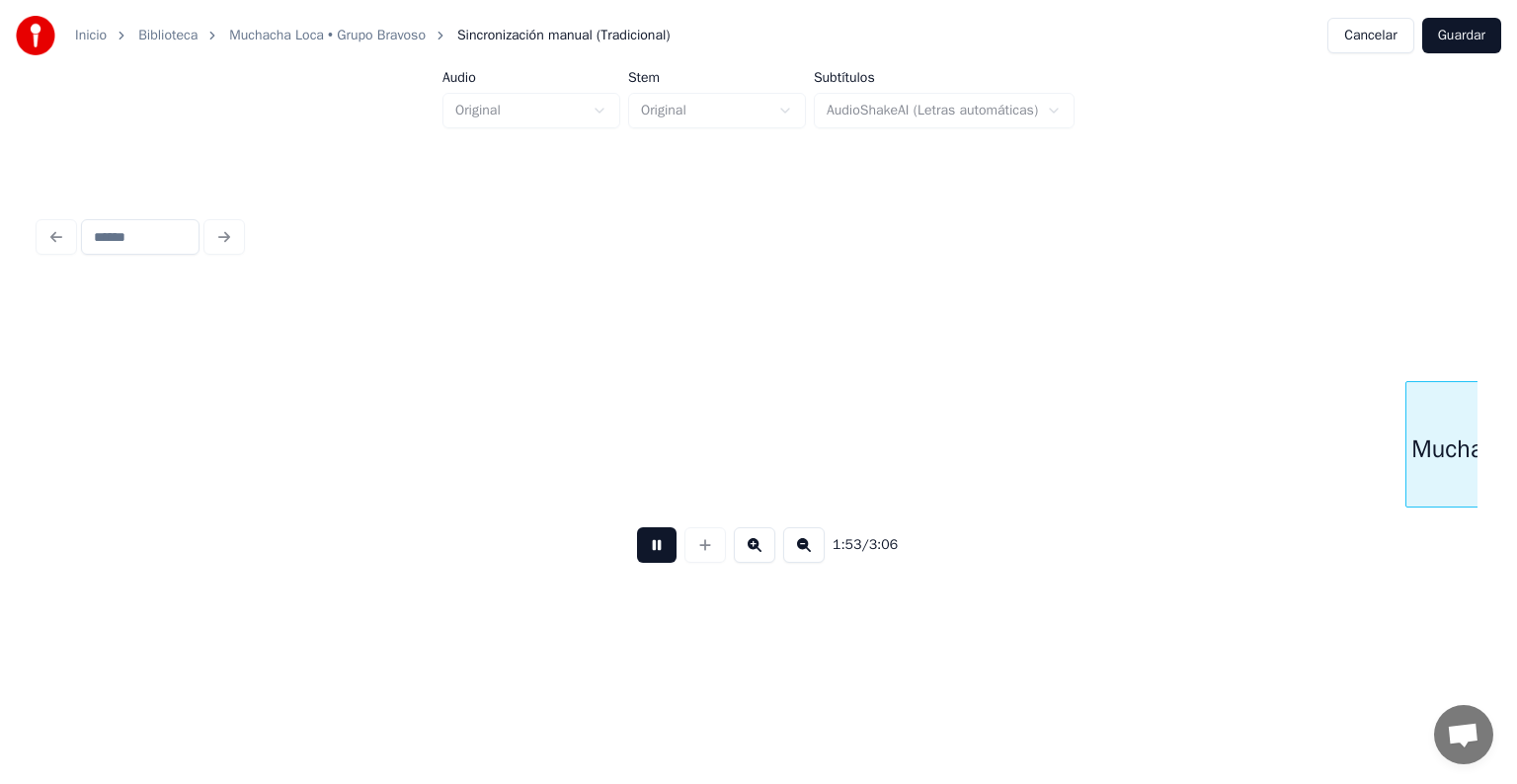 scroll, scrollTop: 0, scrollLeft: 22402, axis: horizontal 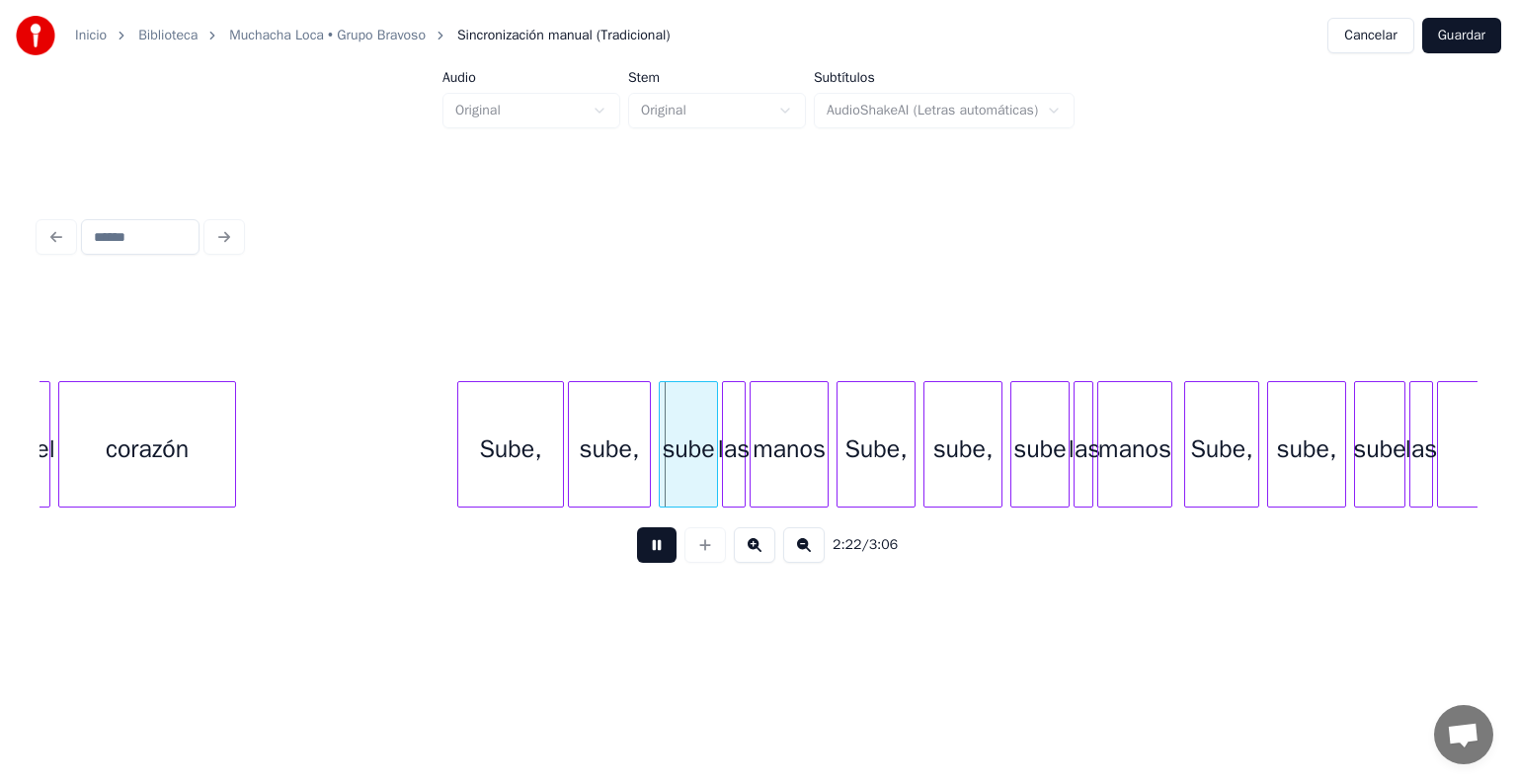 click at bounding box center [461, 444] 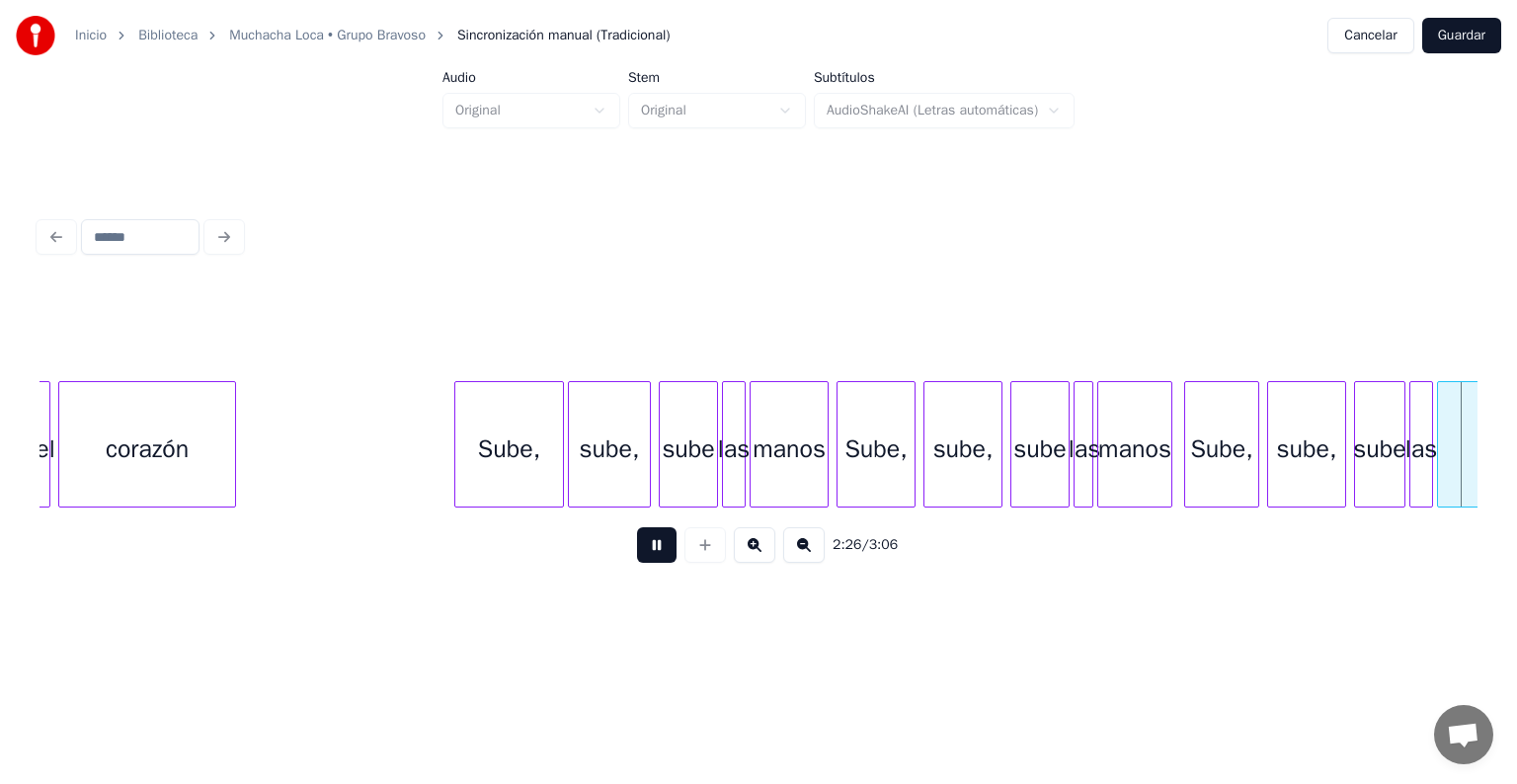 scroll, scrollTop: 0, scrollLeft: 28988, axis: horizontal 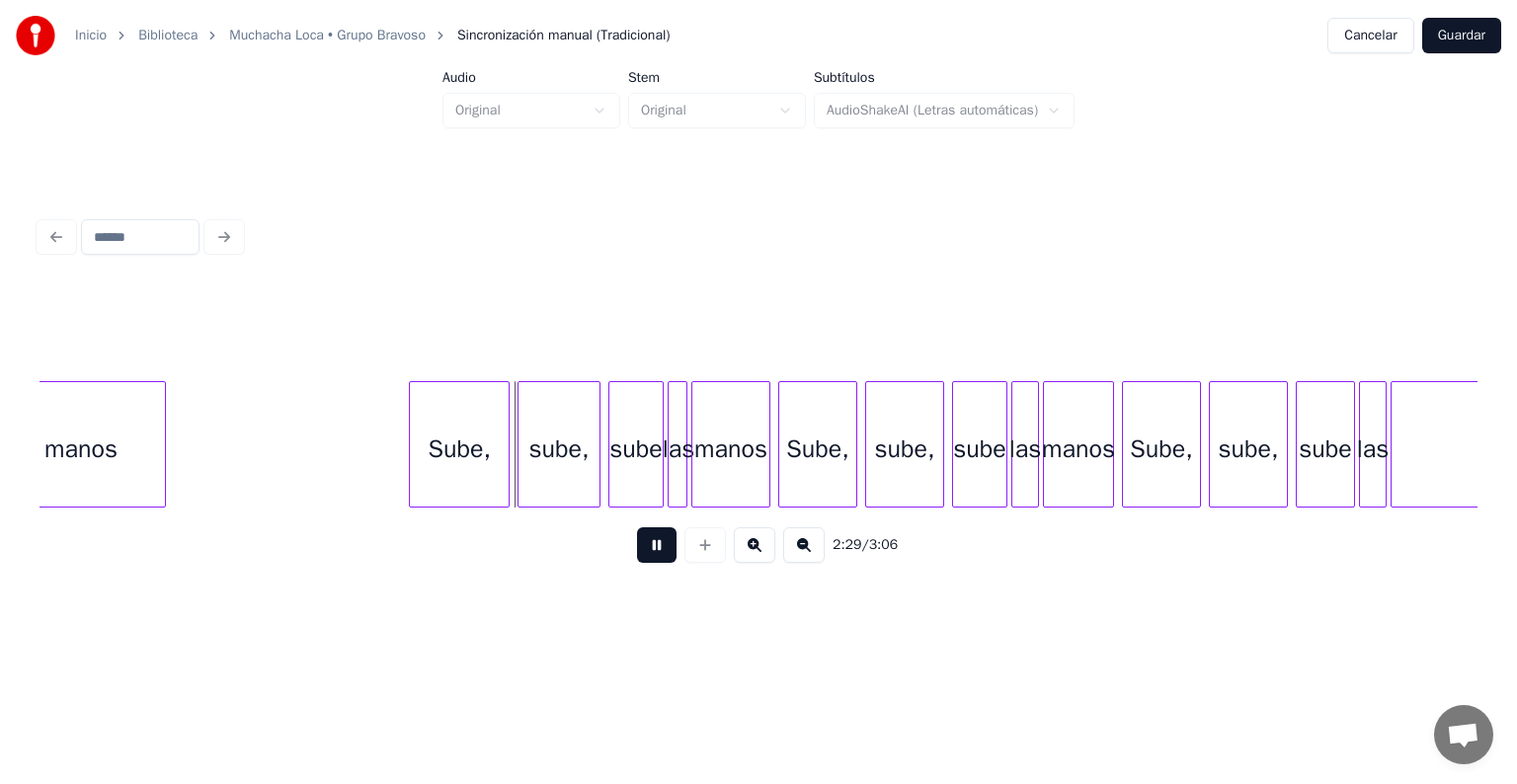 click at bounding box center [413, 444] 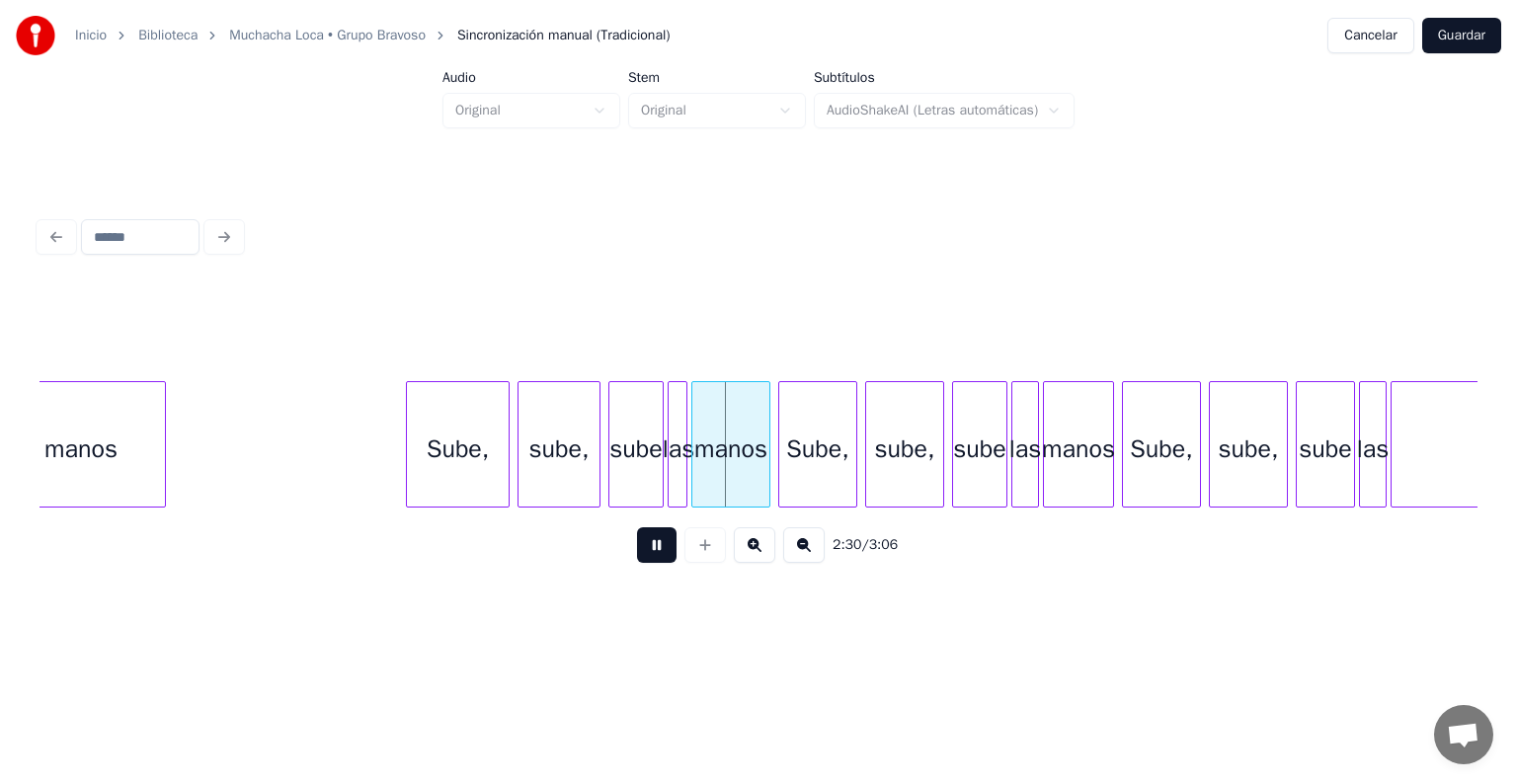 click at bounding box center [755, 545] 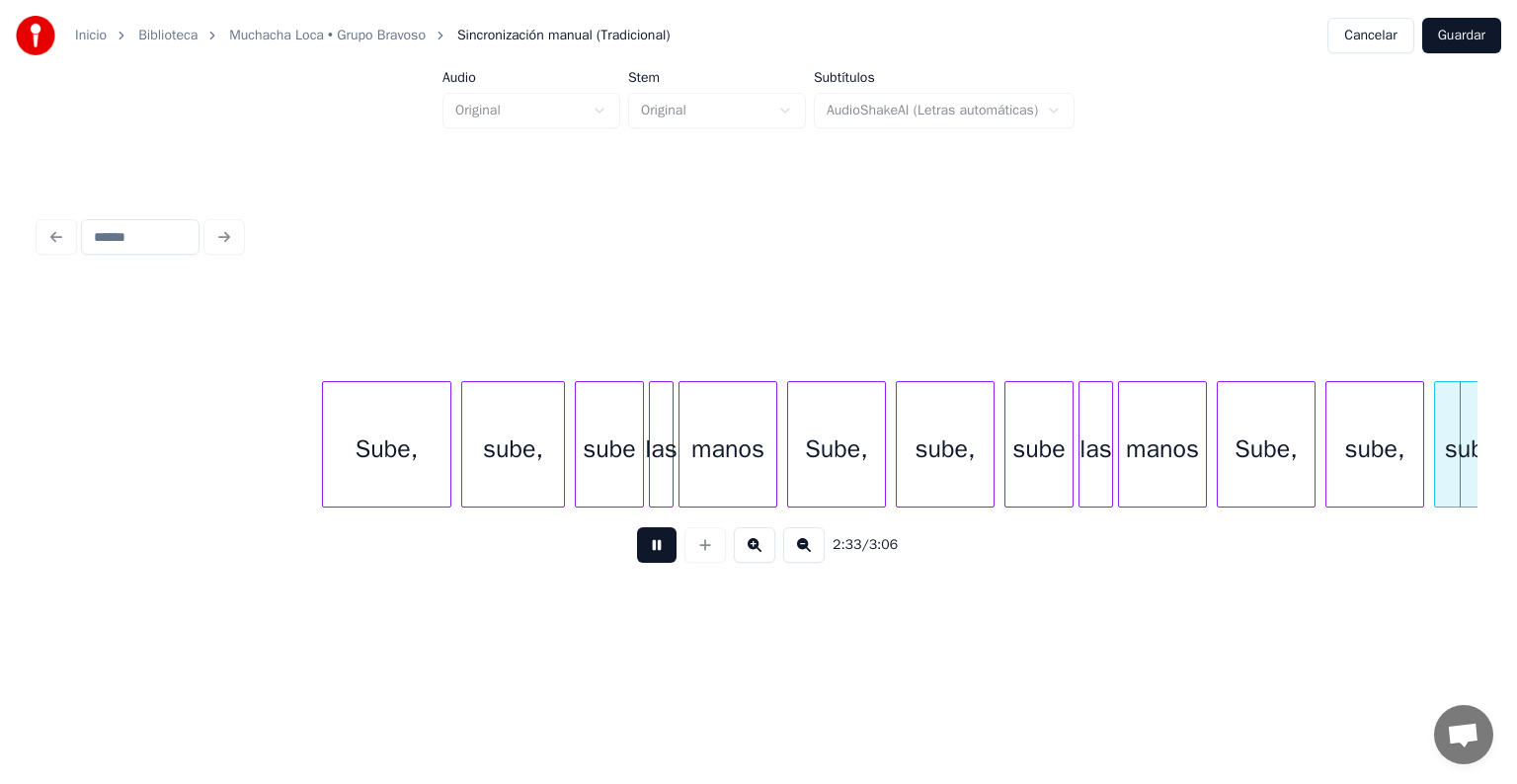 scroll, scrollTop: 0, scrollLeft: 37851, axis: horizontal 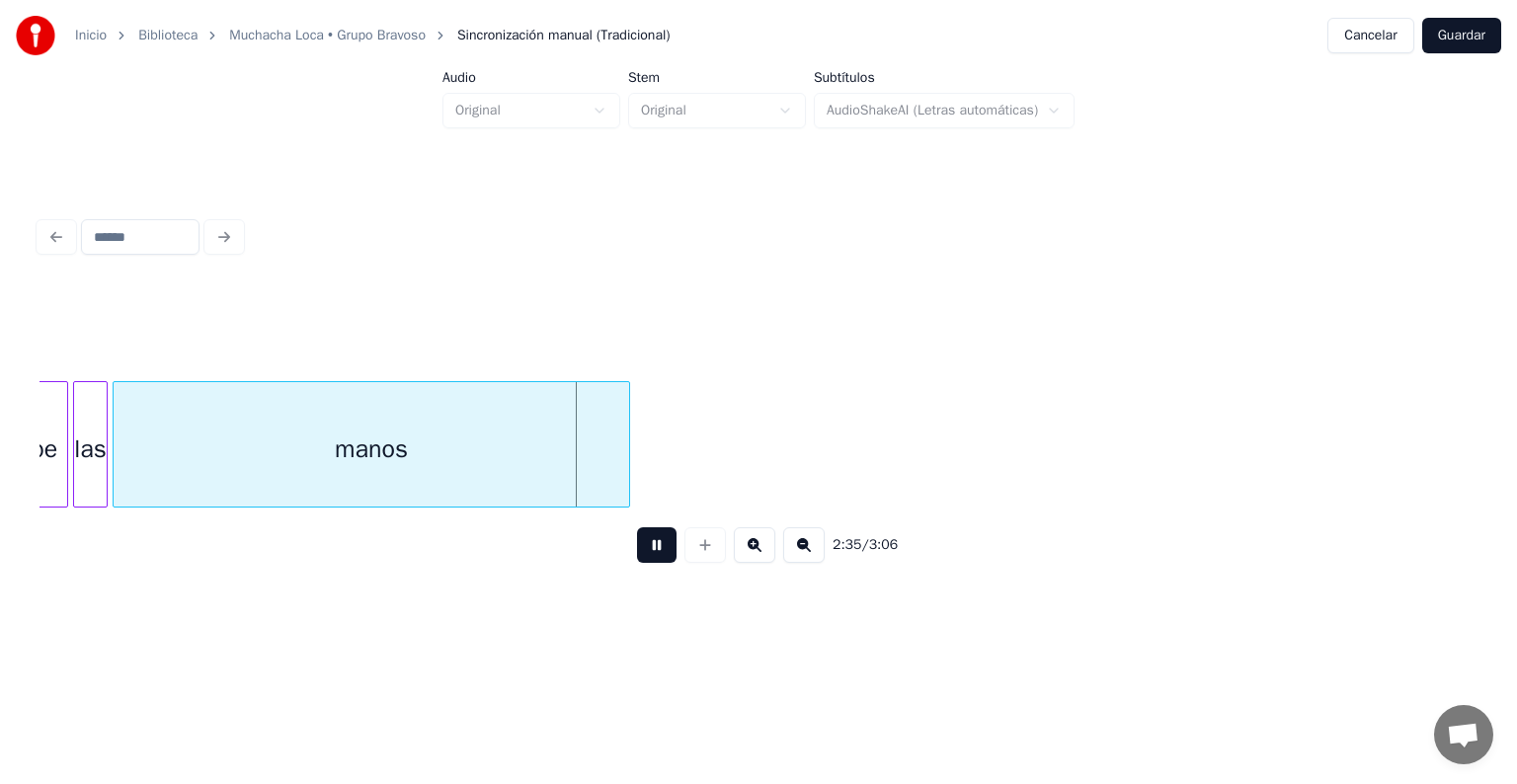 click at bounding box center (626, 444) 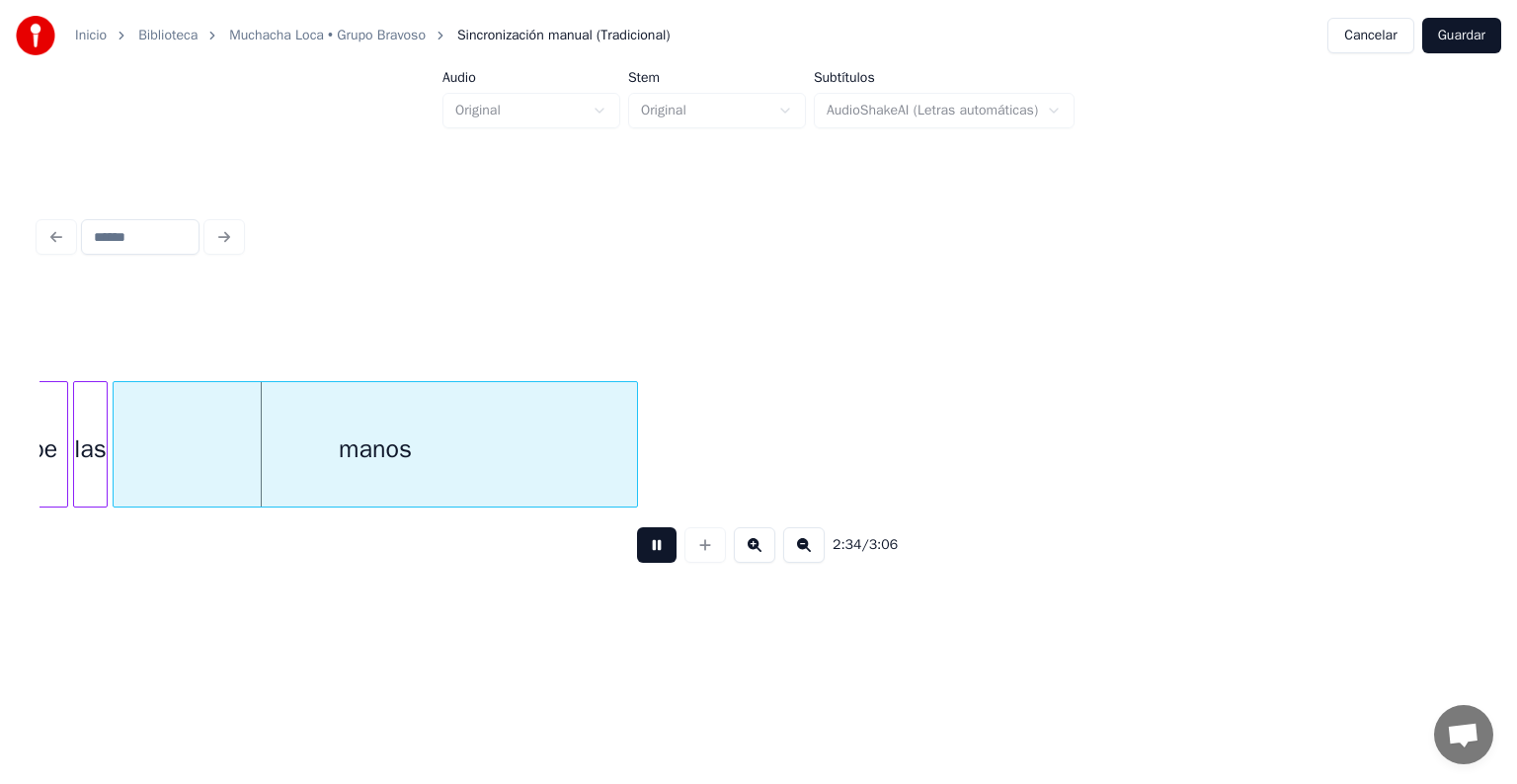 click at bounding box center (657, 545) 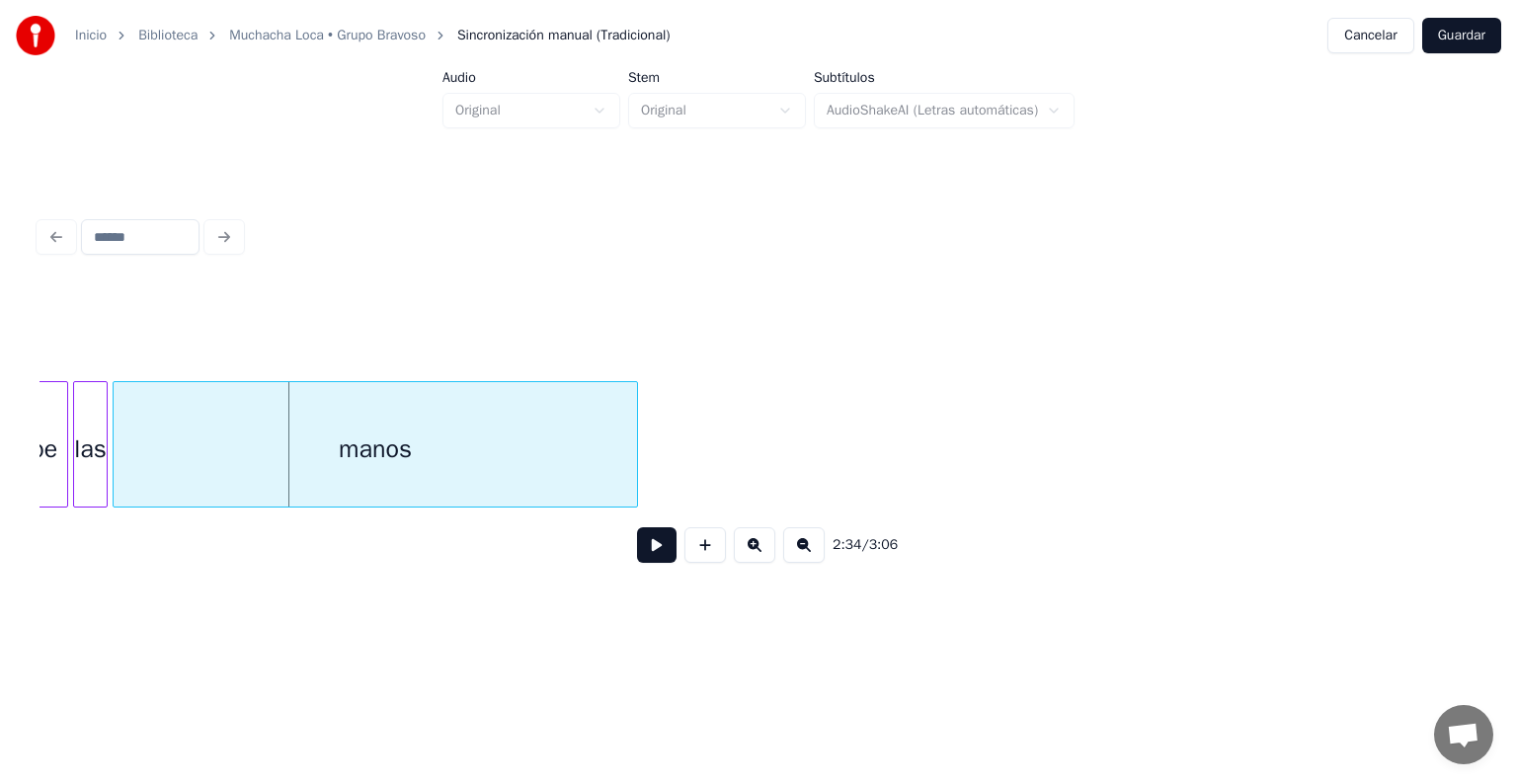 click on "manos" at bounding box center [375, 449] 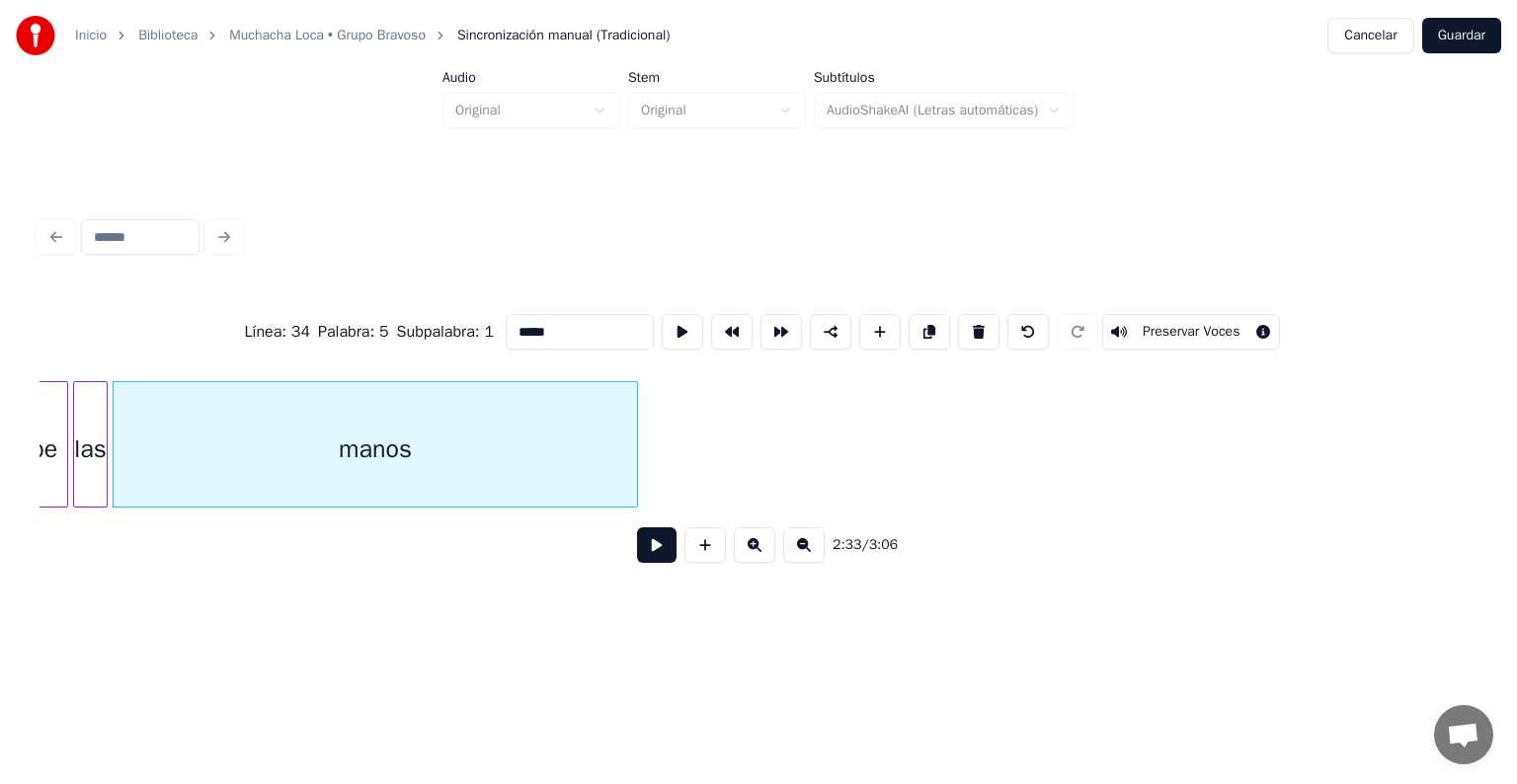 click on "*****" at bounding box center (580, 332) 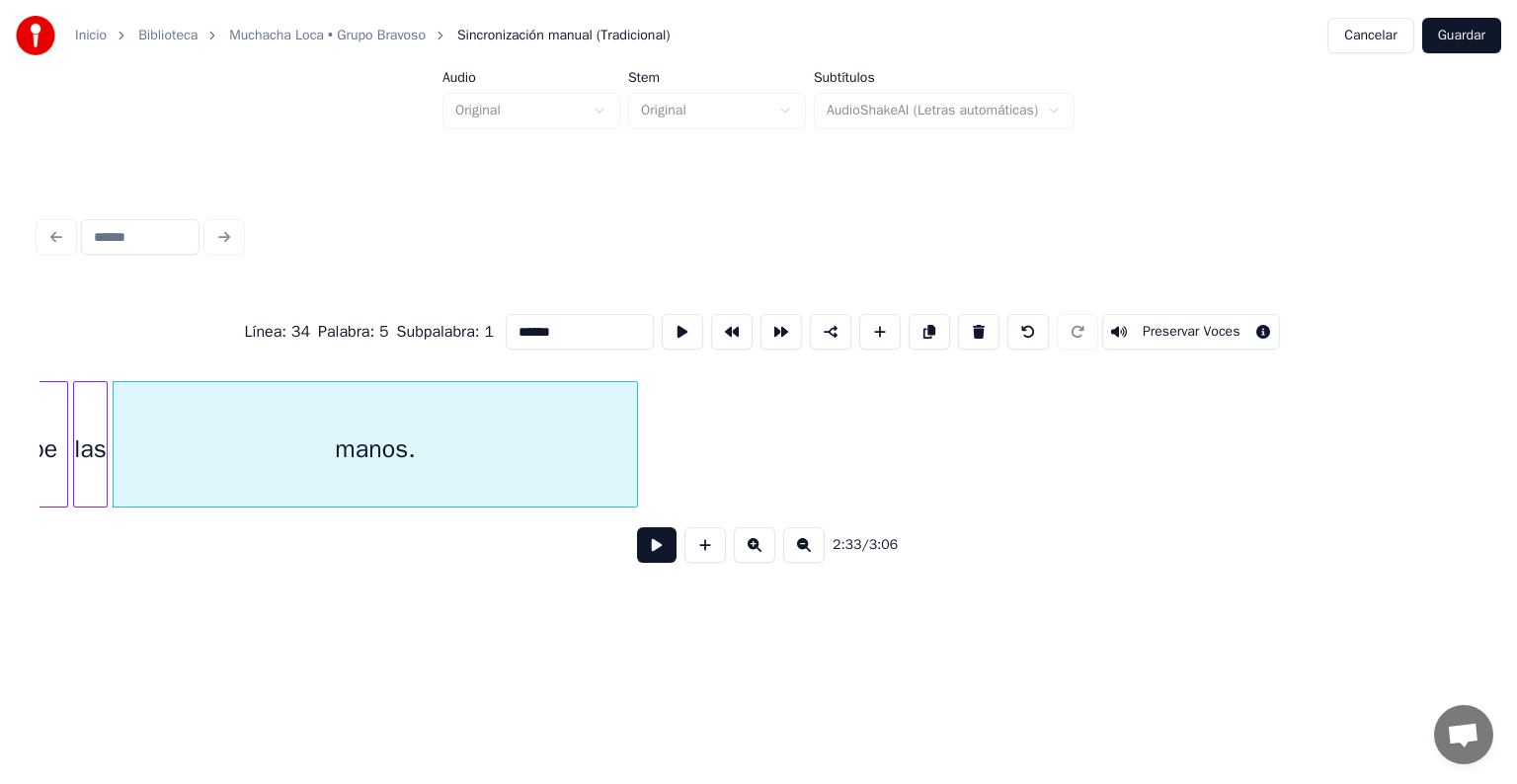 type on "******" 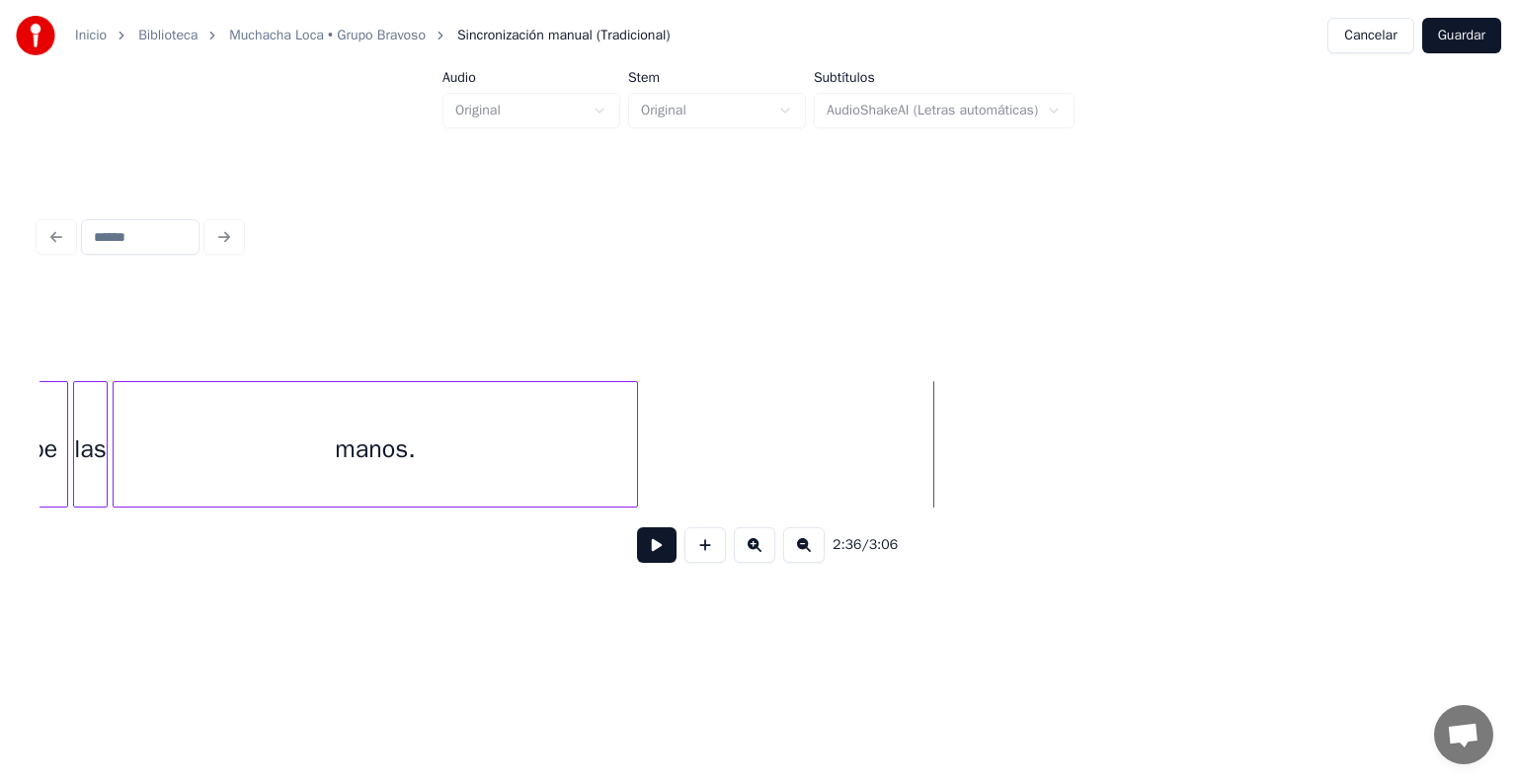 click at bounding box center (657, 545) 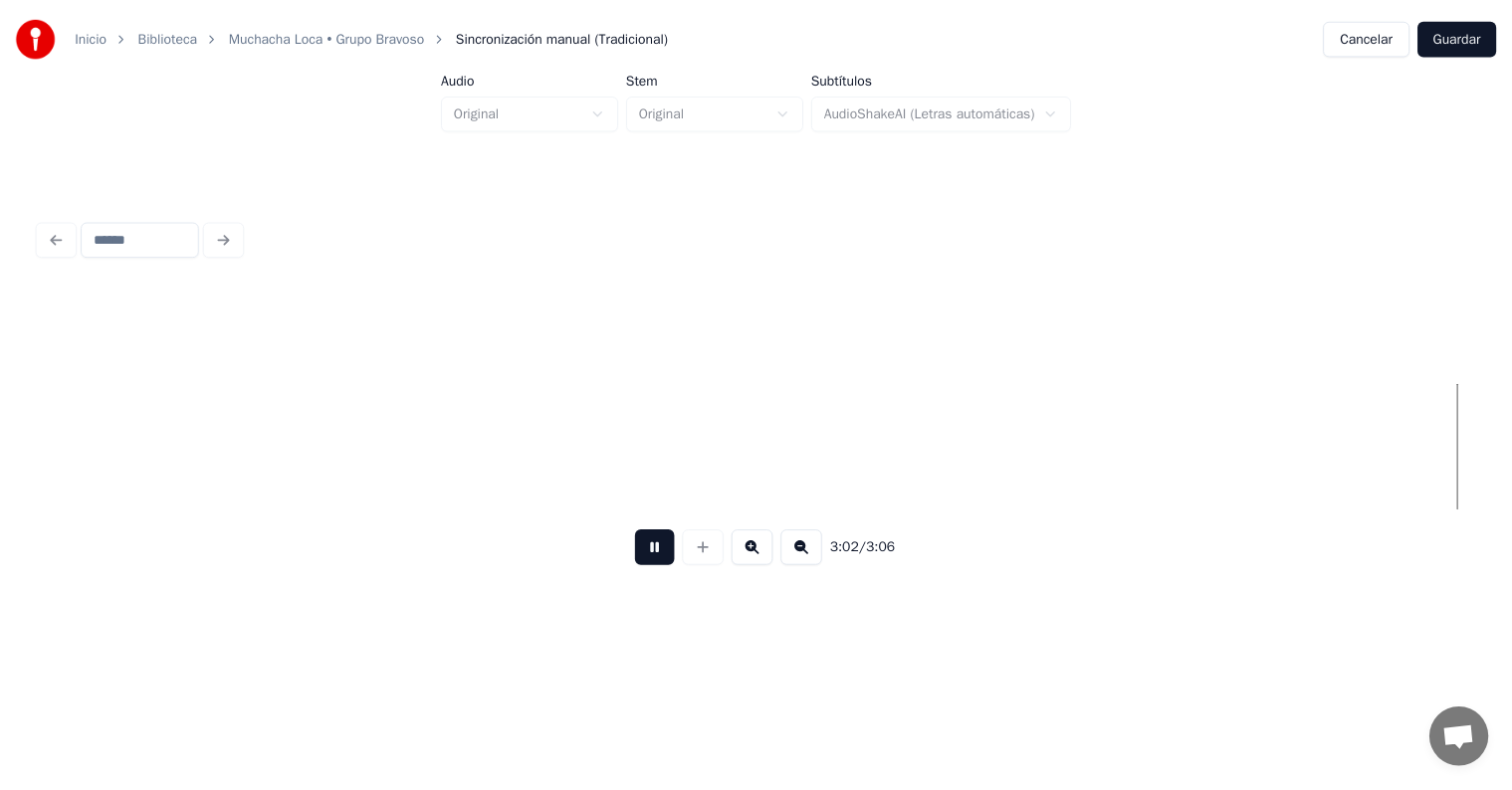 scroll, scrollTop: 0, scrollLeft: 44910, axis: horizontal 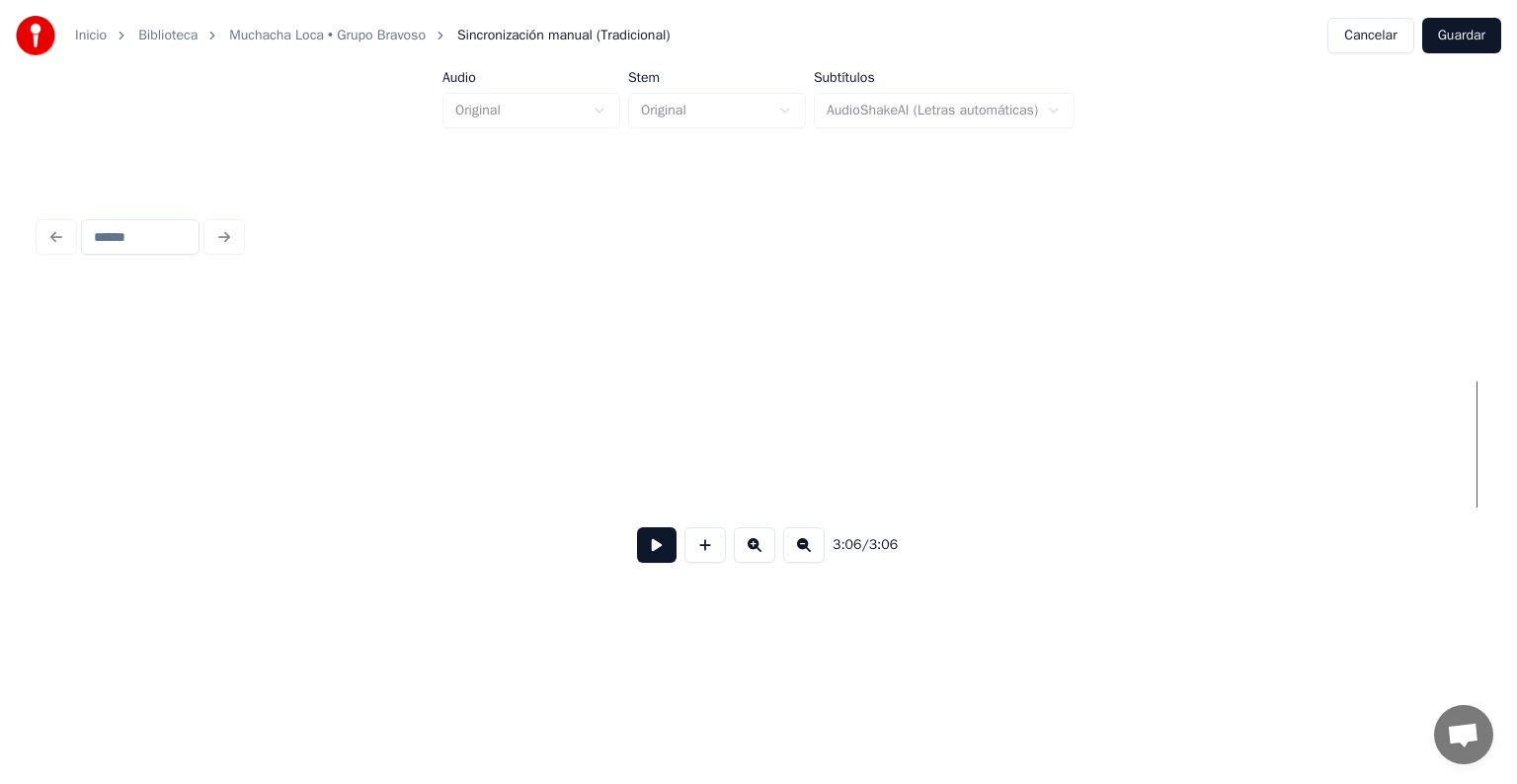 click on "Guardar" at bounding box center [1462, 36] 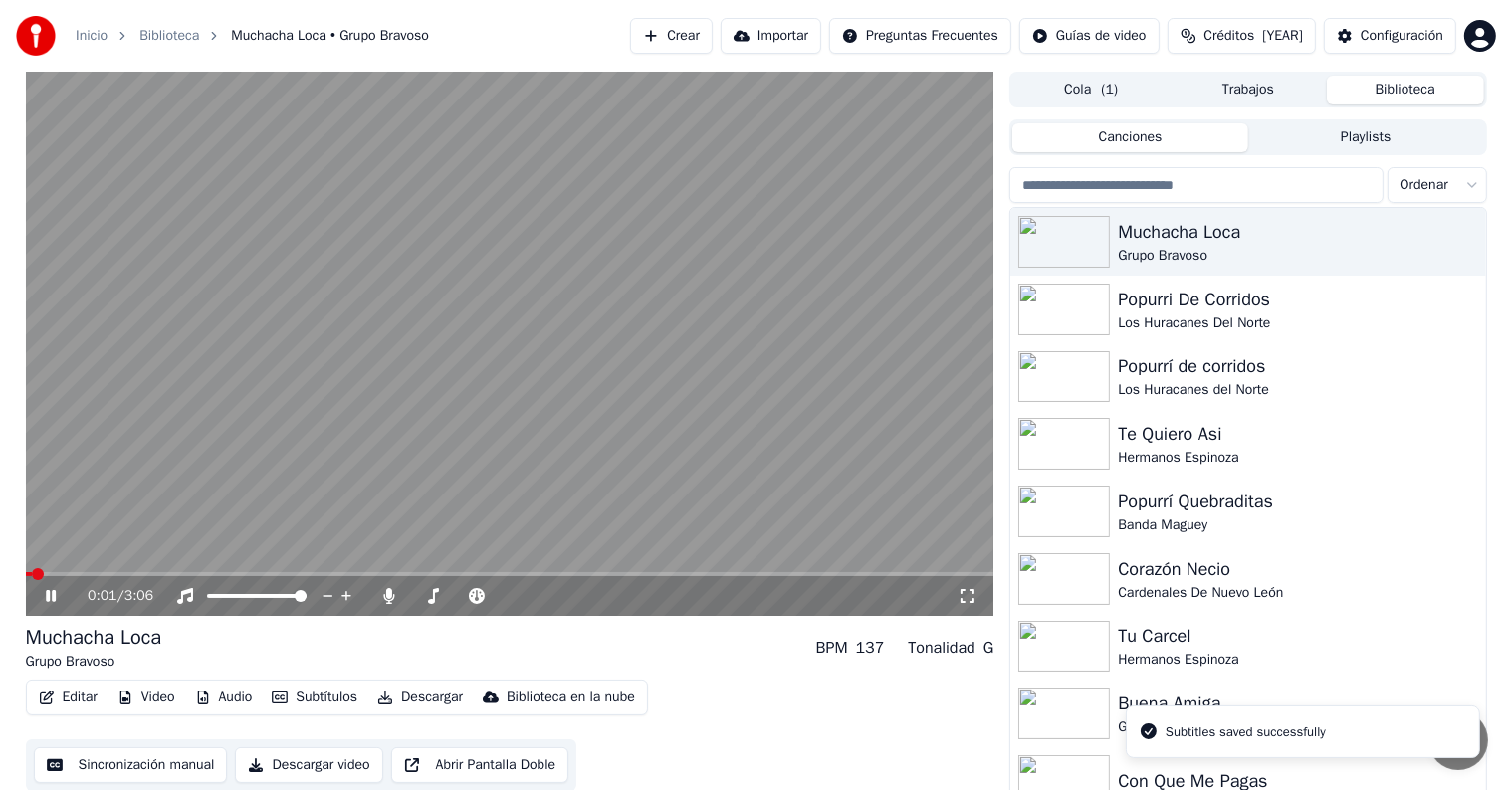 click 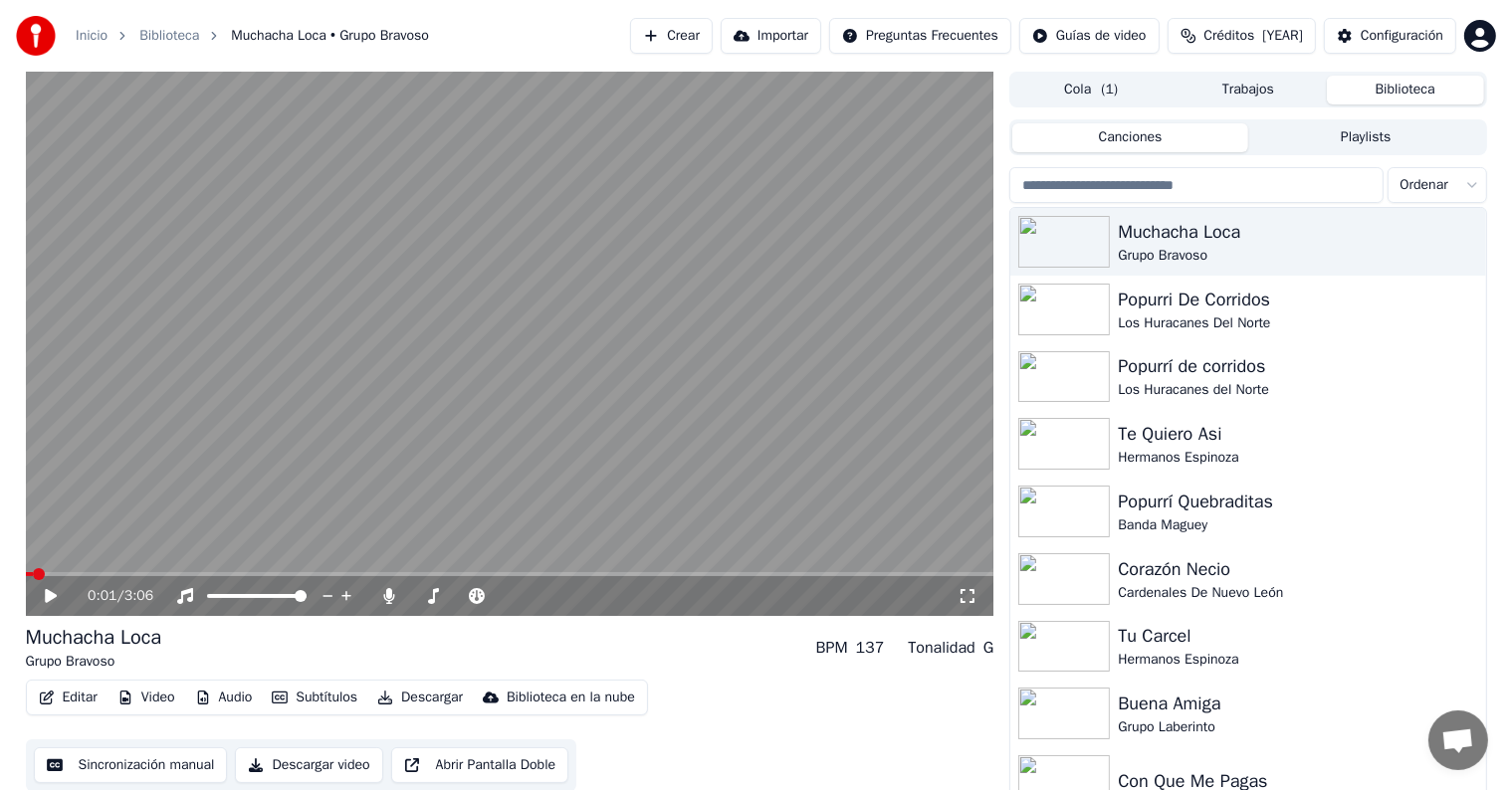 click on "Descargar" at bounding box center [420, 697] 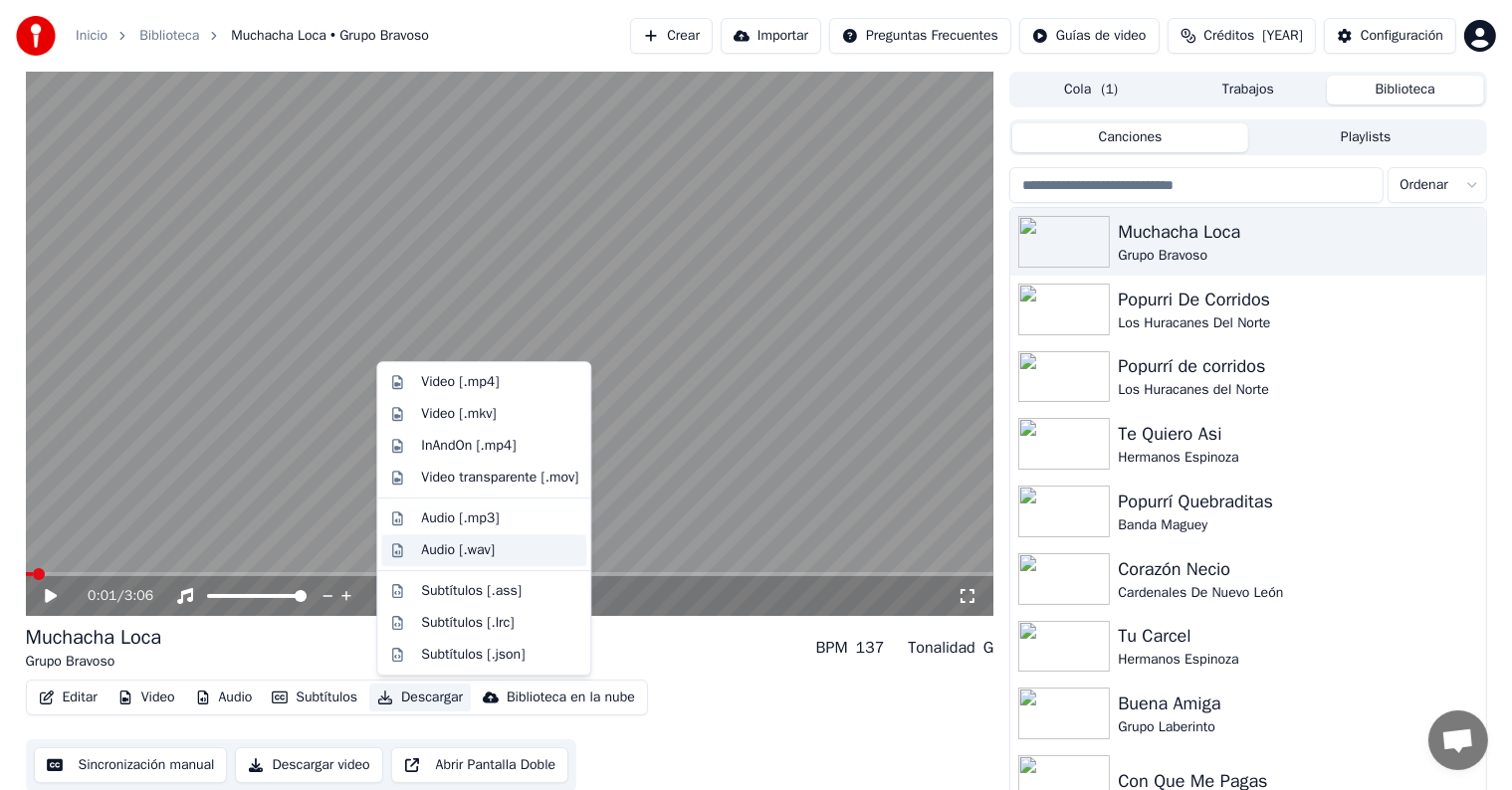 click on "Audio [.wav]" at bounding box center [500, 550] 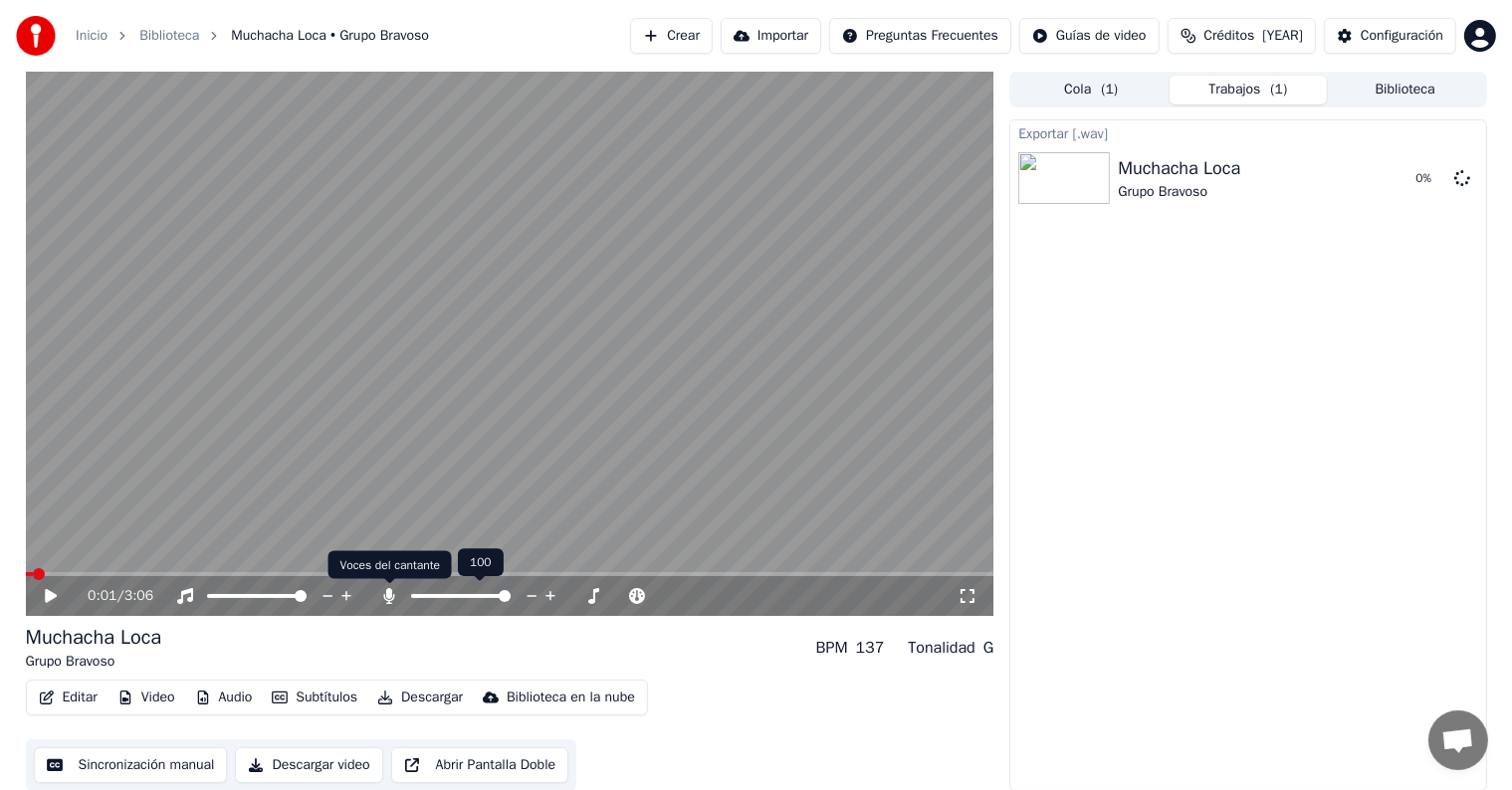 click 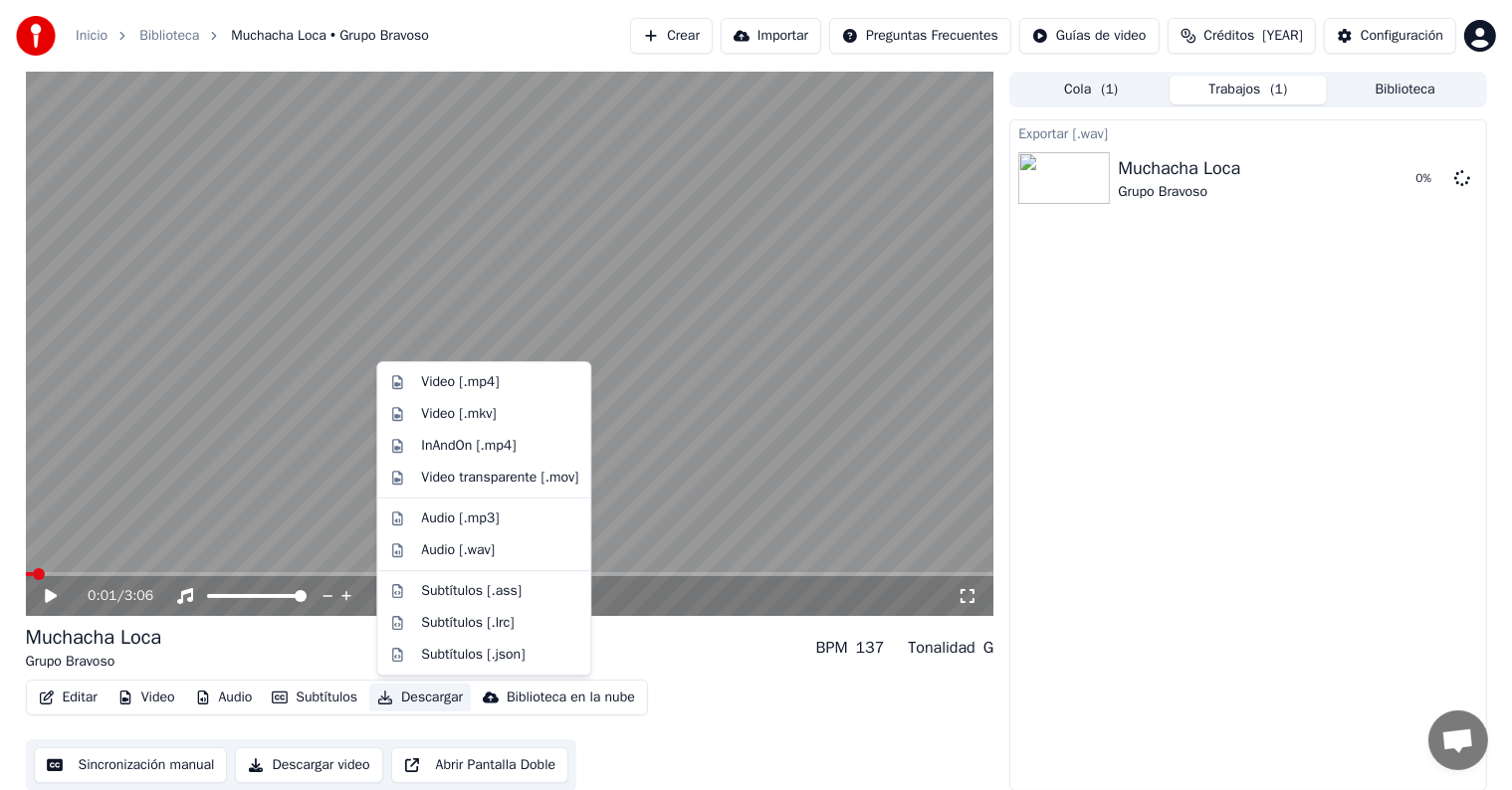 click on "Descargar" at bounding box center (420, 697) 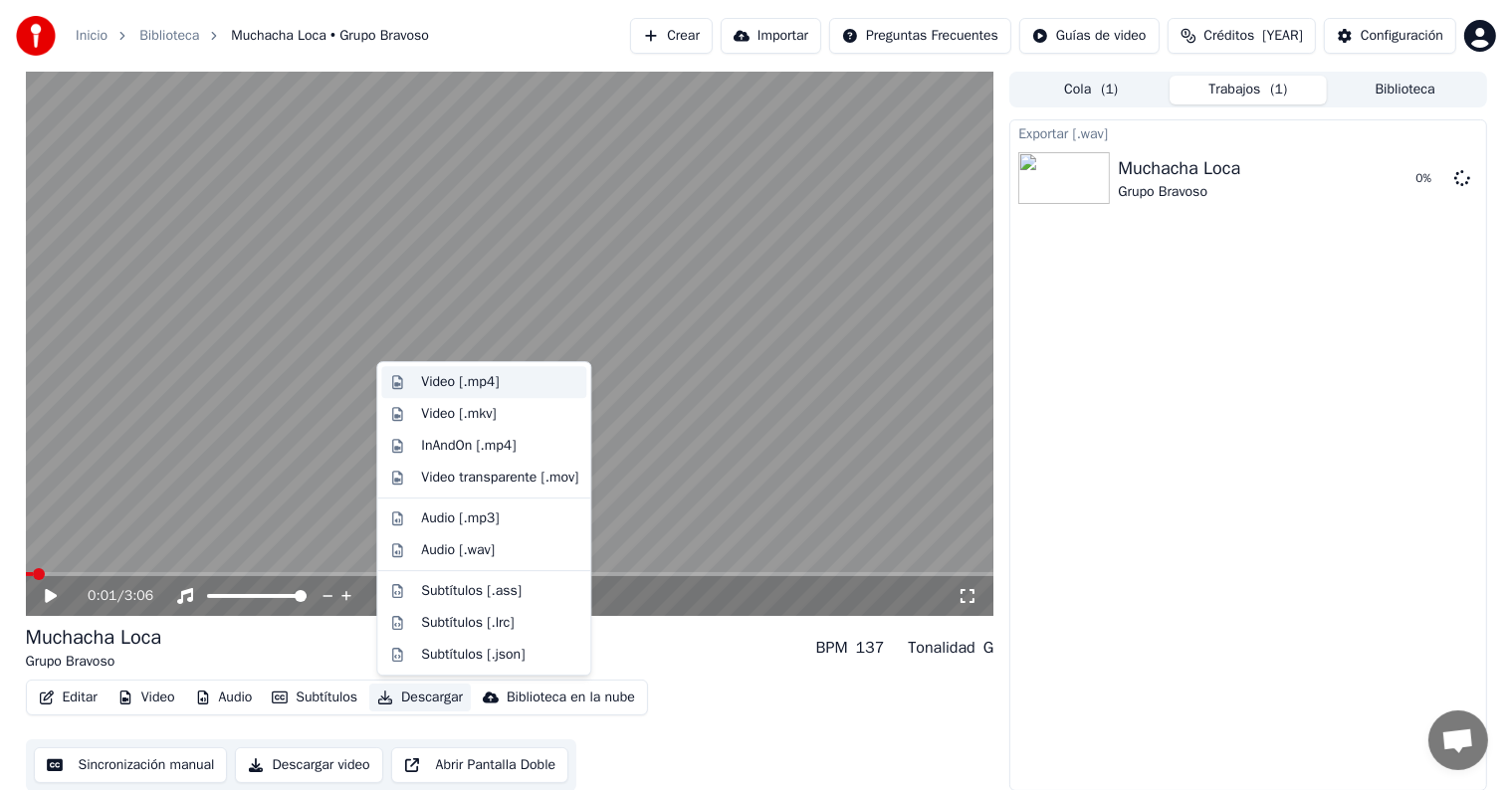 click on "Video [.mp4]" at bounding box center (500, 382) 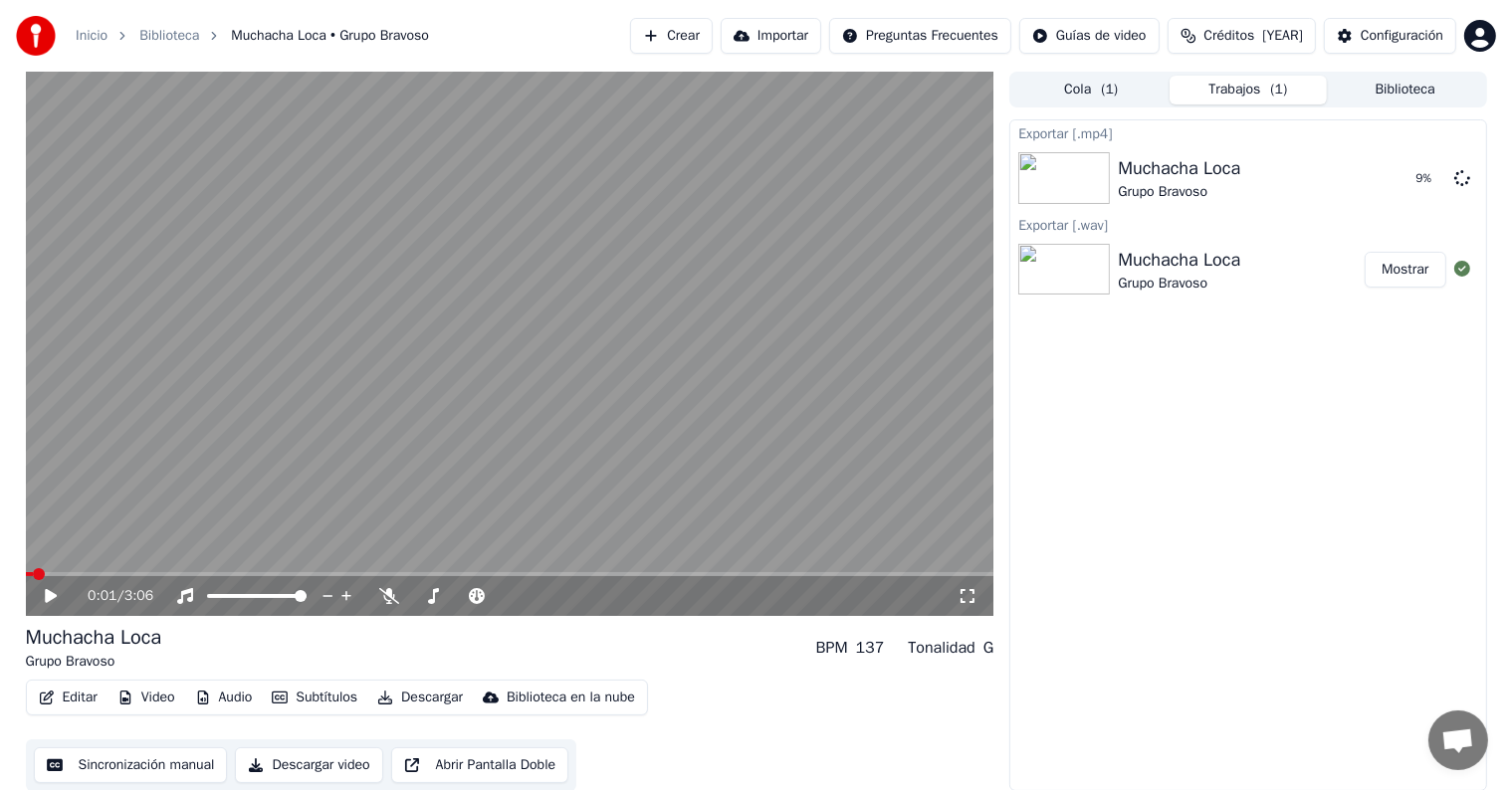 click at bounding box center (510, 343) 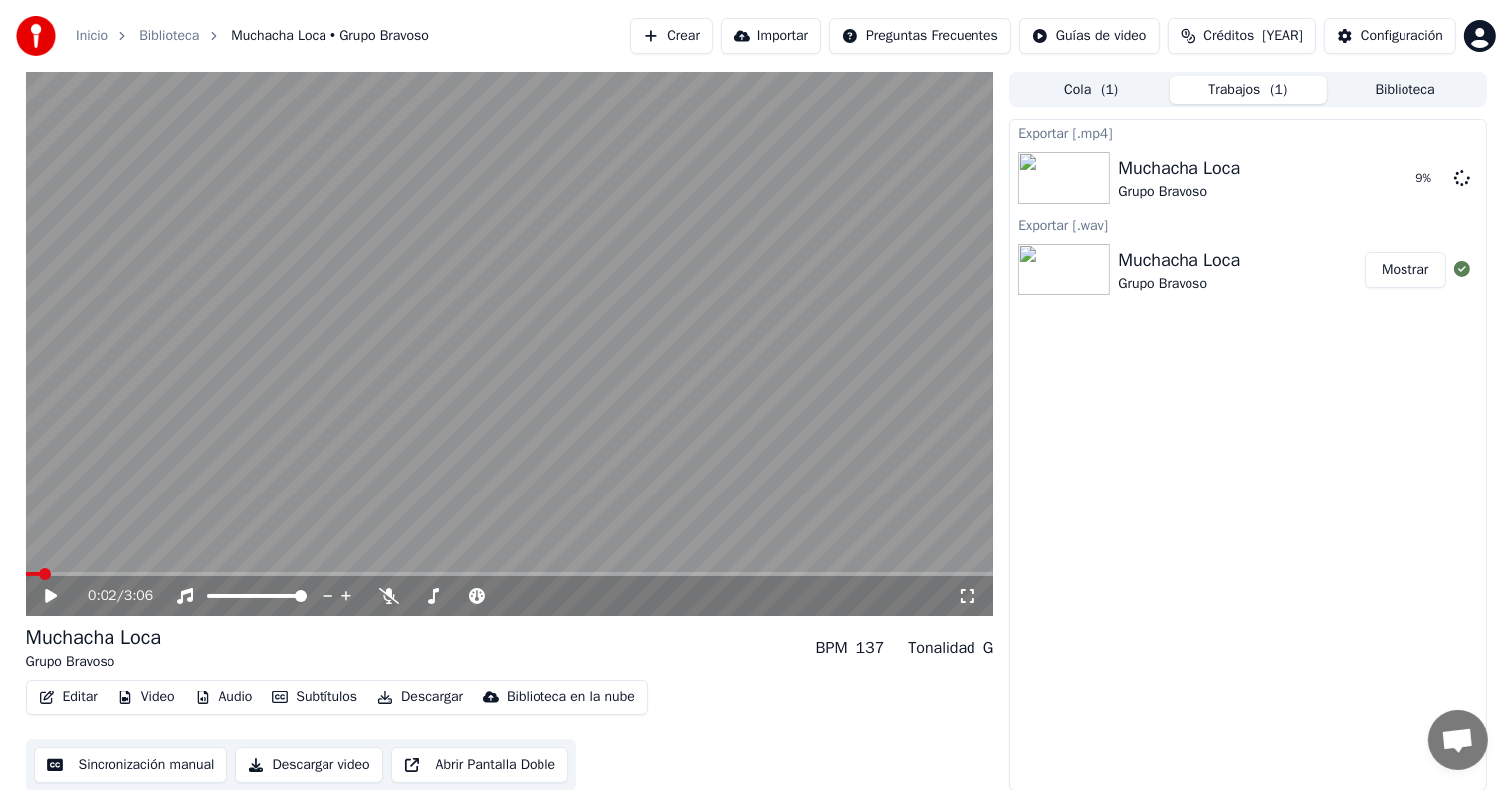 scroll, scrollTop: 1, scrollLeft: 0, axis: vertical 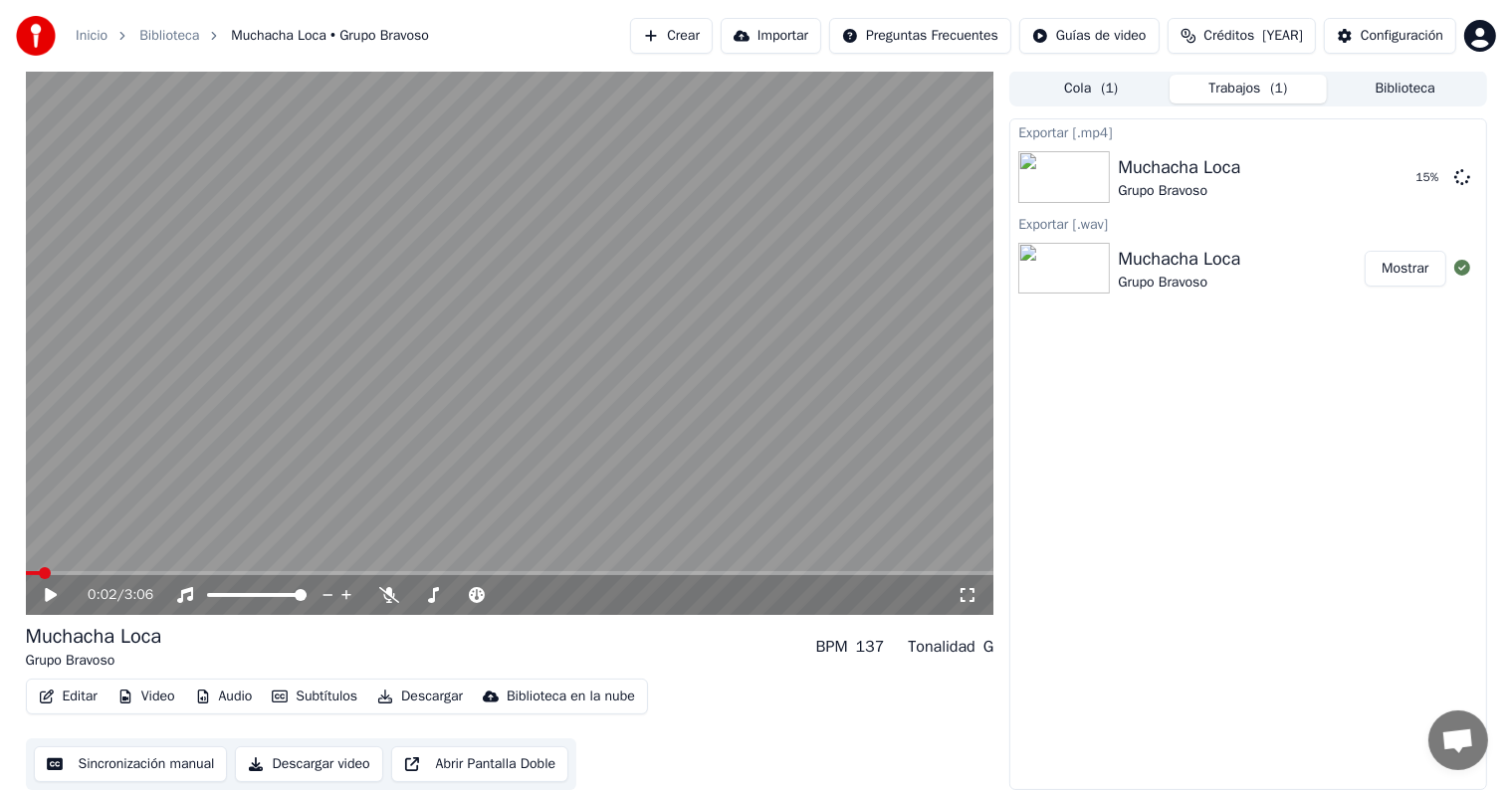 click on "Crear" at bounding box center [671, 36] 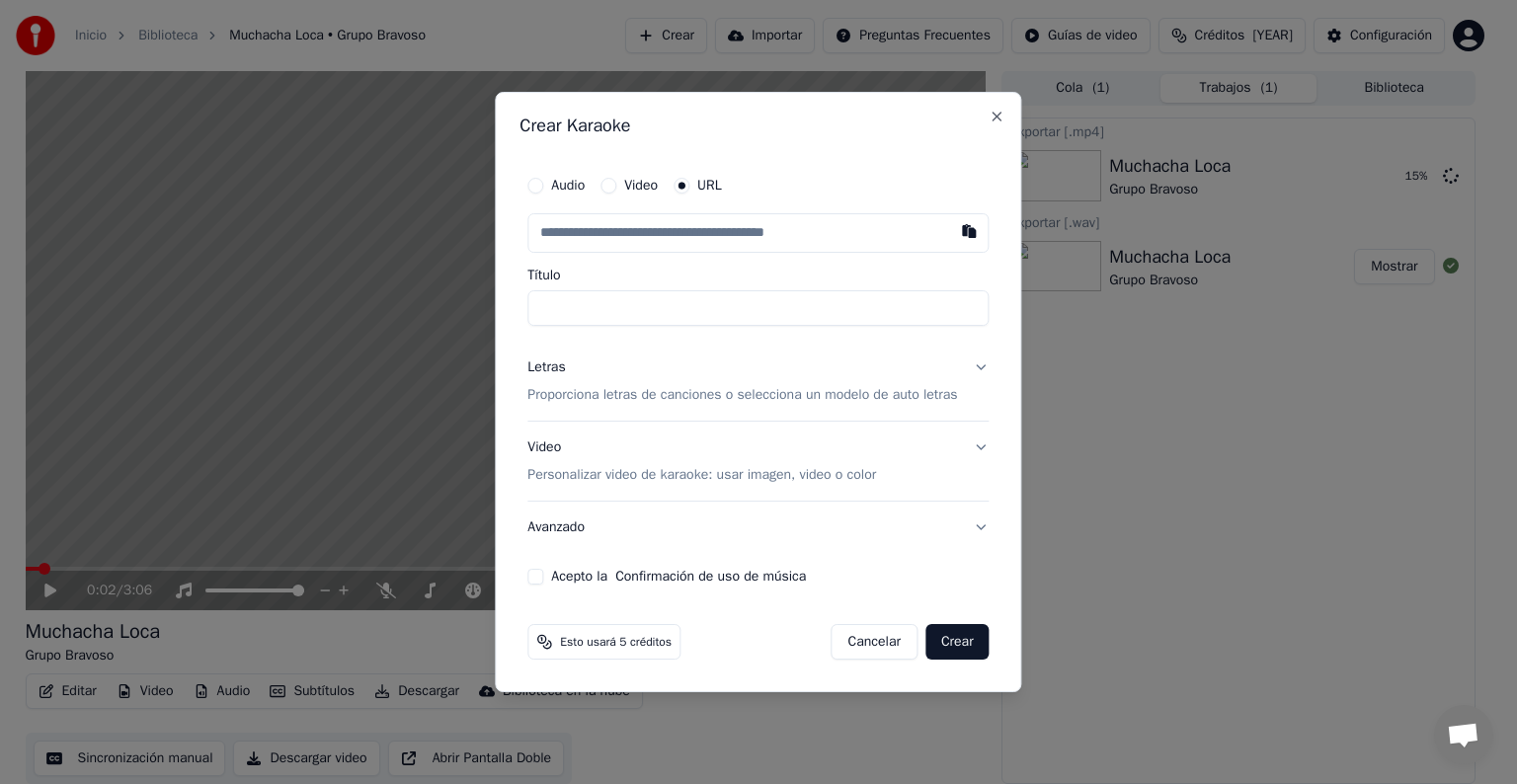 type on "**********" 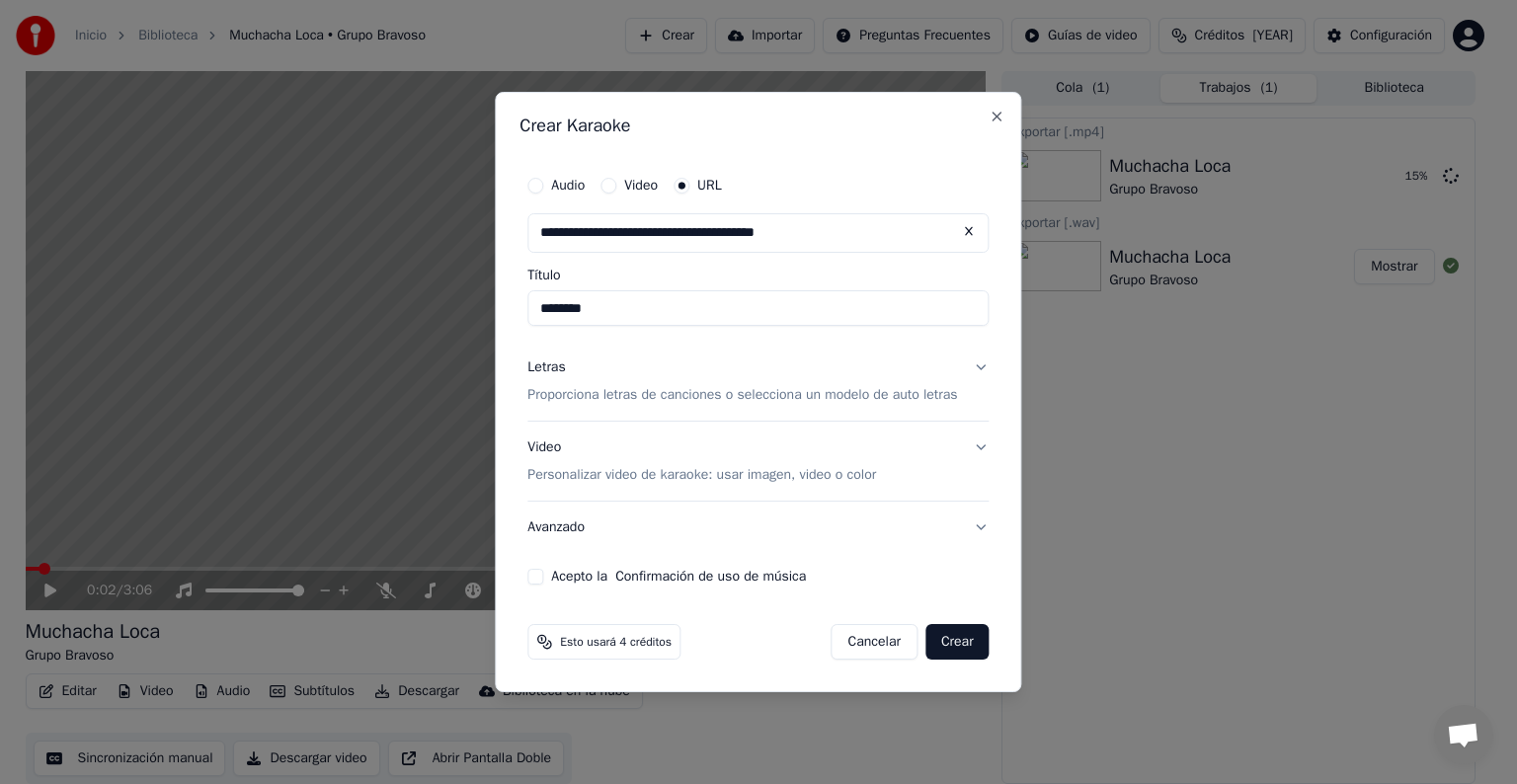 type on "********" 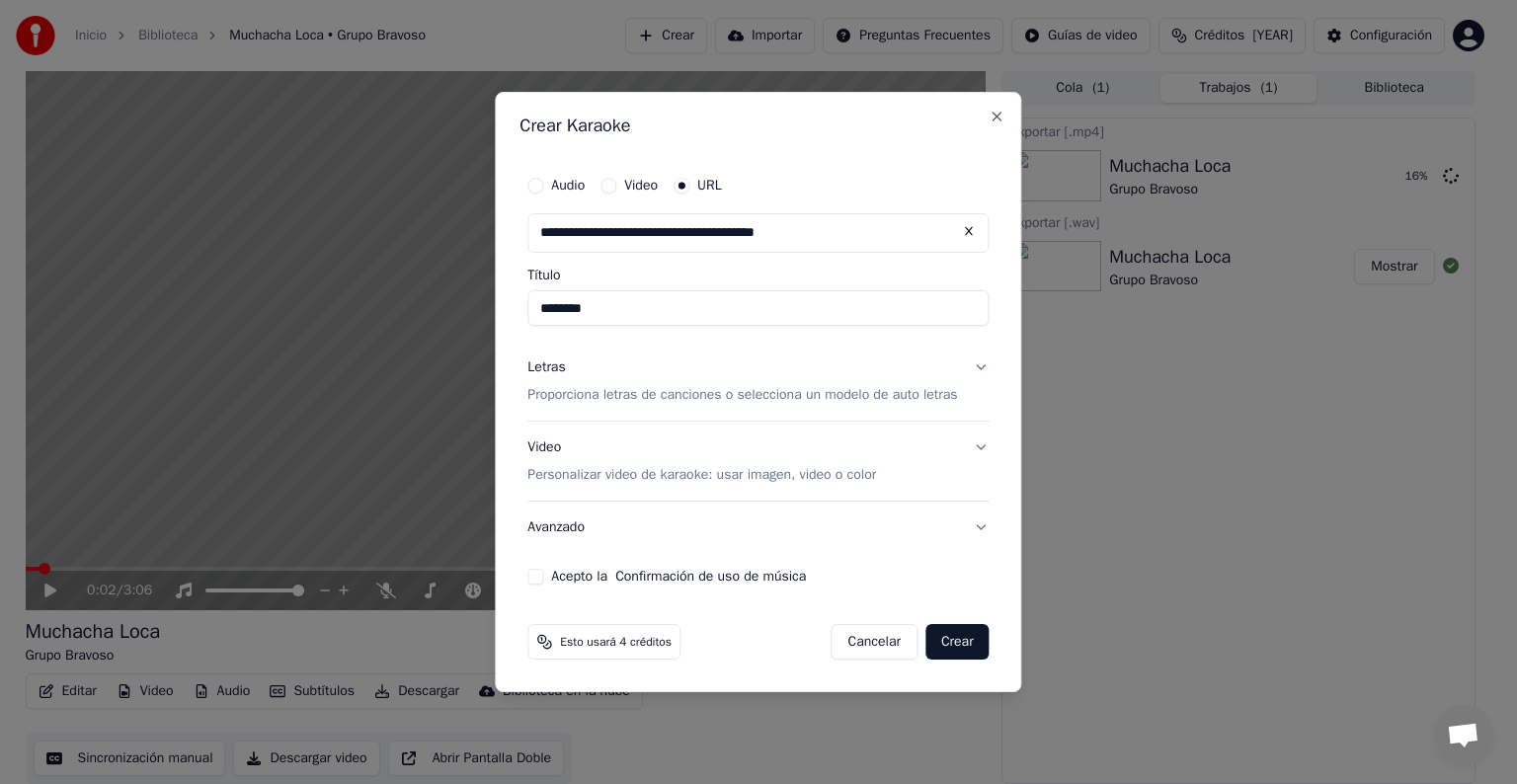 type on "**********" 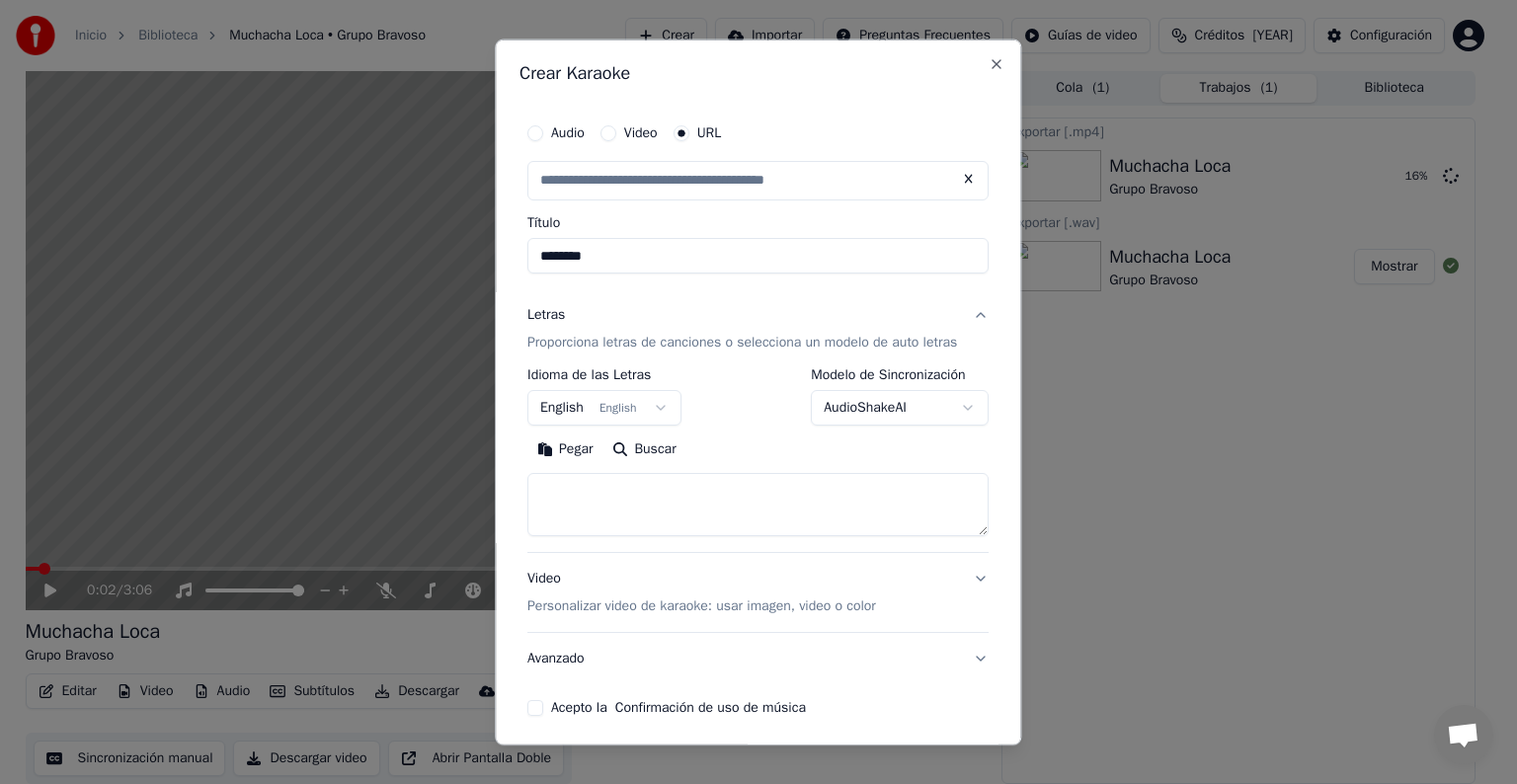type on "**********" 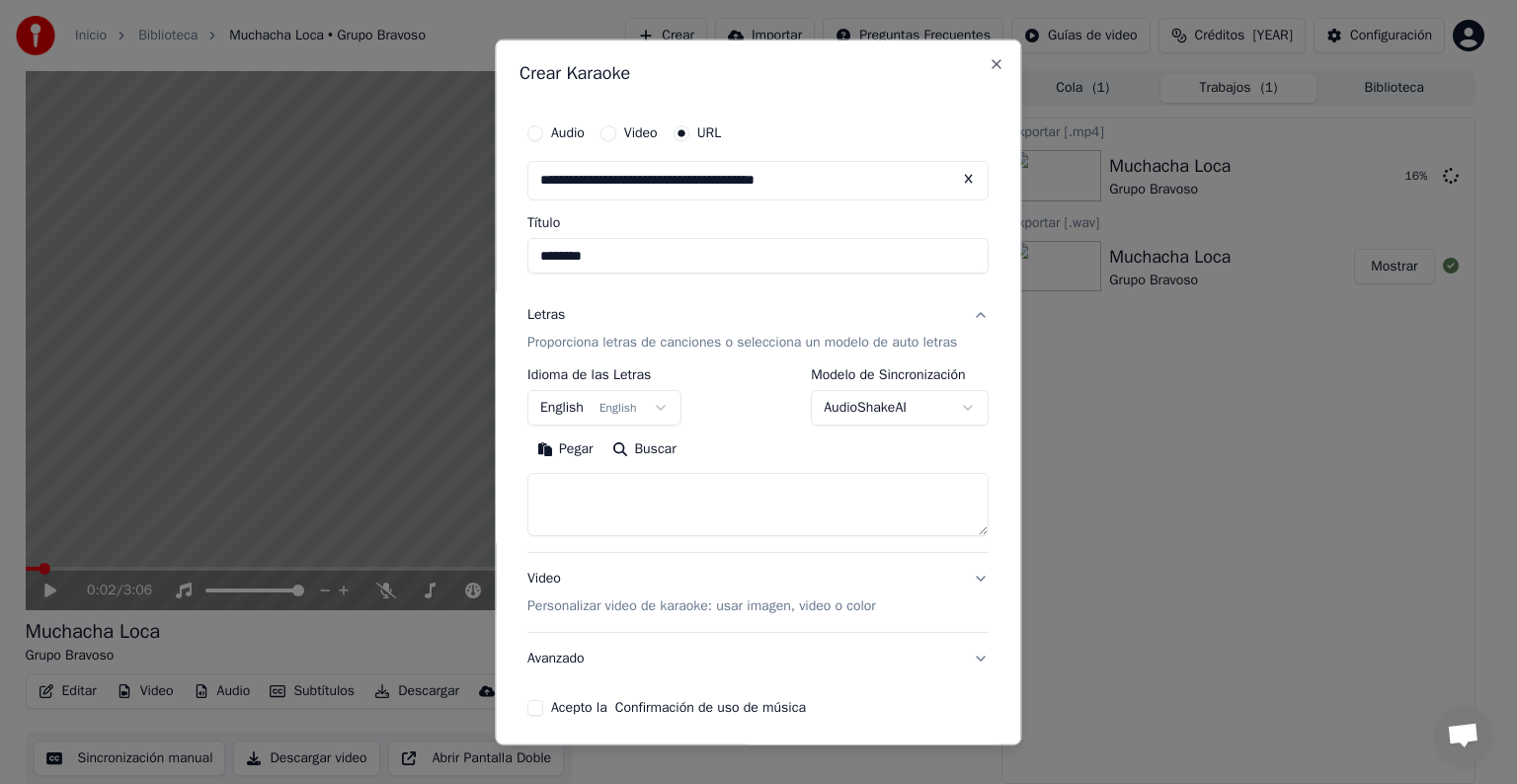 click on "**********" at bounding box center (750, 391) 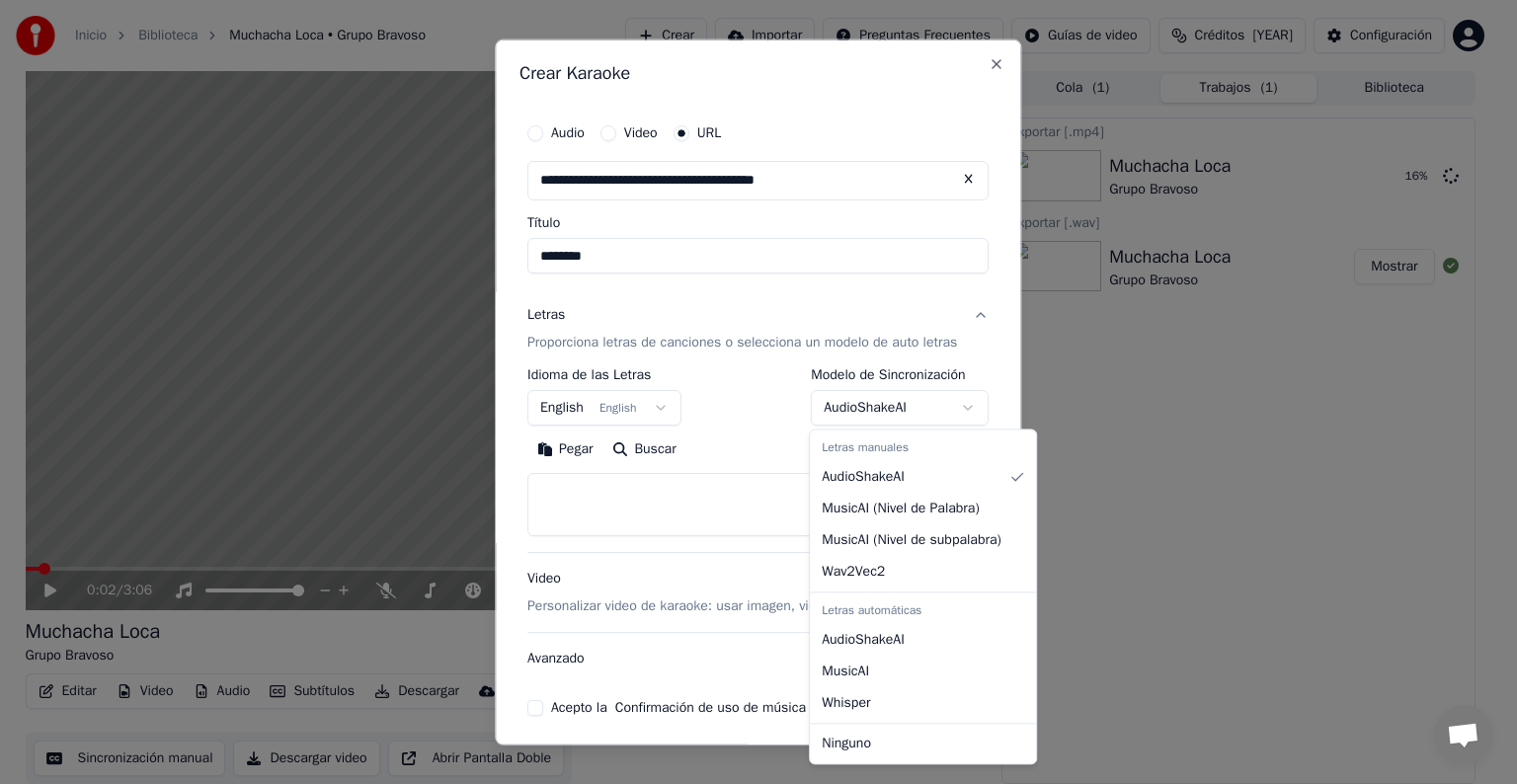 select on "**********" 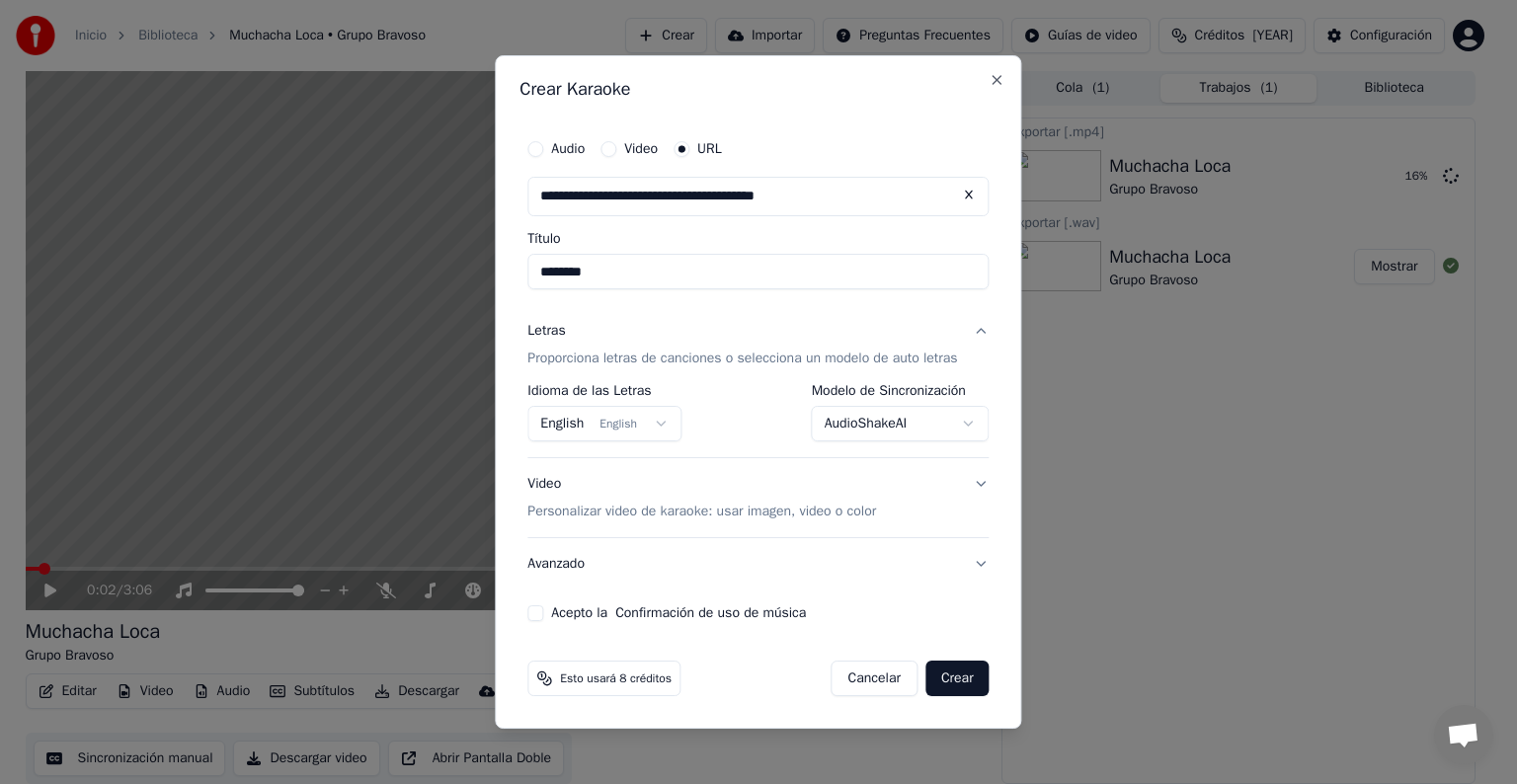 click on "Acepto la   Confirmación de uso de música" at bounding box center [535, 613] 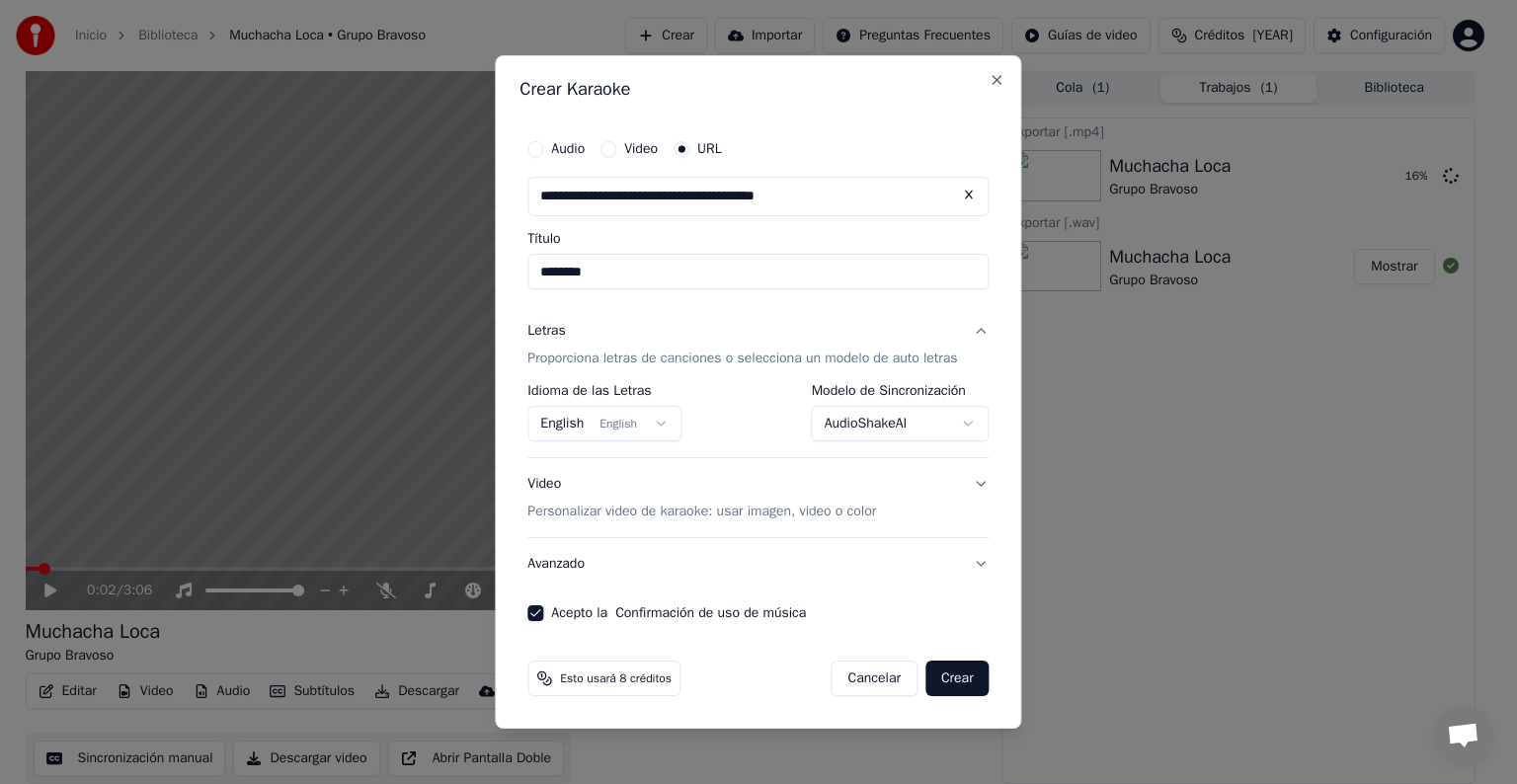 click on "Crear" at bounding box center [957, 678] 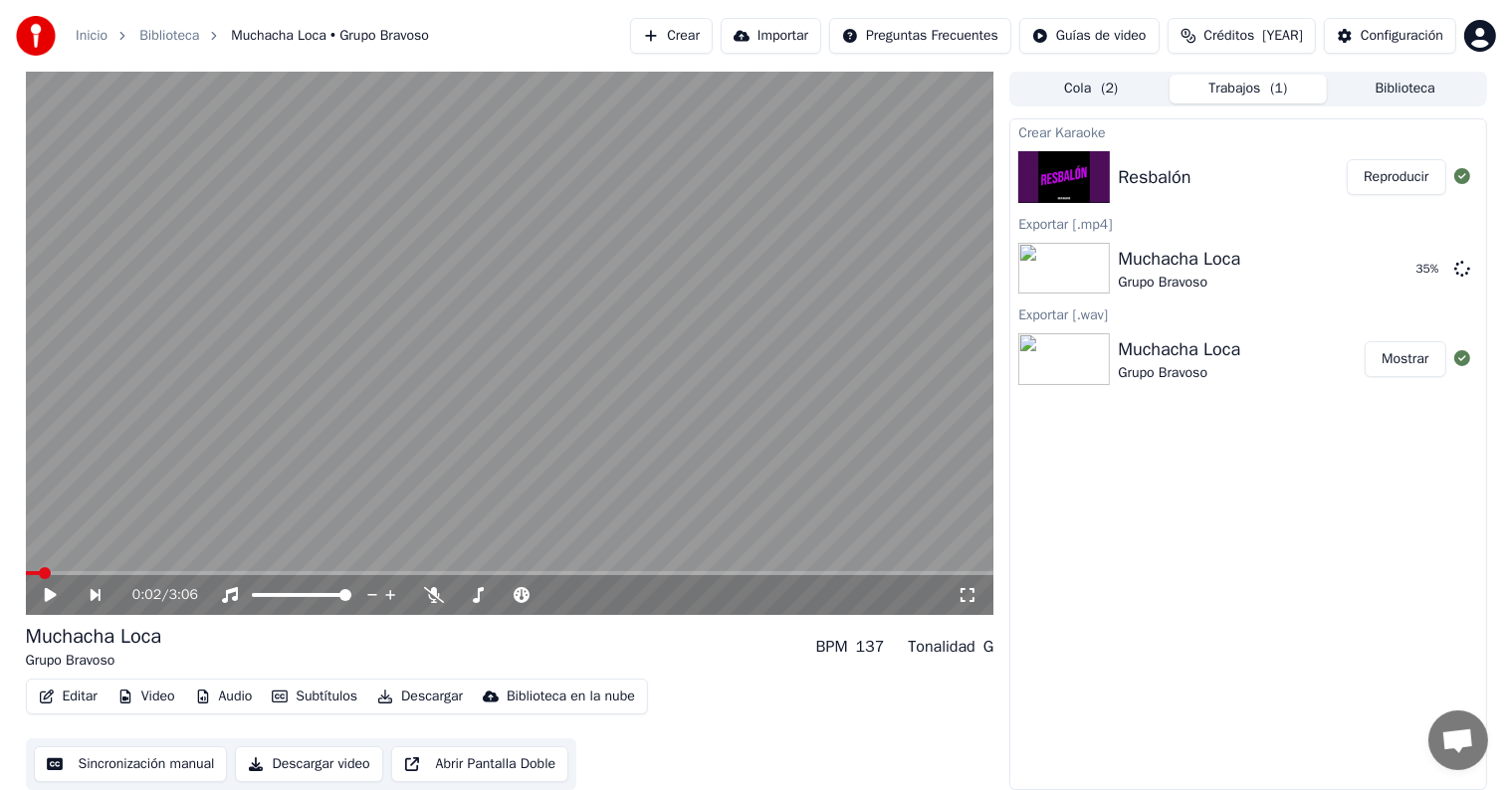 click on "Reproducir" at bounding box center (1396, 177) 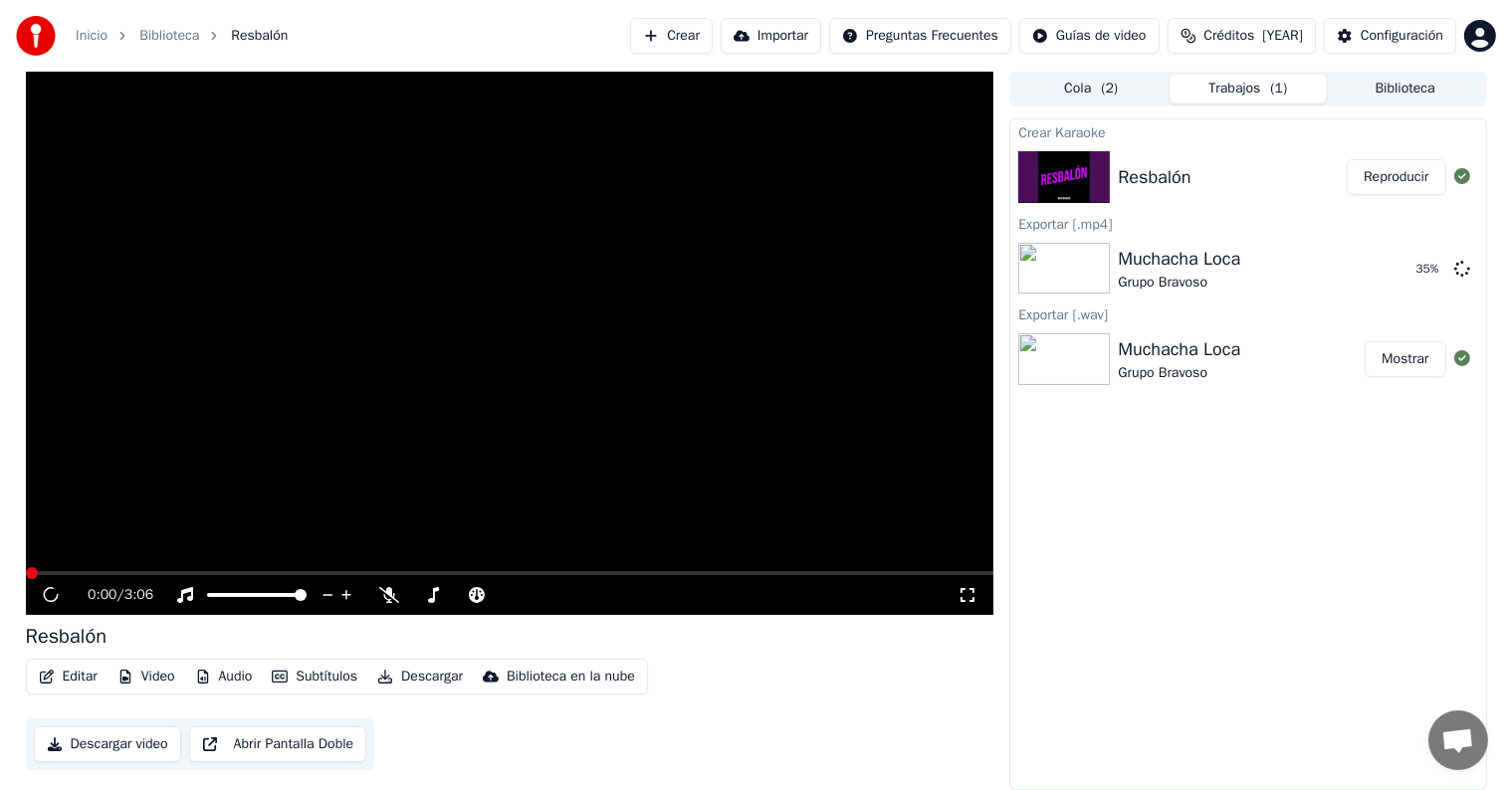 scroll, scrollTop: 0, scrollLeft: 0, axis: both 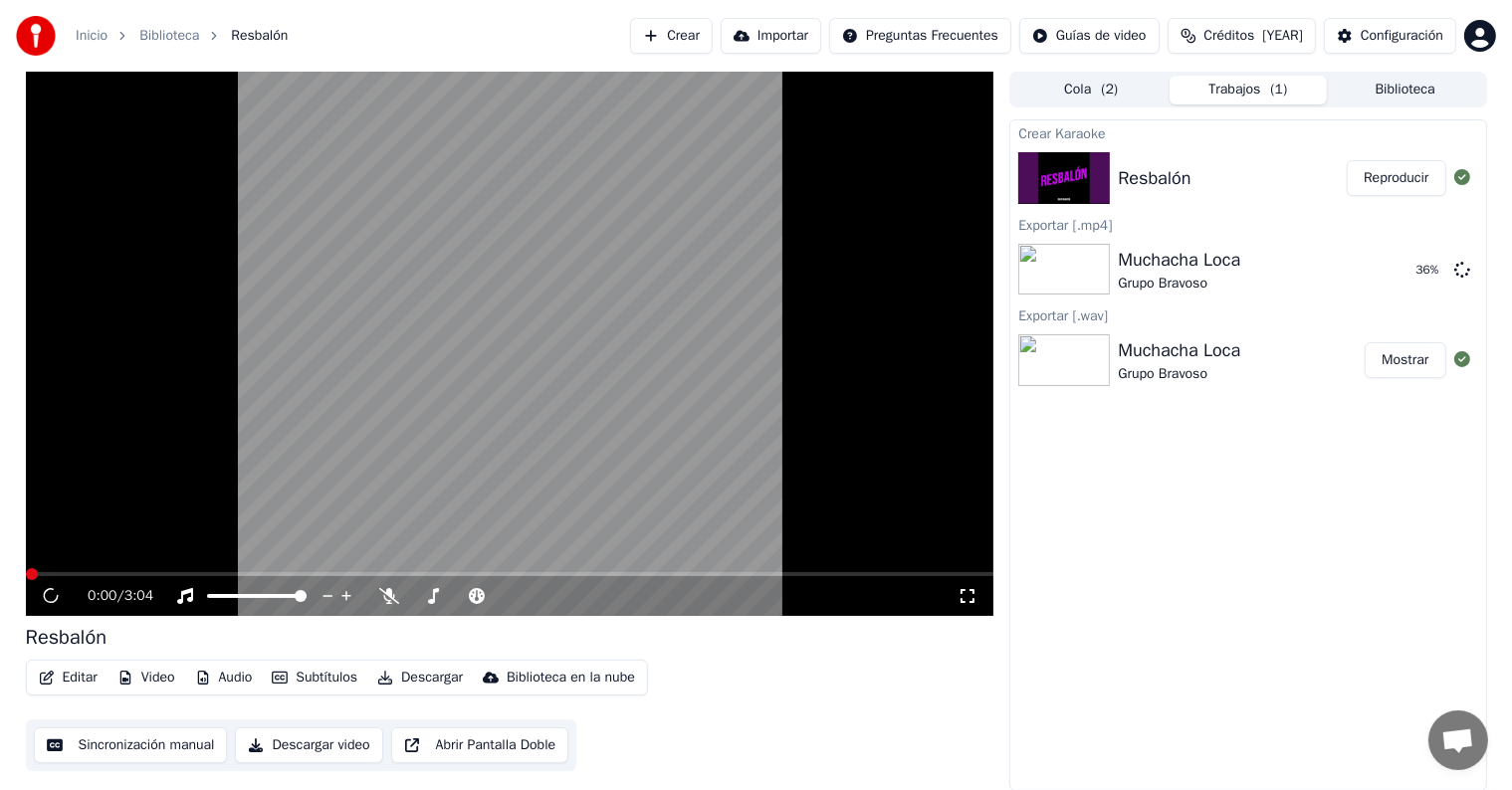 click 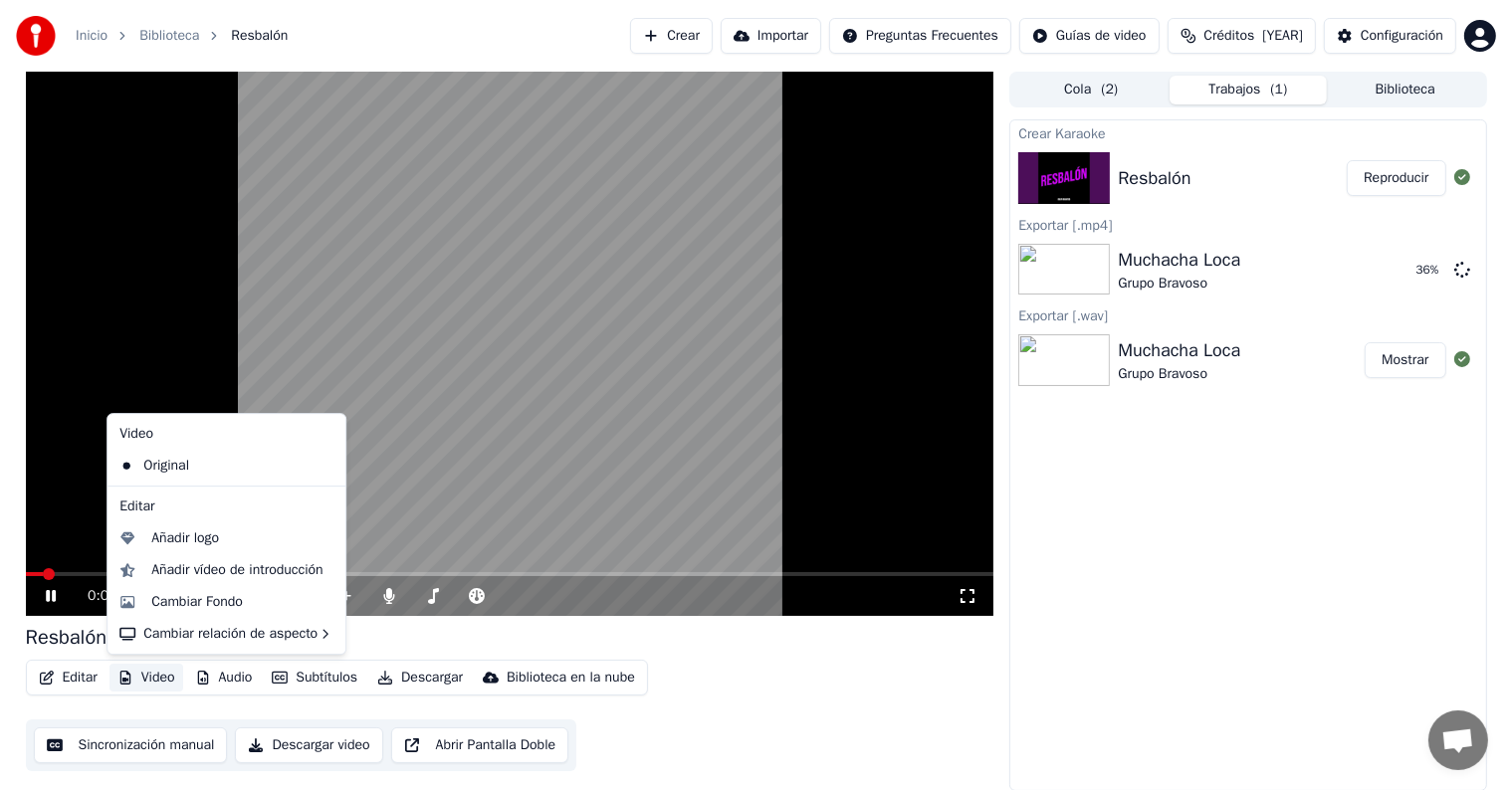 click on "Video" at bounding box center (146, 678) 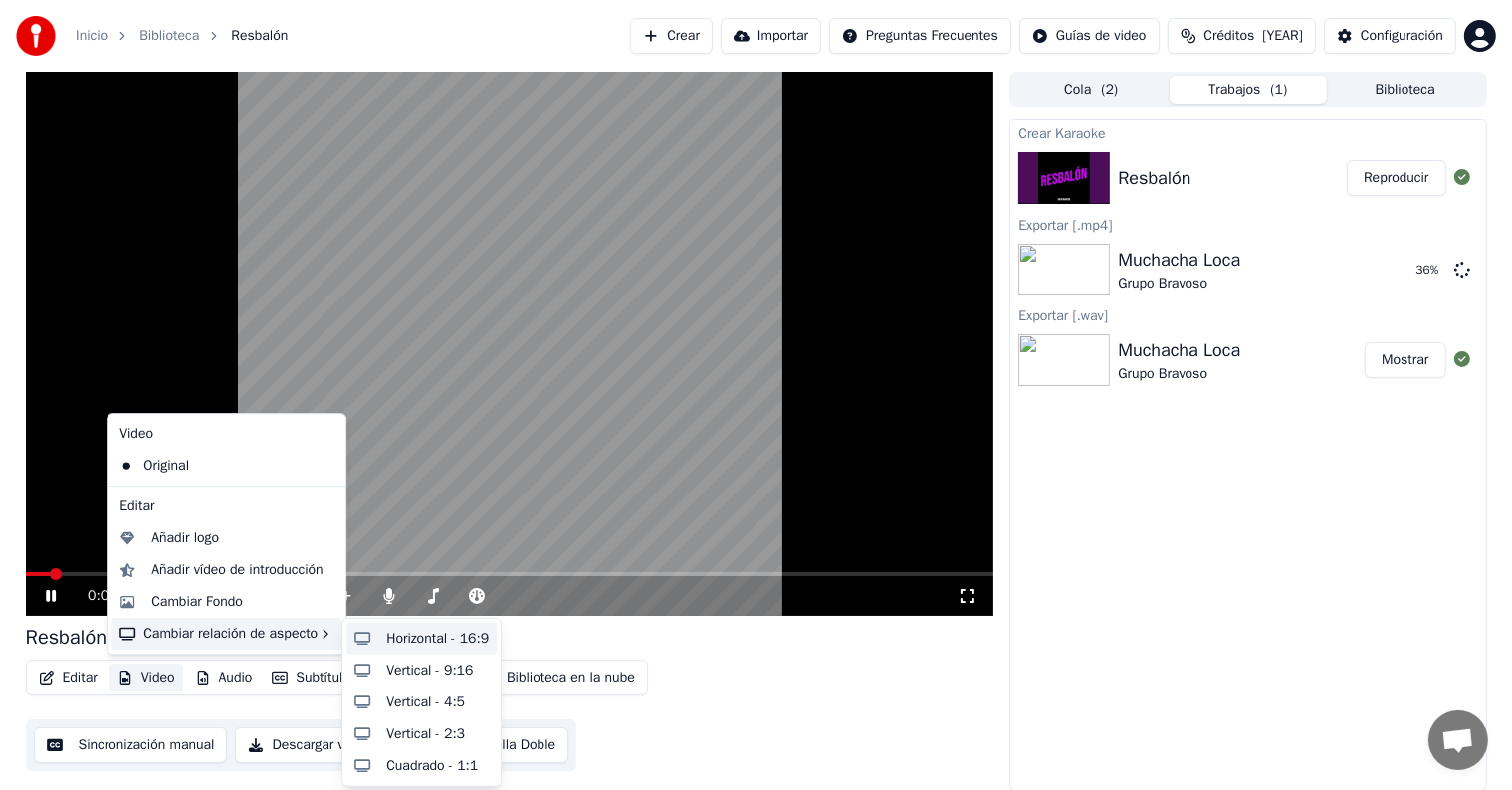 click on "Horizontal - 16:9" at bounding box center (437, 639) 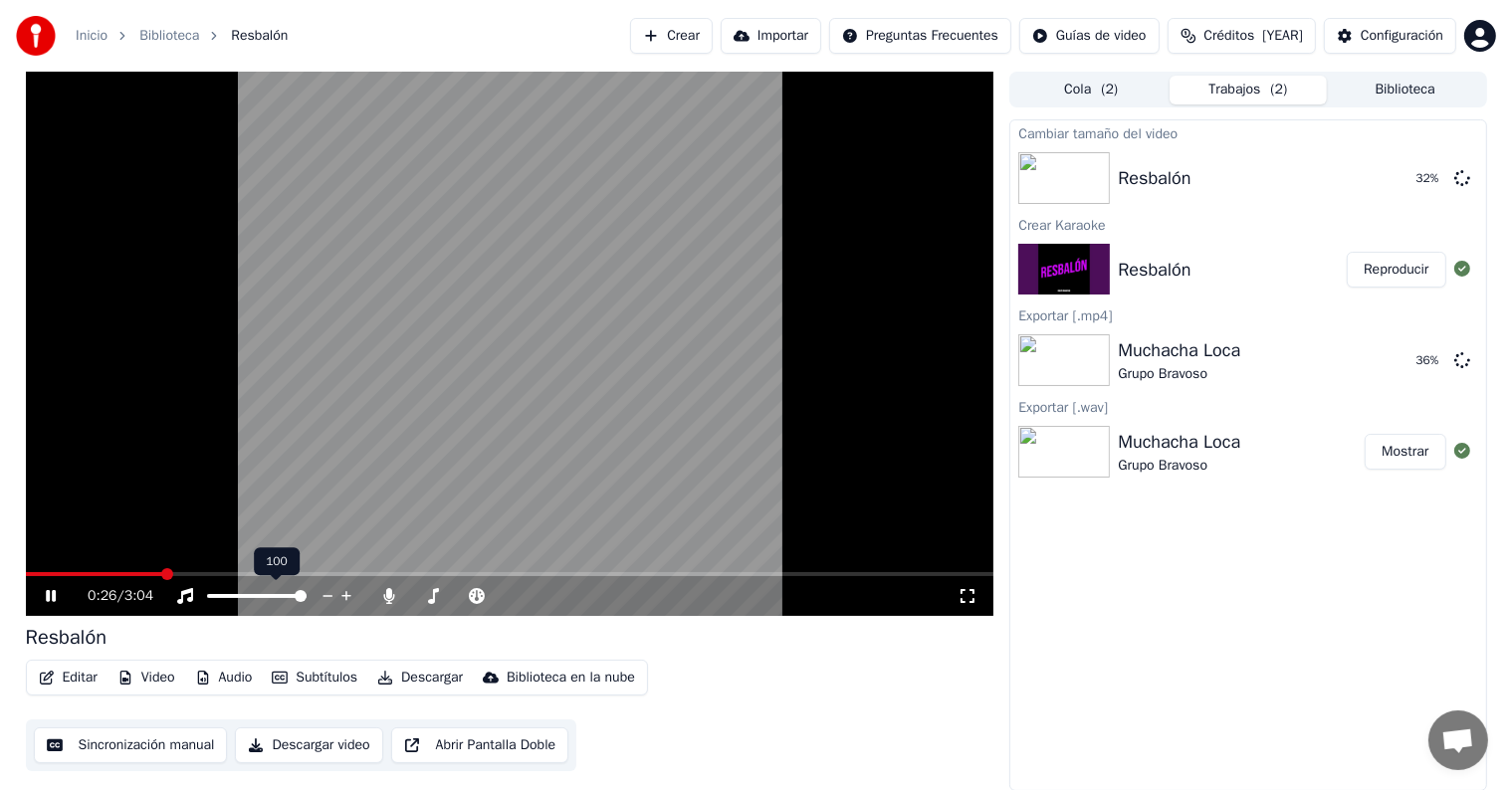 click 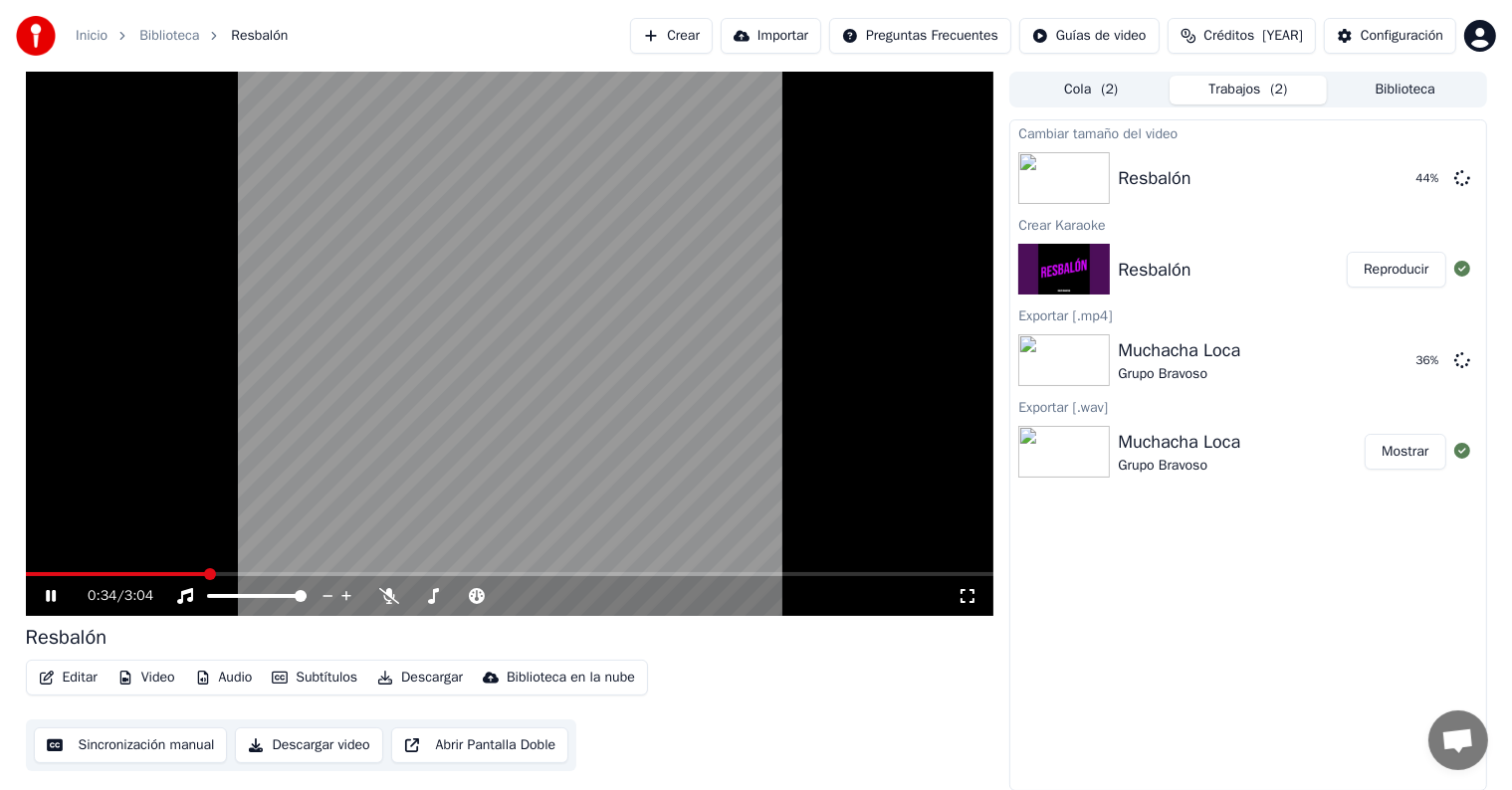 click on "Inicio Biblioteca Resbalón Crear Importar Preguntas Frecuentes Guías de video Créditos [YEAR] Configuración" at bounding box center (756, 36) 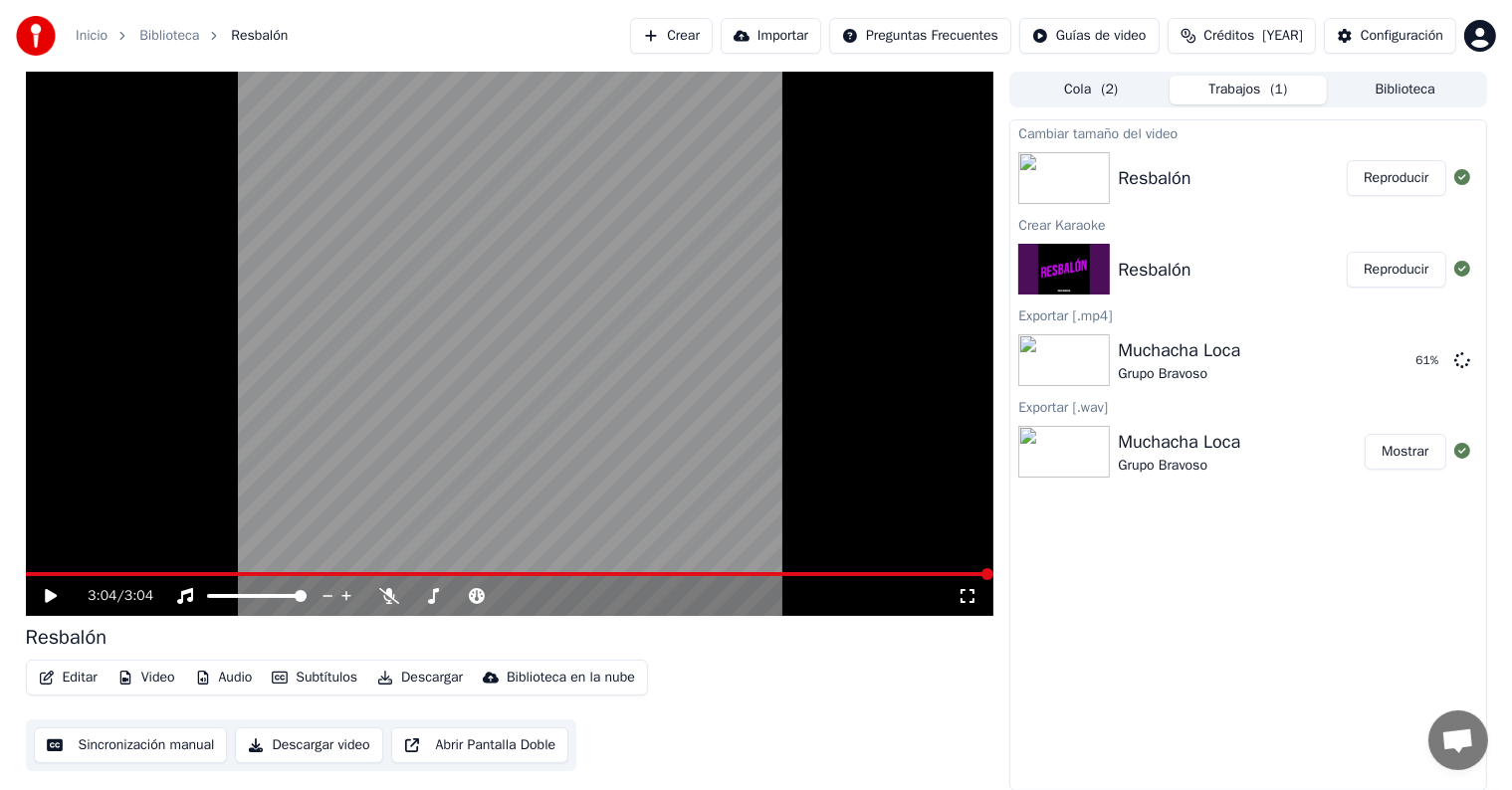 click on "Reproducir" at bounding box center (1396, 178) 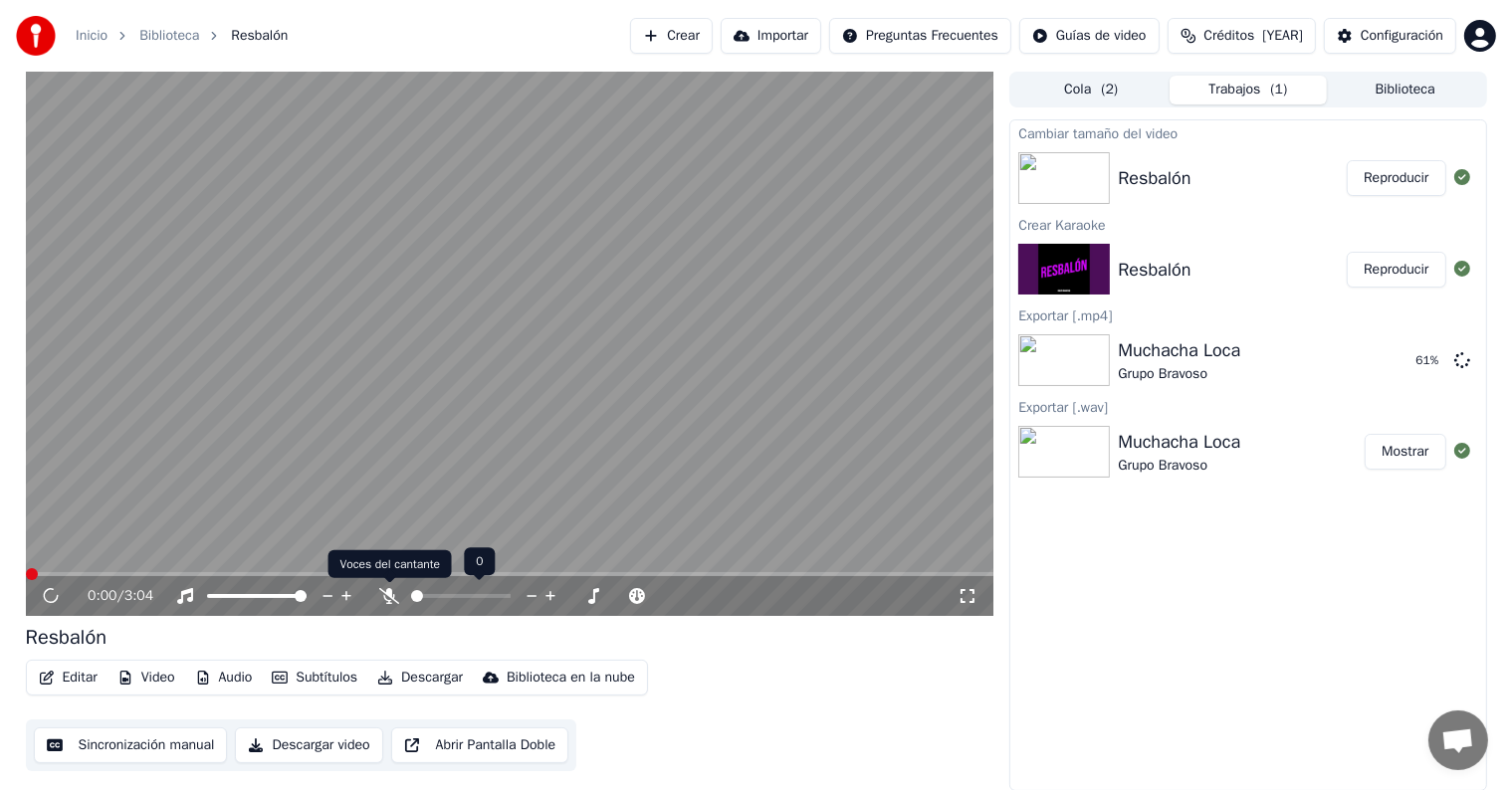 click 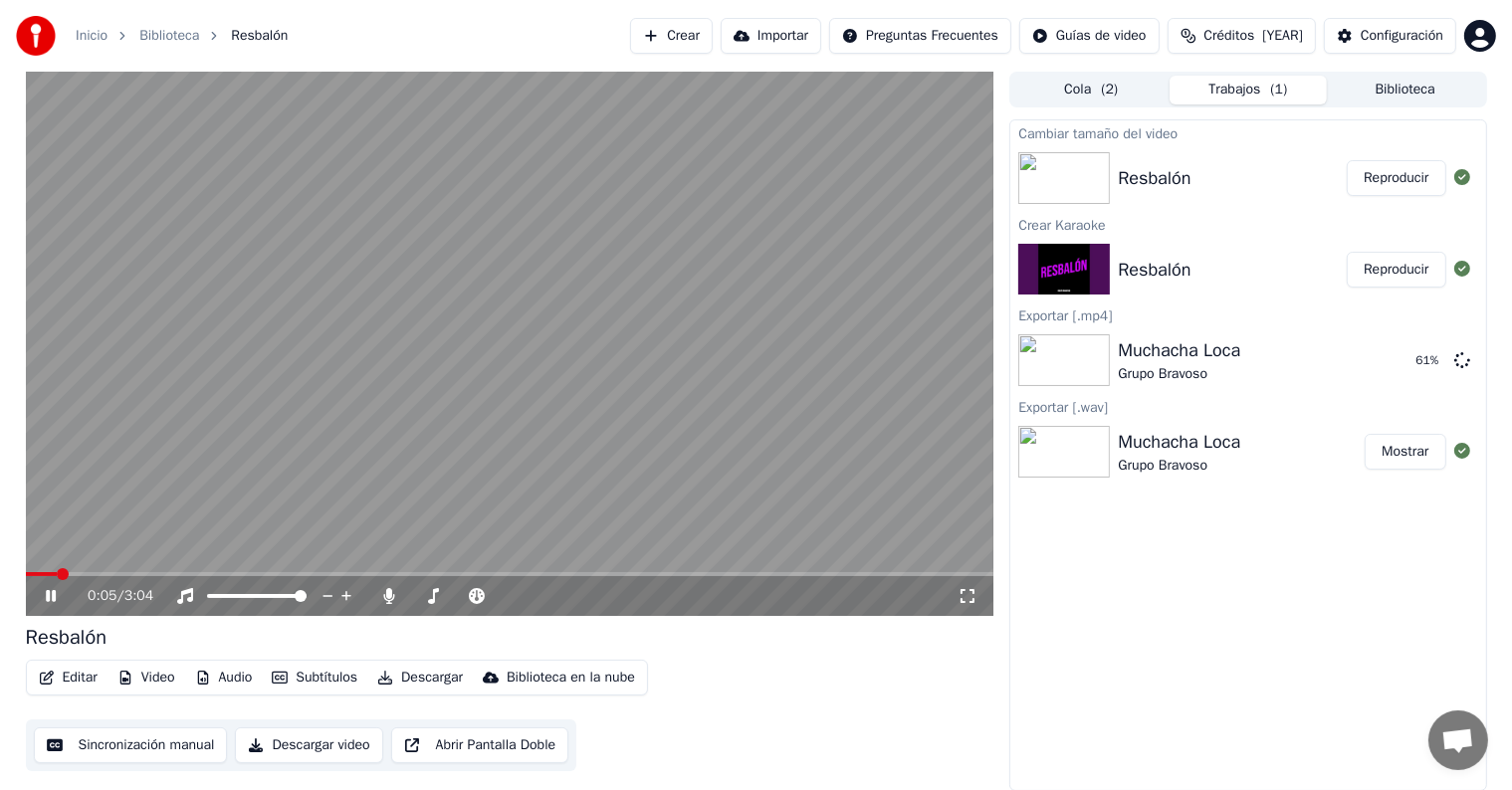 click on "0:05  /  3:04 Resbalón Editar Video Audio Subtítulos Descargar Biblioteca en la nube Sincronización manual Descargar video Abrir Pantalla Doble Cola ( 2 ) Trabajos ( 1 ) Biblioteca Cambiar tamaño del video Resbalón Reproducir Crear Karaoke Resbalón Reproducir Exportar [.mp4] Muchacha Loca Grupo Bravoso 61 % Exportar [.wav] Muchacha Loca Grupo Bravoso Mostrar" at bounding box center [756, 431] 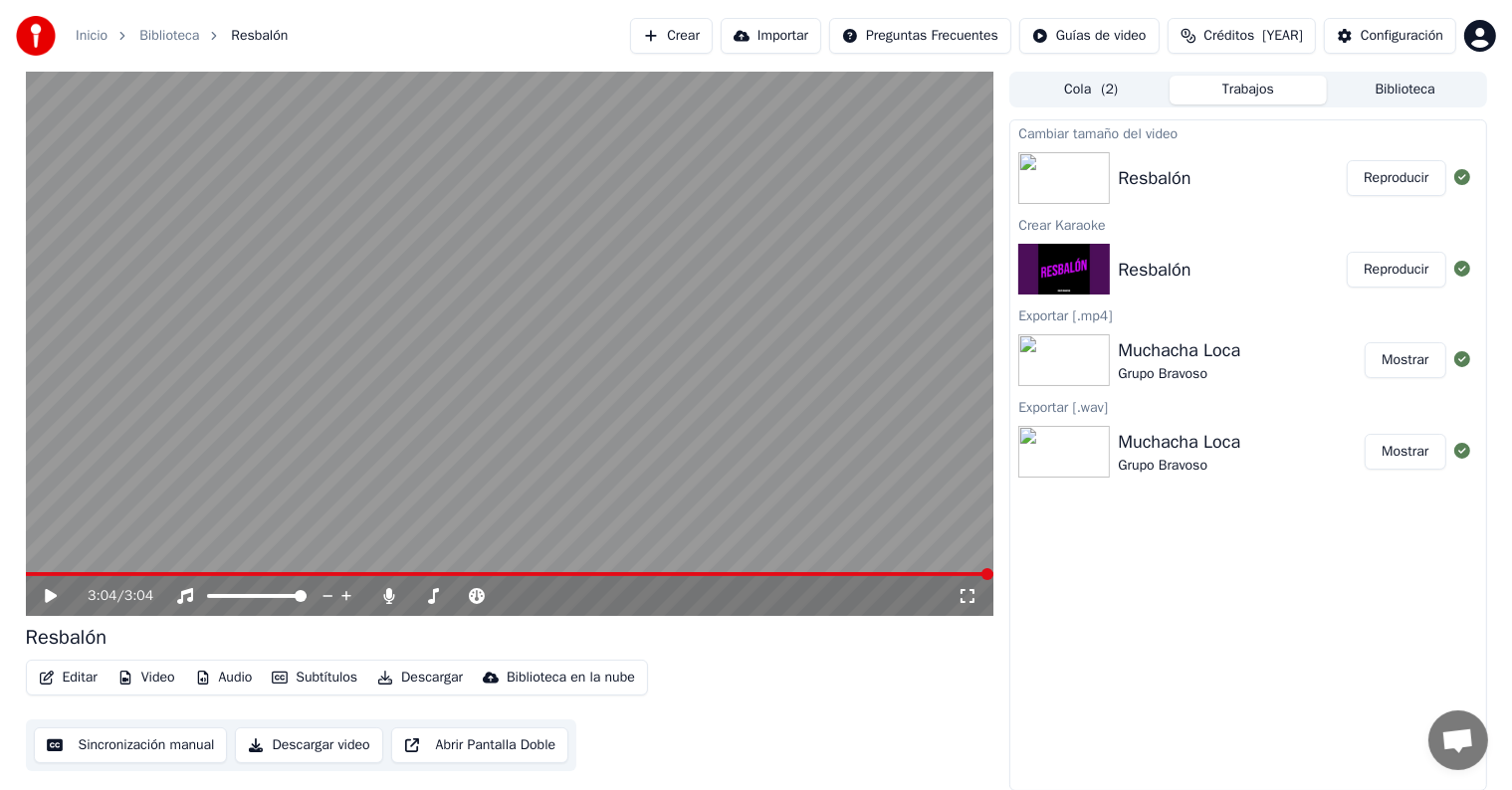 click on "Reproducir" at bounding box center [1396, 178] 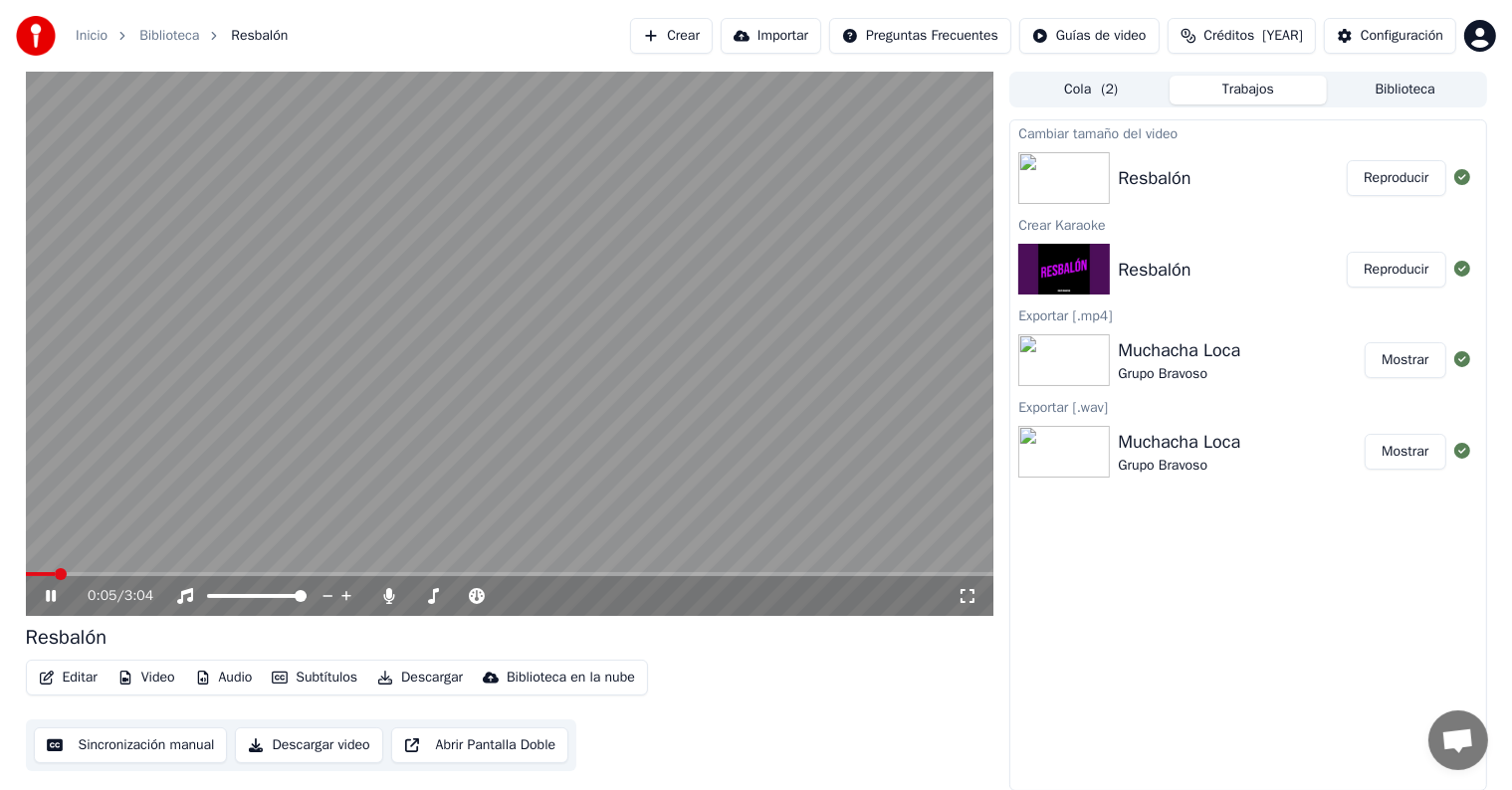 type 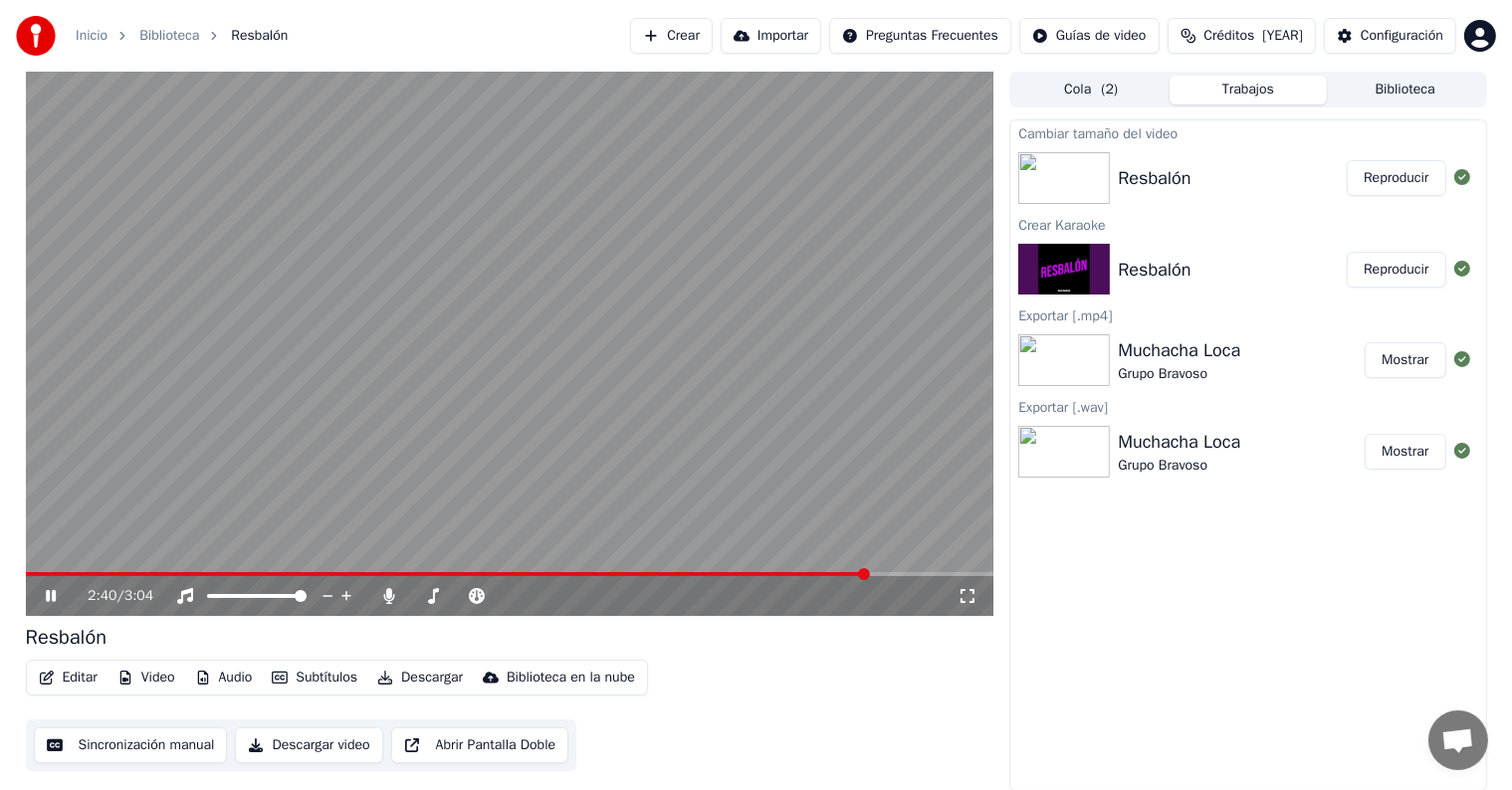 click on "Editar" at bounding box center (68, 678) 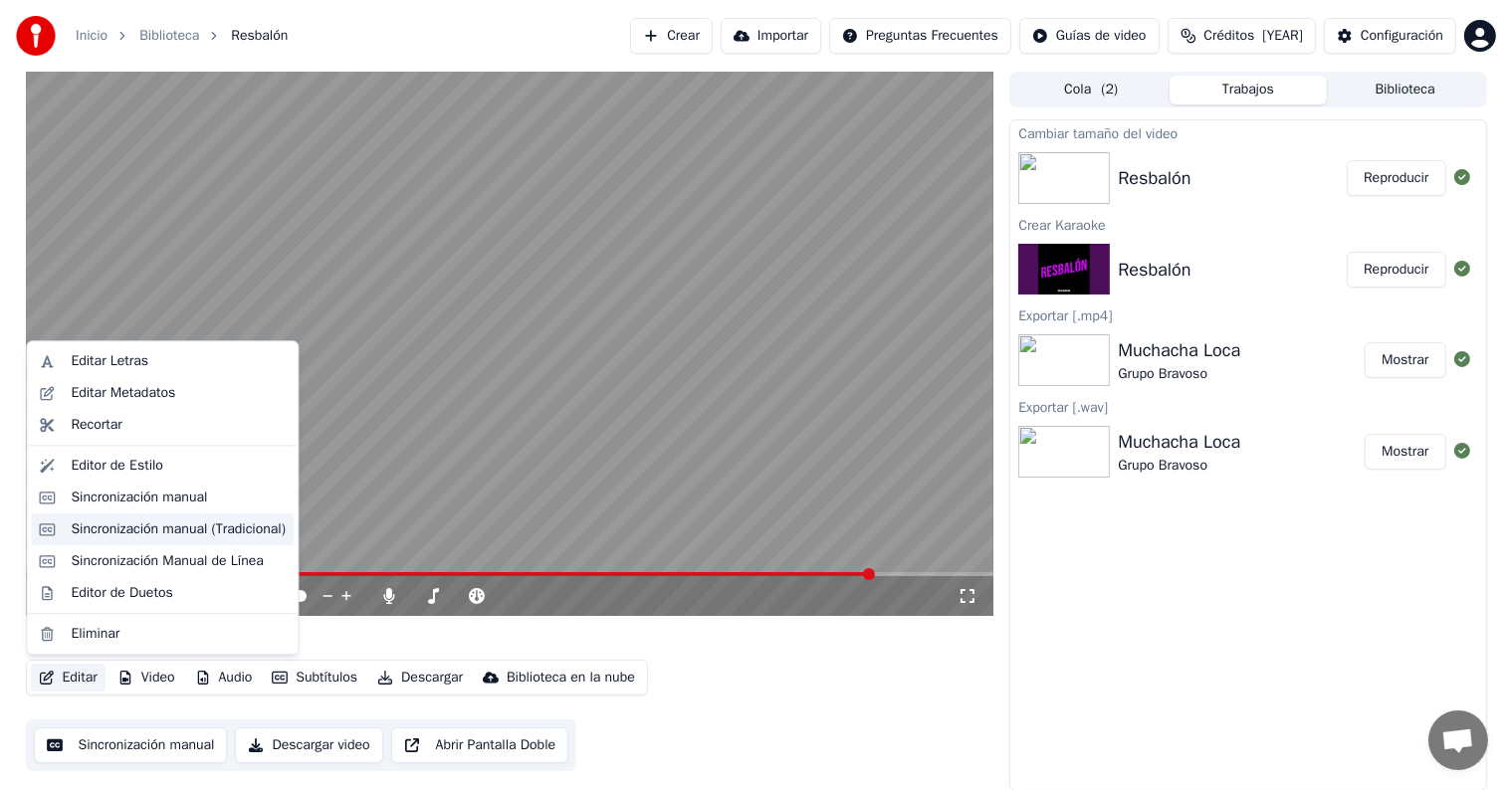 click on "Sincronización manual (Tradicional)" at bounding box center (178, 529) 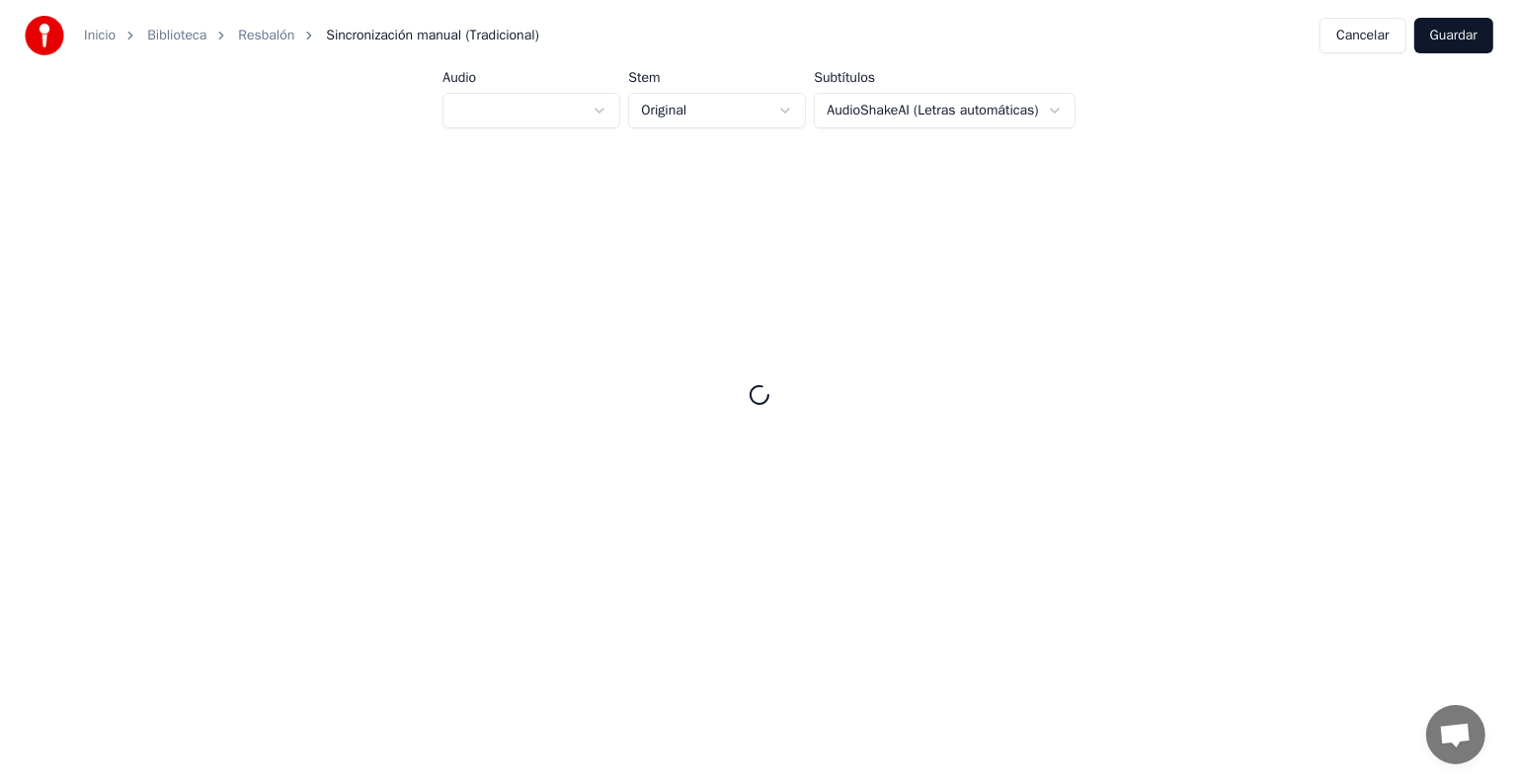 scroll, scrollTop: 0, scrollLeft: 0, axis: both 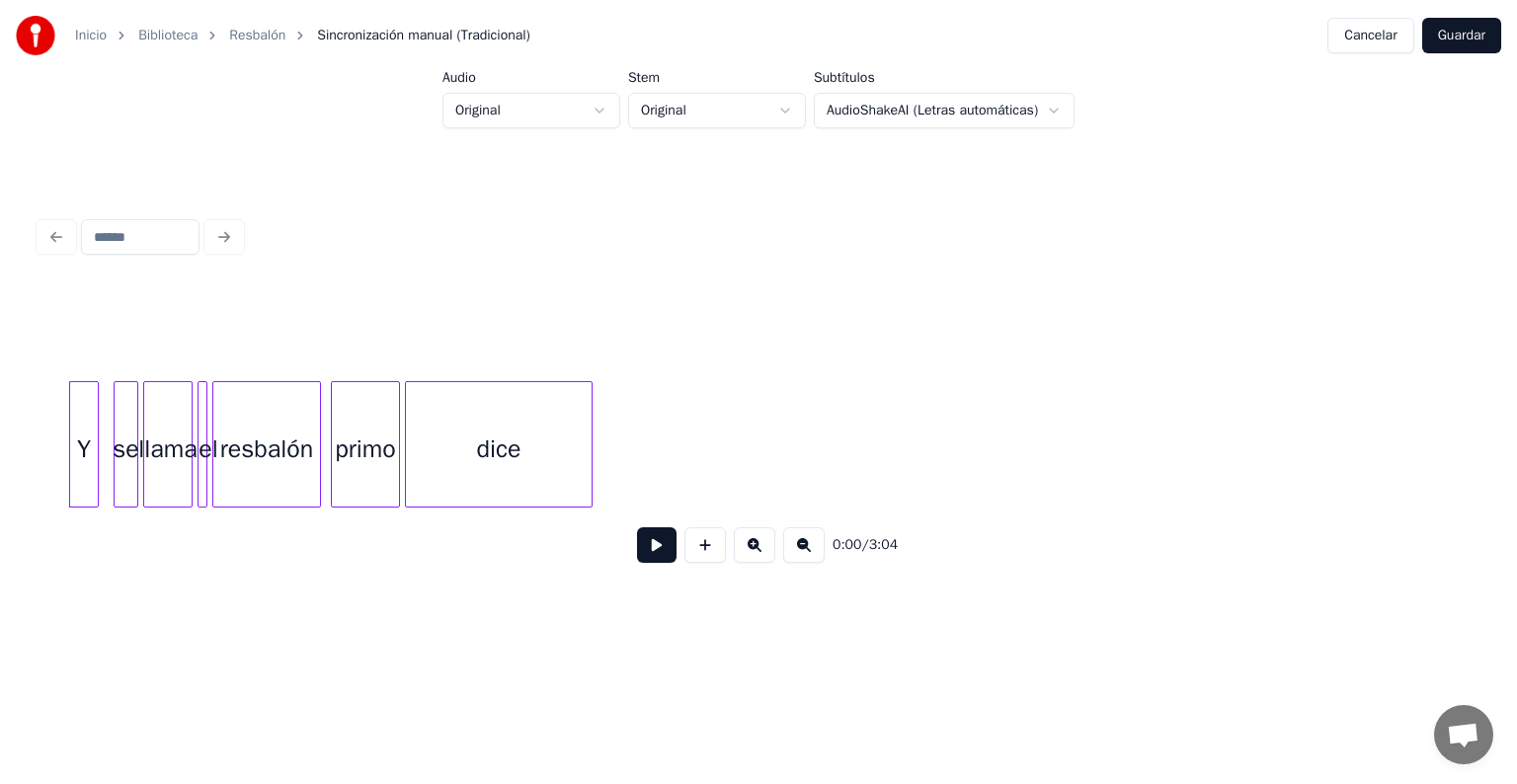 click at bounding box center (657, 545) 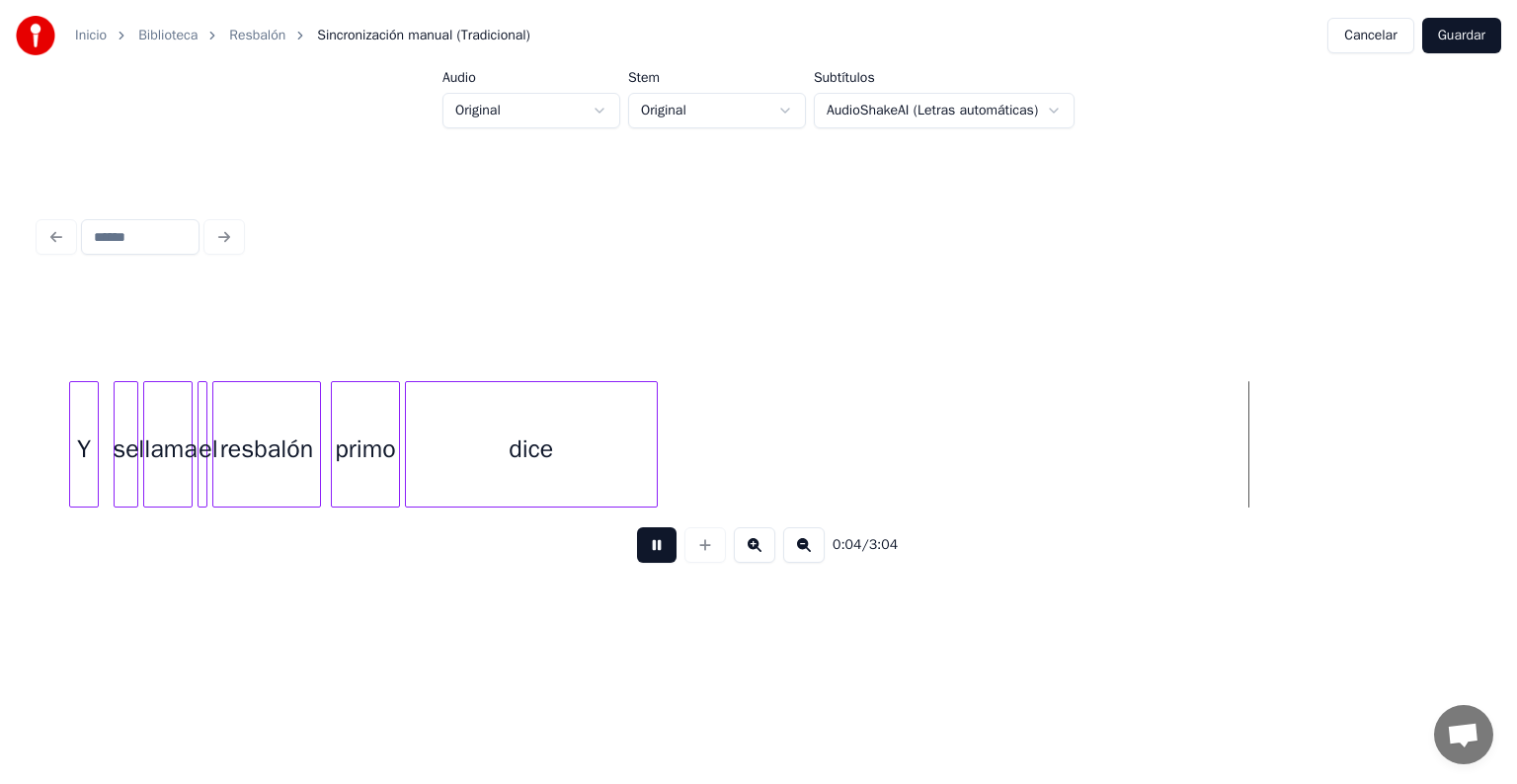 click at bounding box center (654, 444) 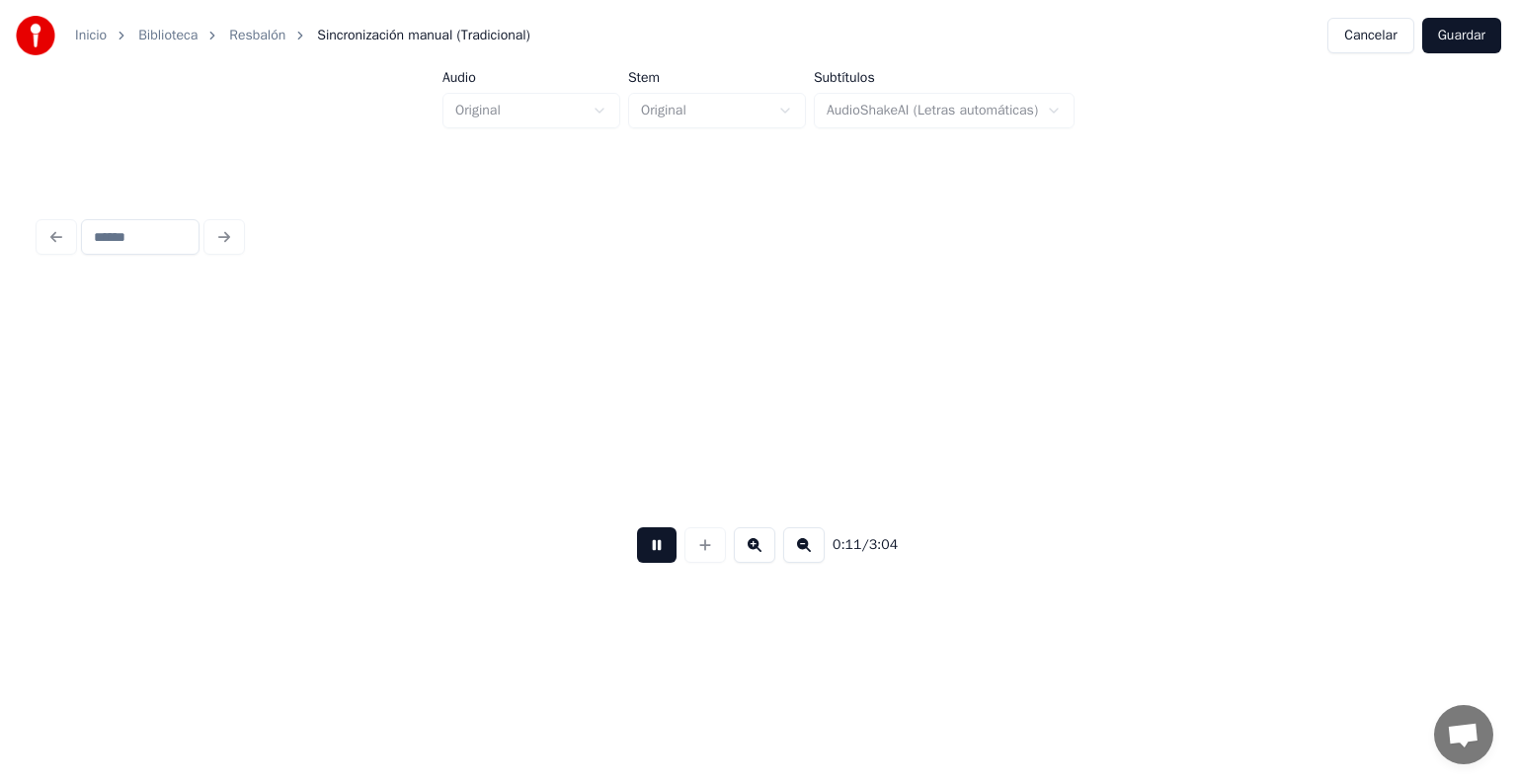 scroll, scrollTop: 0, scrollLeft: 2882, axis: horizontal 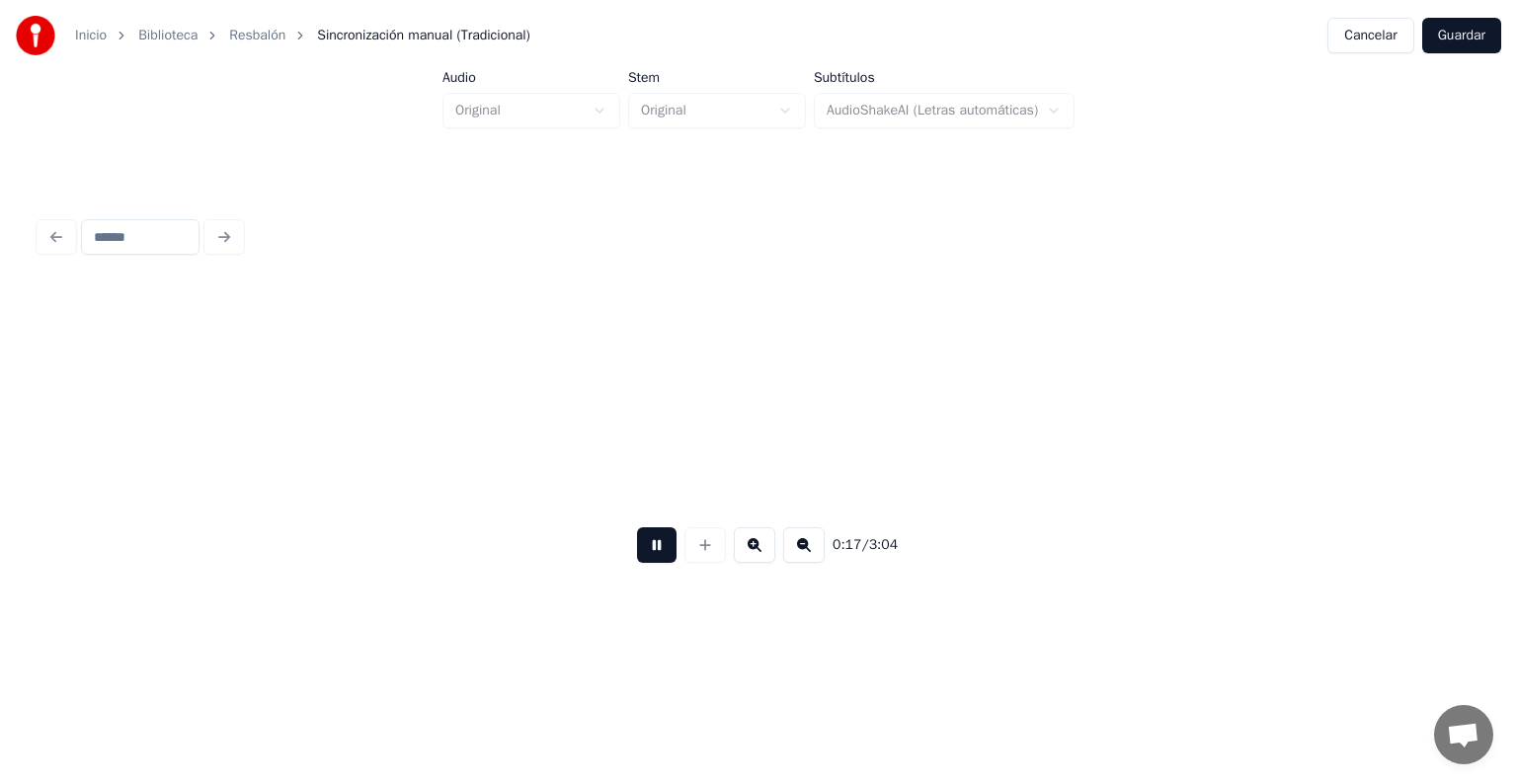 click on "donde" at bounding box center (2728, 449) 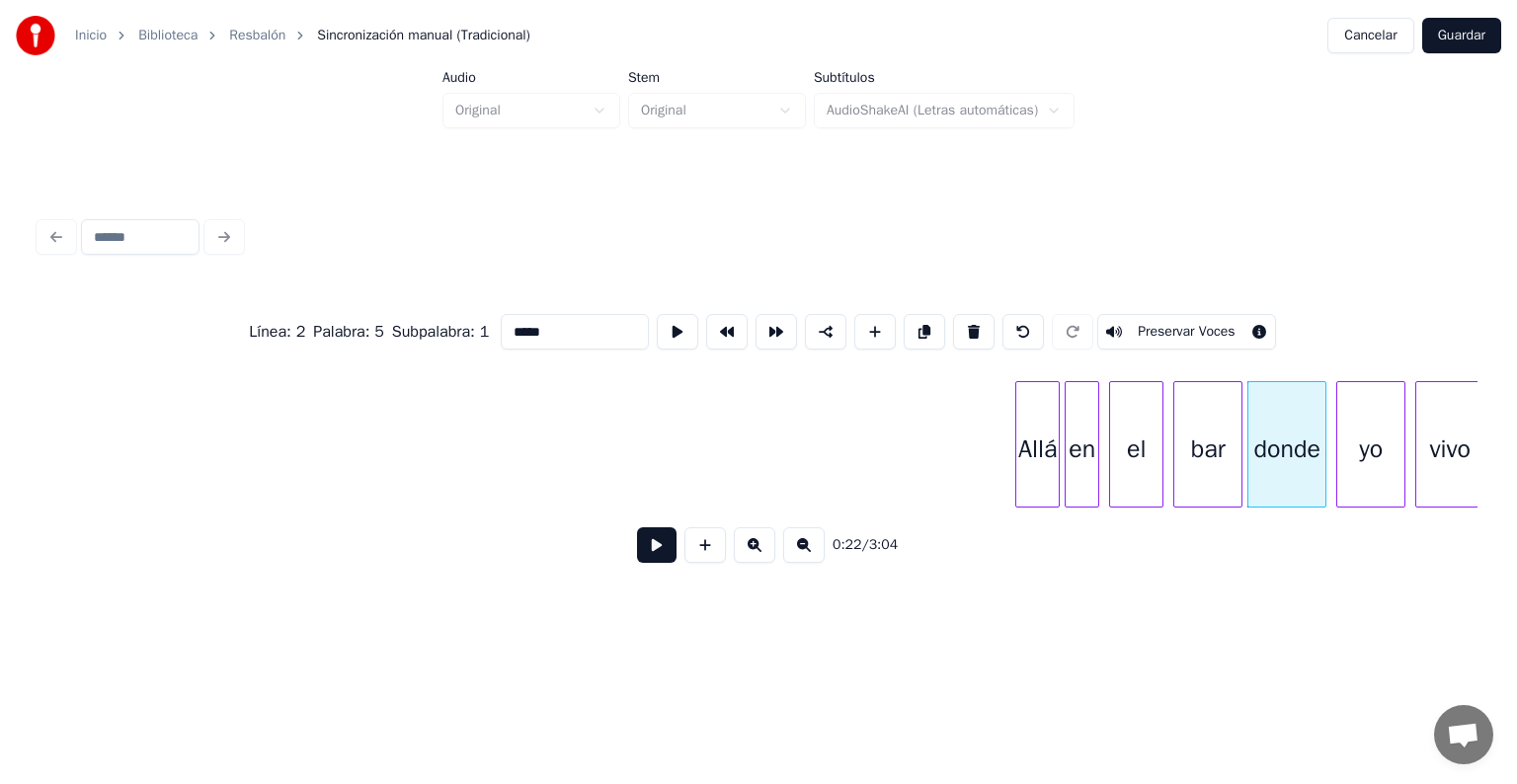 click on "Allá en el barrio donde yo vivo" at bounding box center [18470, 444] 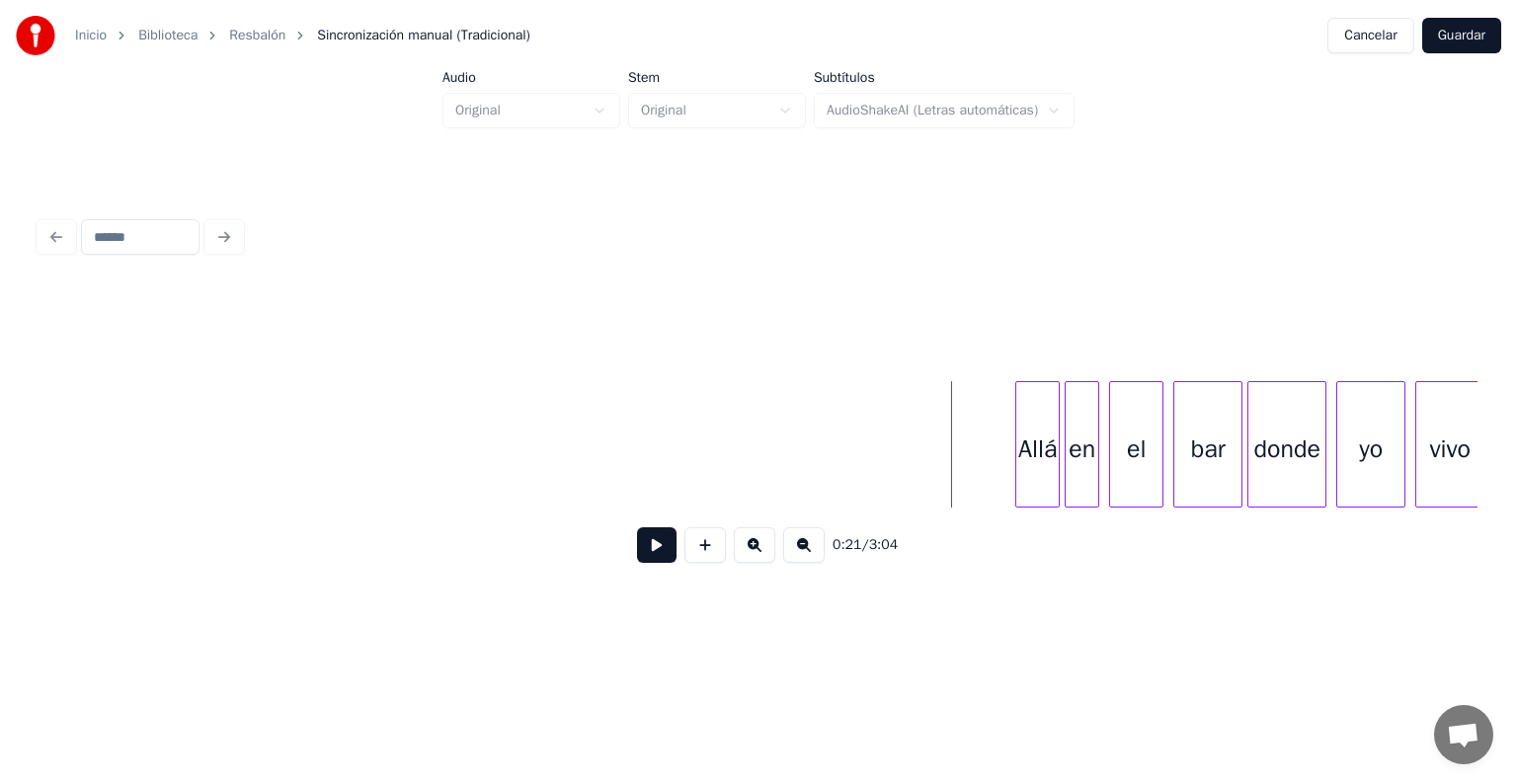 click at bounding box center [657, 545] 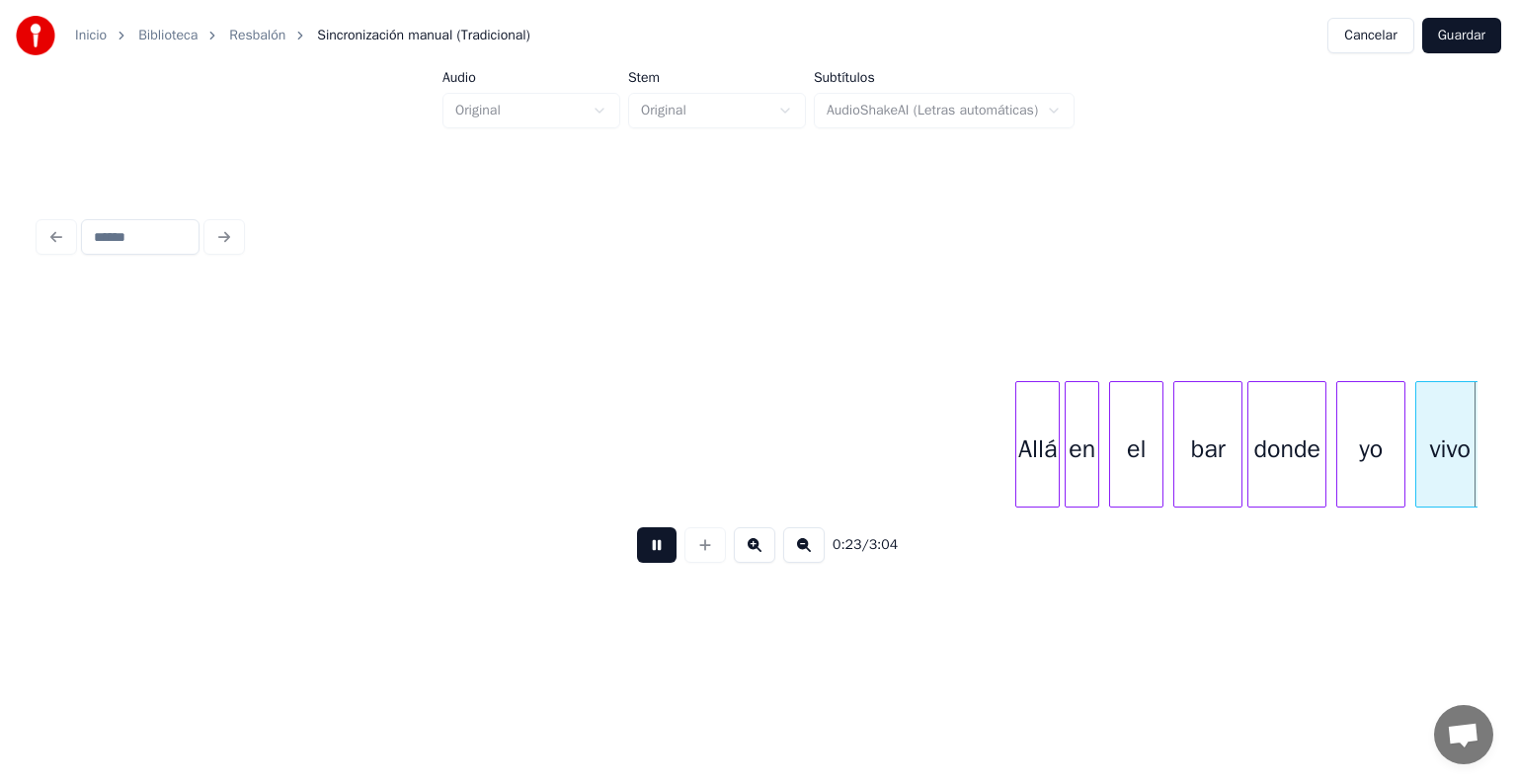 scroll, scrollTop: 0, scrollLeft: 5764, axis: horizontal 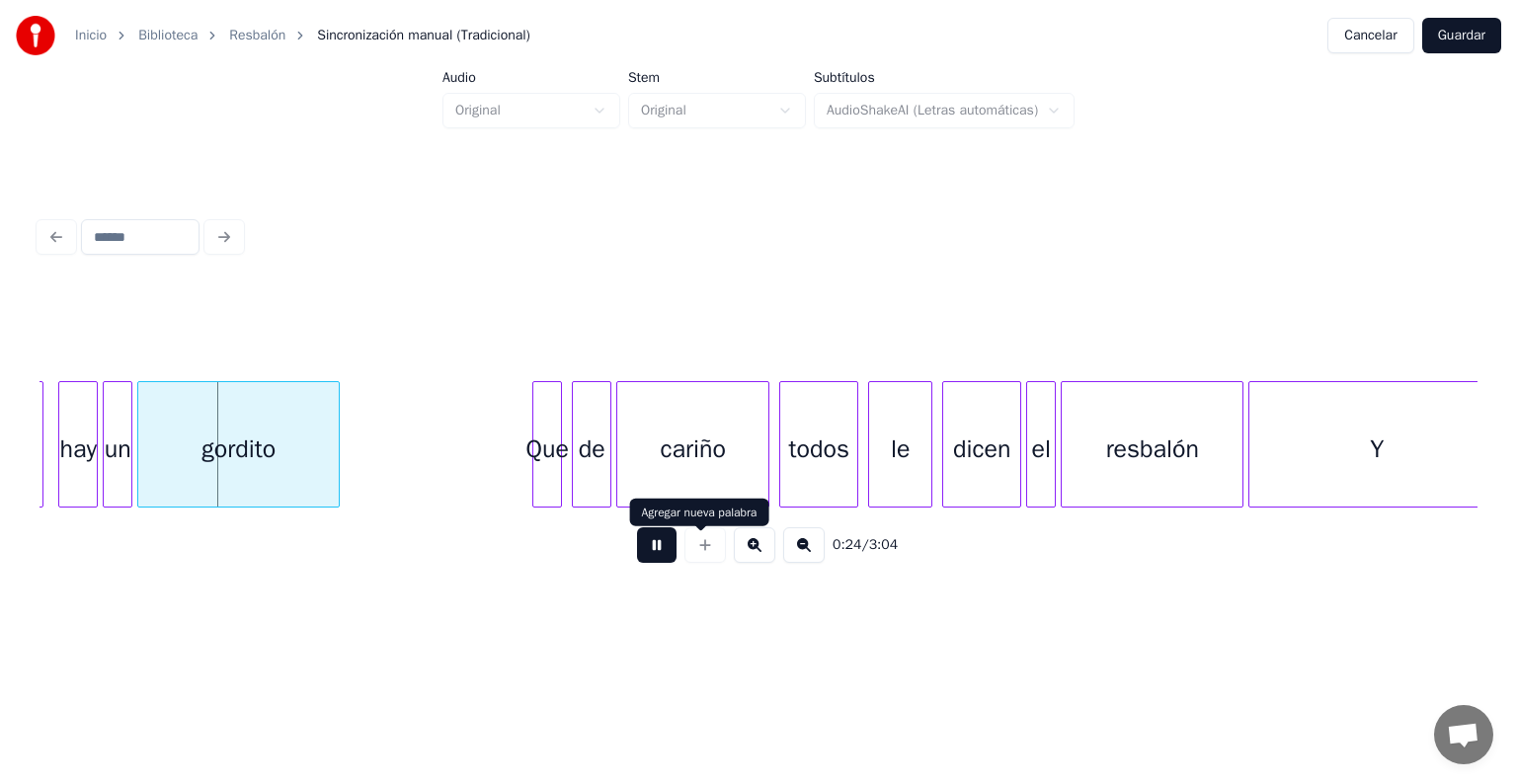 click at bounding box center (657, 545) 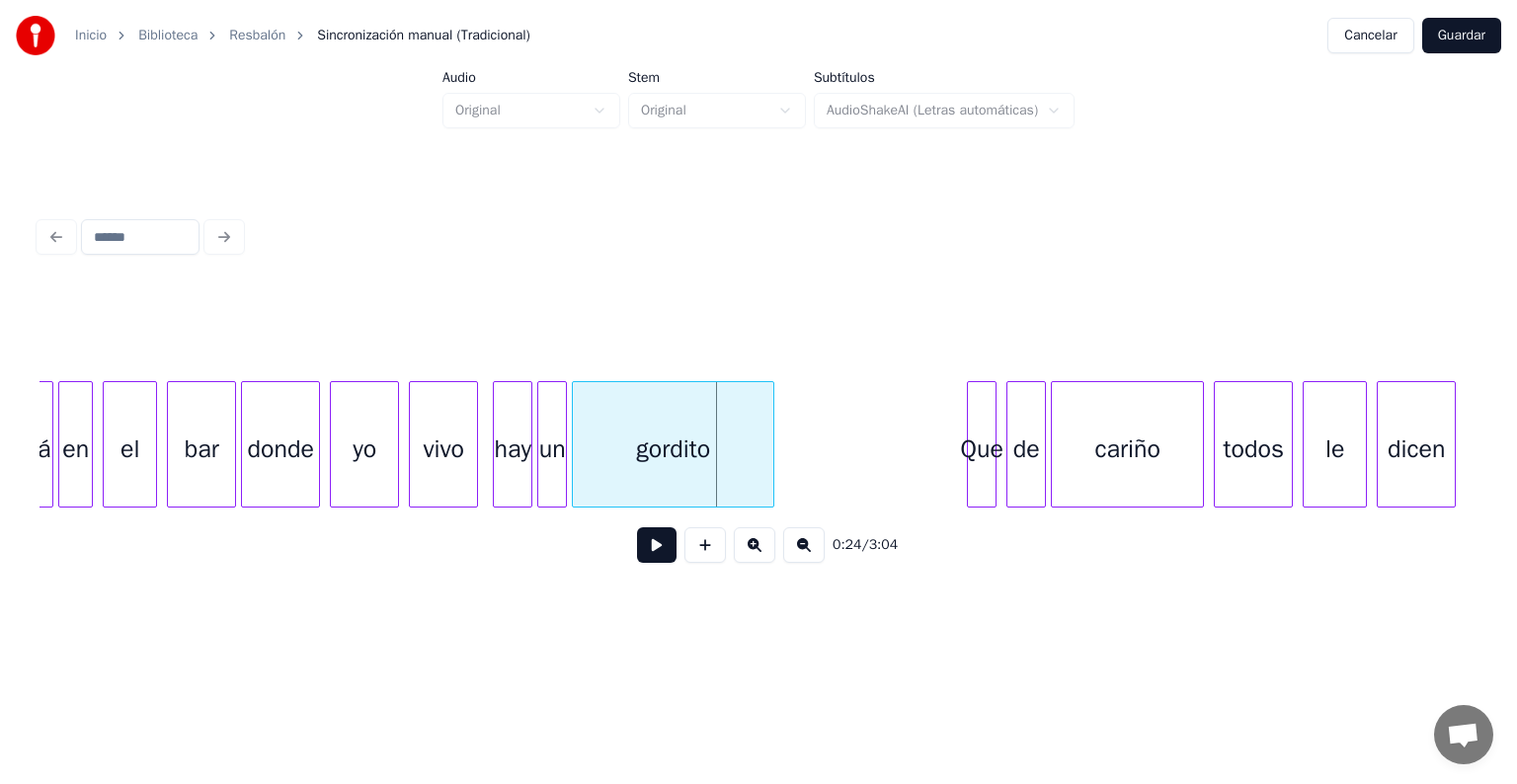 scroll, scrollTop: 0, scrollLeft: 5211, axis: horizontal 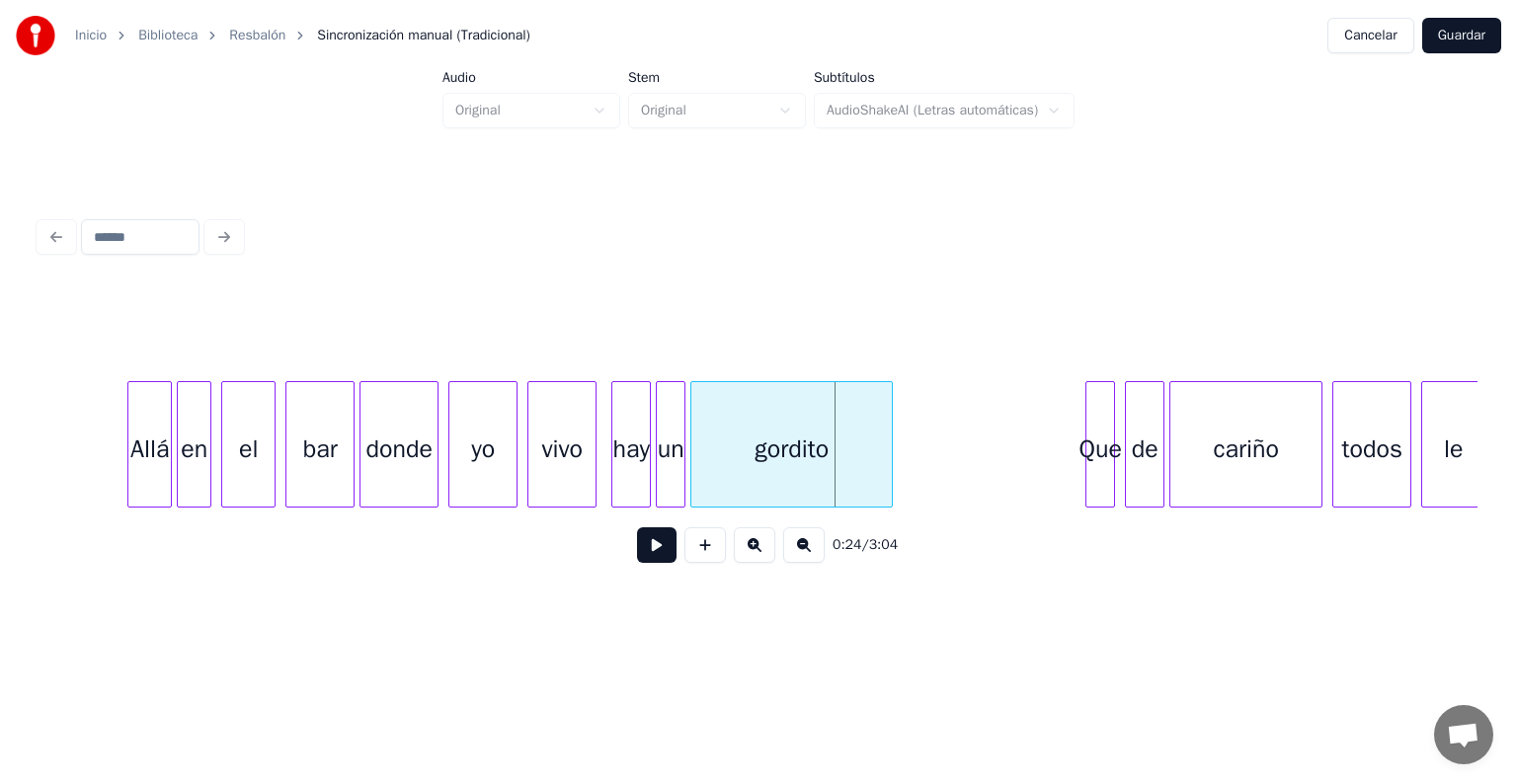 click on "vivo hay un gordito Que de cariño todos le yo donde bar el en Allá" at bounding box center [17582, 444] 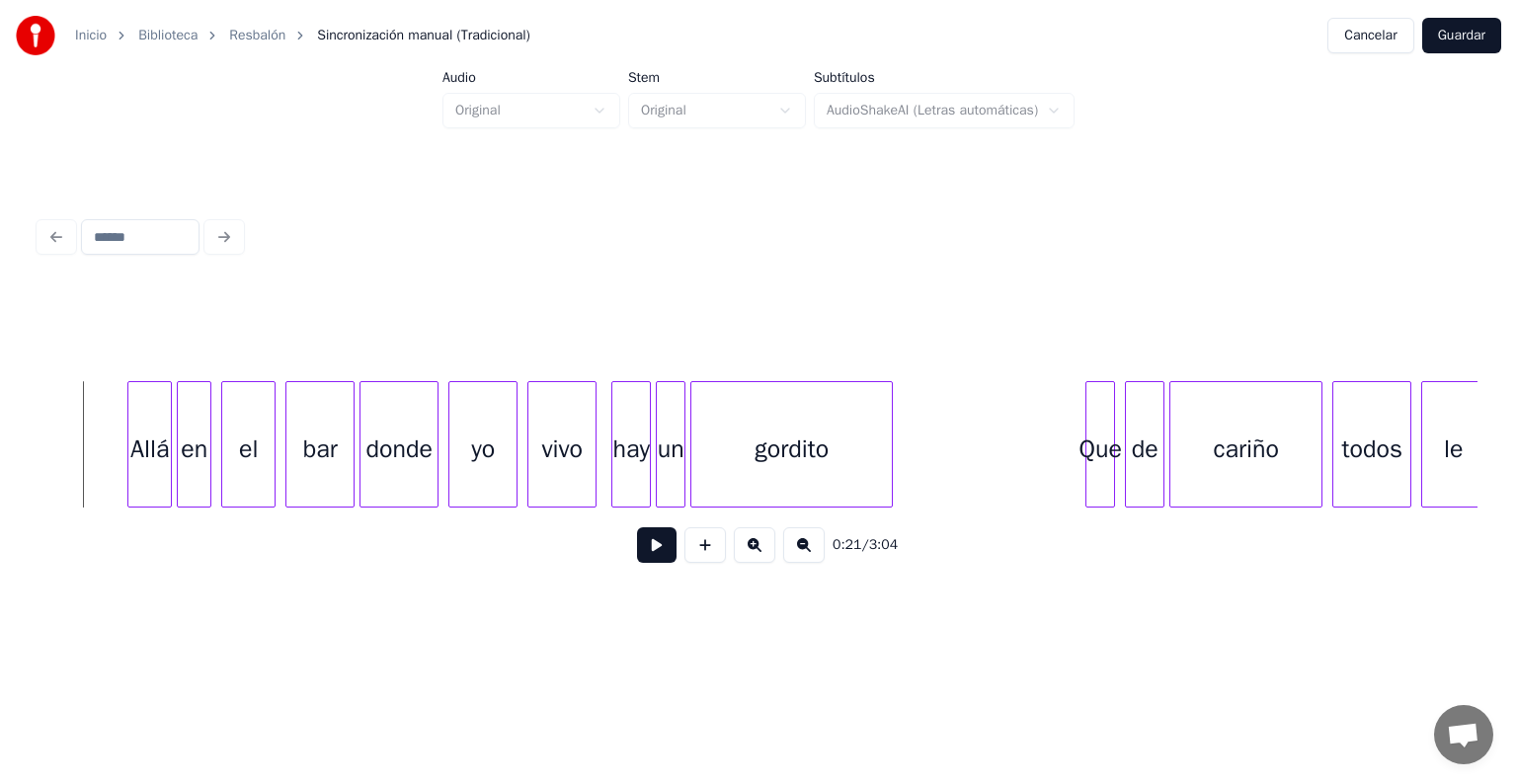 click at bounding box center [657, 545] 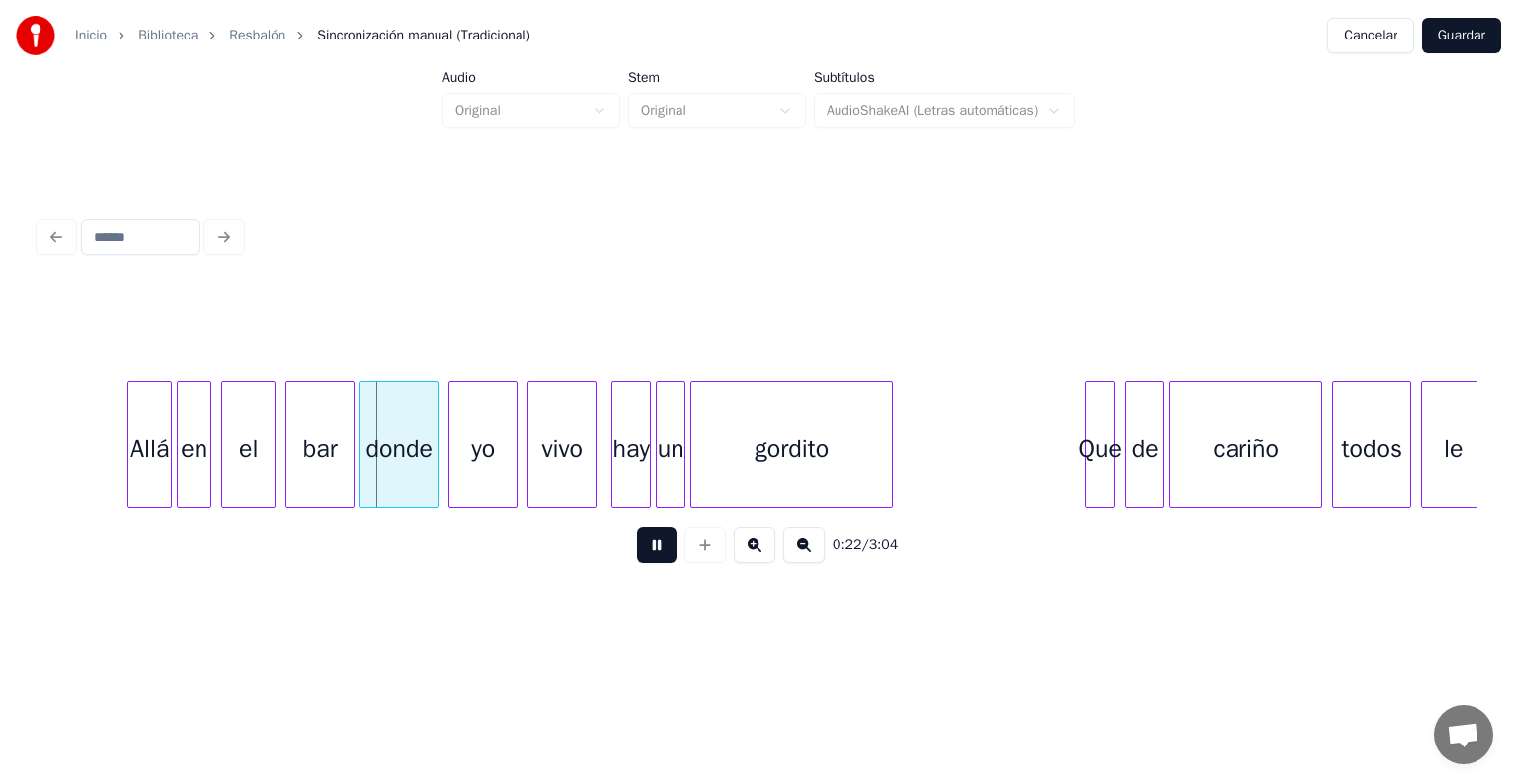 click at bounding box center [657, 545] 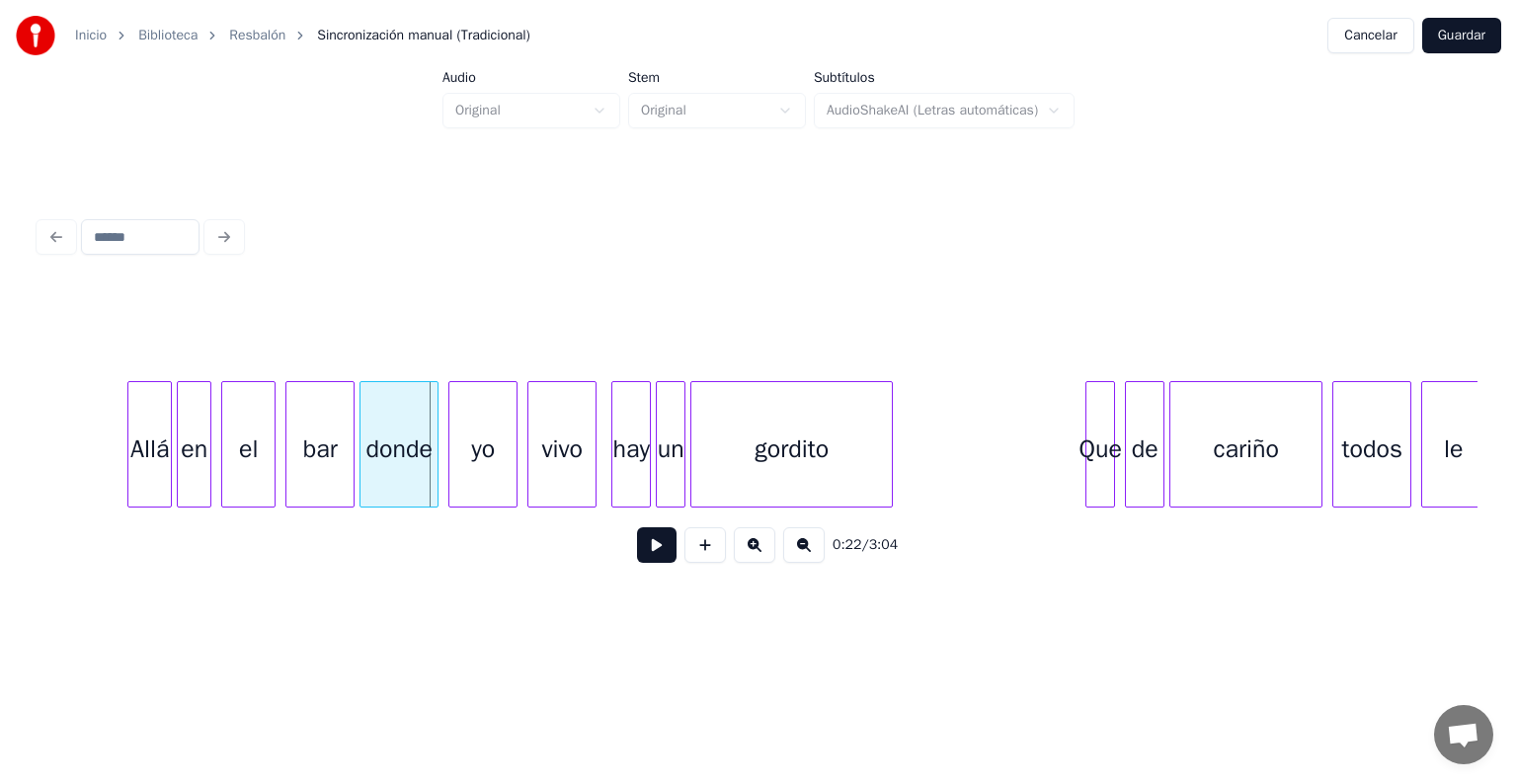 click on "bar" at bounding box center (320, 449) 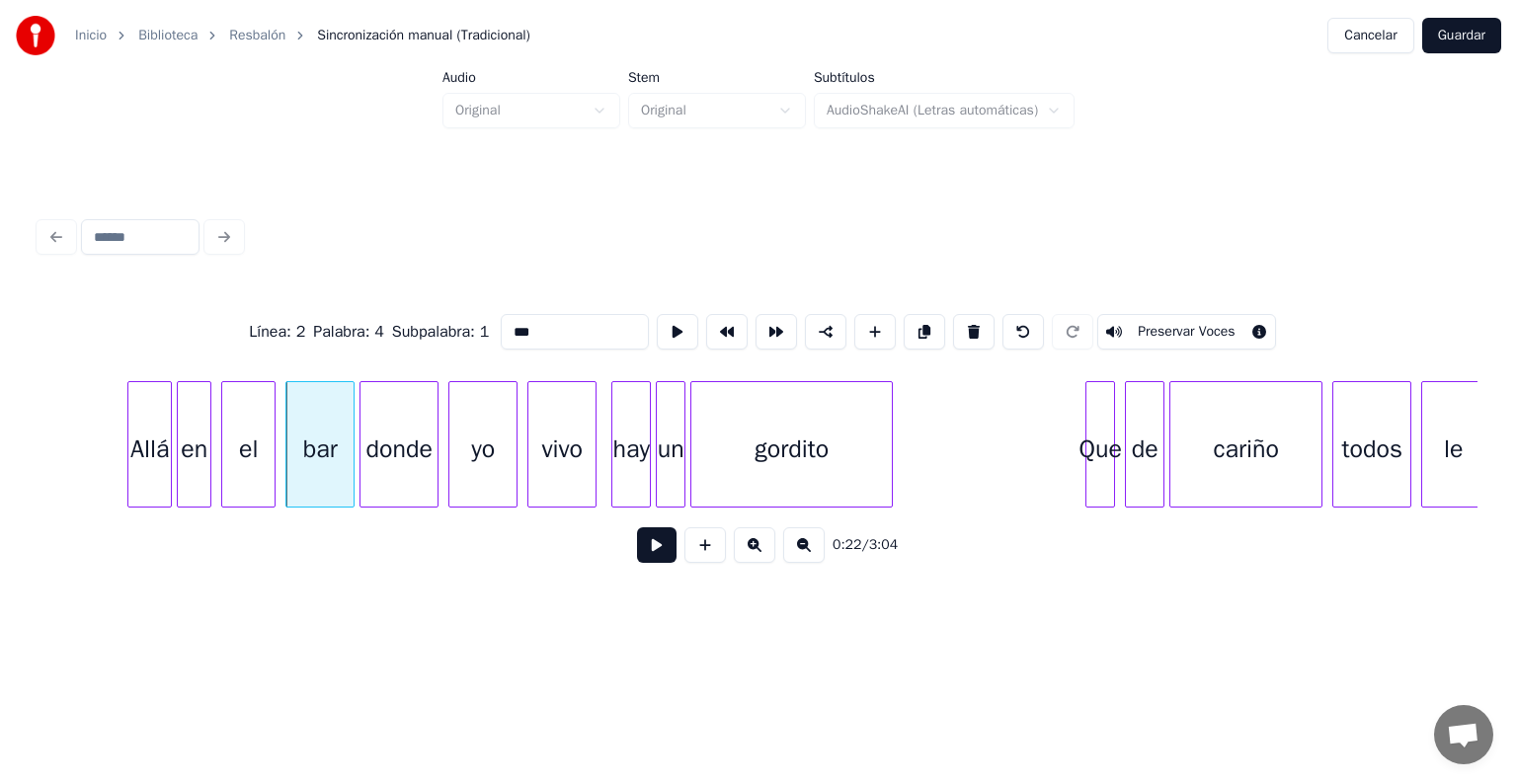 click on "***" at bounding box center (575, 332) 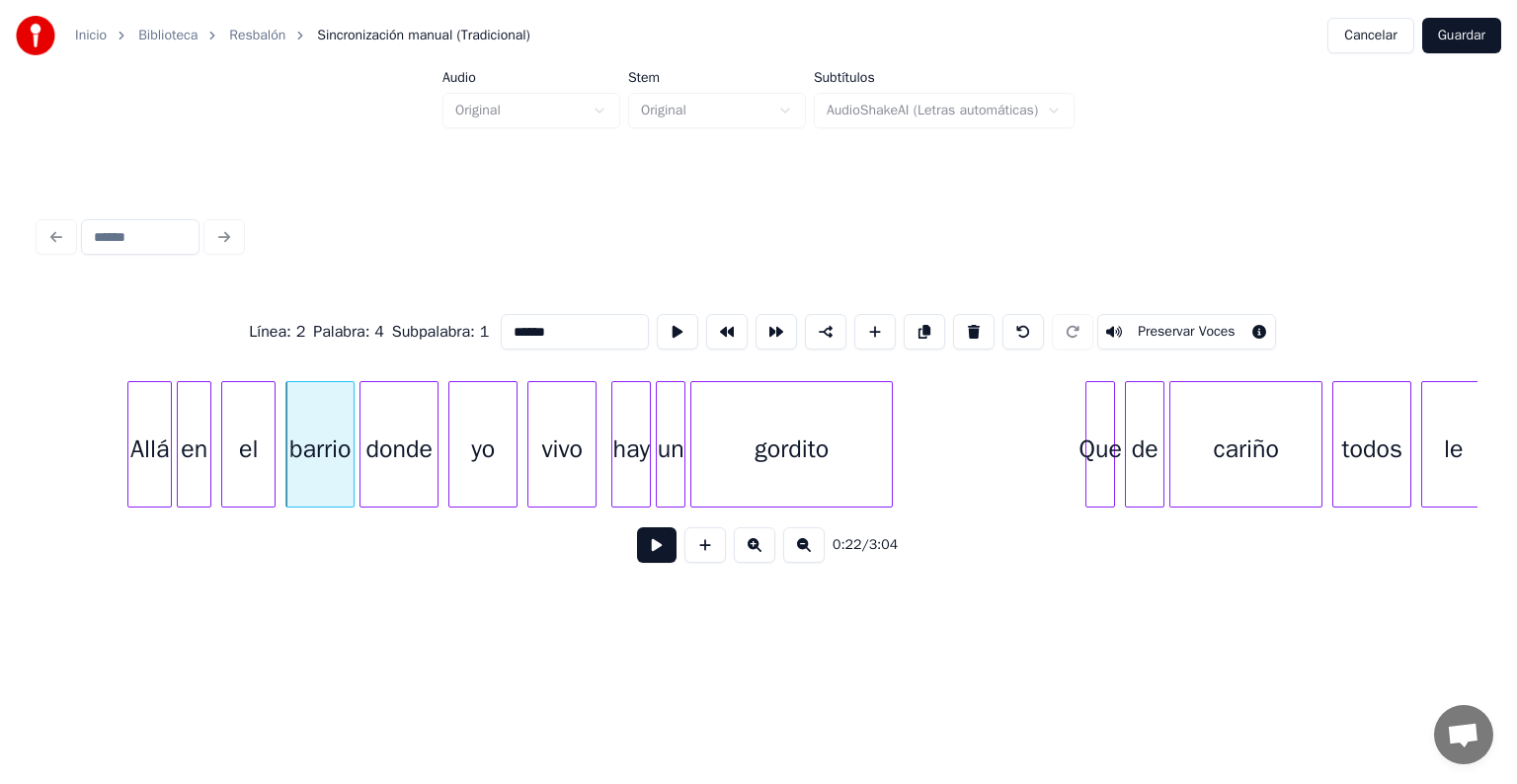 type on "******" 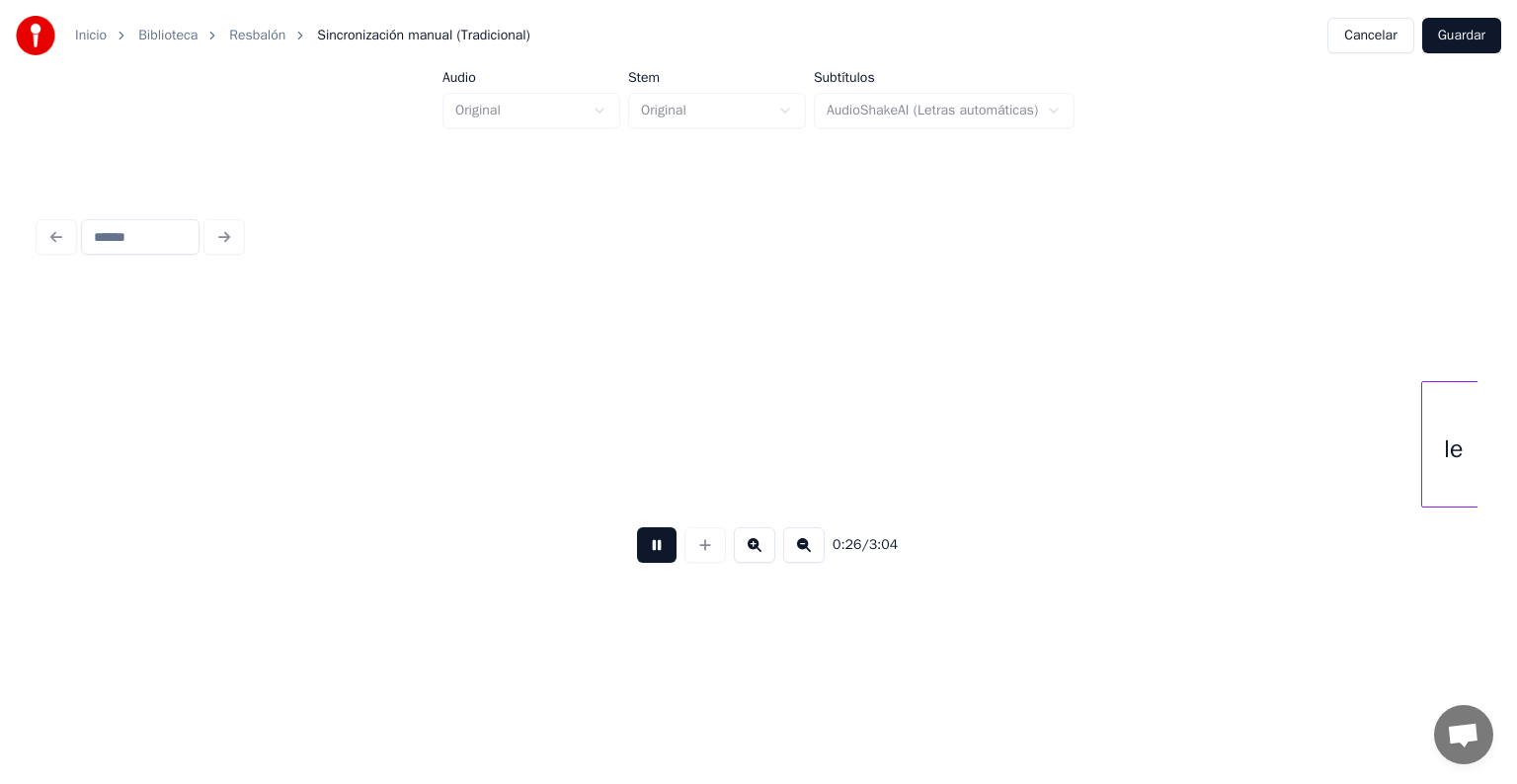 scroll, scrollTop: 0, scrollLeft: 6652, axis: horizontal 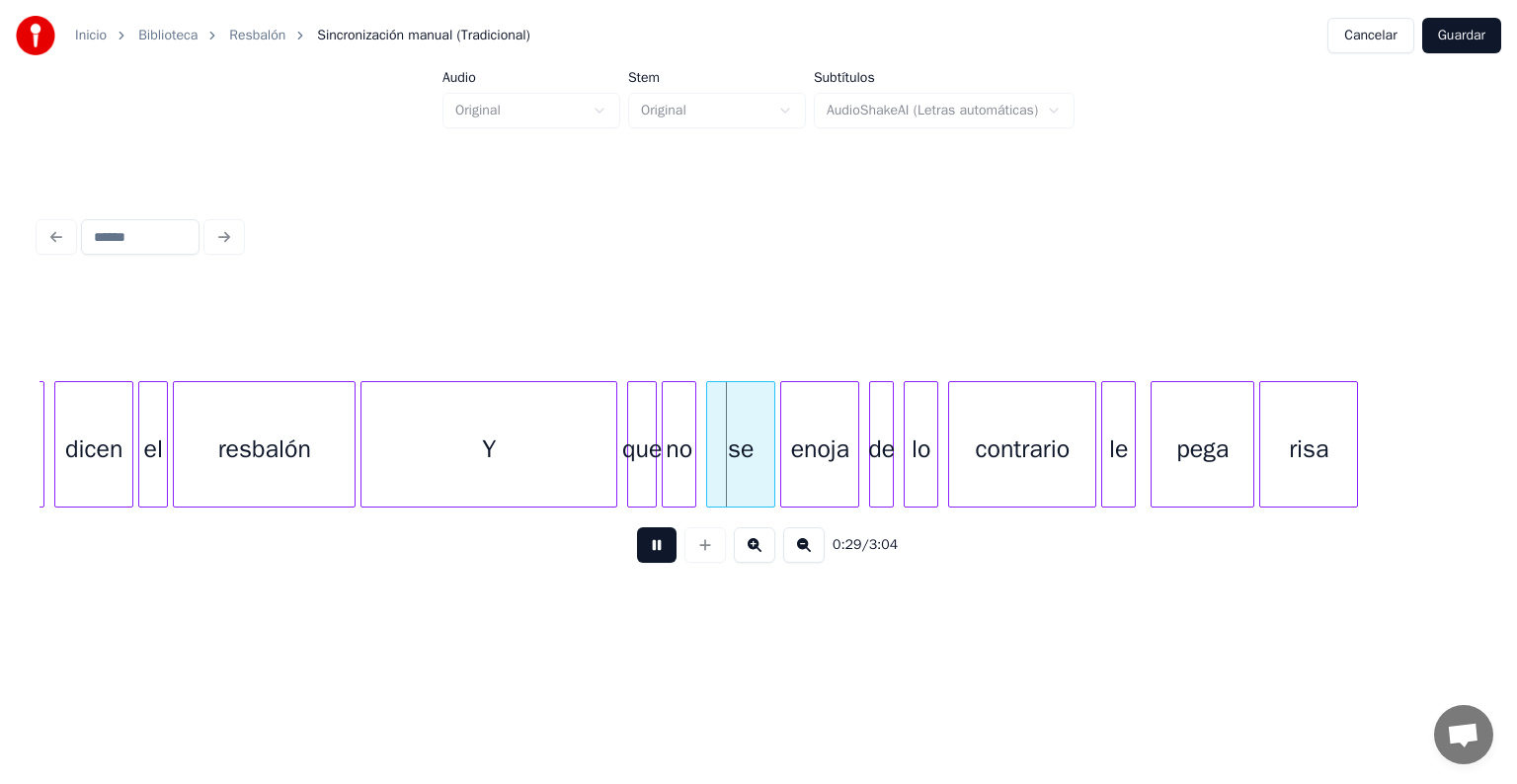 click at bounding box center (657, 545) 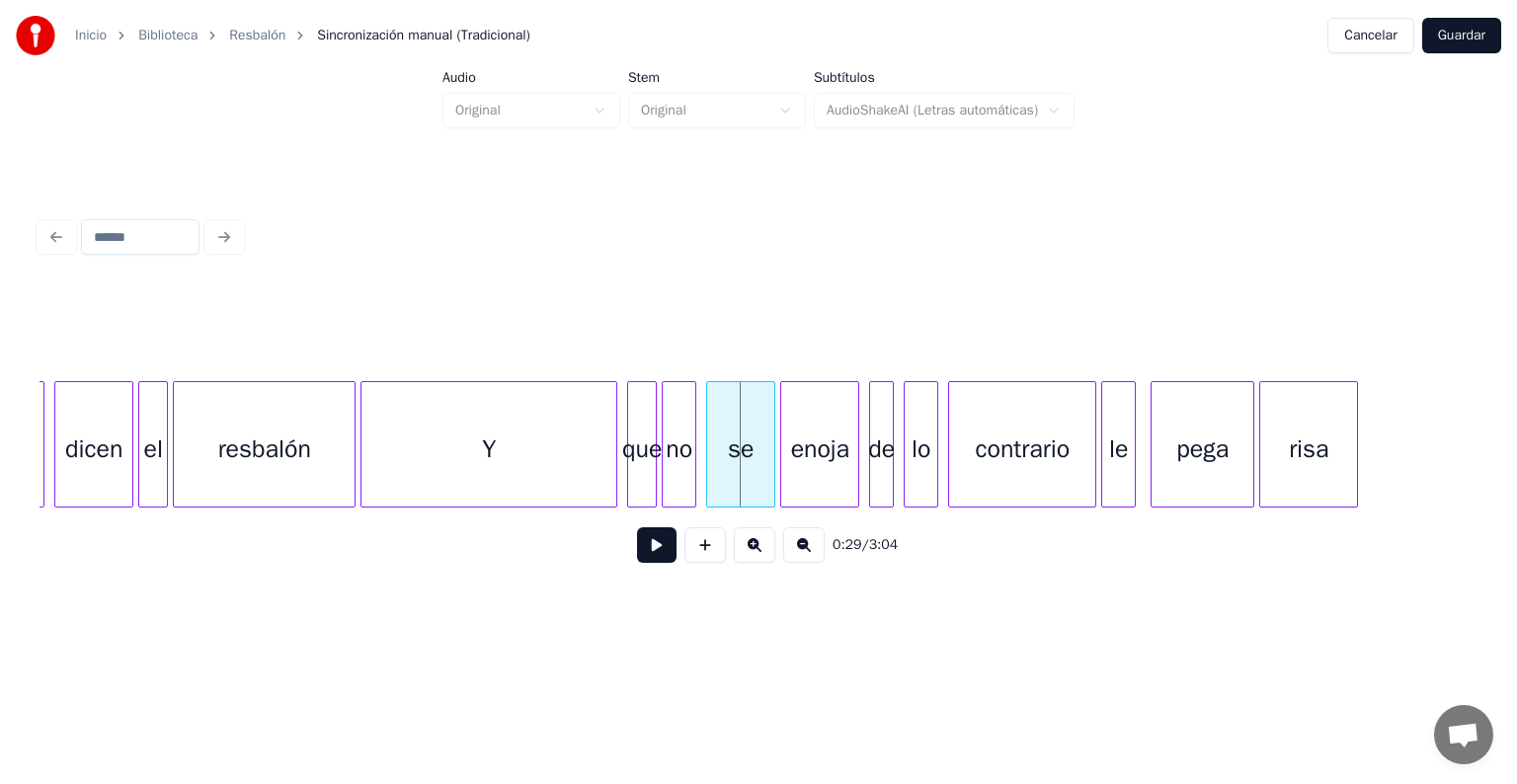 click on "Y" at bounding box center (489, 449) 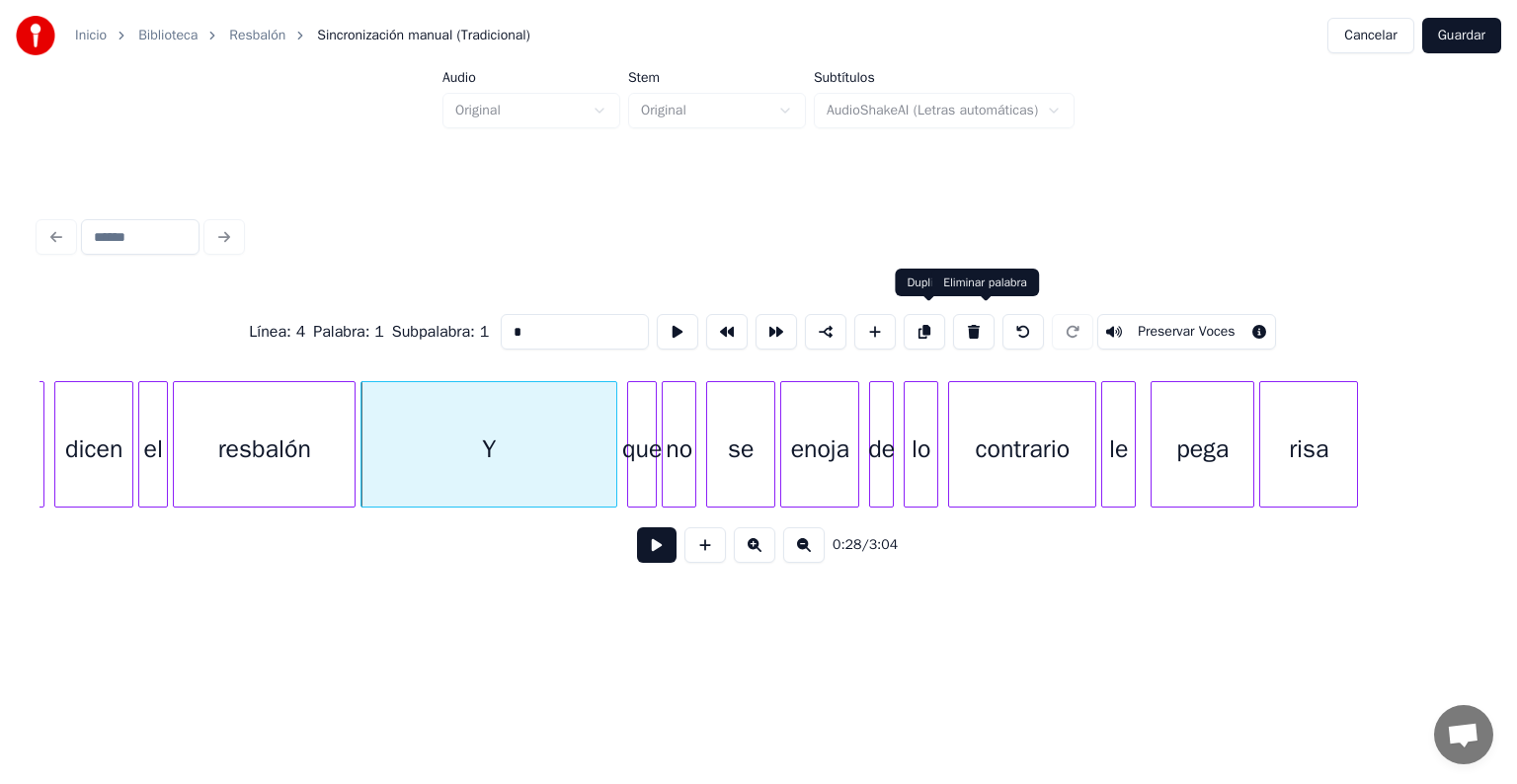click at bounding box center [974, 332] 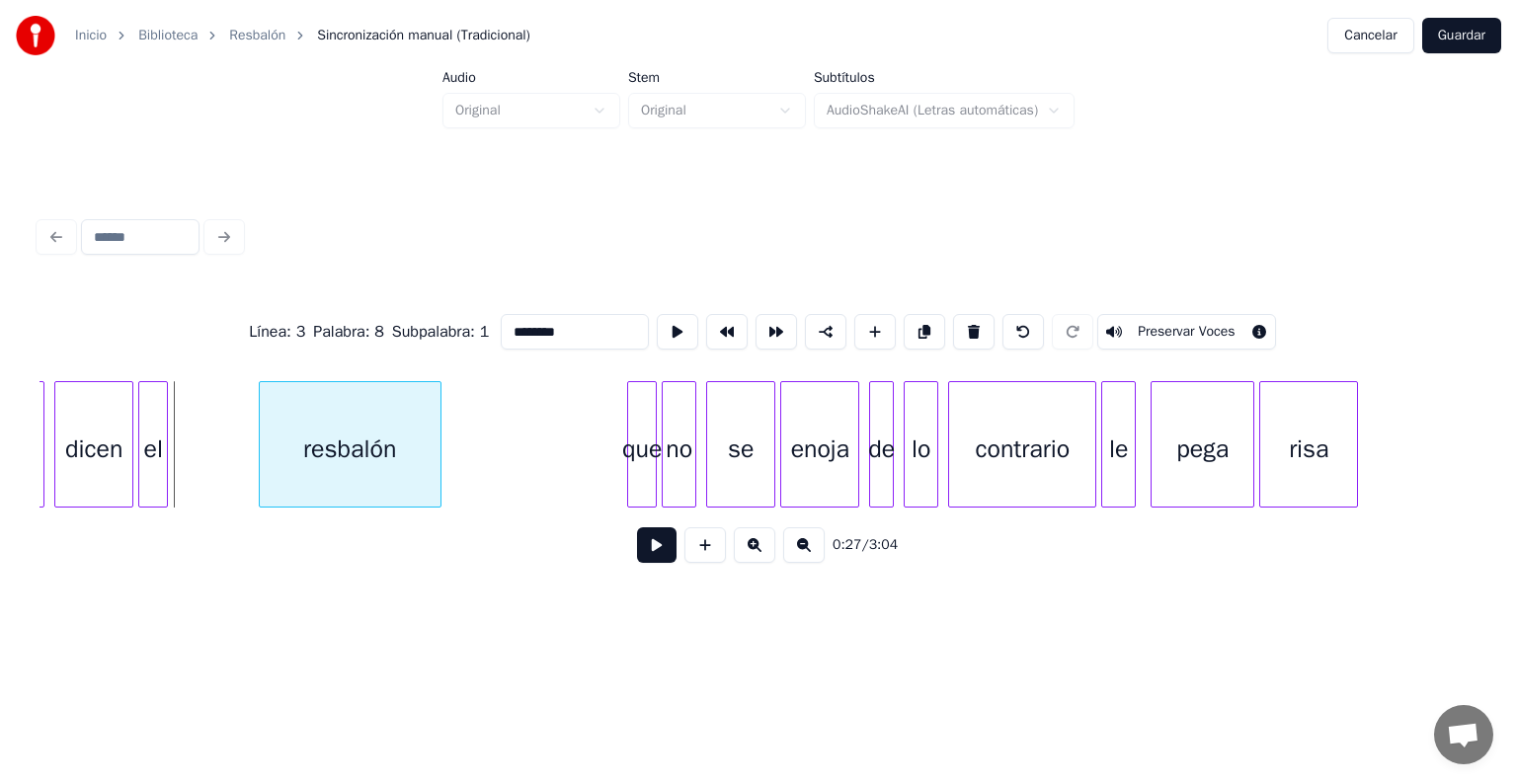 click on "resbalón" at bounding box center [350, 449] 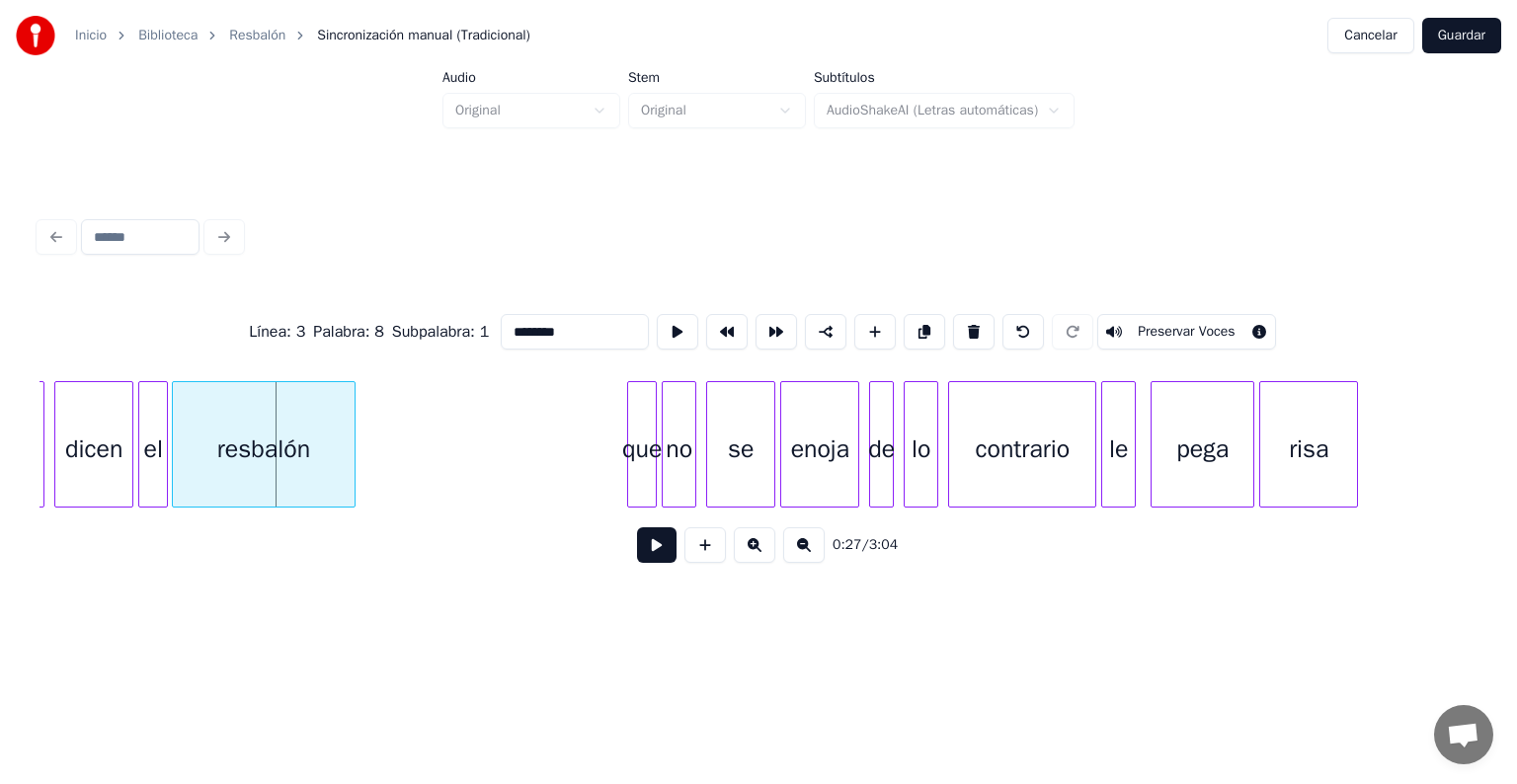 click on "resbalón" at bounding box center (263, 449) 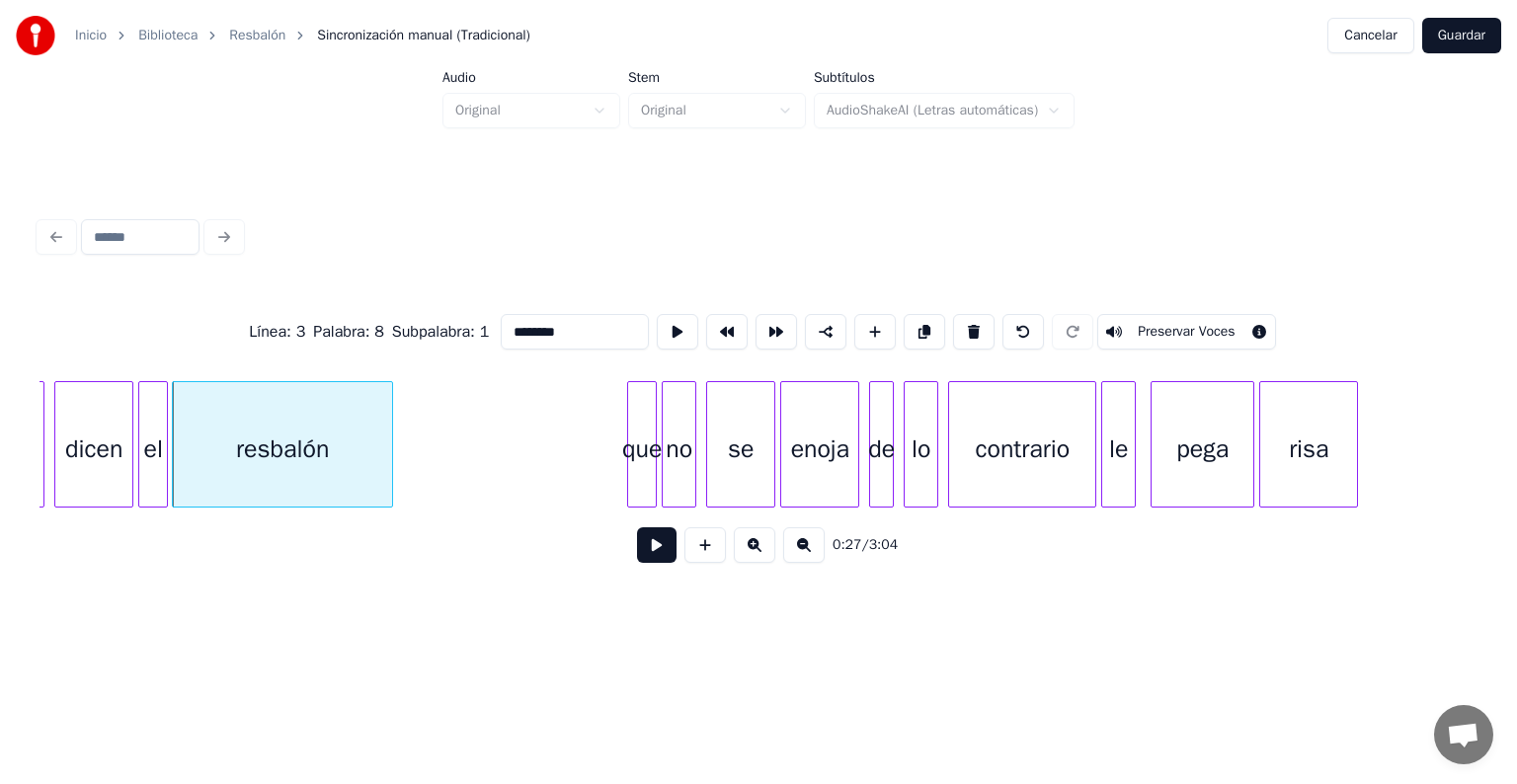 click at bounding box center [389, 444] 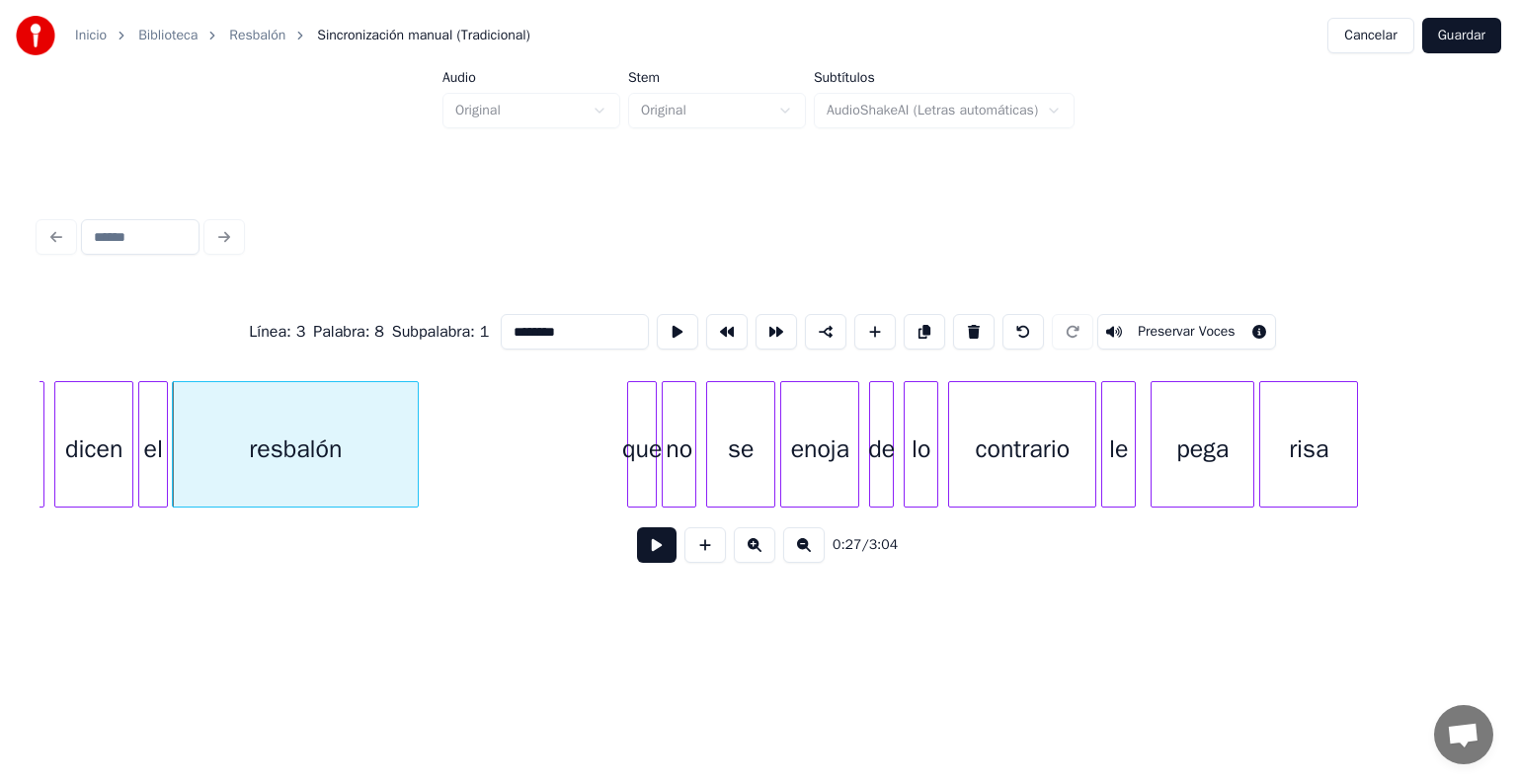 click at bounding box center [657, 545] 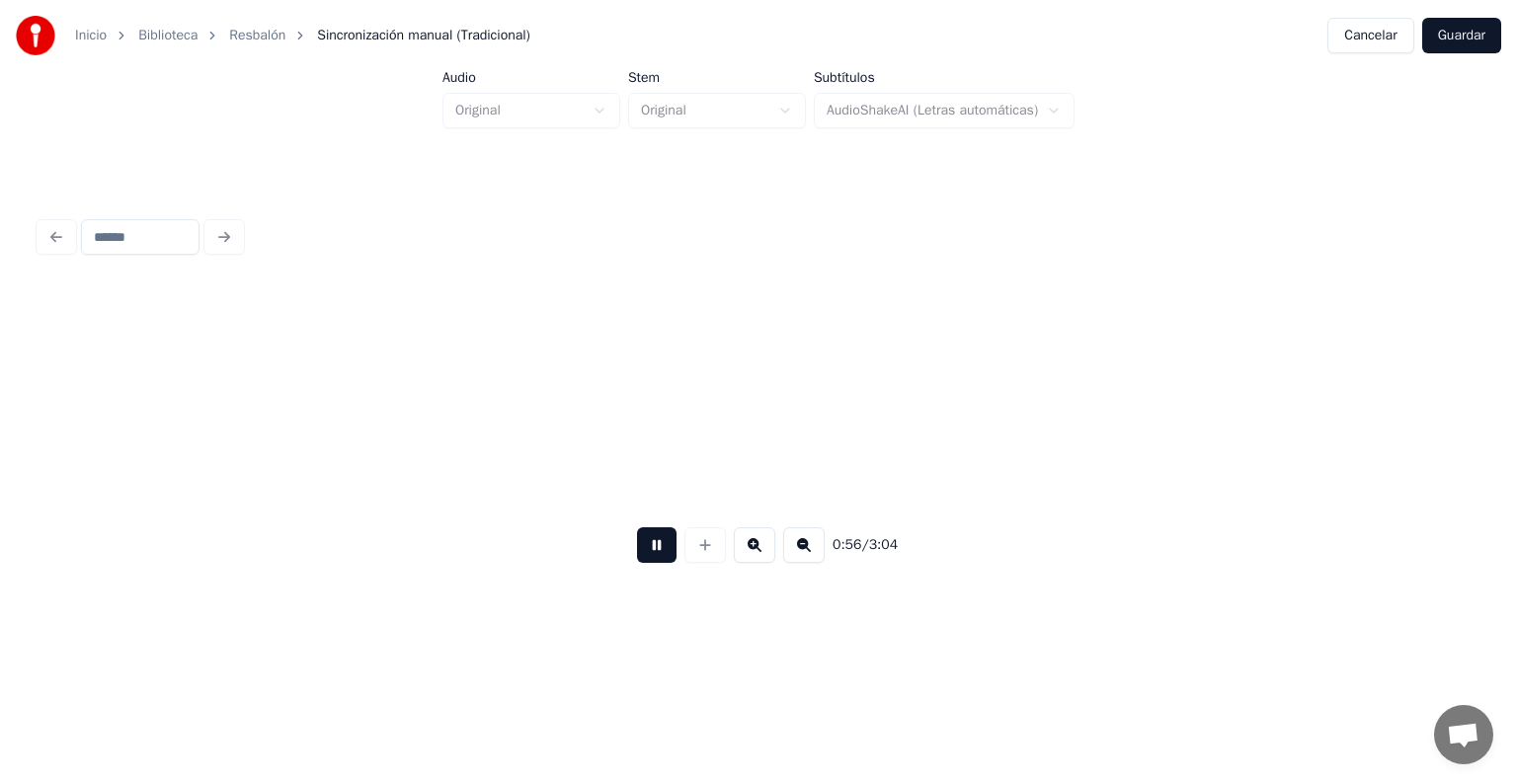 scroll, scrollTop: 0, scrollLeft: 13849, axis: horizontal 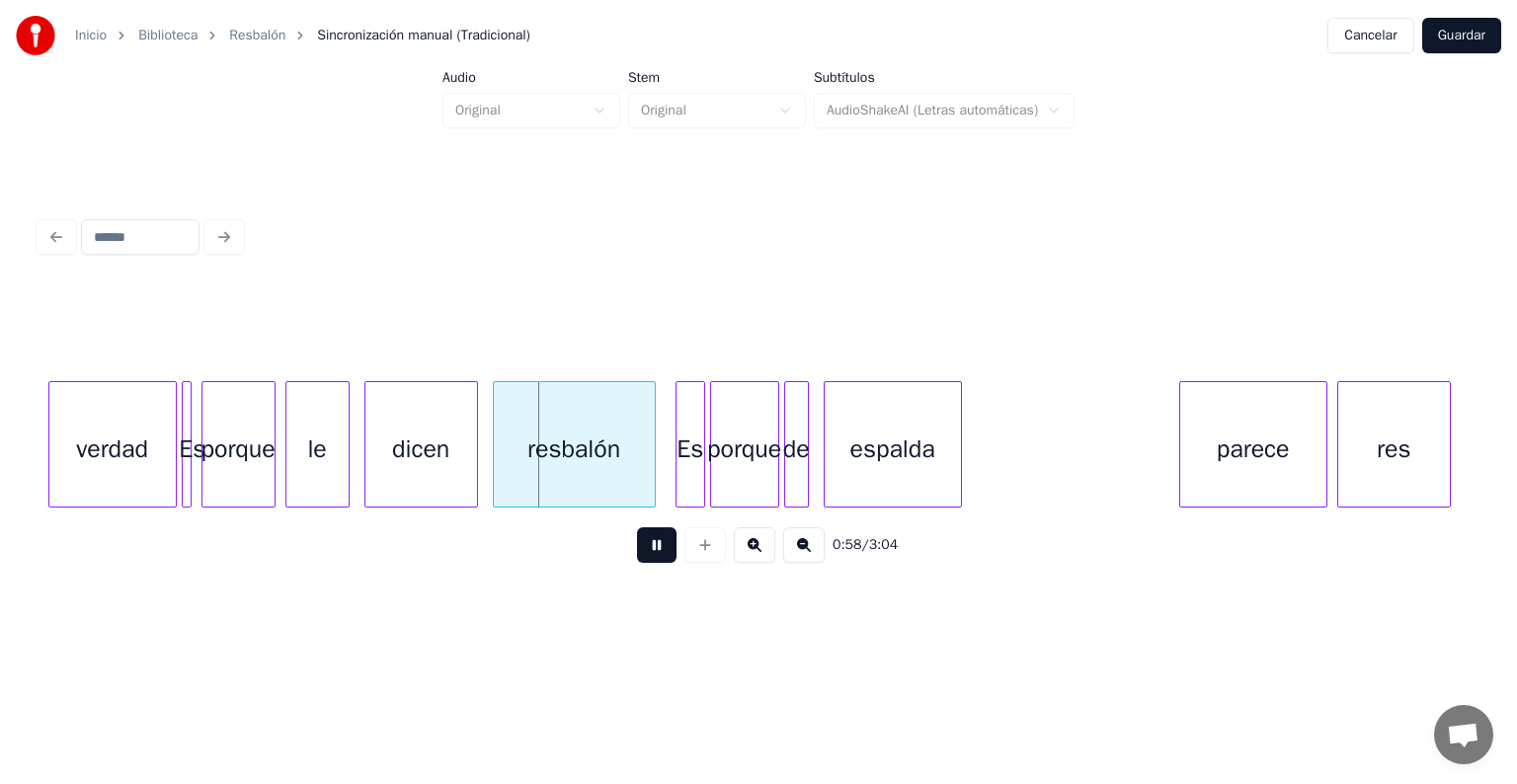 click at bounding box center [657, 545] 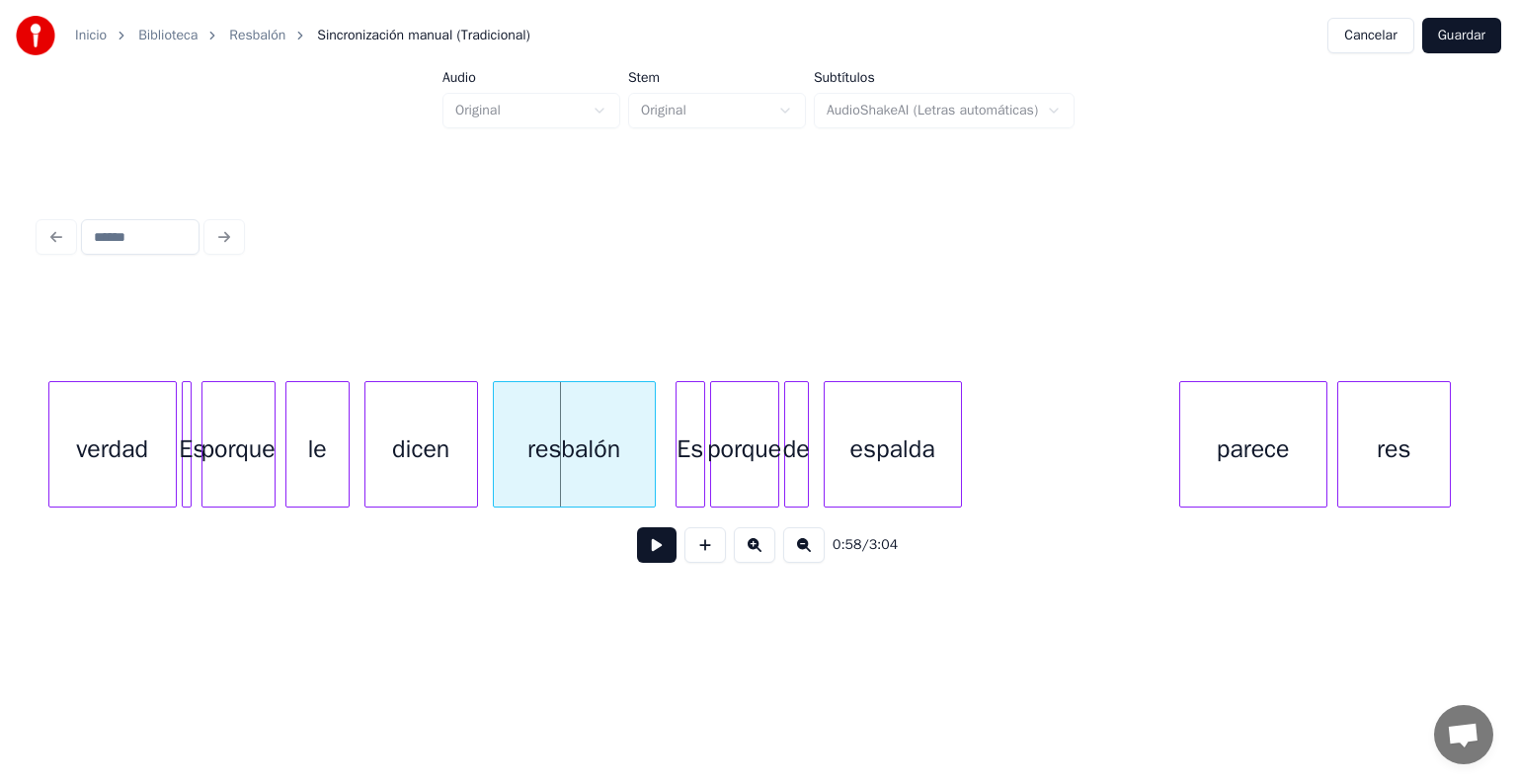 click on "Es" at bounding box center [193, 449] 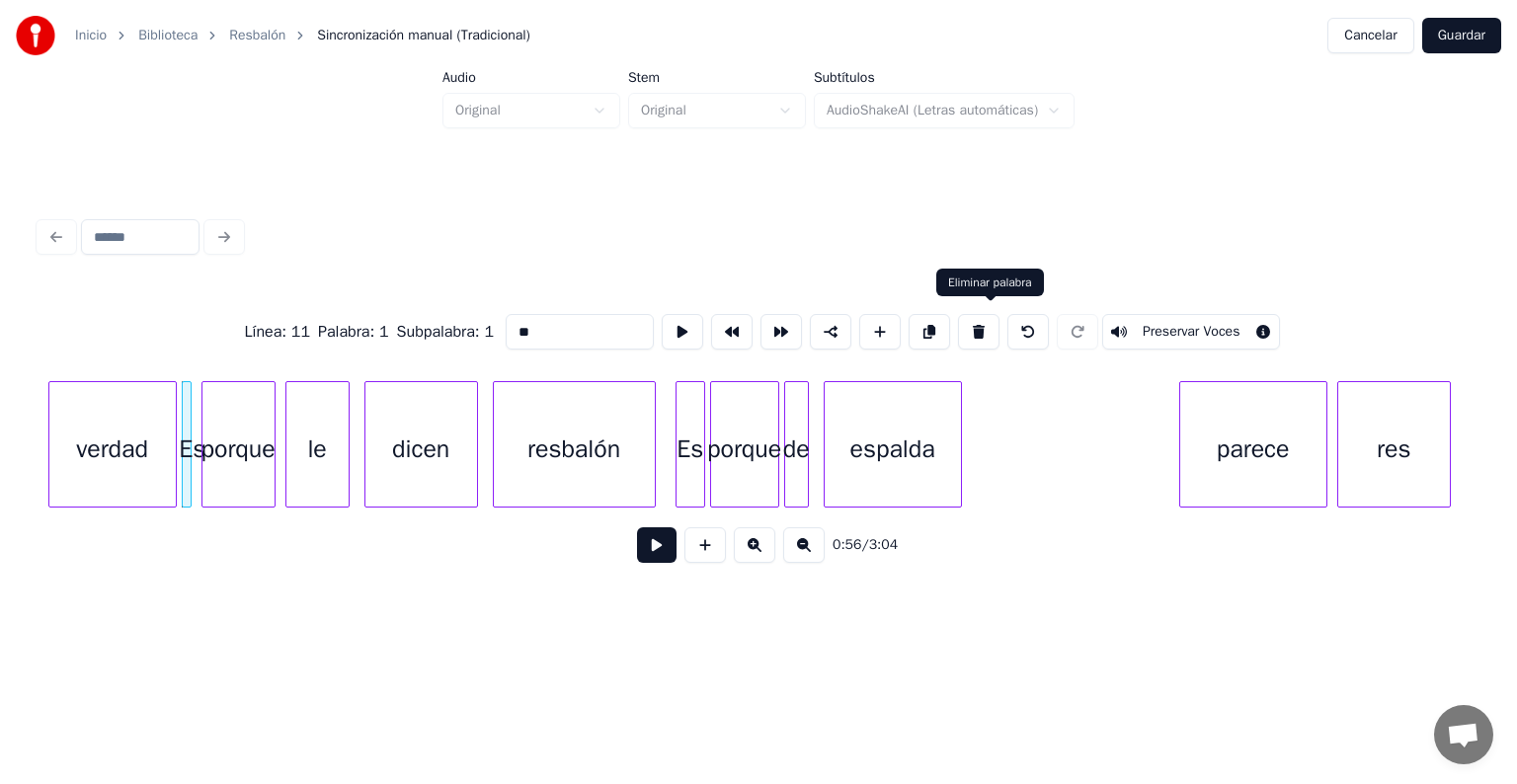 click at bounding box center [979, 332] 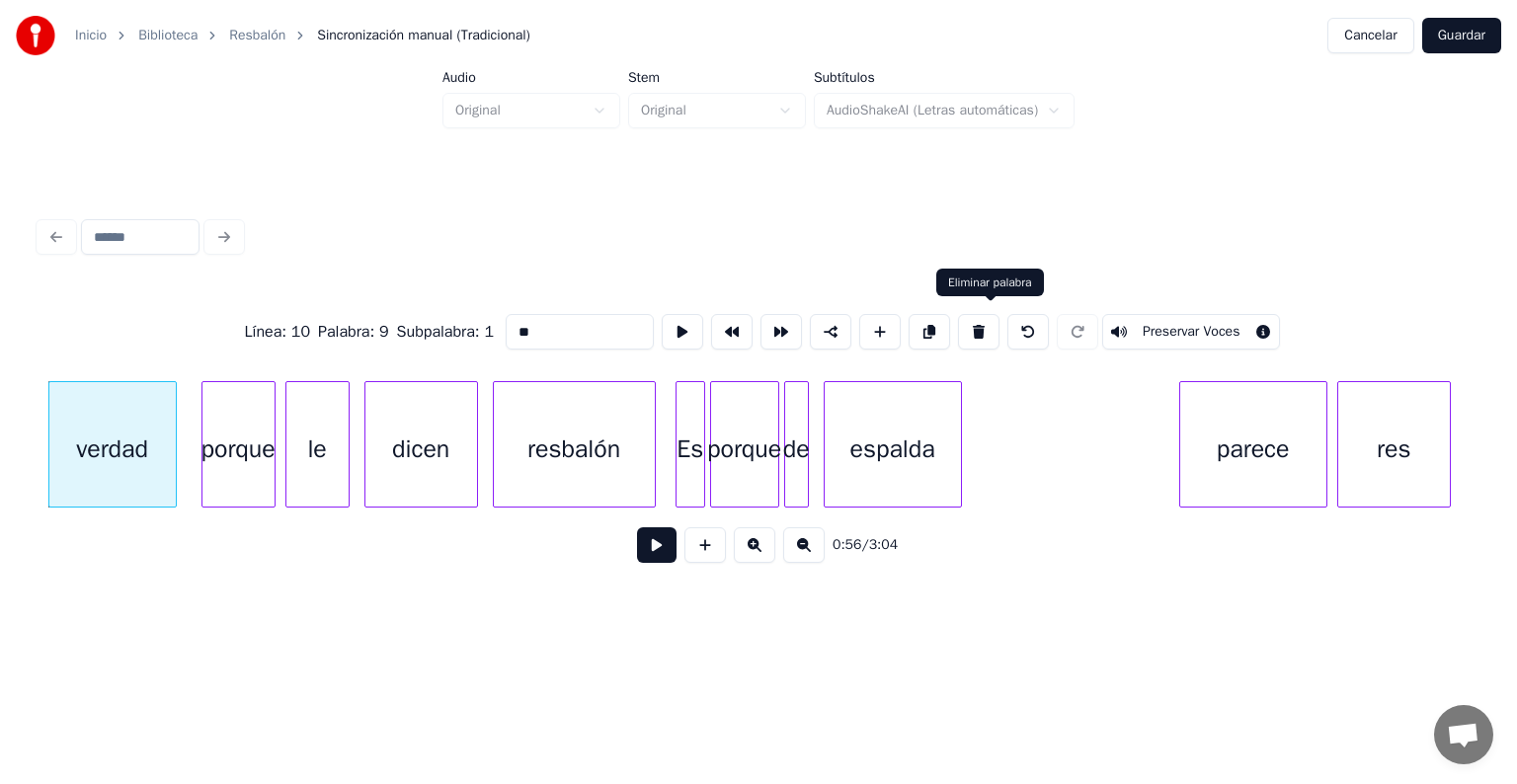 type on "******" 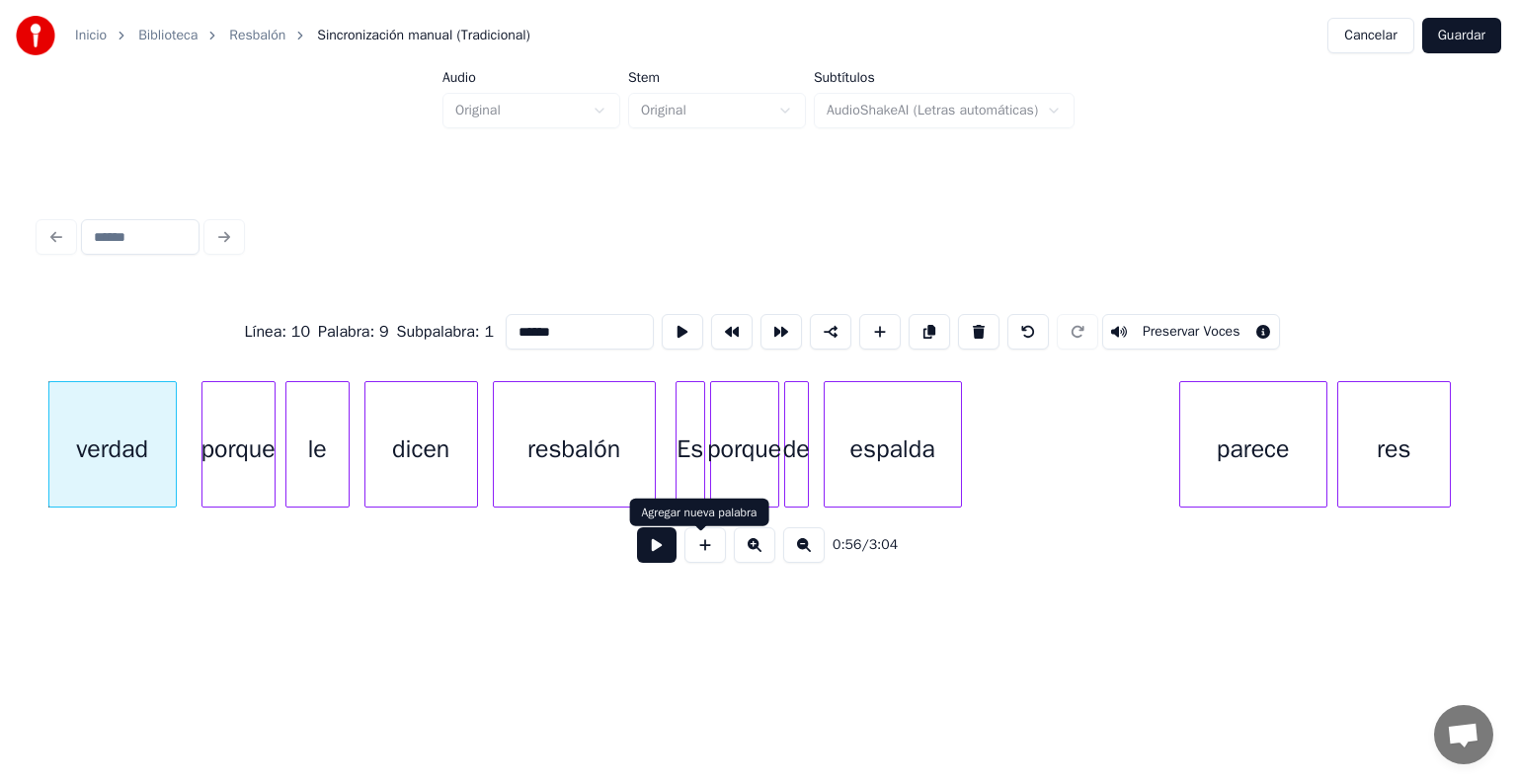 click at bounding box center [657, 545] 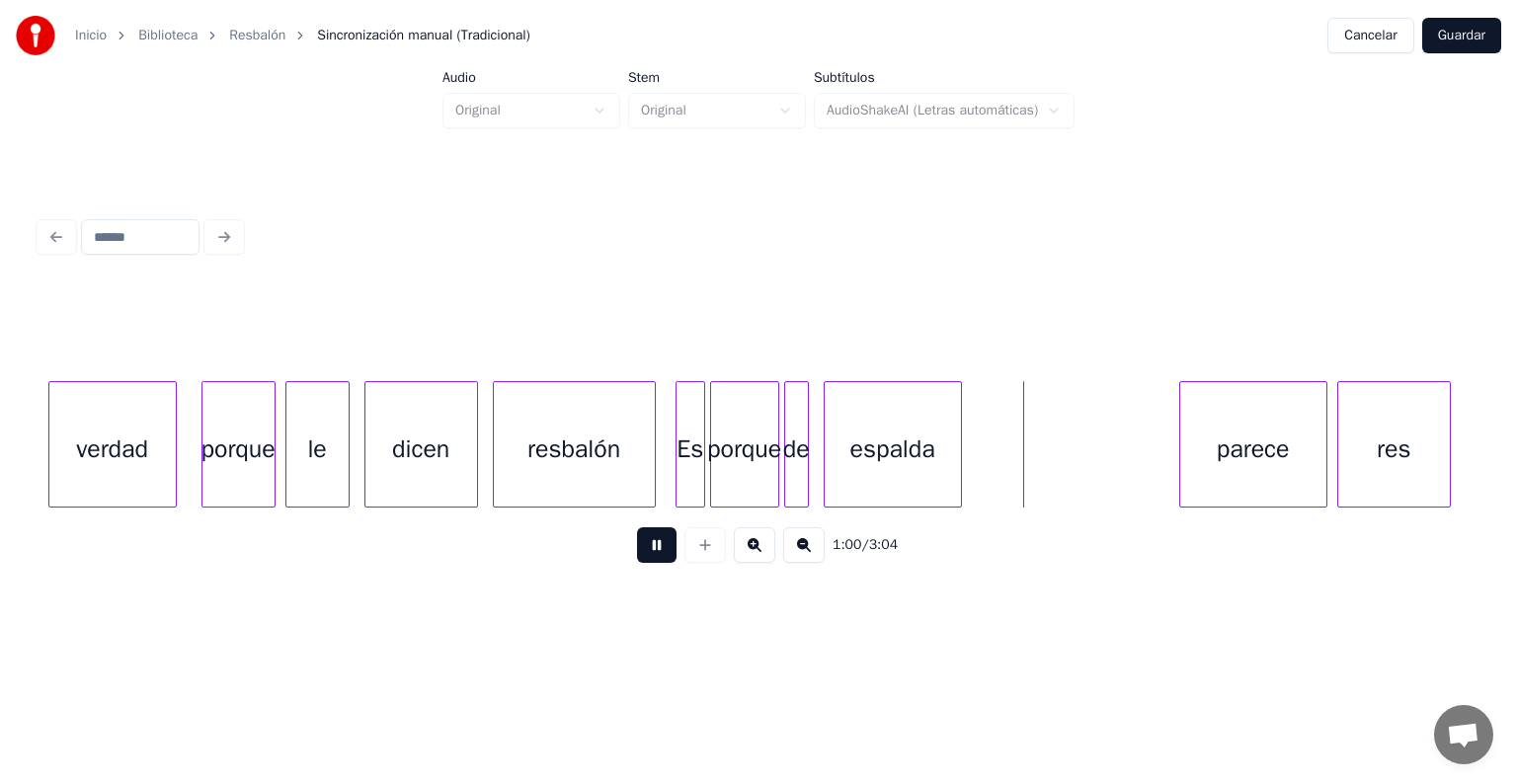 click at bounding box center (657, 545) 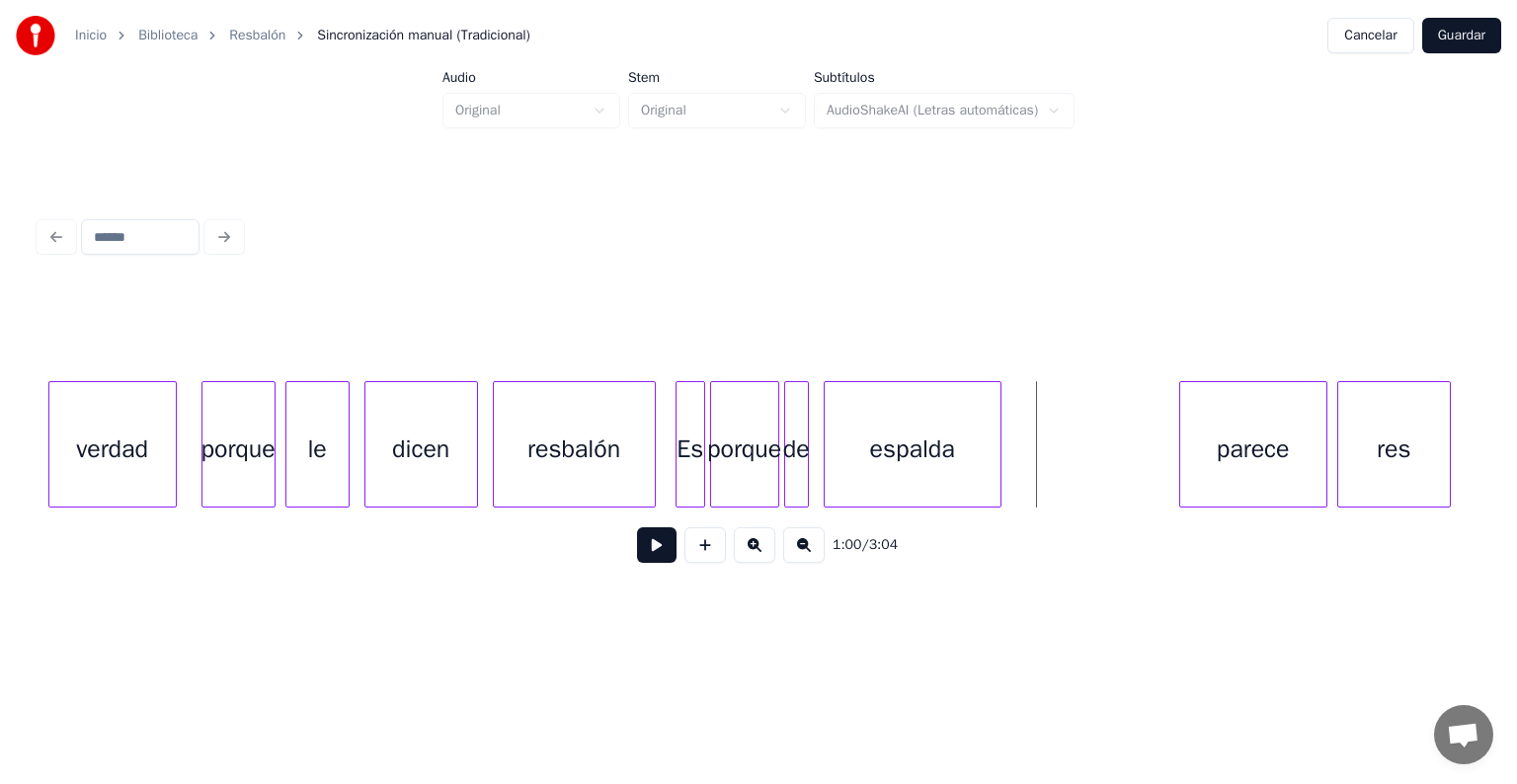click at bounding box center [998, 444] 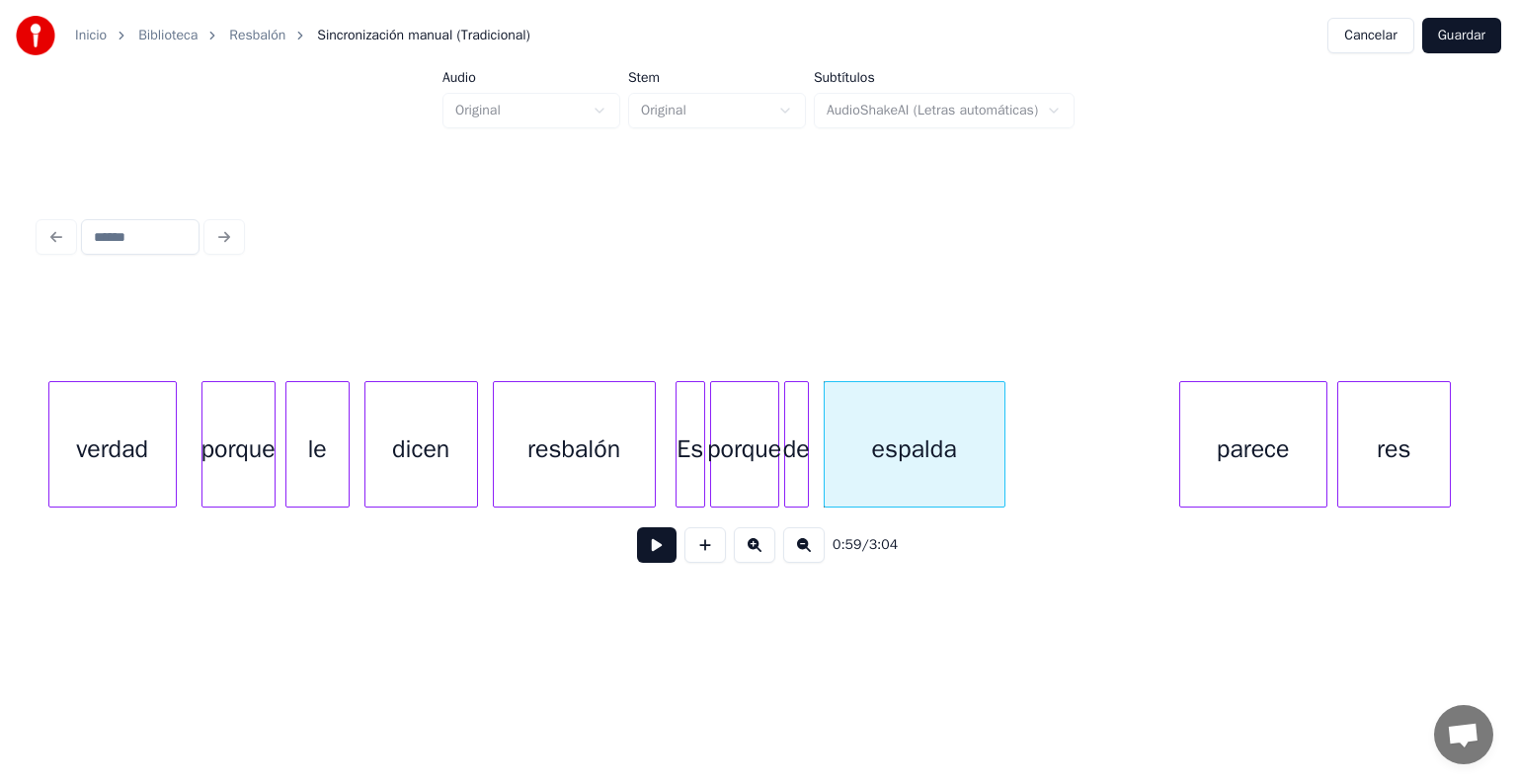 click on "espalda" at bounding box center (915, 449) 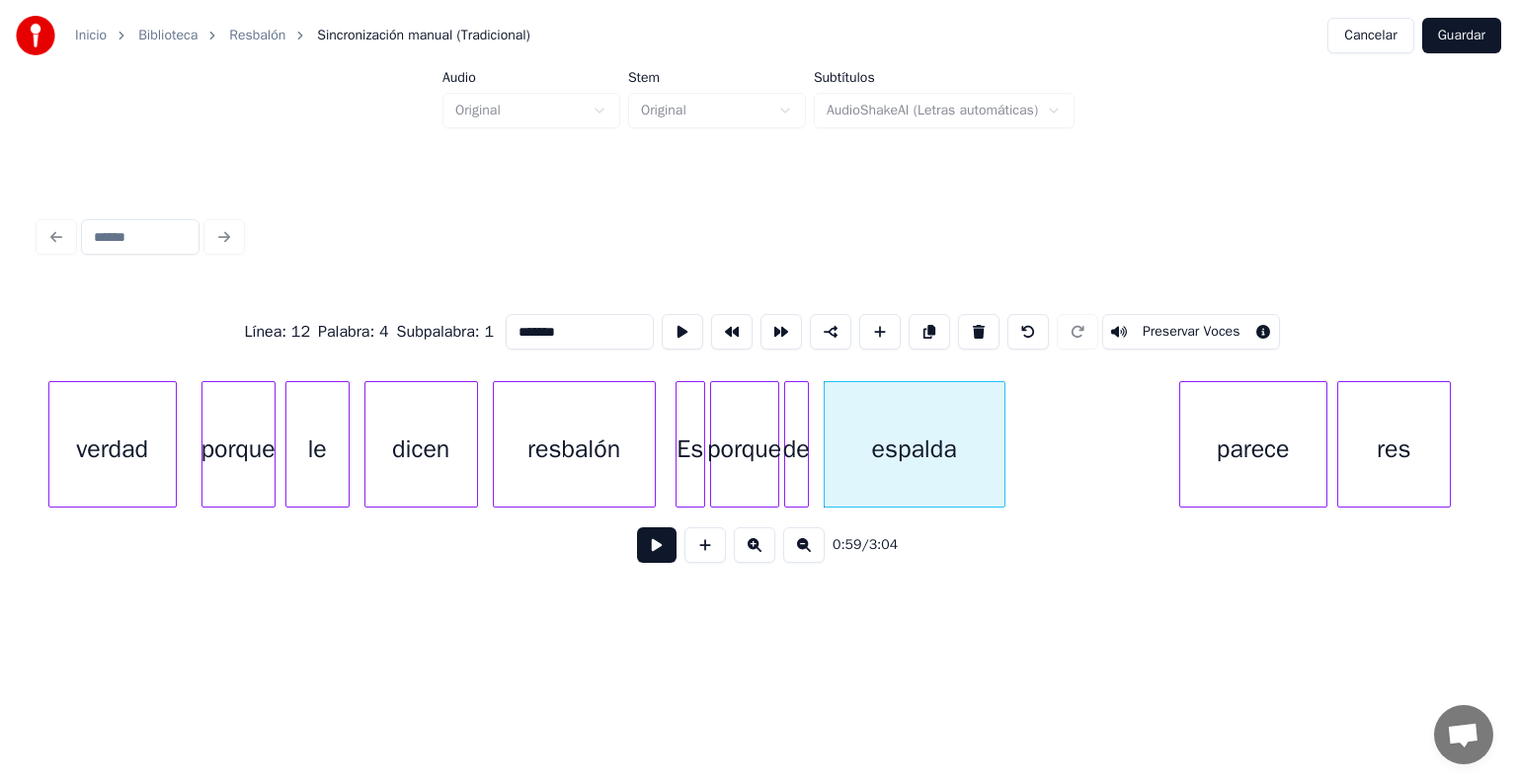 click at bounding box center (657, 545) 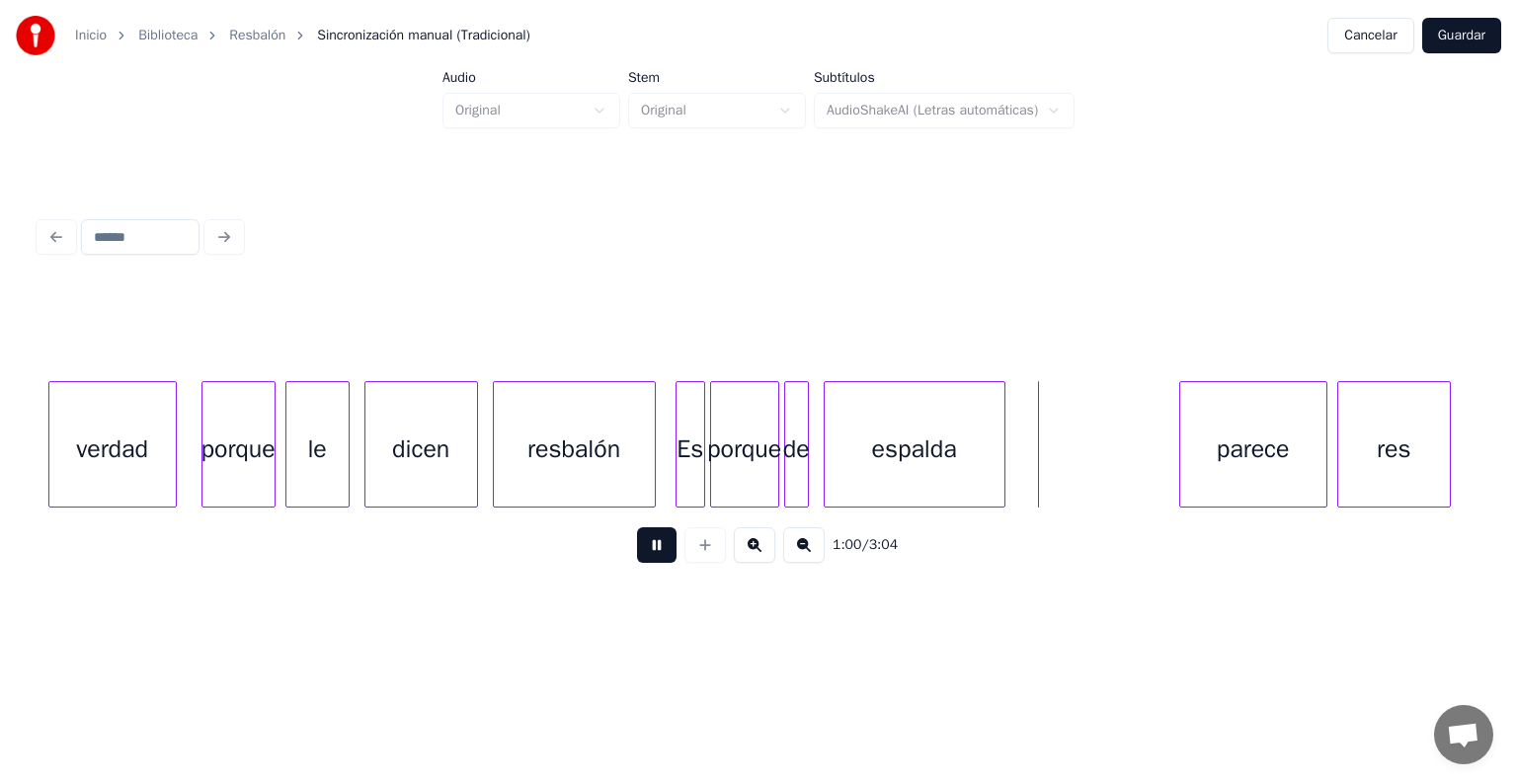click at bounding box center [657, 545] 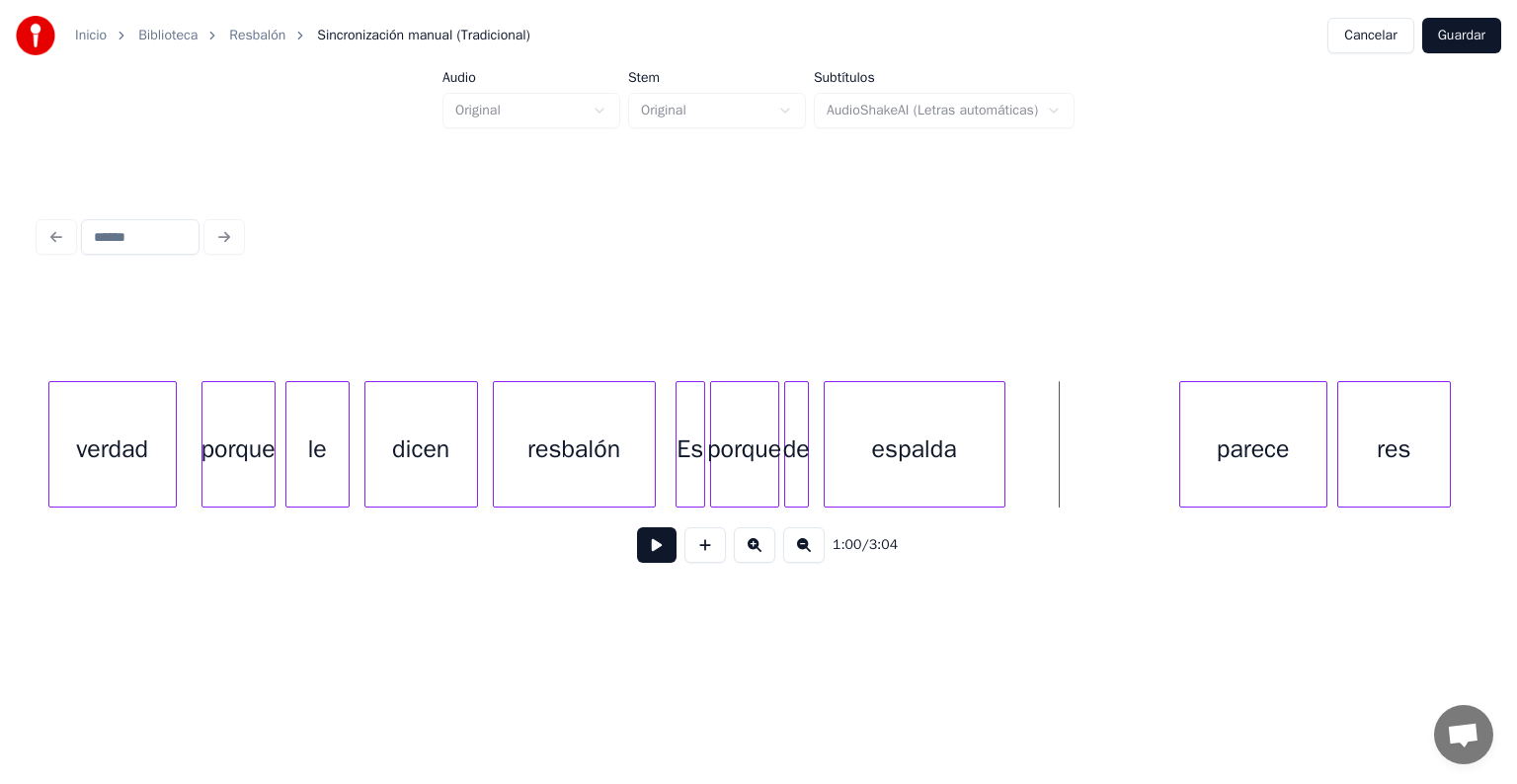 click on "resbalón" at bounding box center (574, 449) 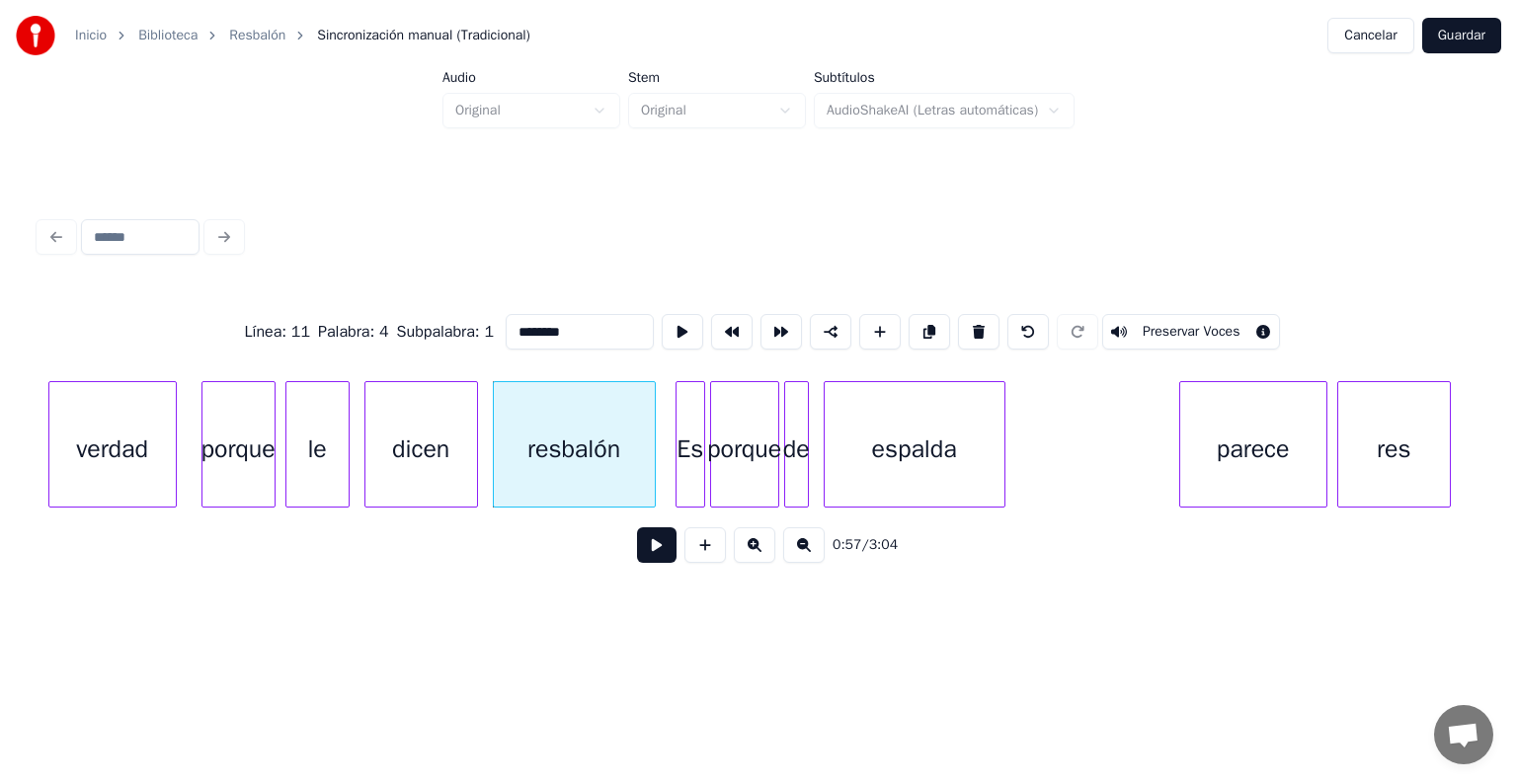 click at bounding box center [657, 545] 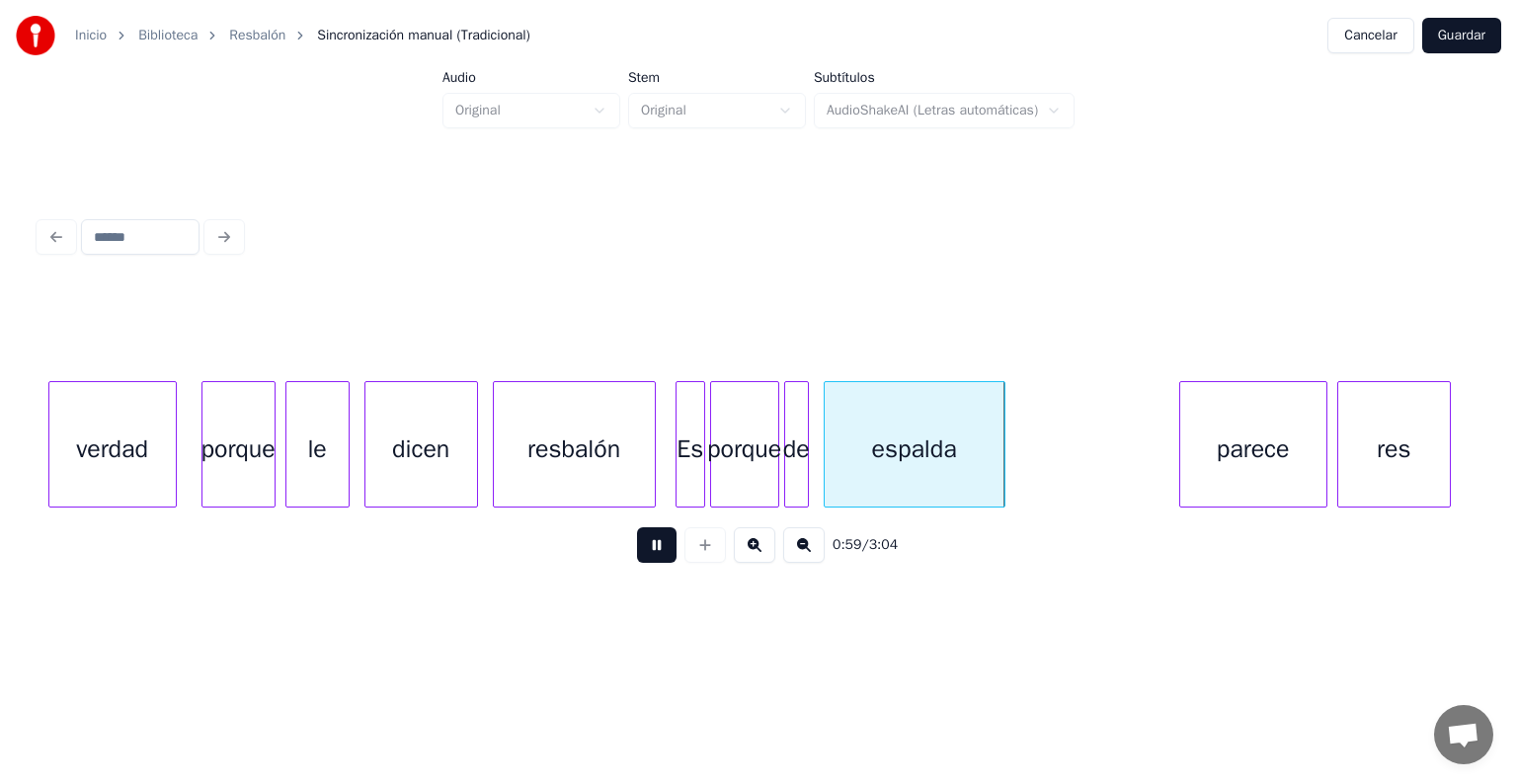 click at bounding box center (657, 545) 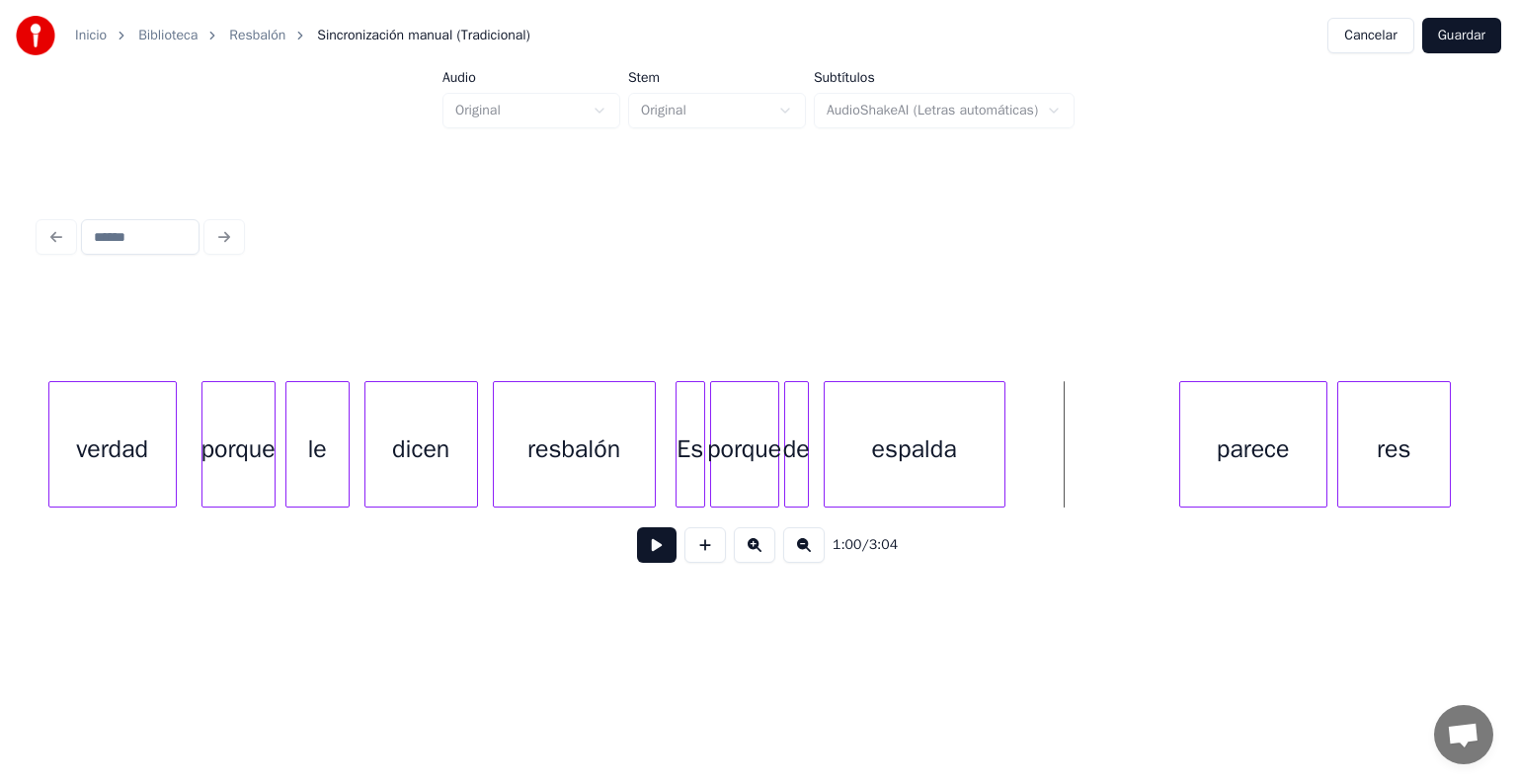 click at bounding box center (758, 332) 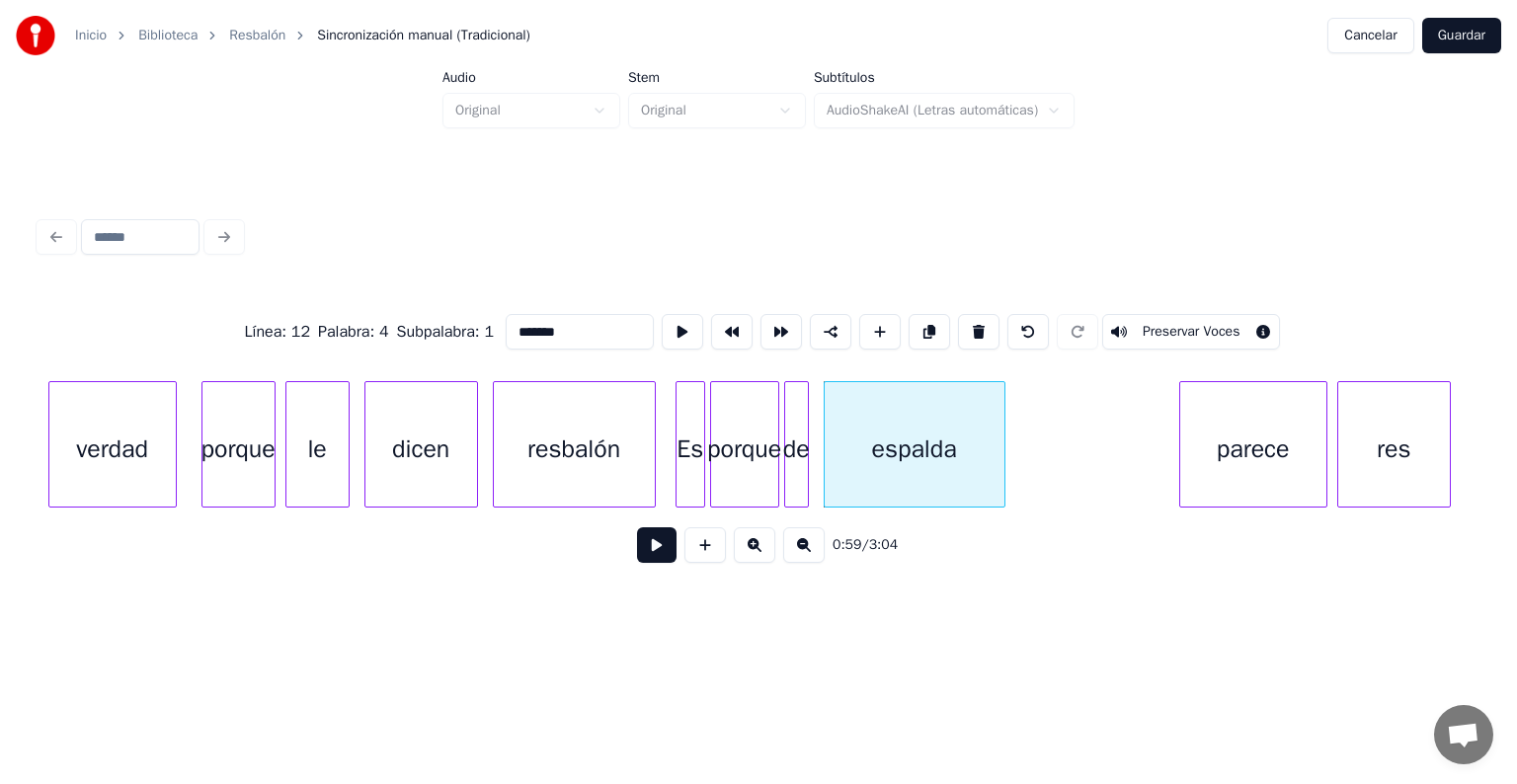 click on "*******" at bounding box center (580, 332) 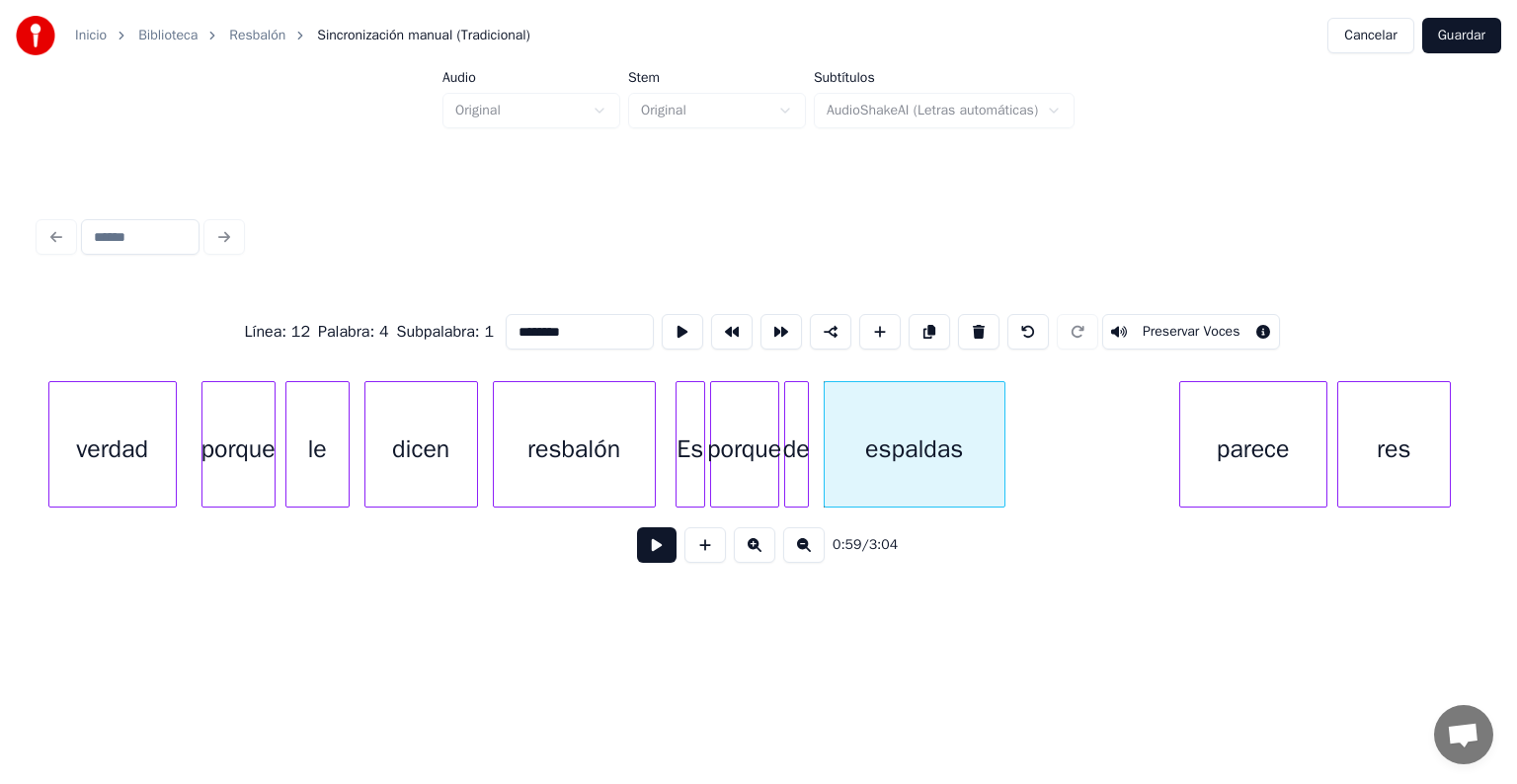 type on "********" 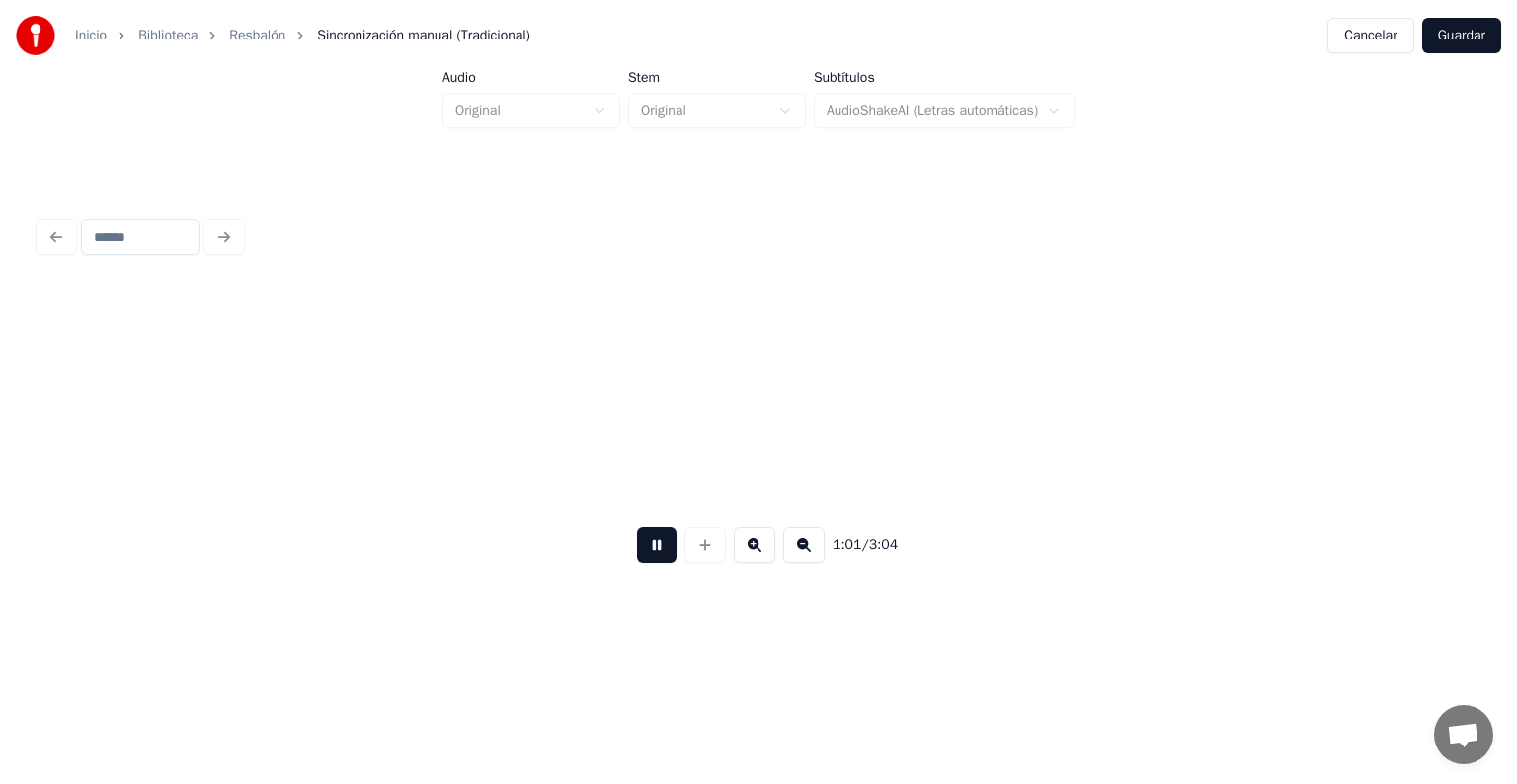 scroll, scrollTop: 0, scrollLeft: 15290, axis: horizontal 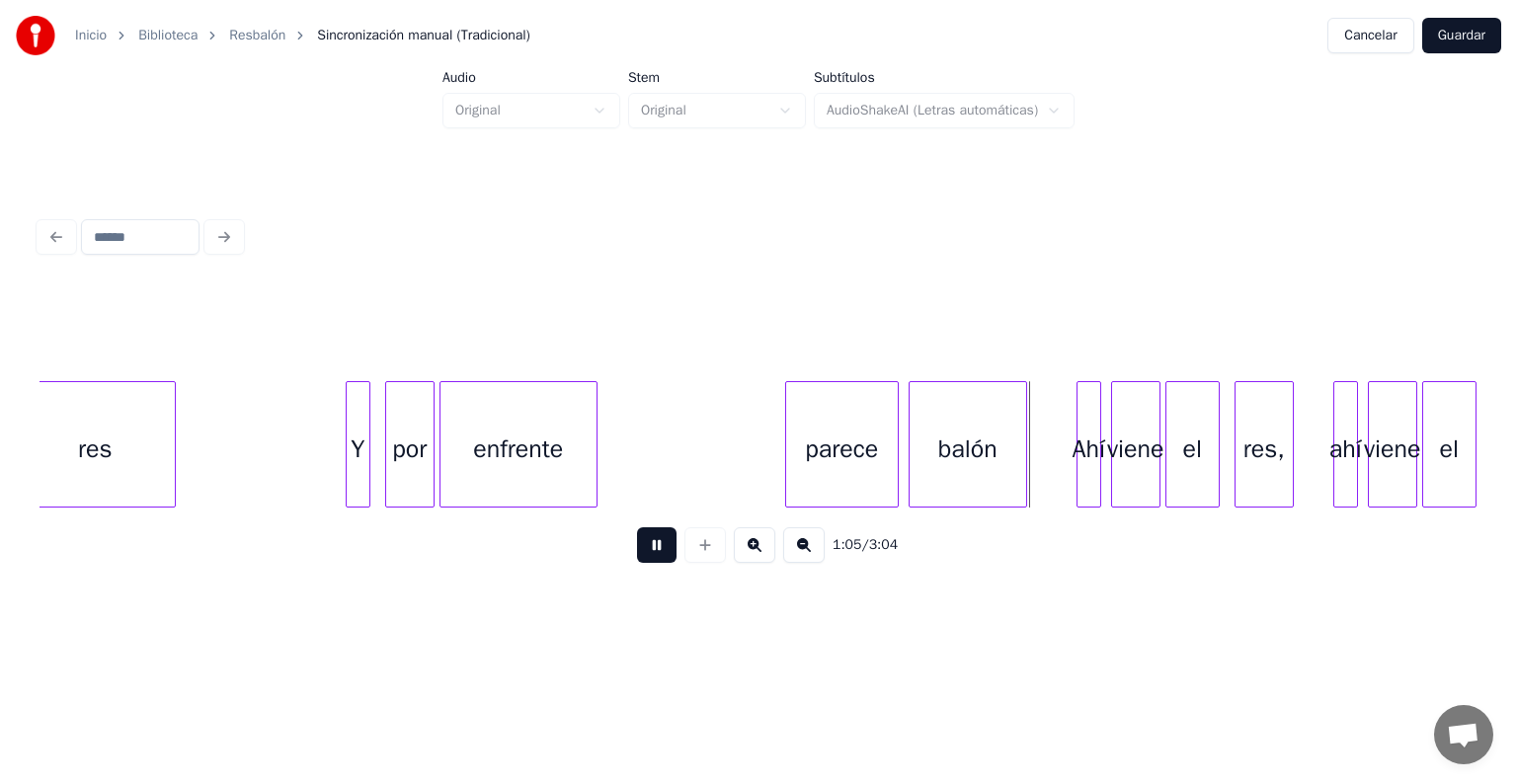 click at bounding box center (172, 444) 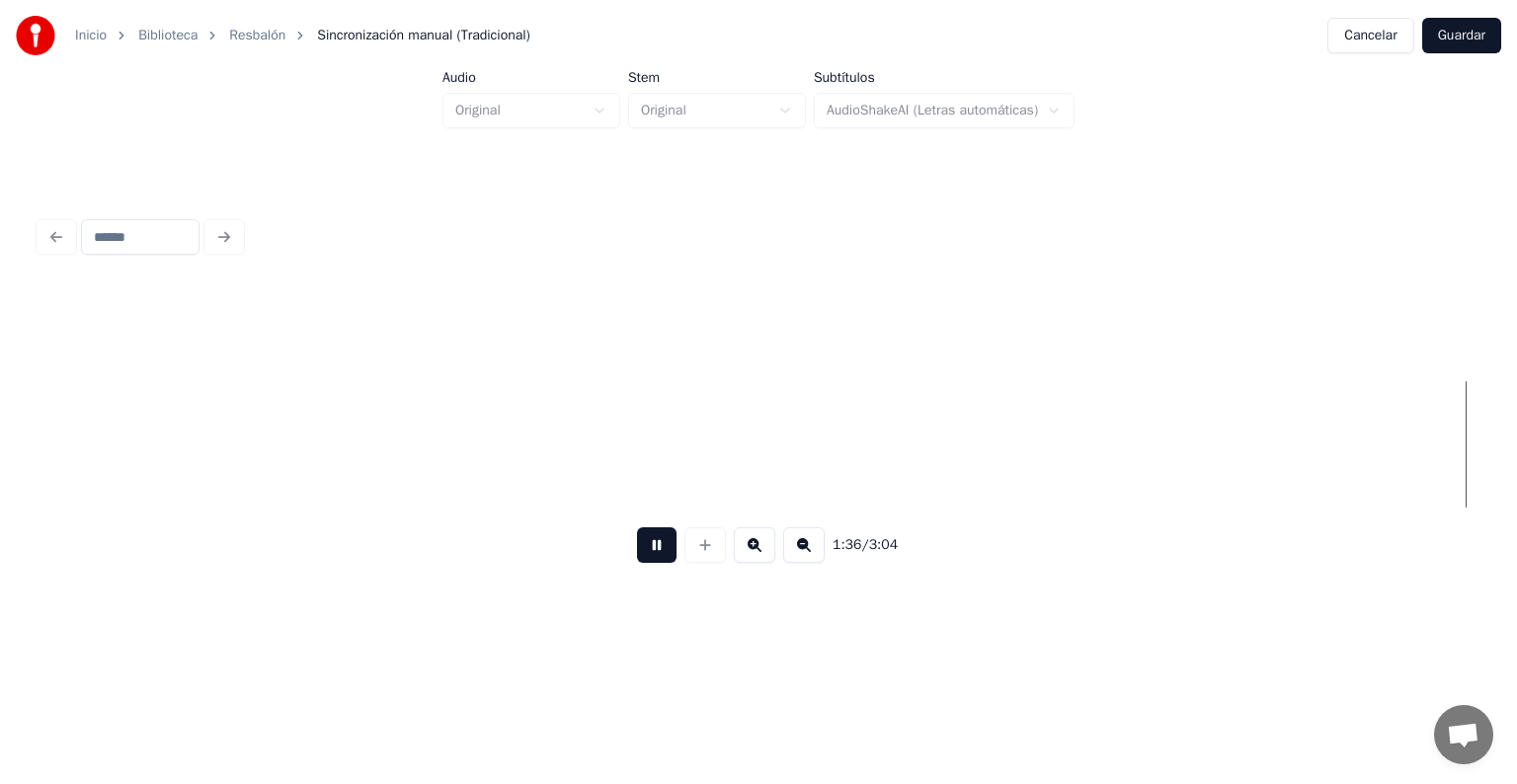 scroll, scrollTop: 0, scrollLeft: 23785, axis: horizontal 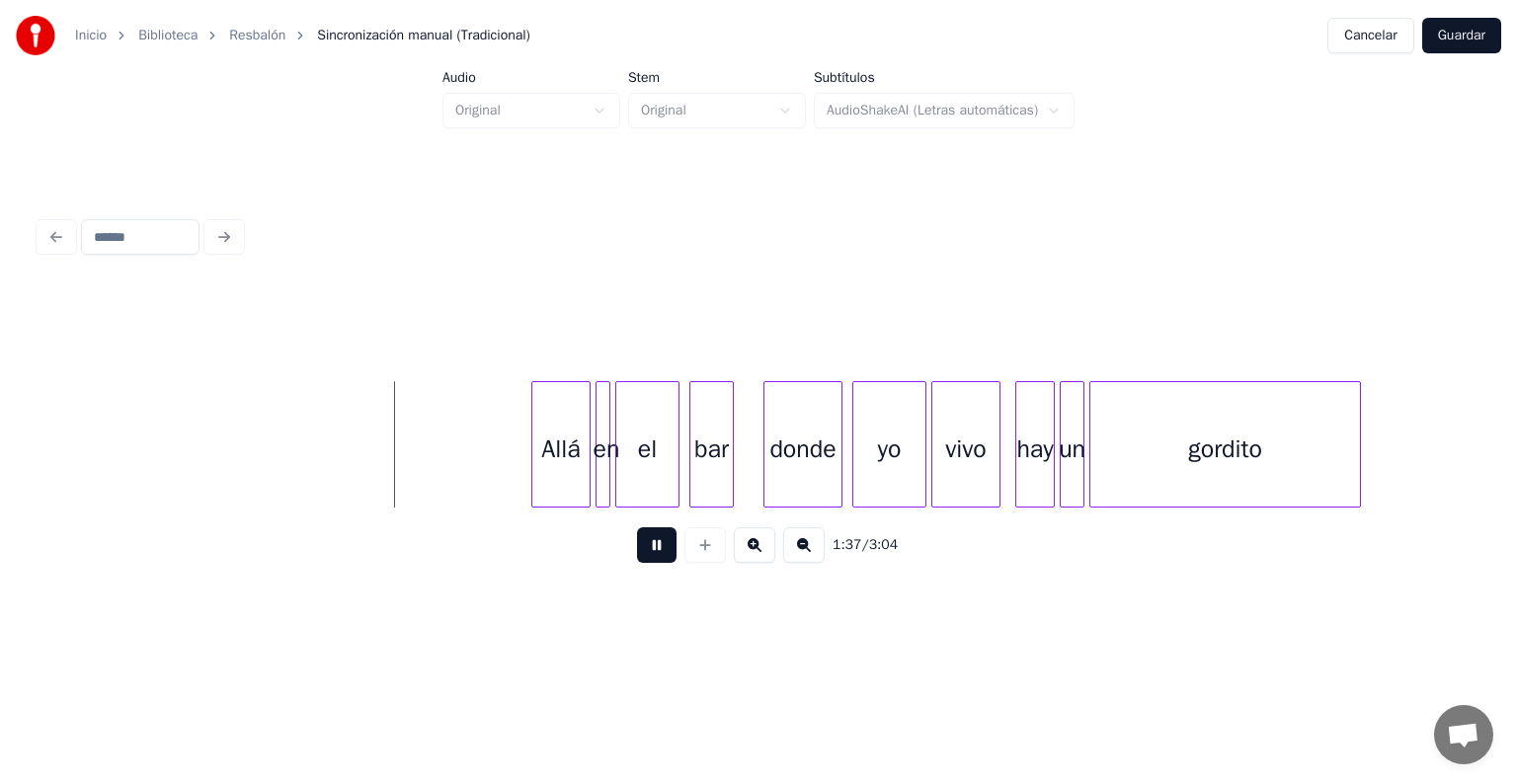 click at bounding box center [657, 545] 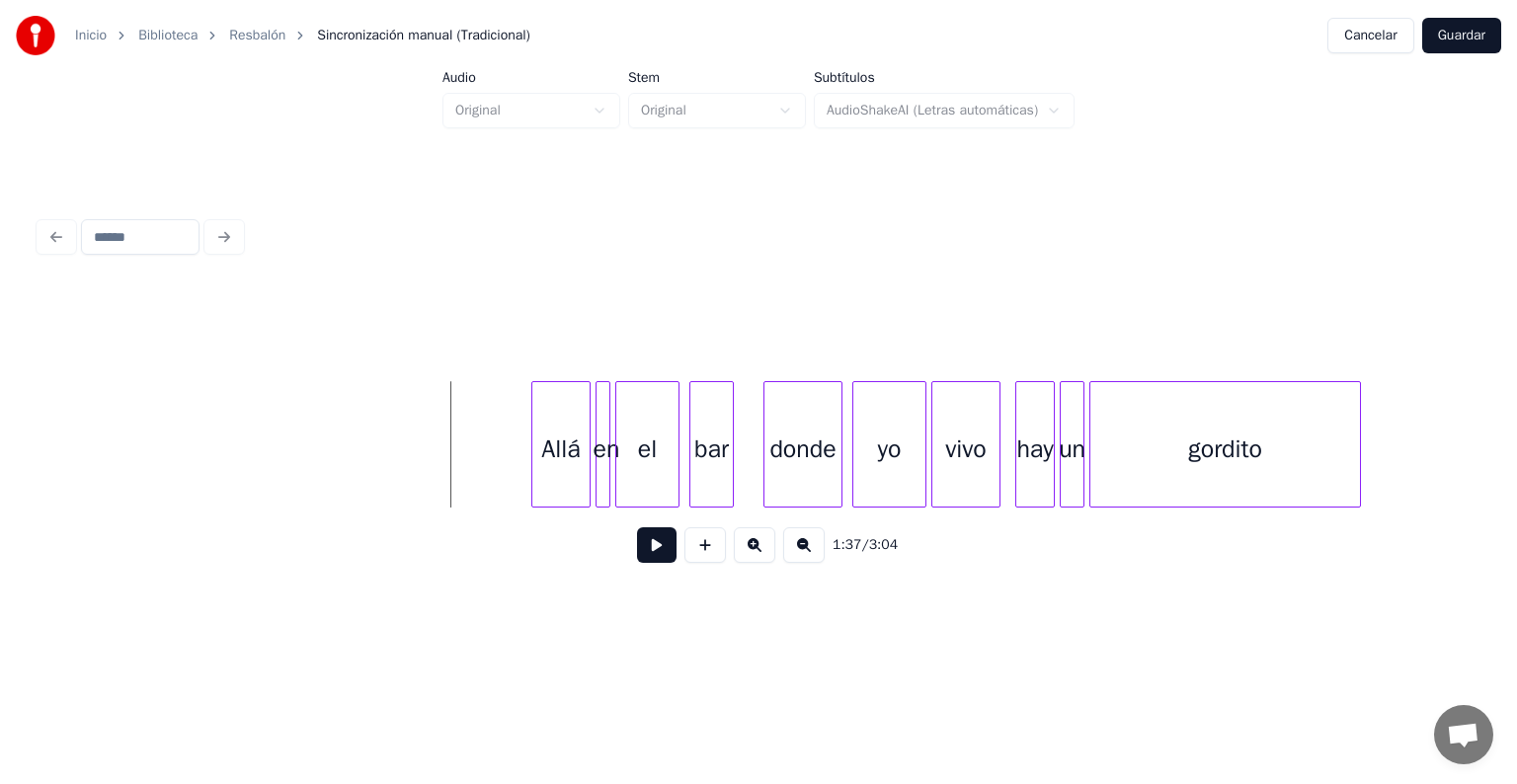 click at bounding box center (693, 444) 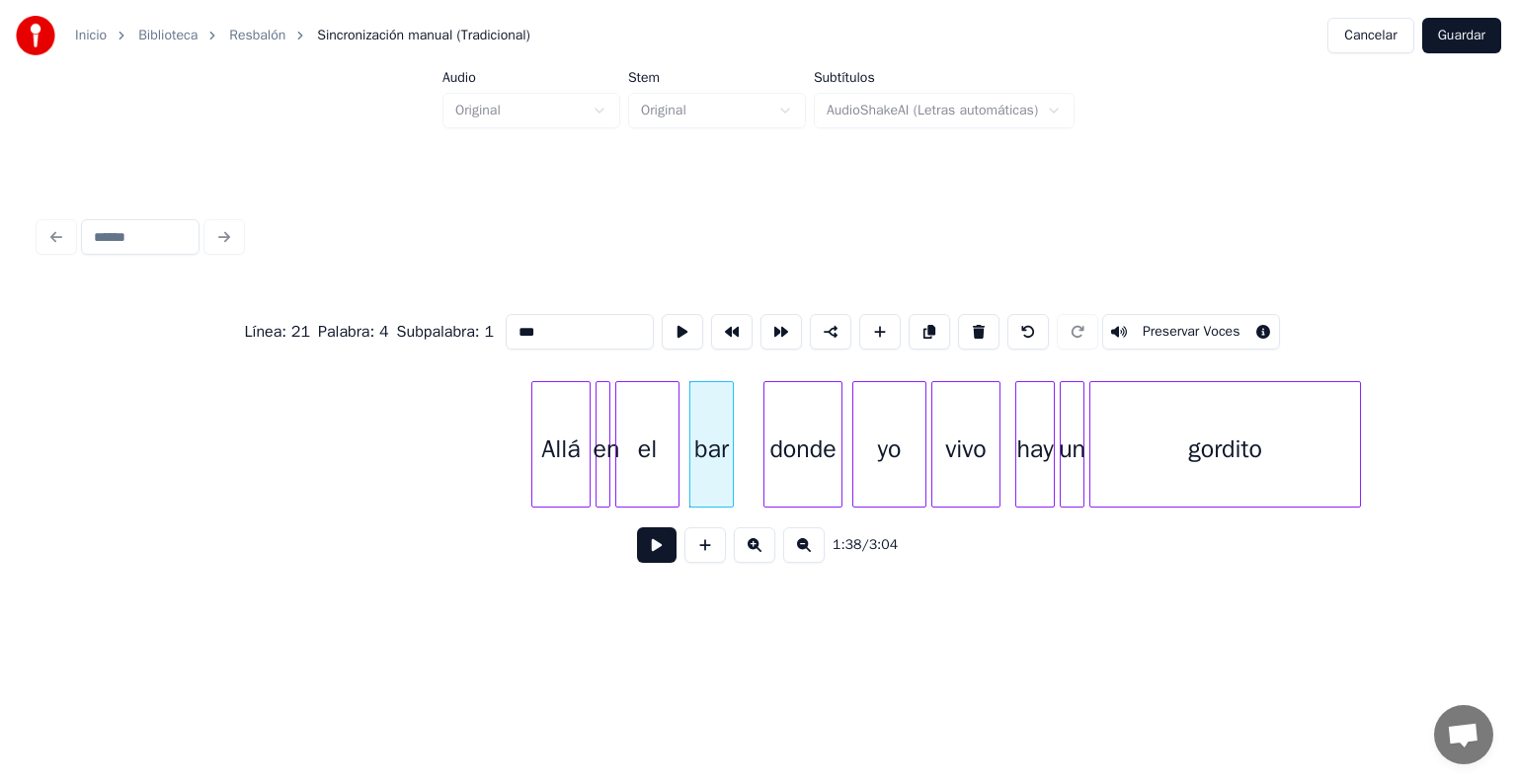 click on "***" at bounding box center [580, 332] 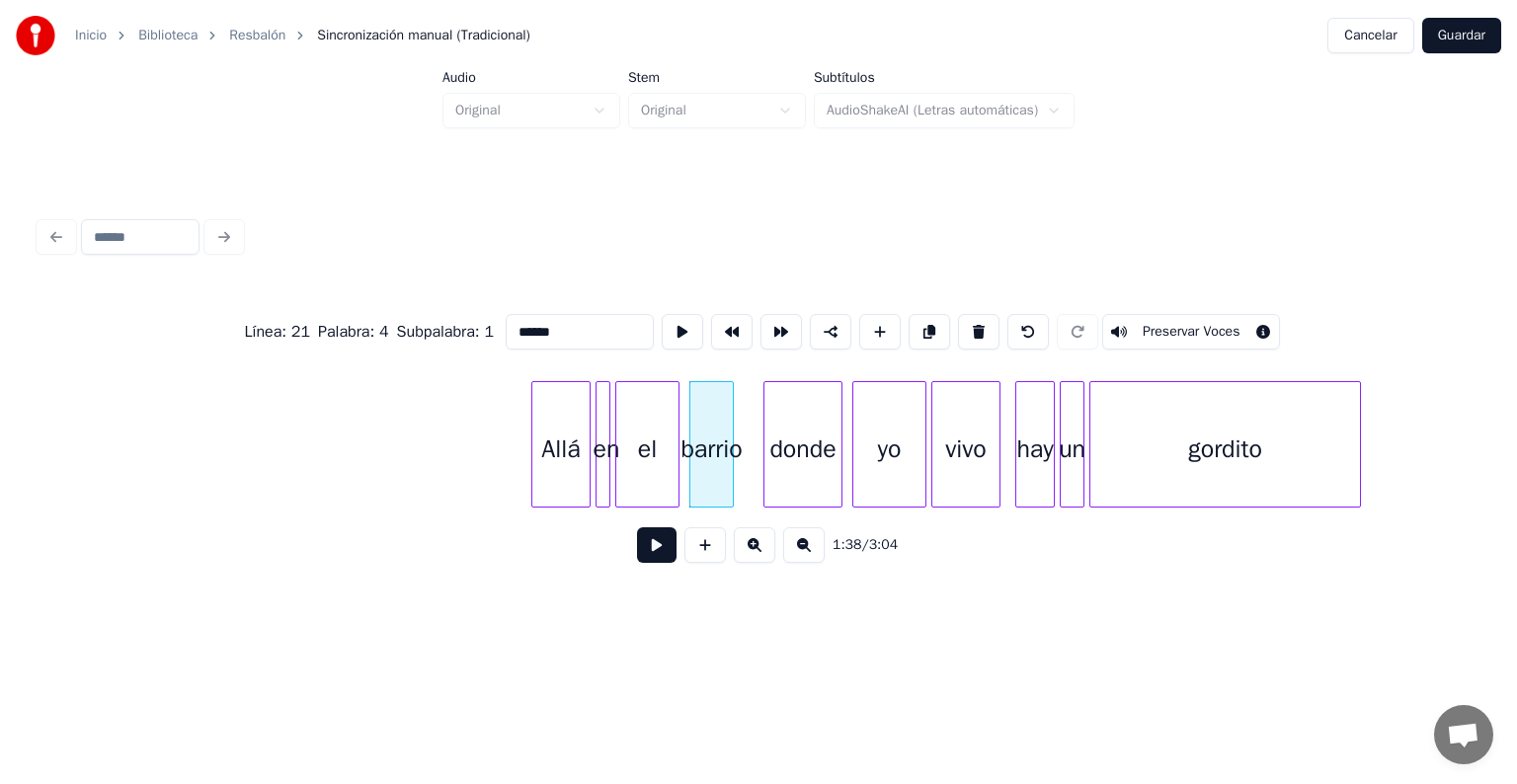 type on "******" 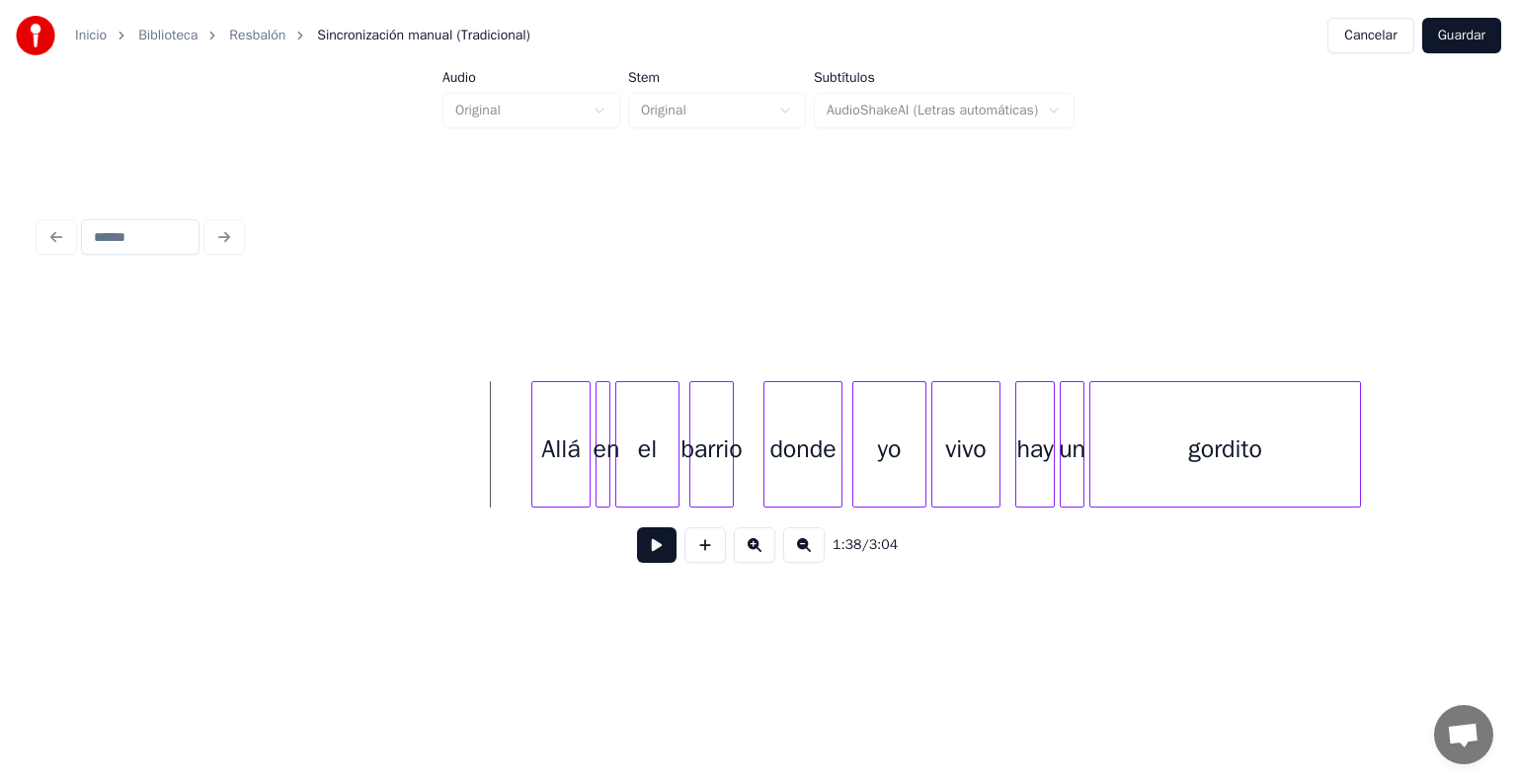click at bounding box center [657, 545] 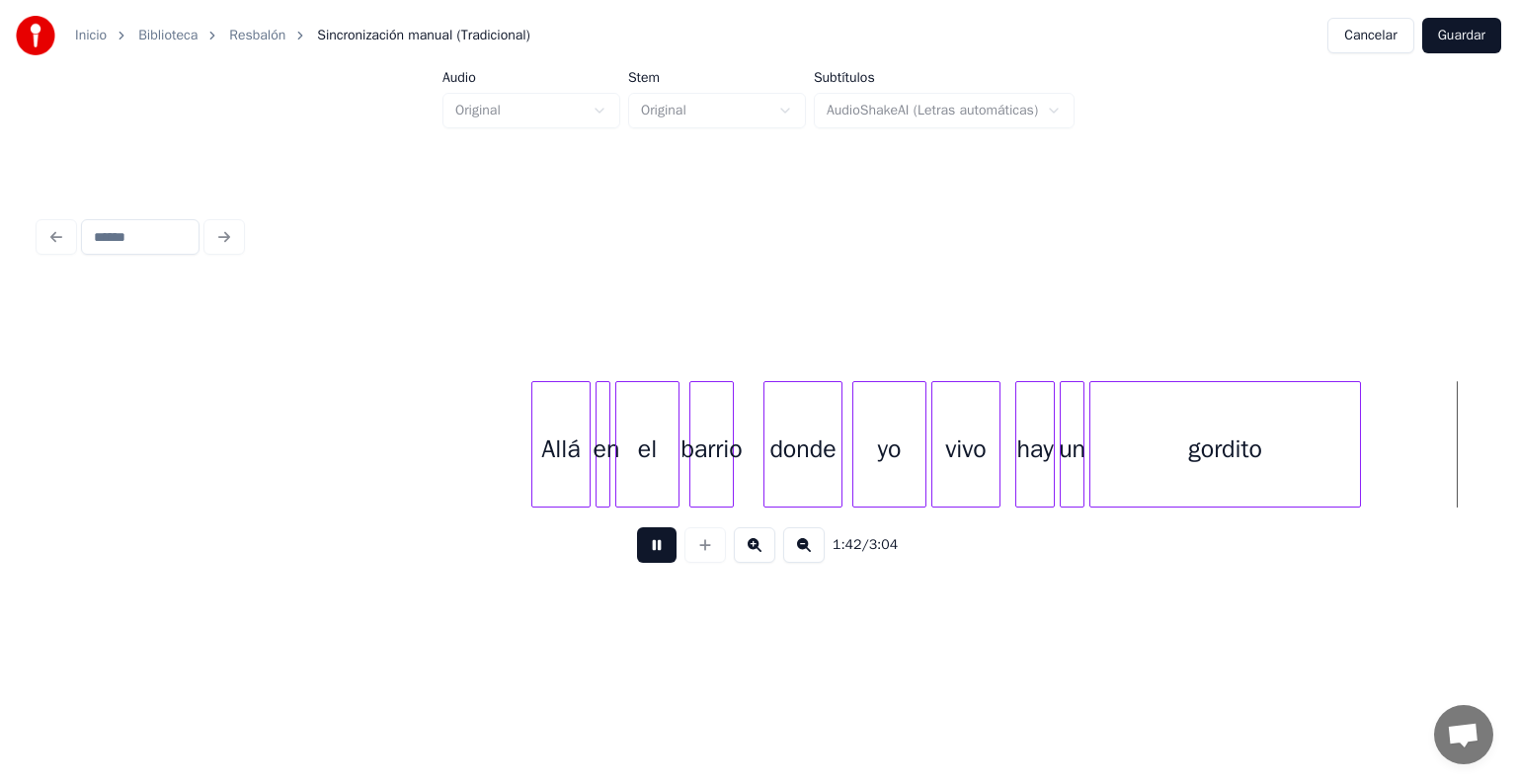 scroll, scrollTop: 0, scrollLeft: 25223, axis: horizontal 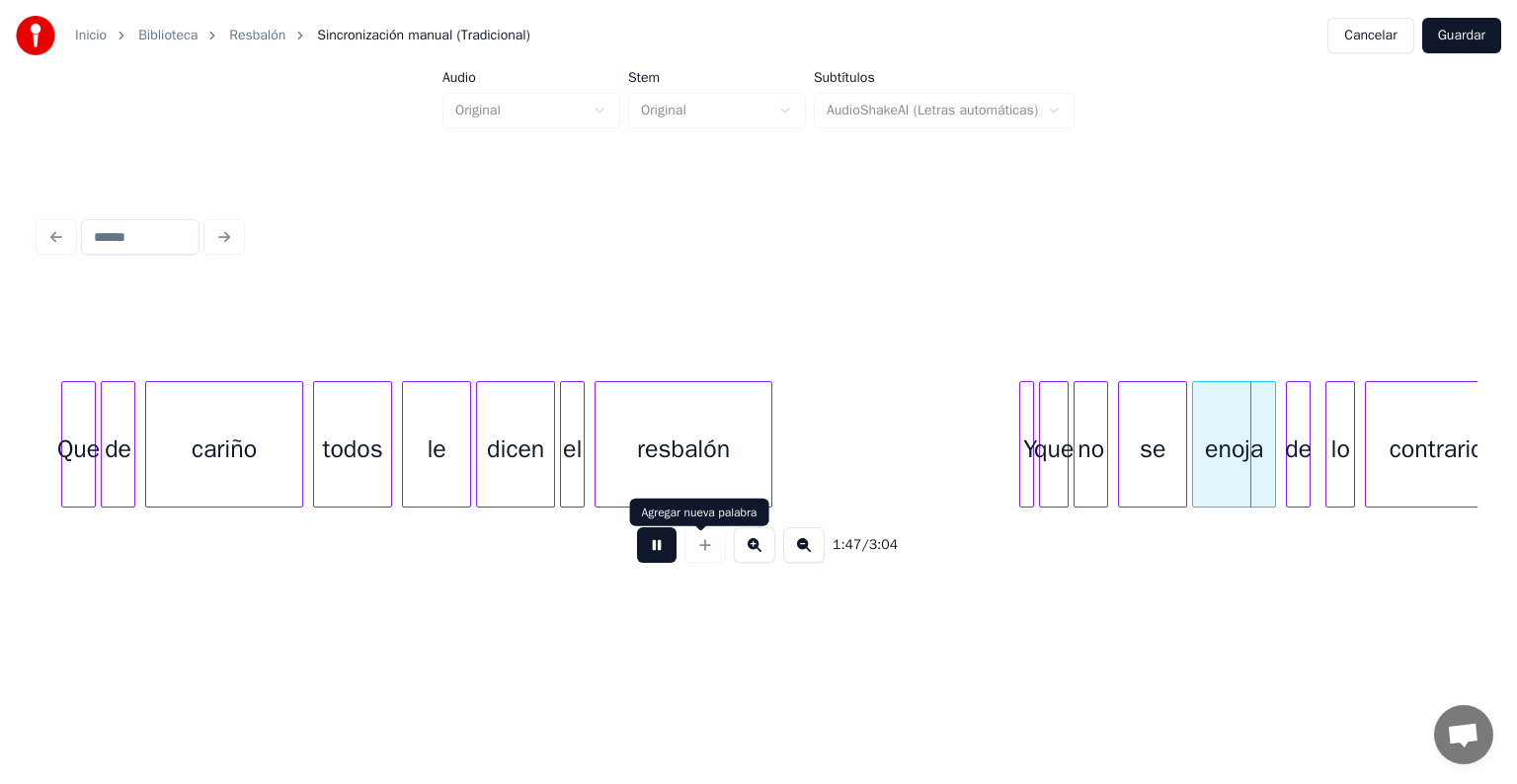 click at bounding box center (657, 545) 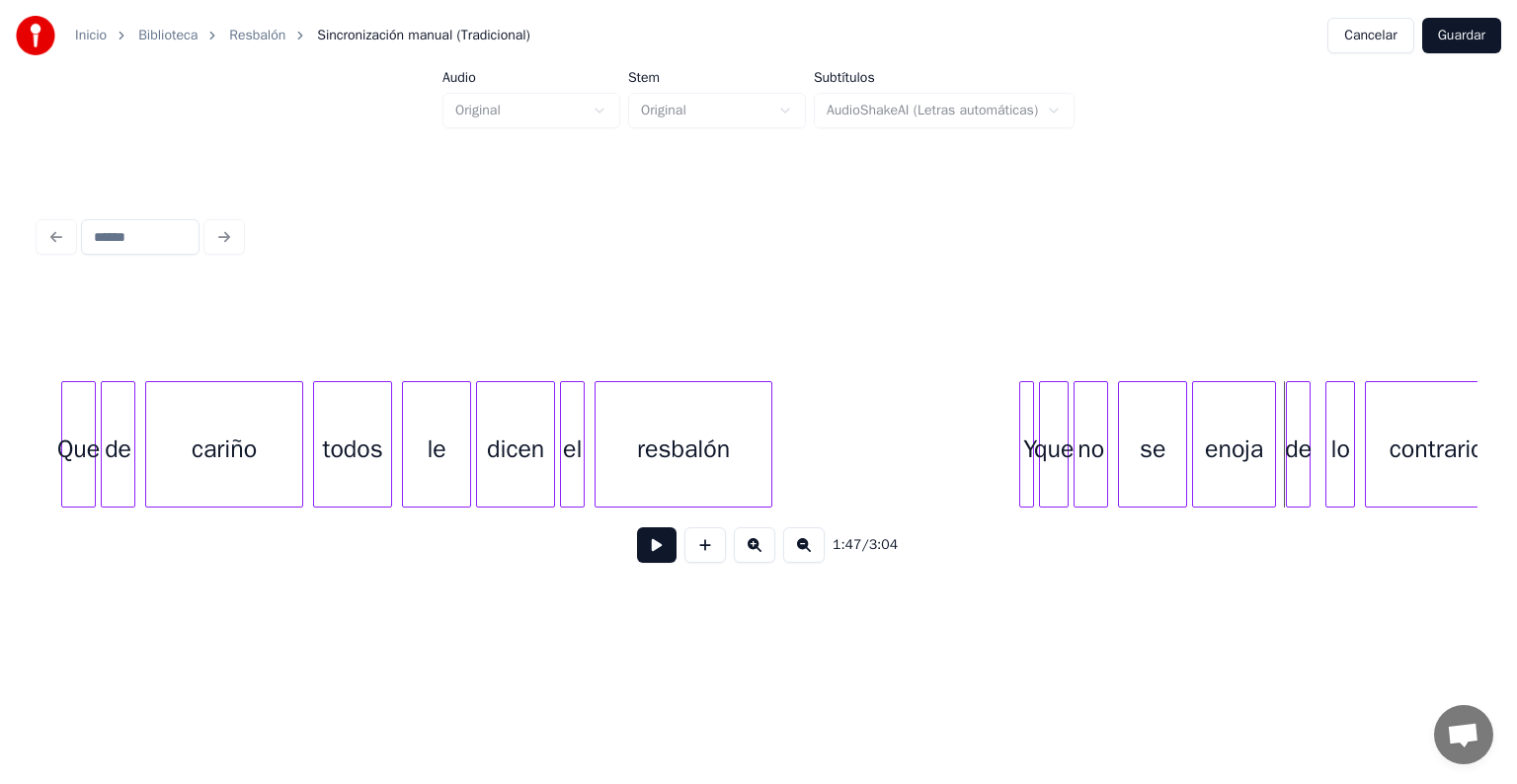 click on "Y" at bounding box center (1026, 444) 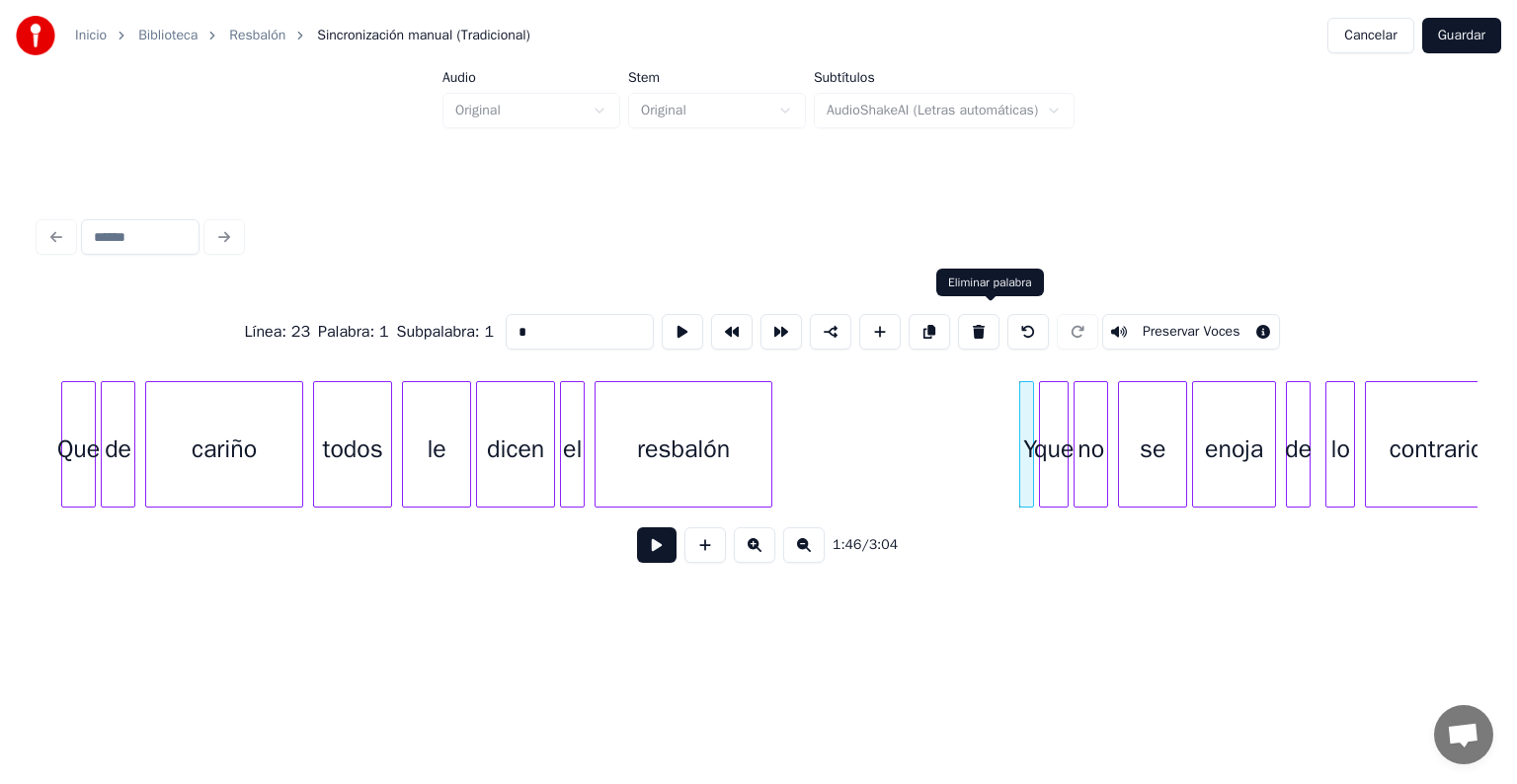 drag, startPoint x: 992, startPoint y: 330, endPoint x: 1008, endPoint y: 390, distance: 62.096699 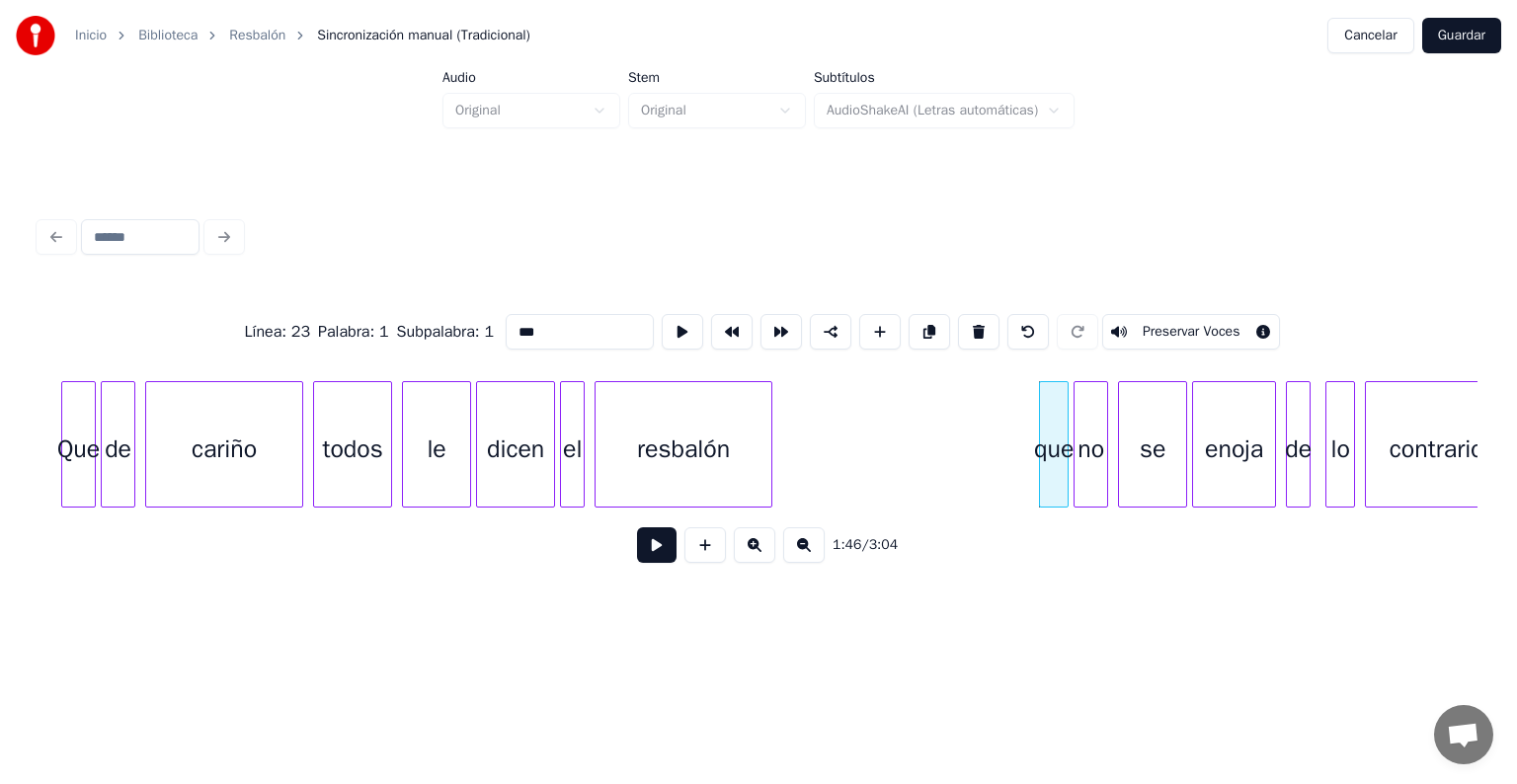 drag, startPoint x: 1014, startPoint y: 411, endPoint x: 931, endPoint y: 482, distance: 109.22454 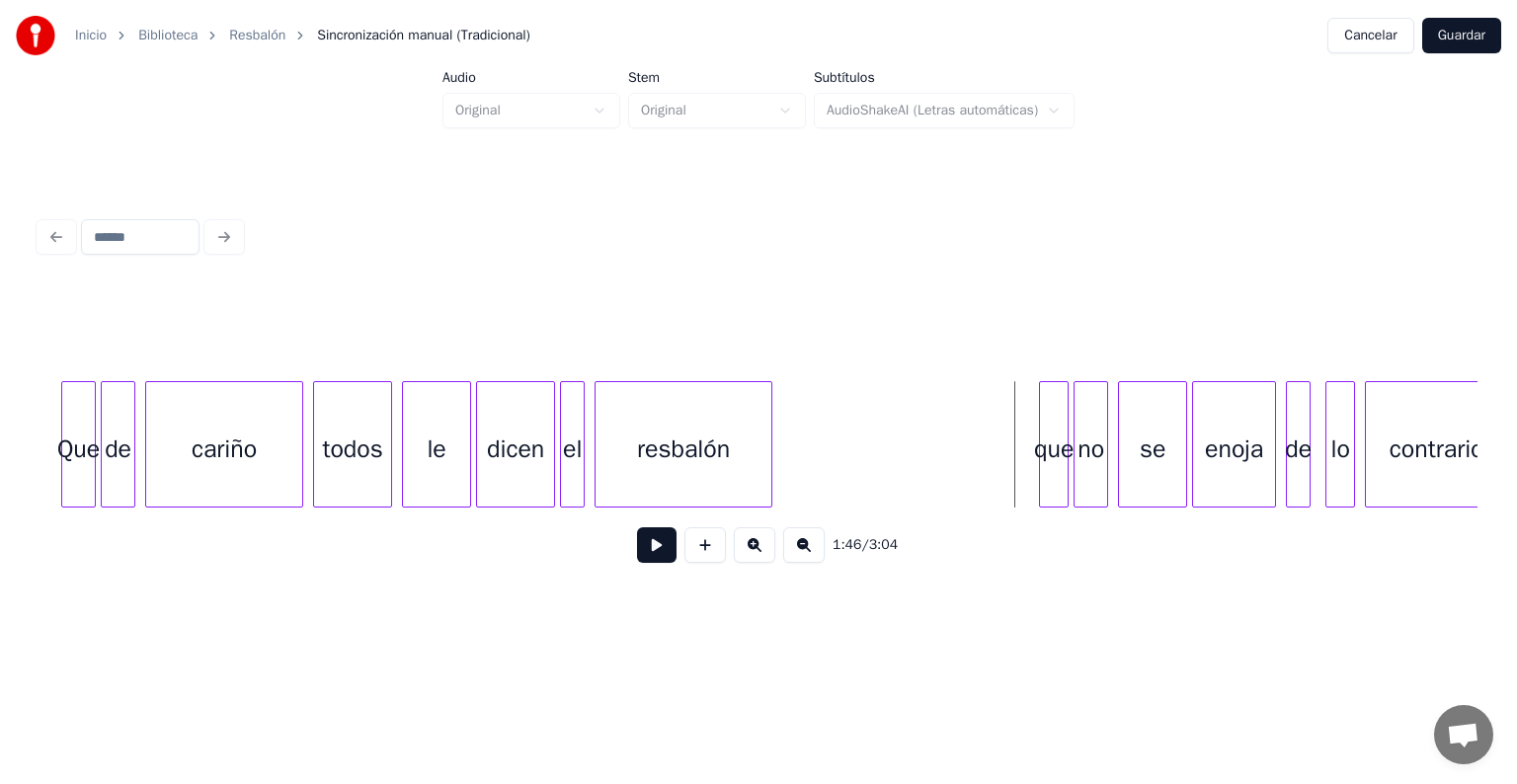 click at bounding box center [657, 545] 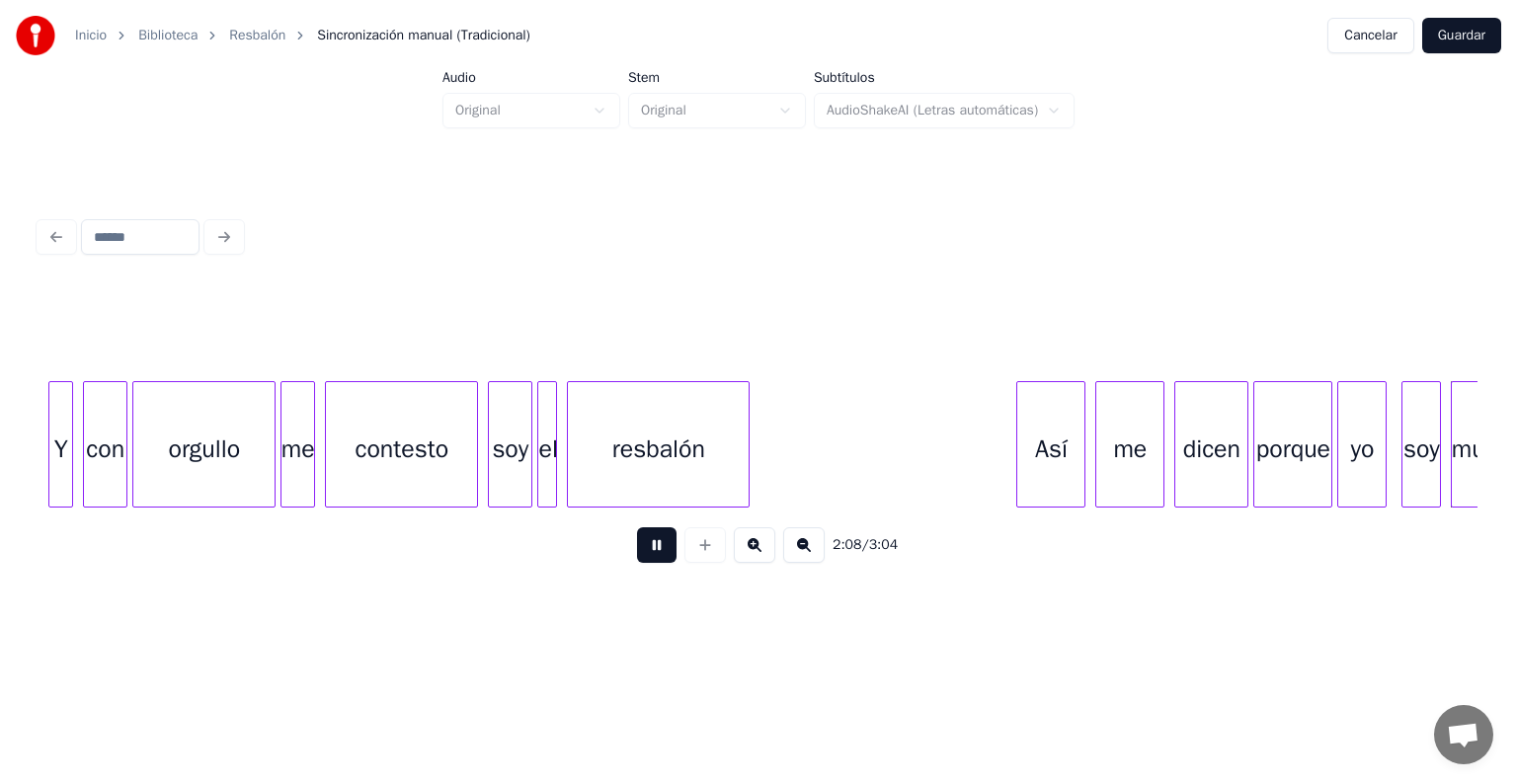 scroll, scrollTop: 0, scrollLeft: 31770, axis: horizontal 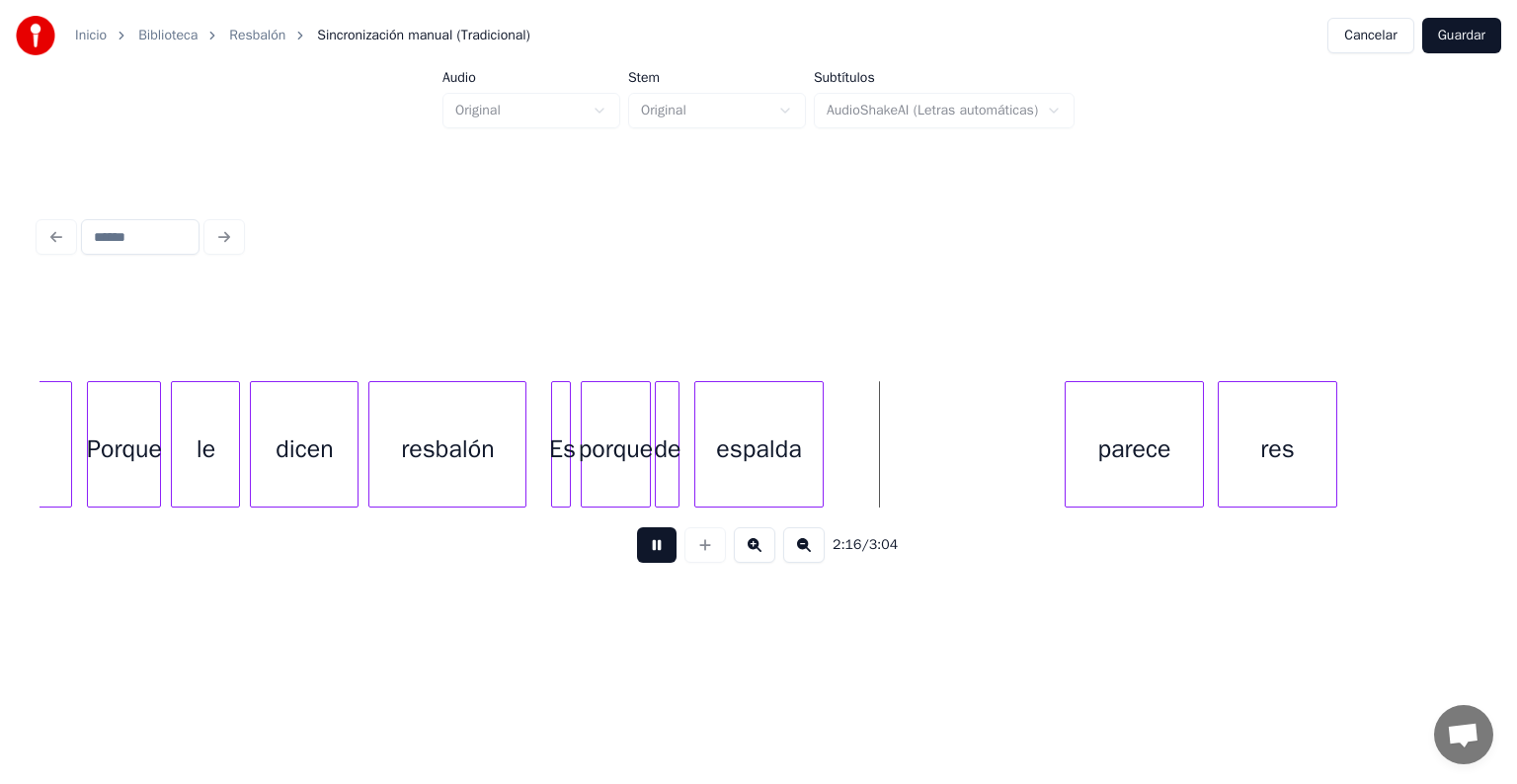 click at bounding box center (657, 545) 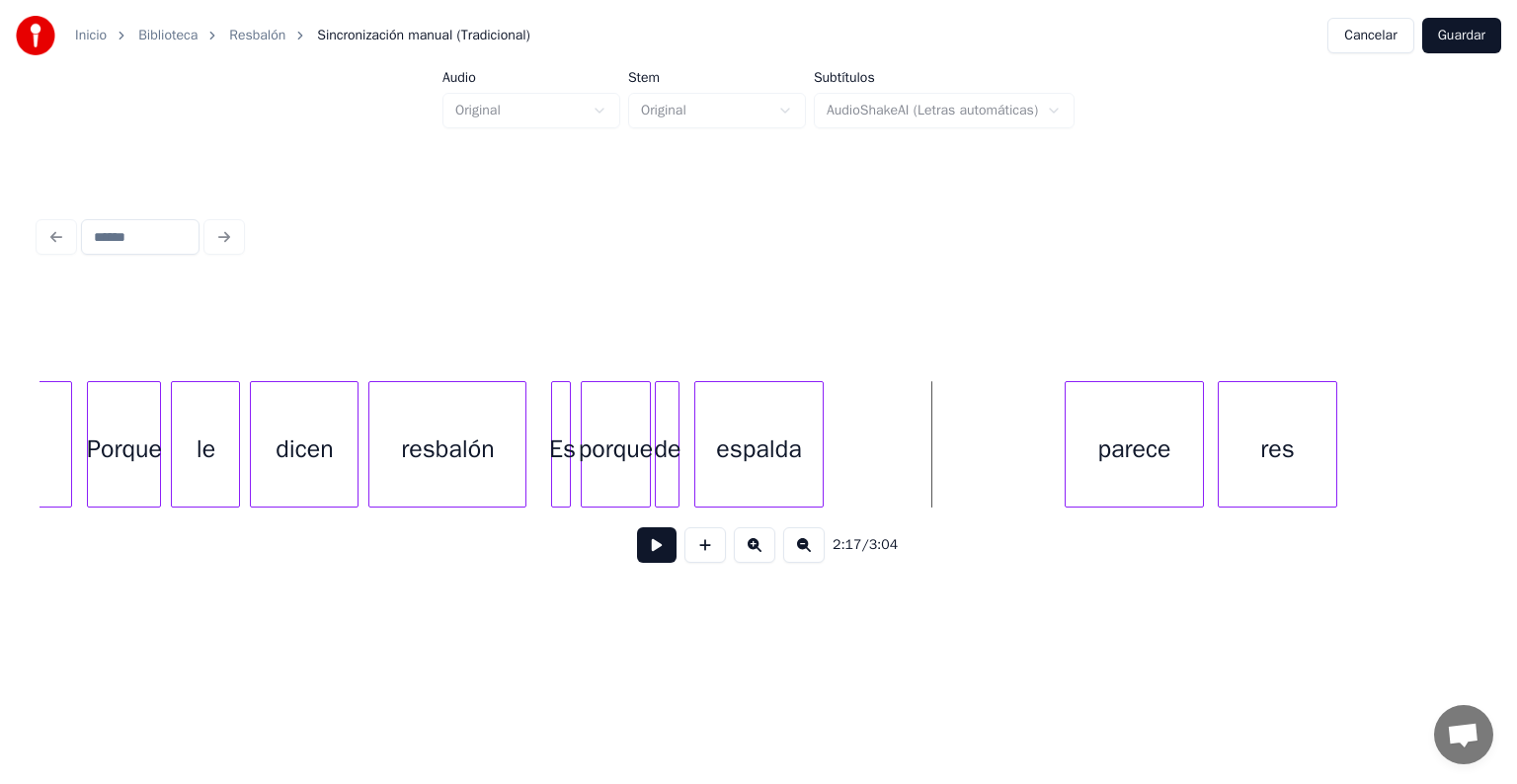 click on "espalda" at bounding box center [758, 449] 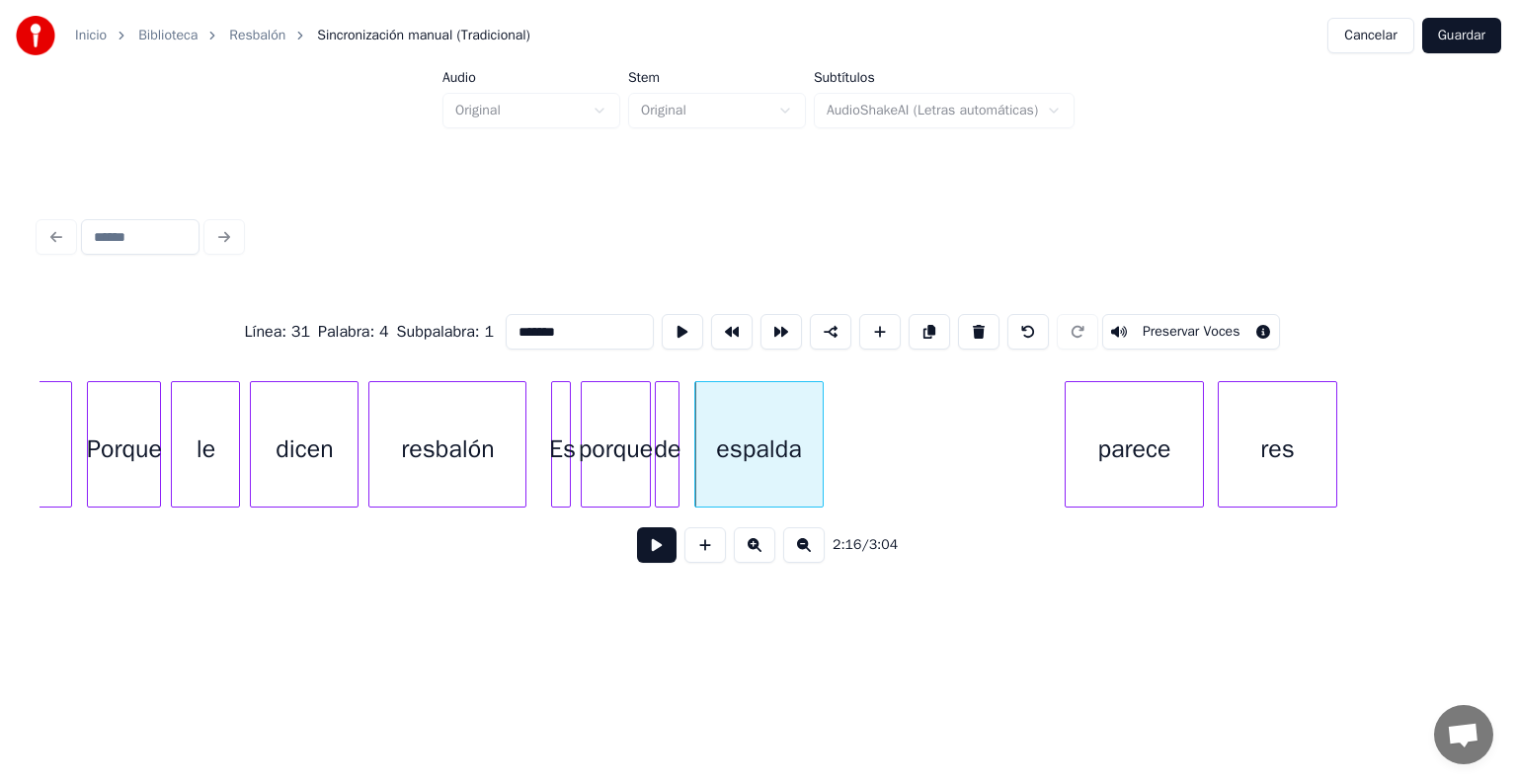 click at bounding box center [820, 444] 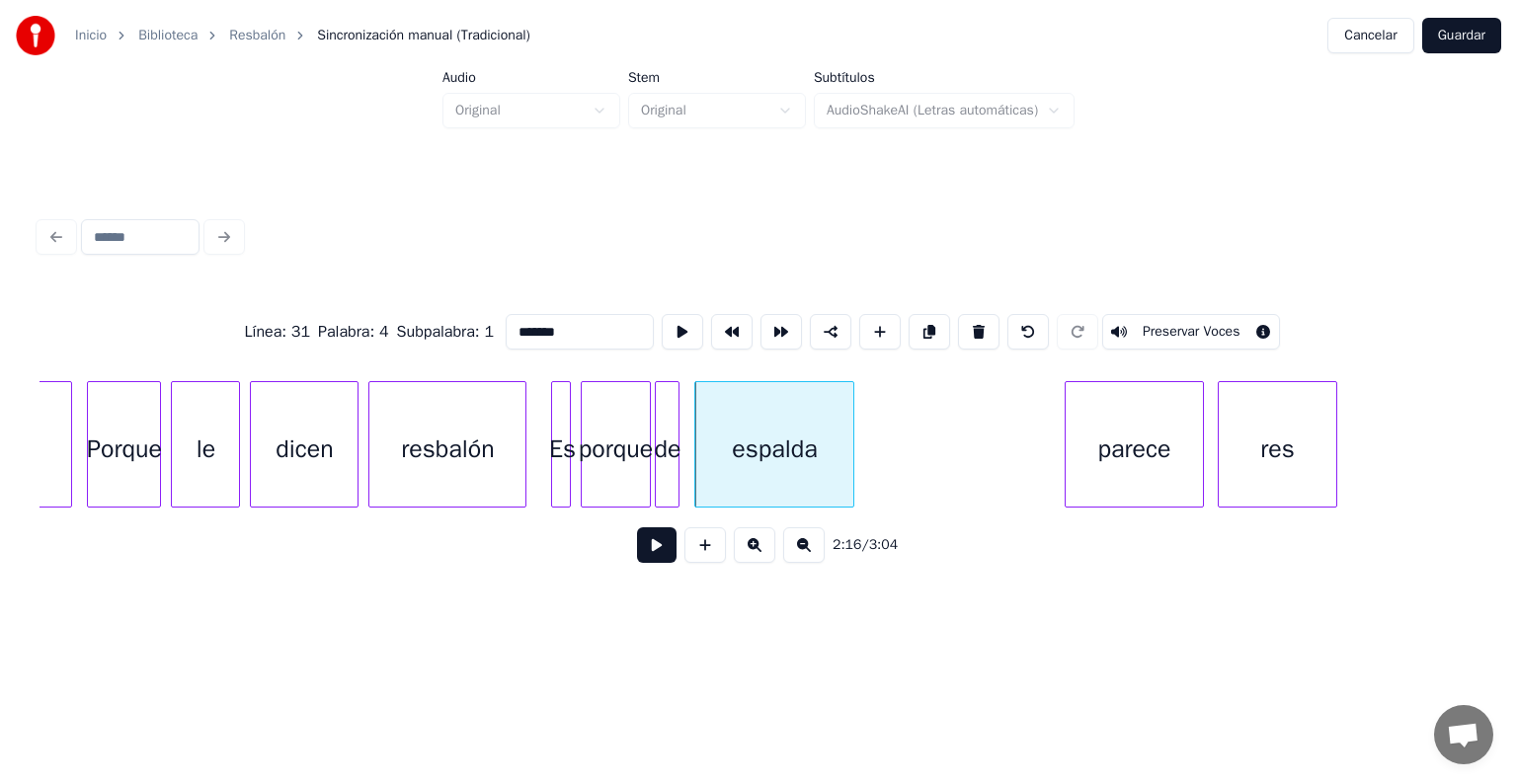 click on "verdad Porque le dicen resbalón Es porque de espalda parece res" at bounding box center (-10163, 444) 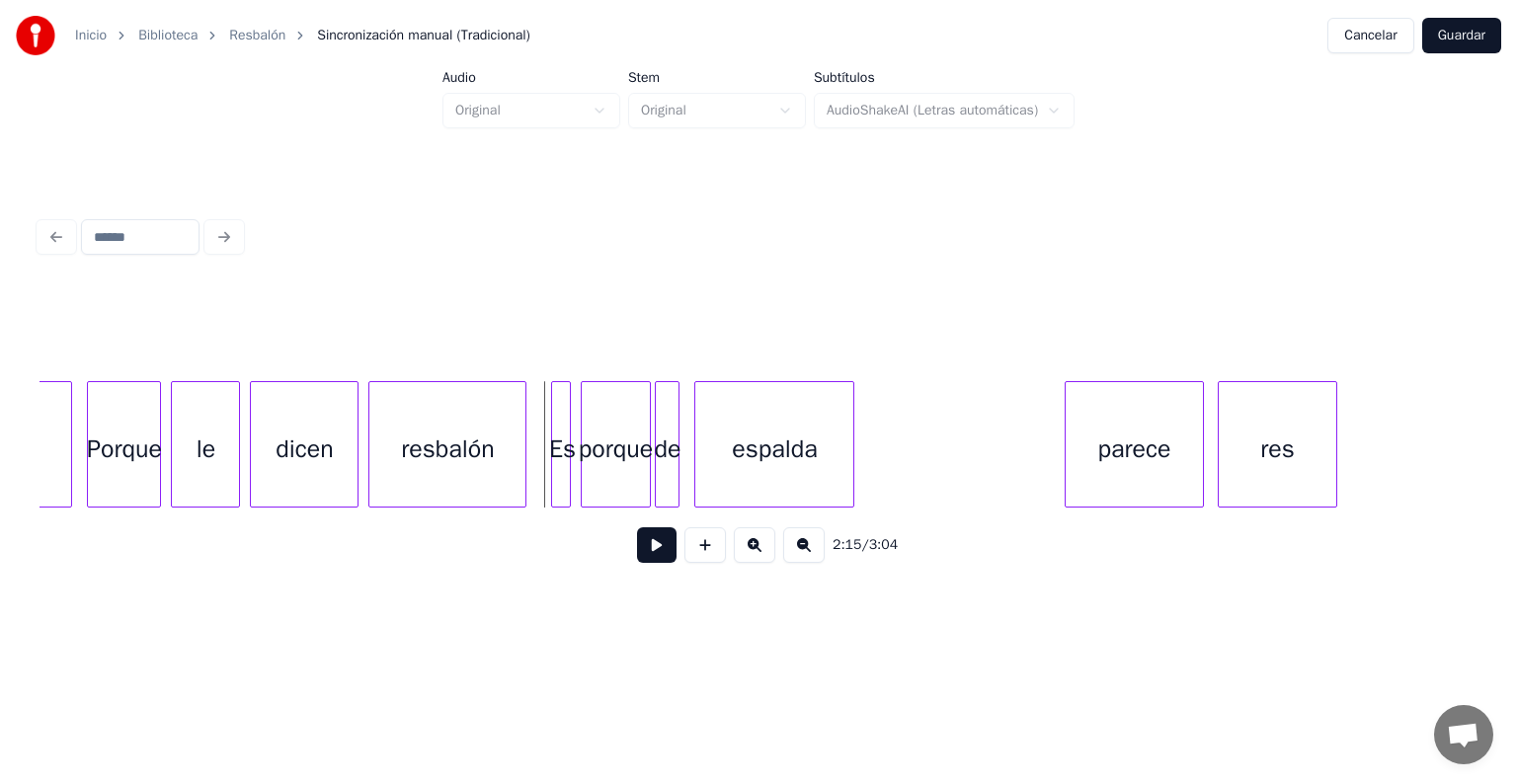 click at bounding box center [657, 545] 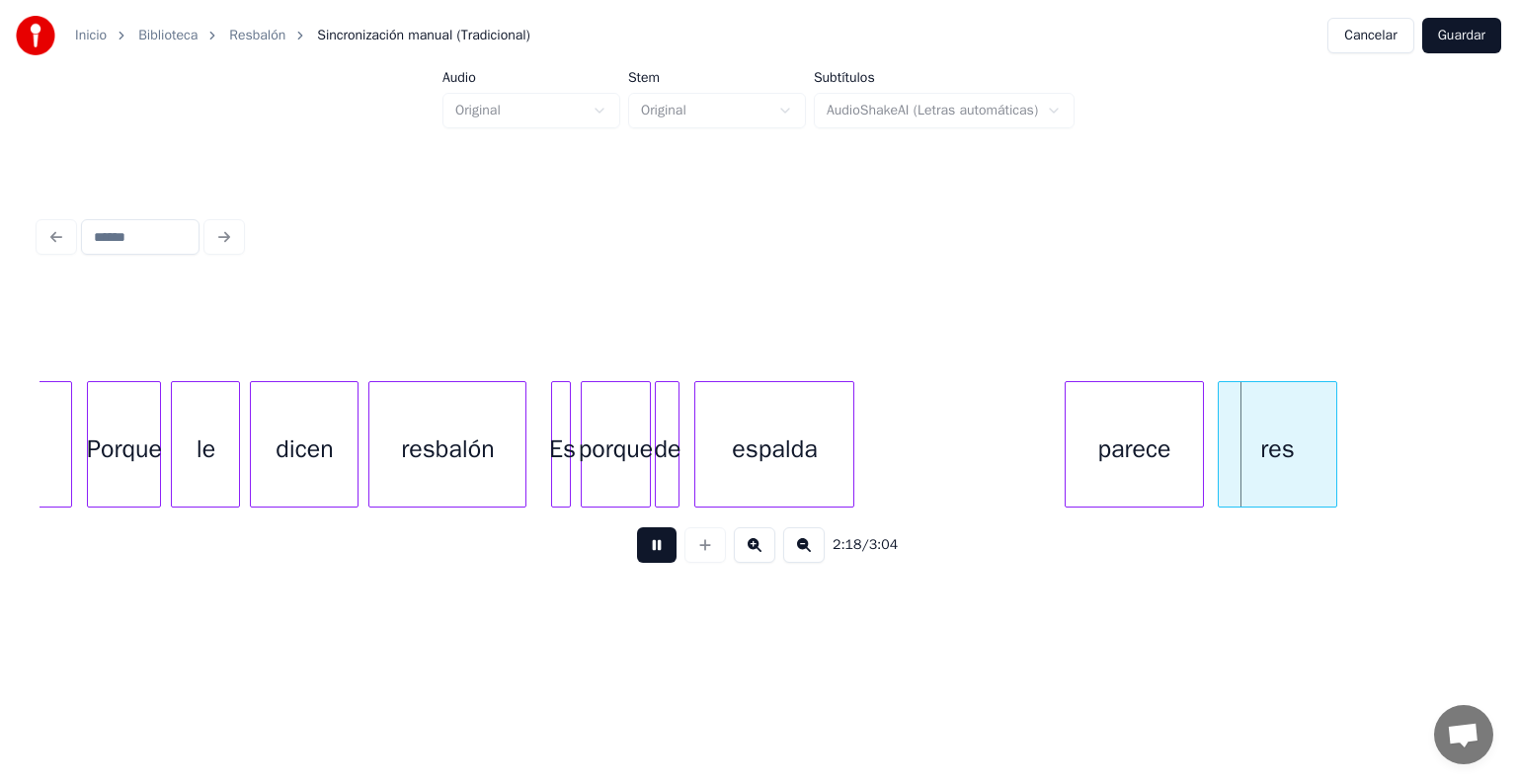 click at bounding box center (657, 545) 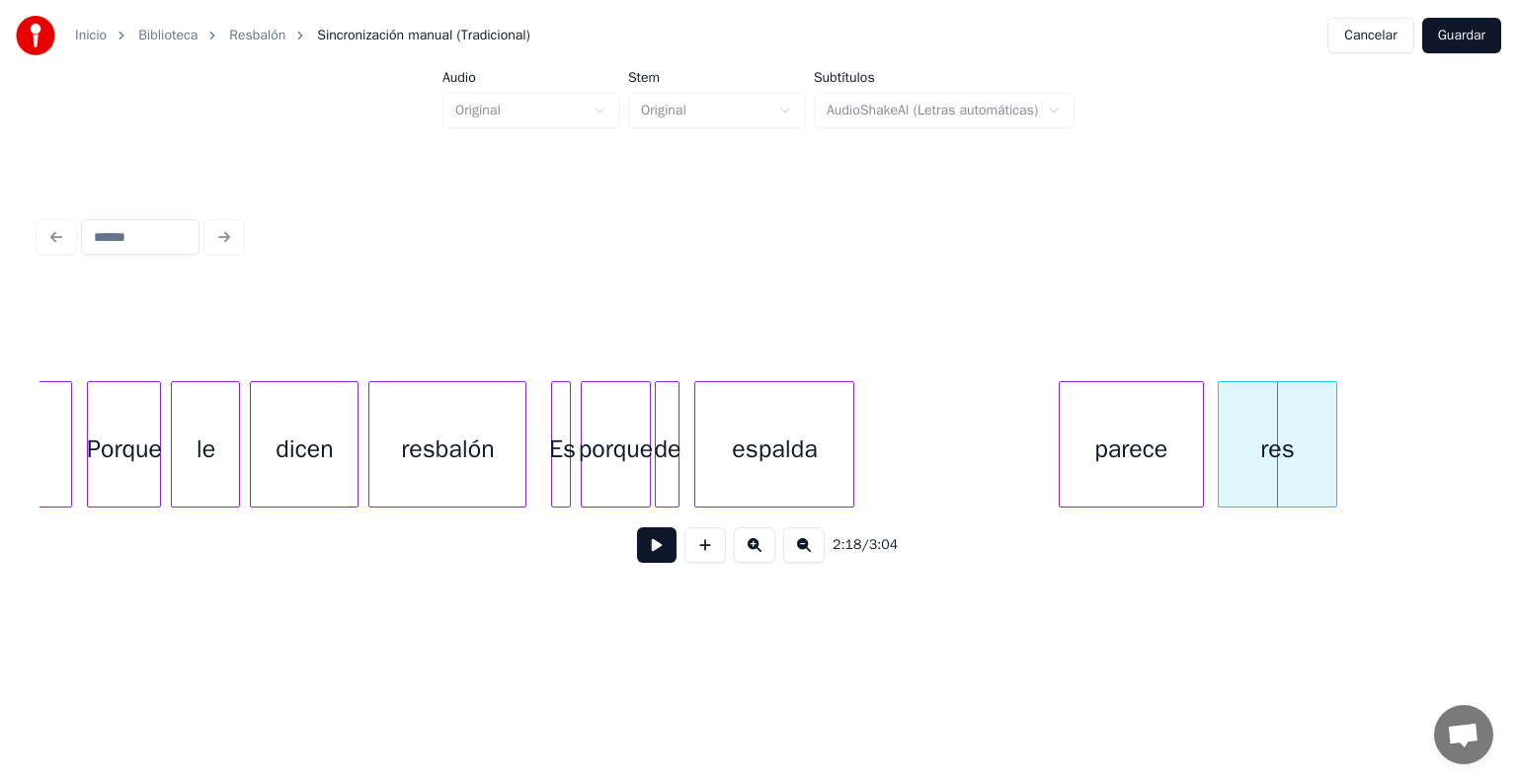 click at bounding box center [1063, 444] 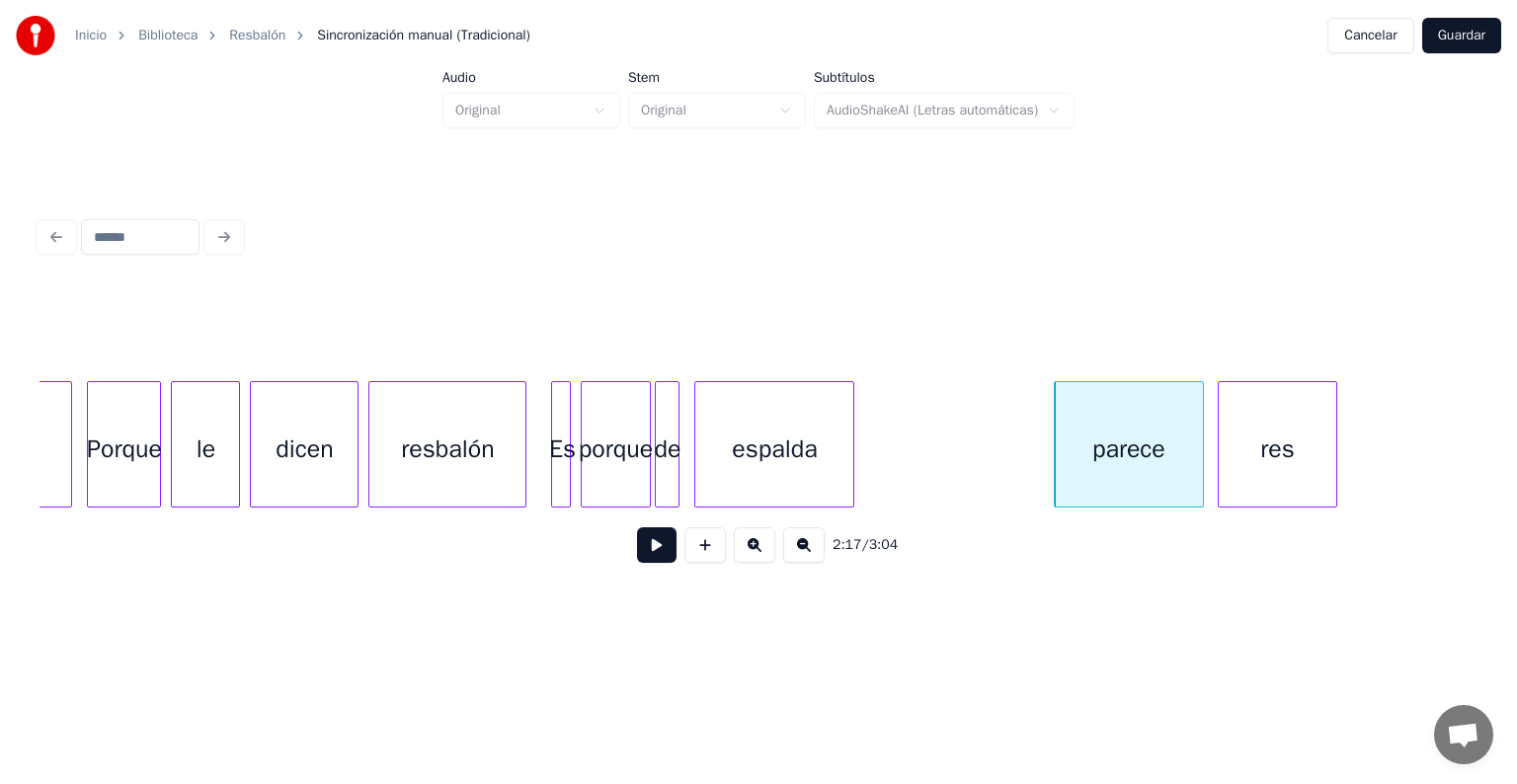 click on "espalda" at bounding box center [774, 449] 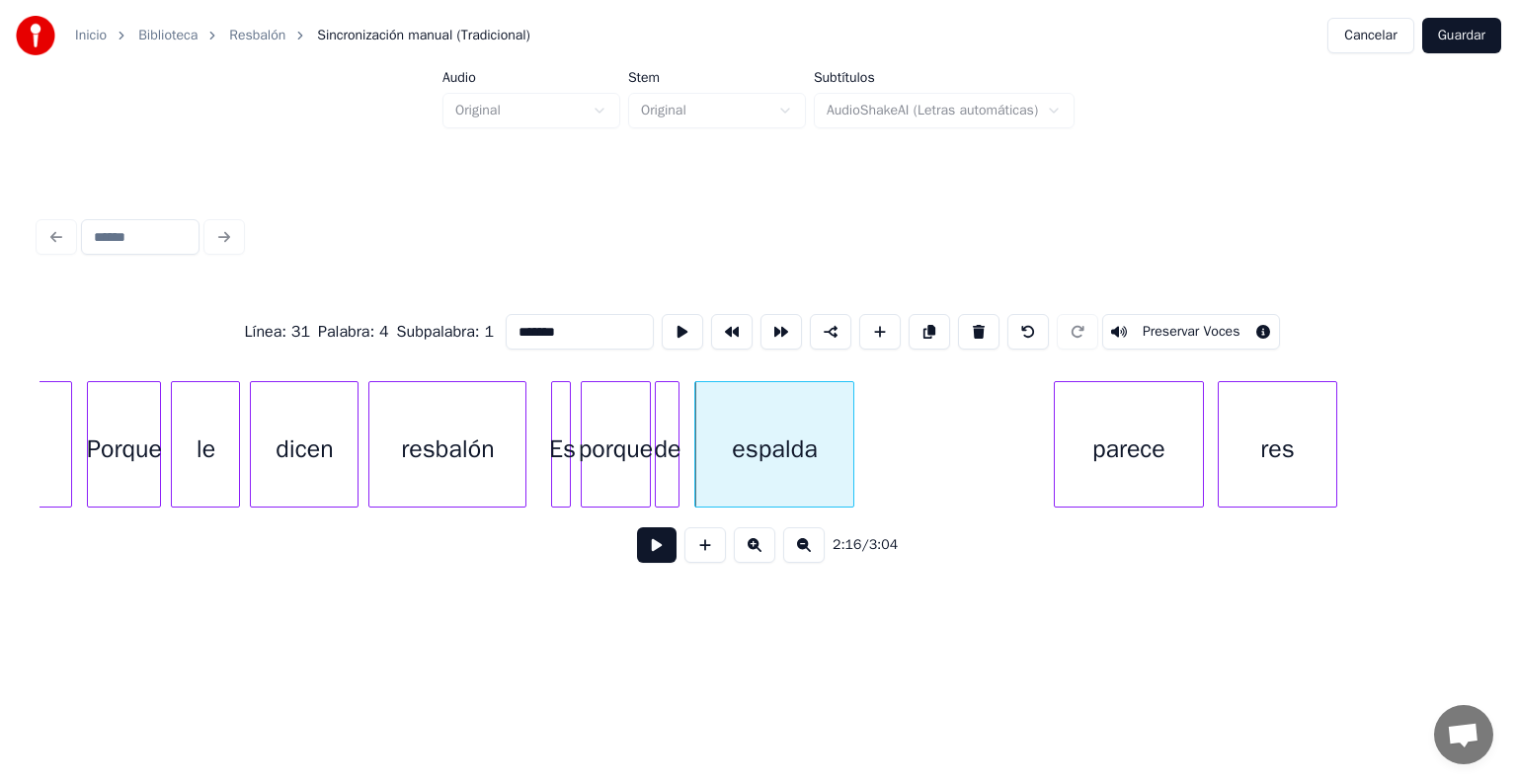 drag, startPoint x: 557, startPoint y: 336, endPoint x: 562, endPoint y: 325, distance: 12.083046 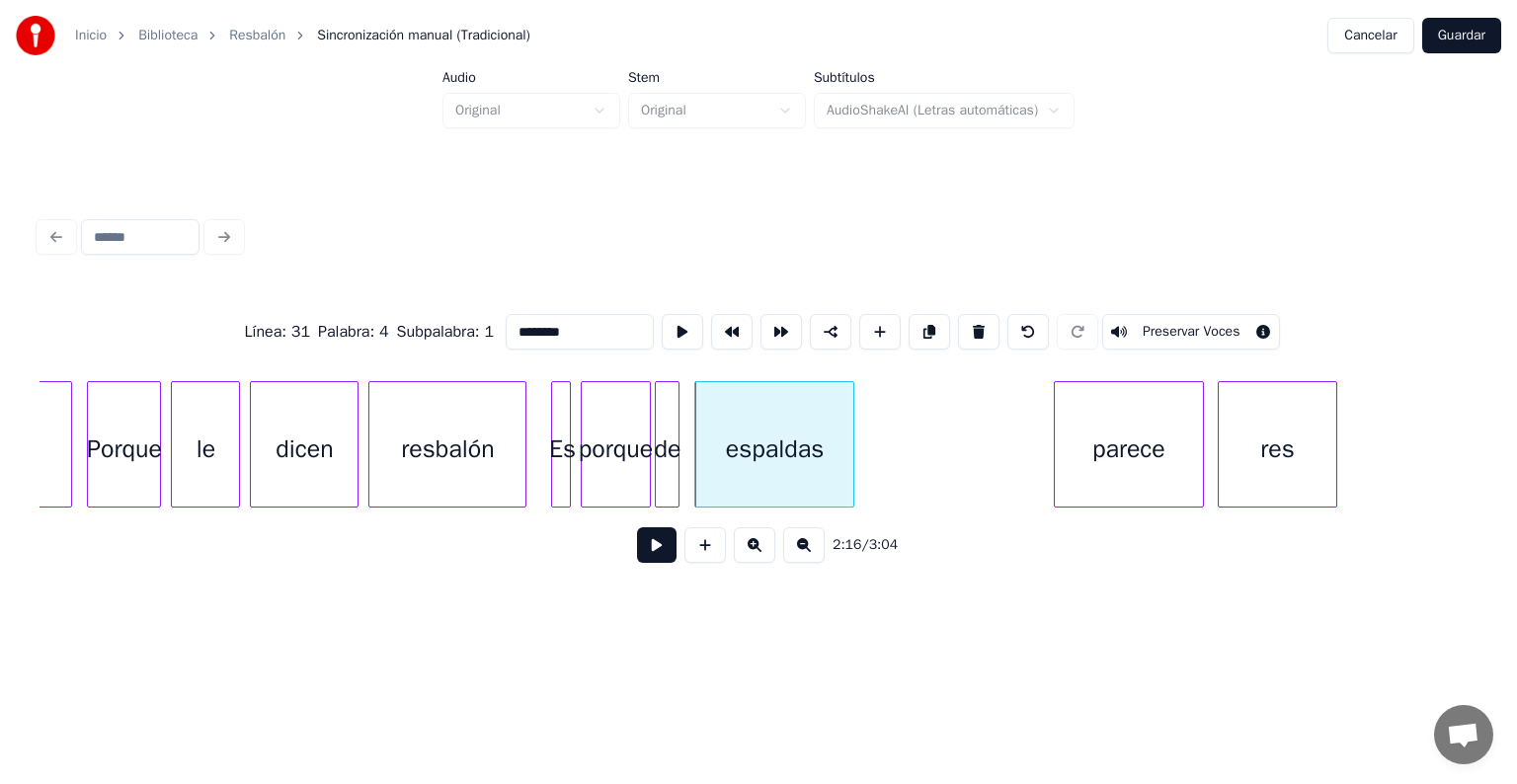 type on "********" 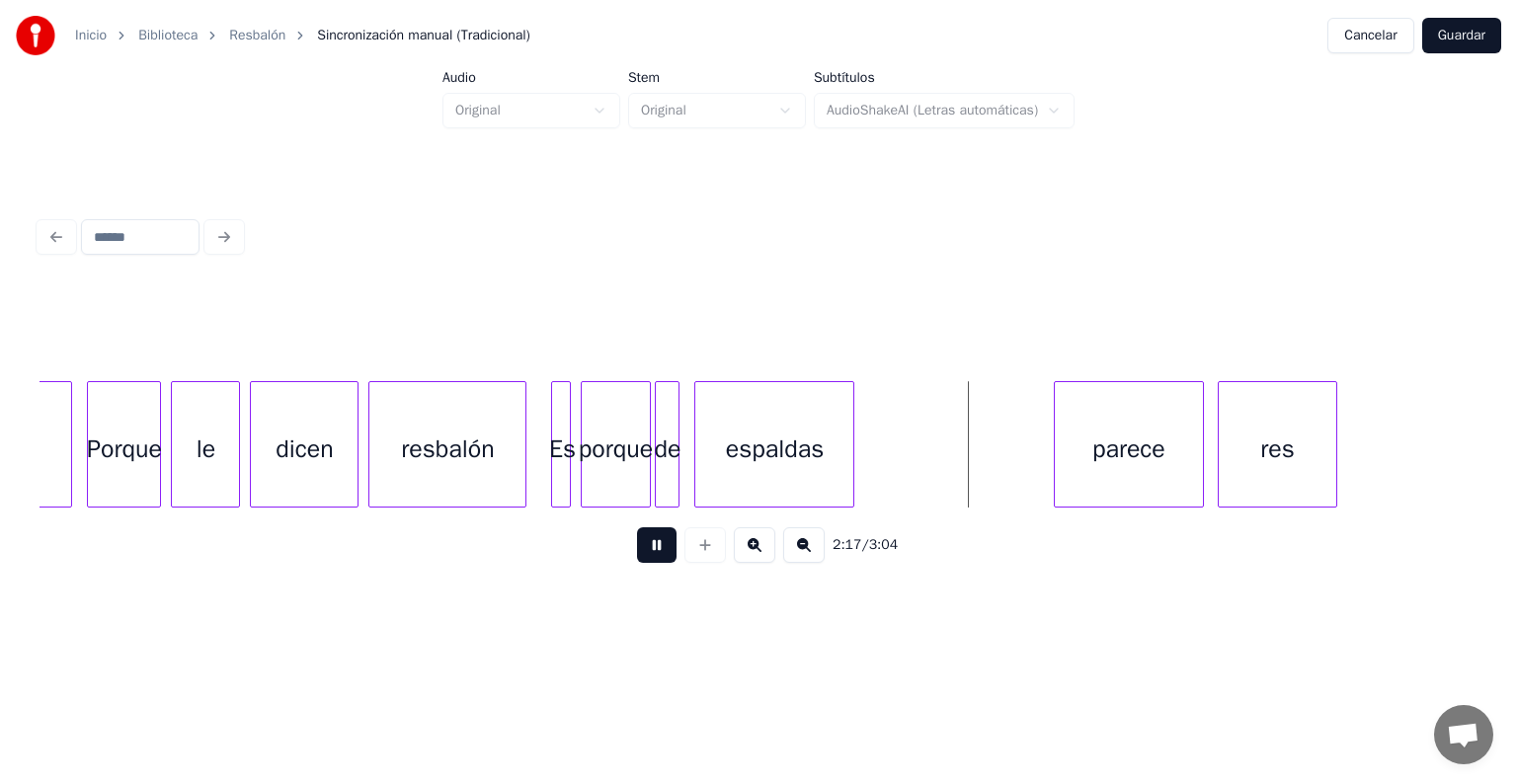 click at bounding box center [657, 545] 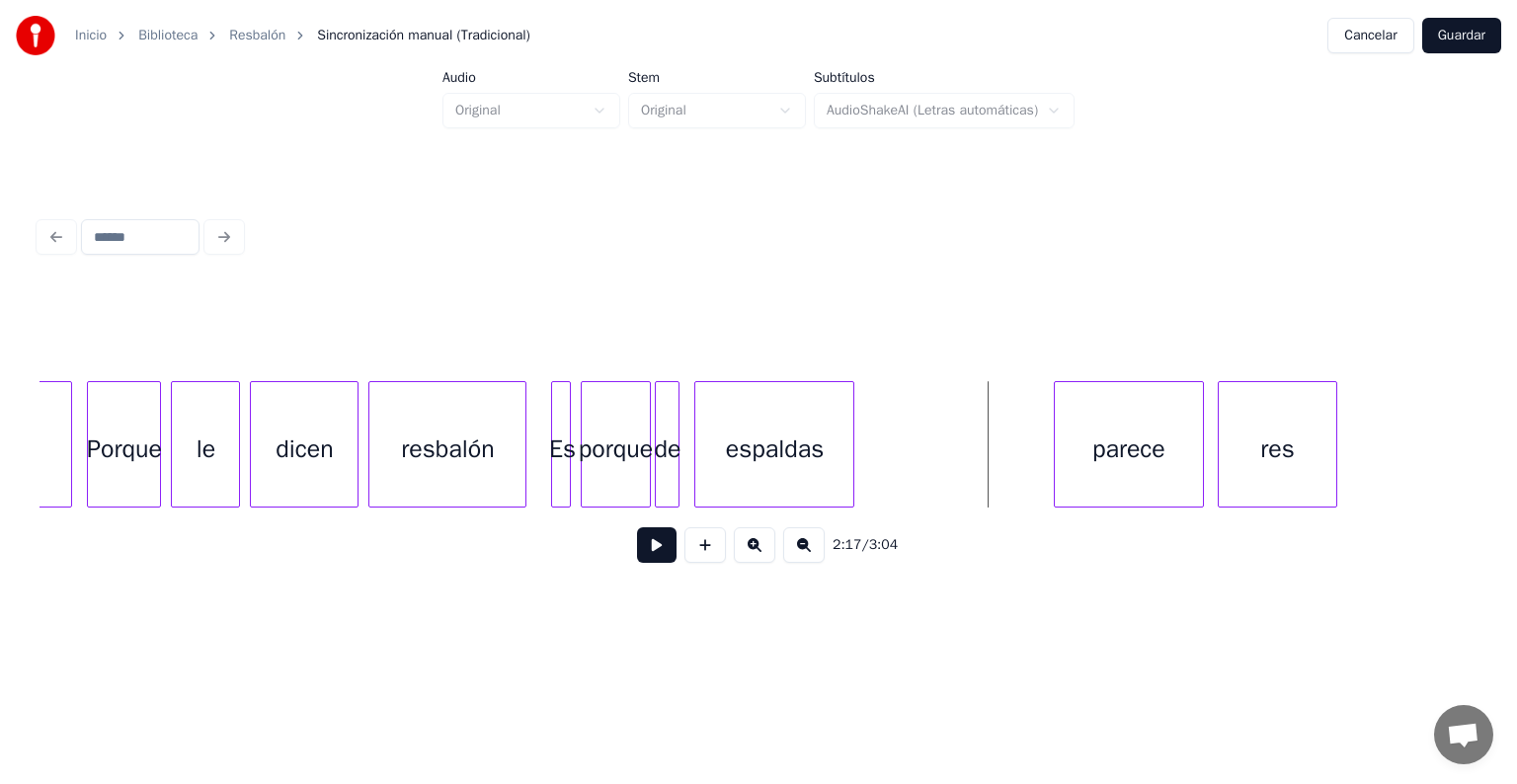 click at bounding box center [657, 545] 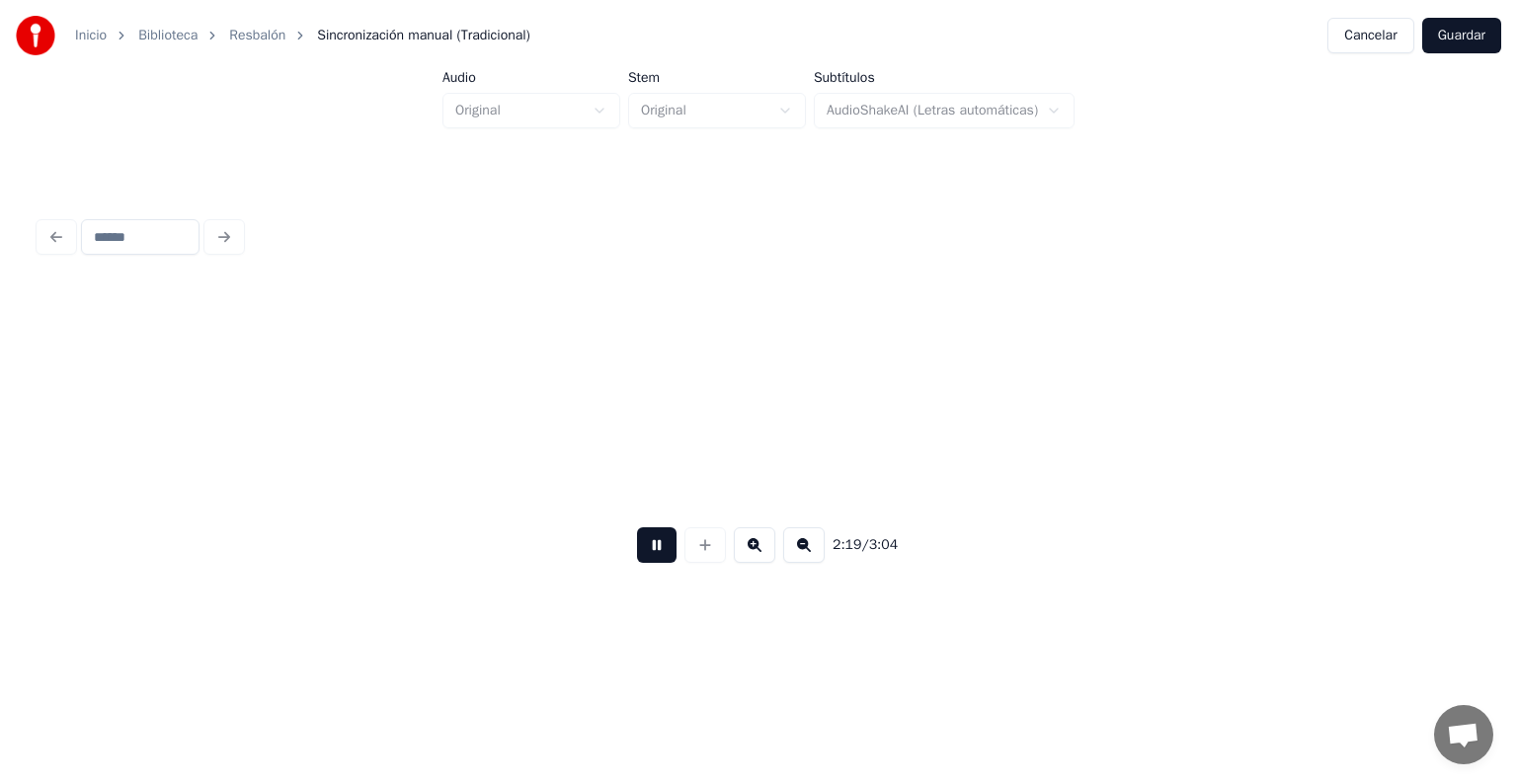 scroll, scrollTop: 0, scrollLeft: 34396, axis: horizontal 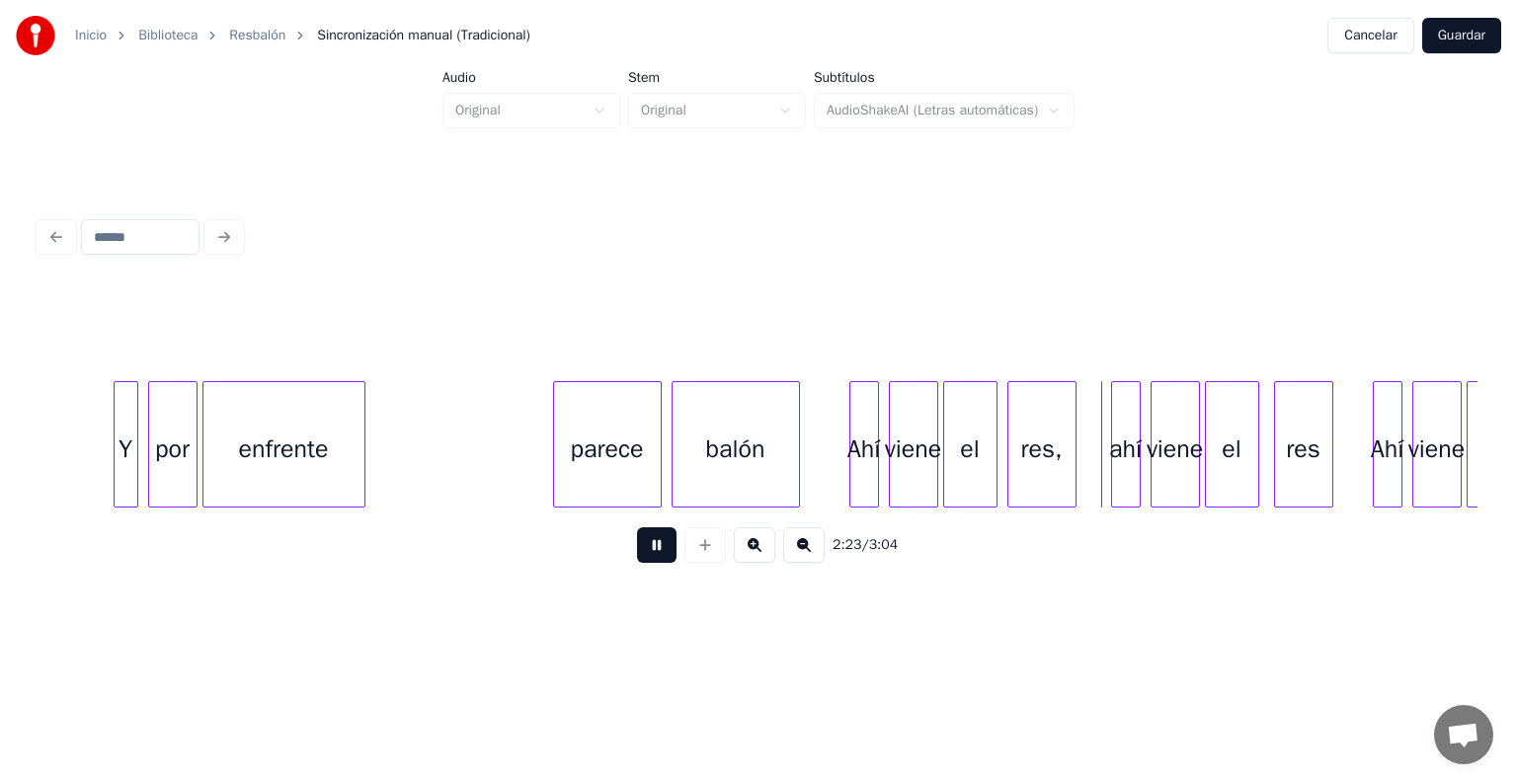 click on "Y por enfrente parece balón Ahí viene el res, ahí viene el res Ahí viene el" at bounding box center (-11604, 444) 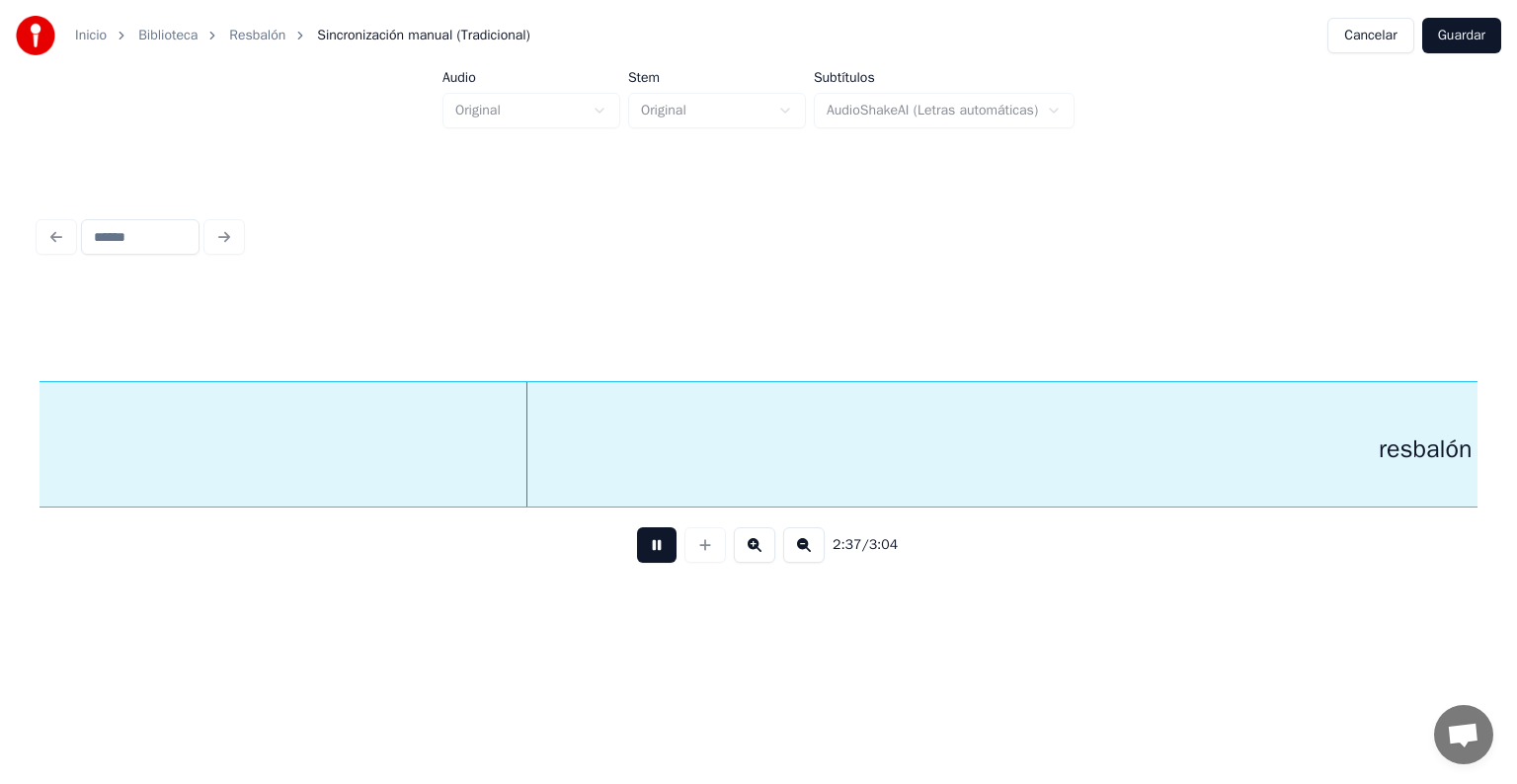 scroll, scrollTop: 0, scrollLeft: 38420, axis: horizontal 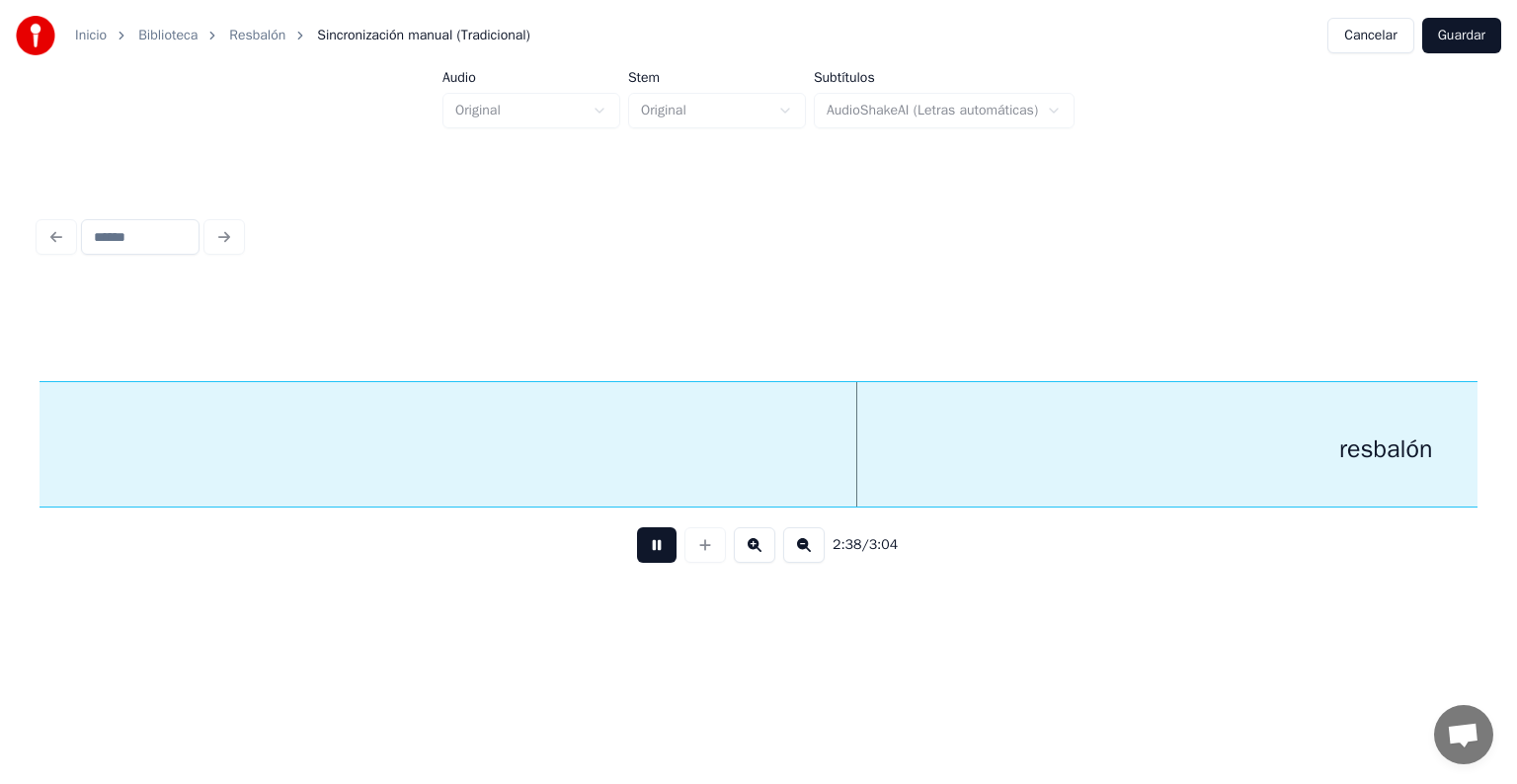 click at bounding box center (804, 545) 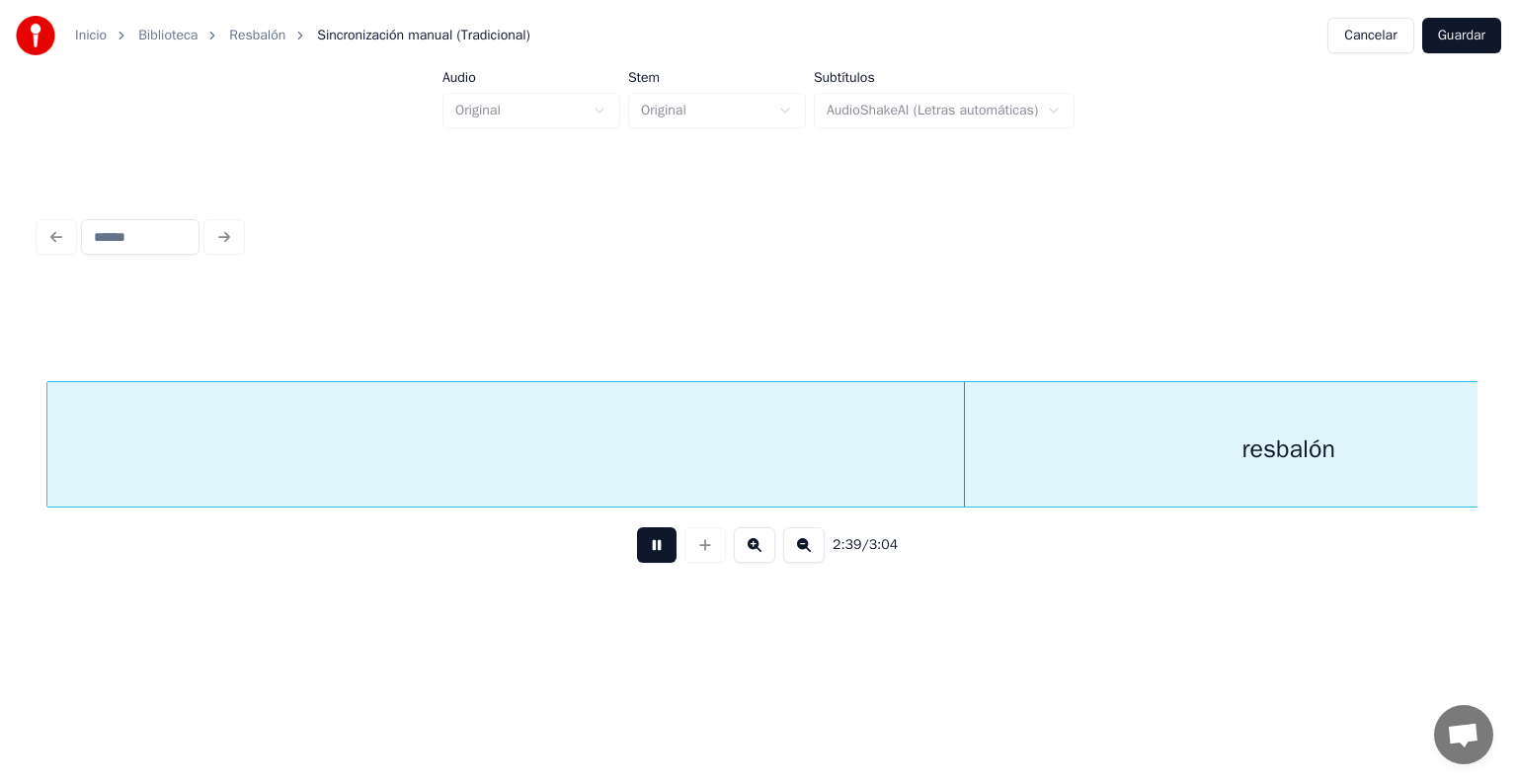 click at bounding box center (804, 545) 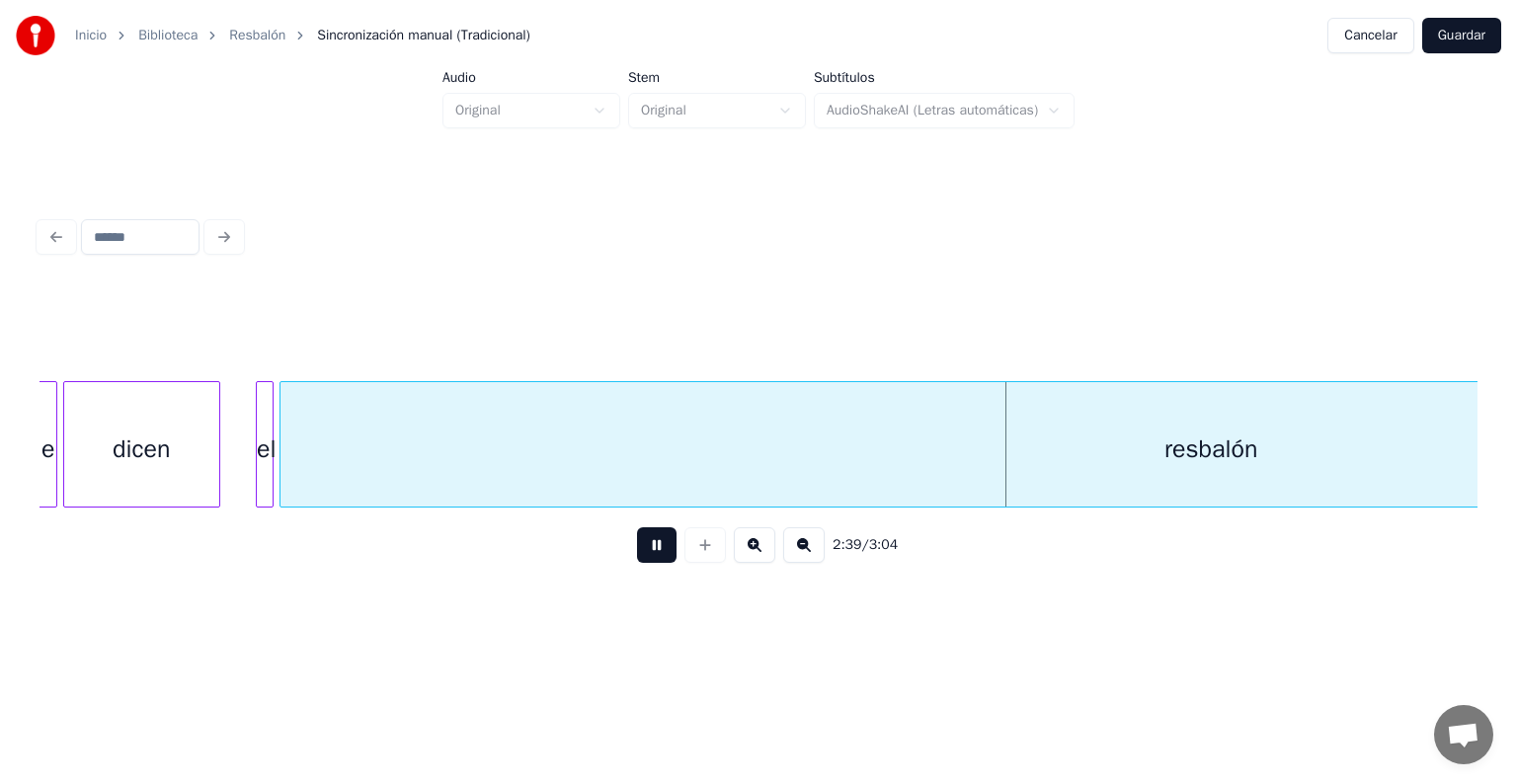 click at bounding box center [804, 545] 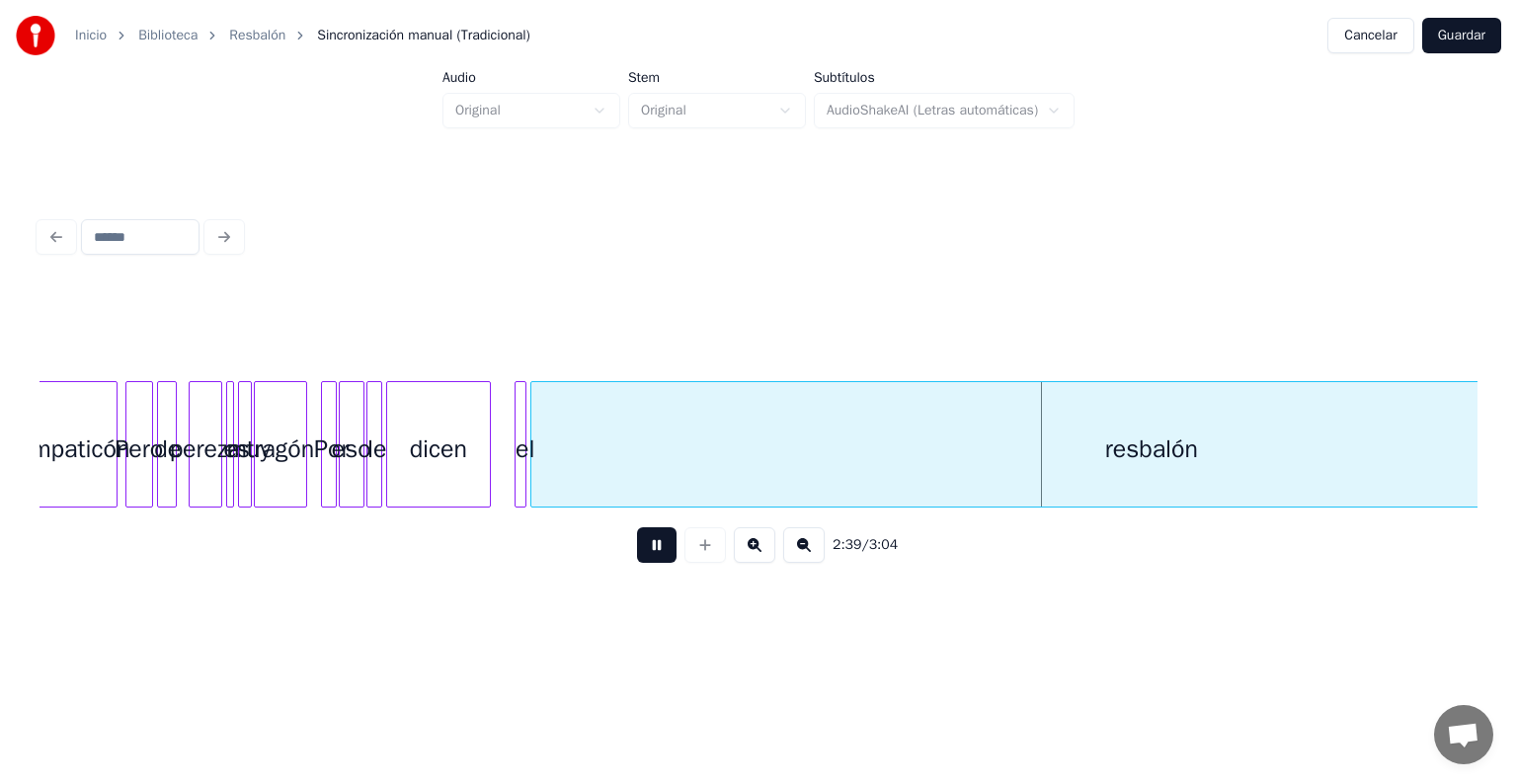 click at bounding box center (804, 545) 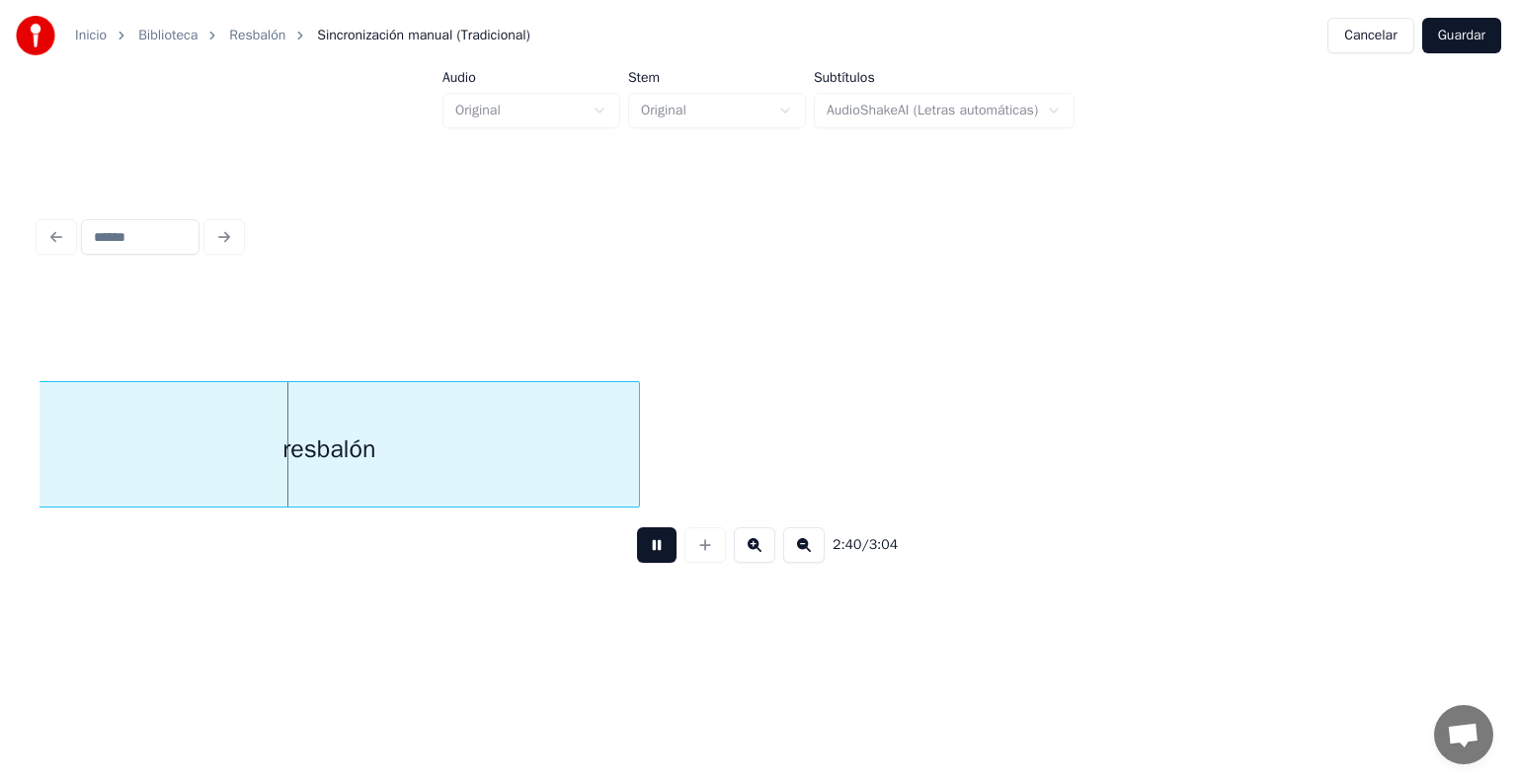 scroll, scrollTop: 0, scrollLeft: 6886, axis: horizontal 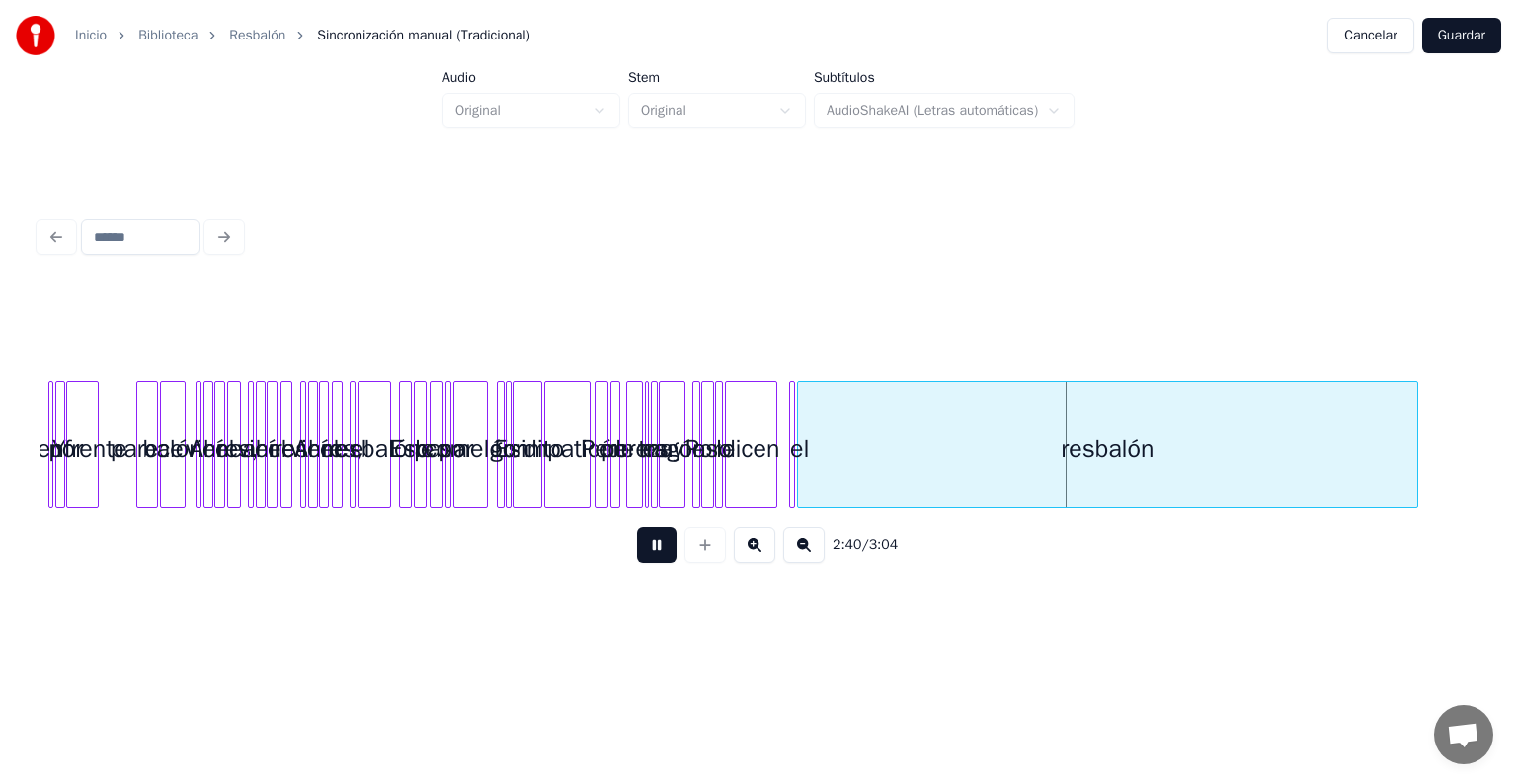 click at bounding box center [804, 545] 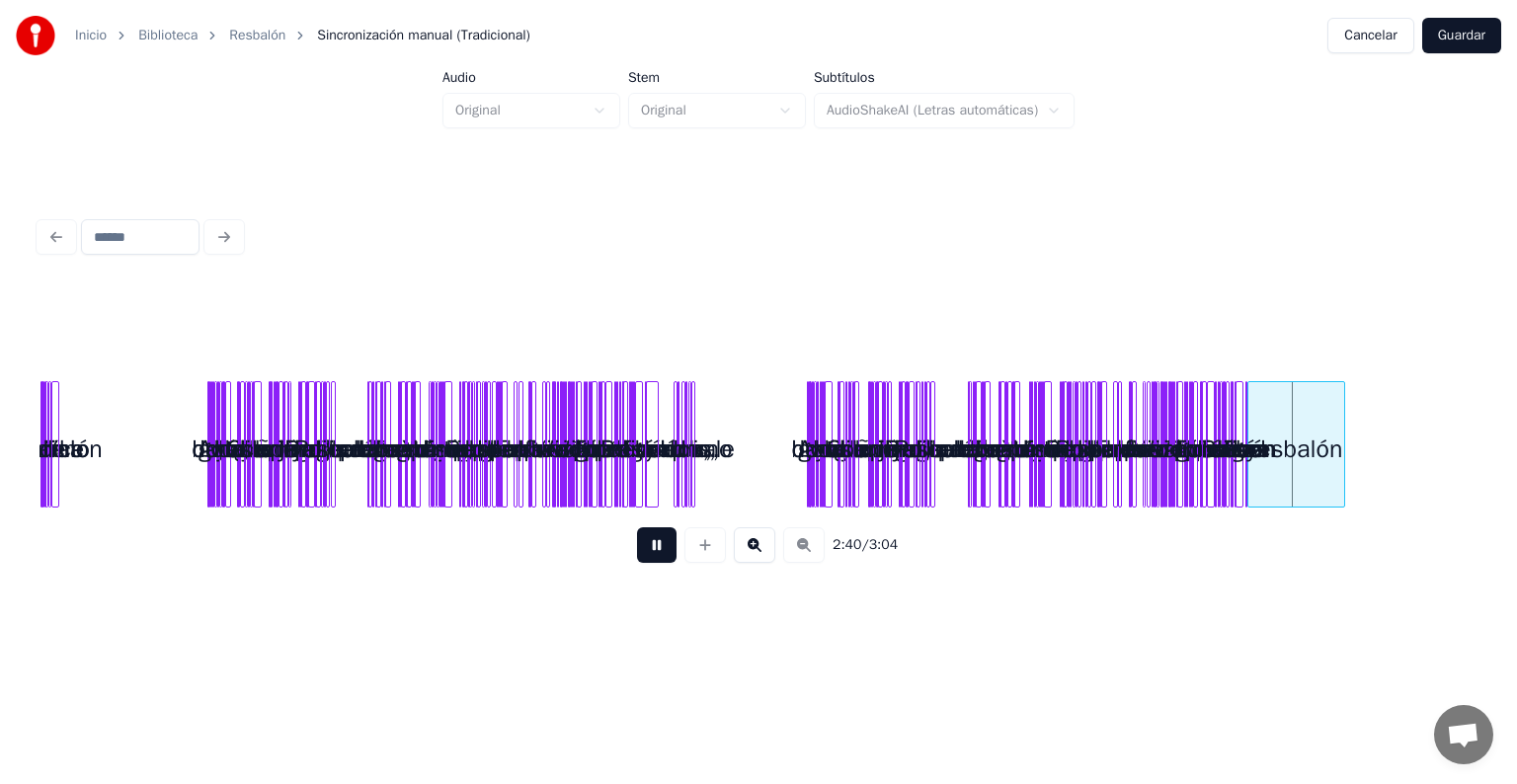 scroll, scrollTop: 0, scrollLeft: 0, axis: both 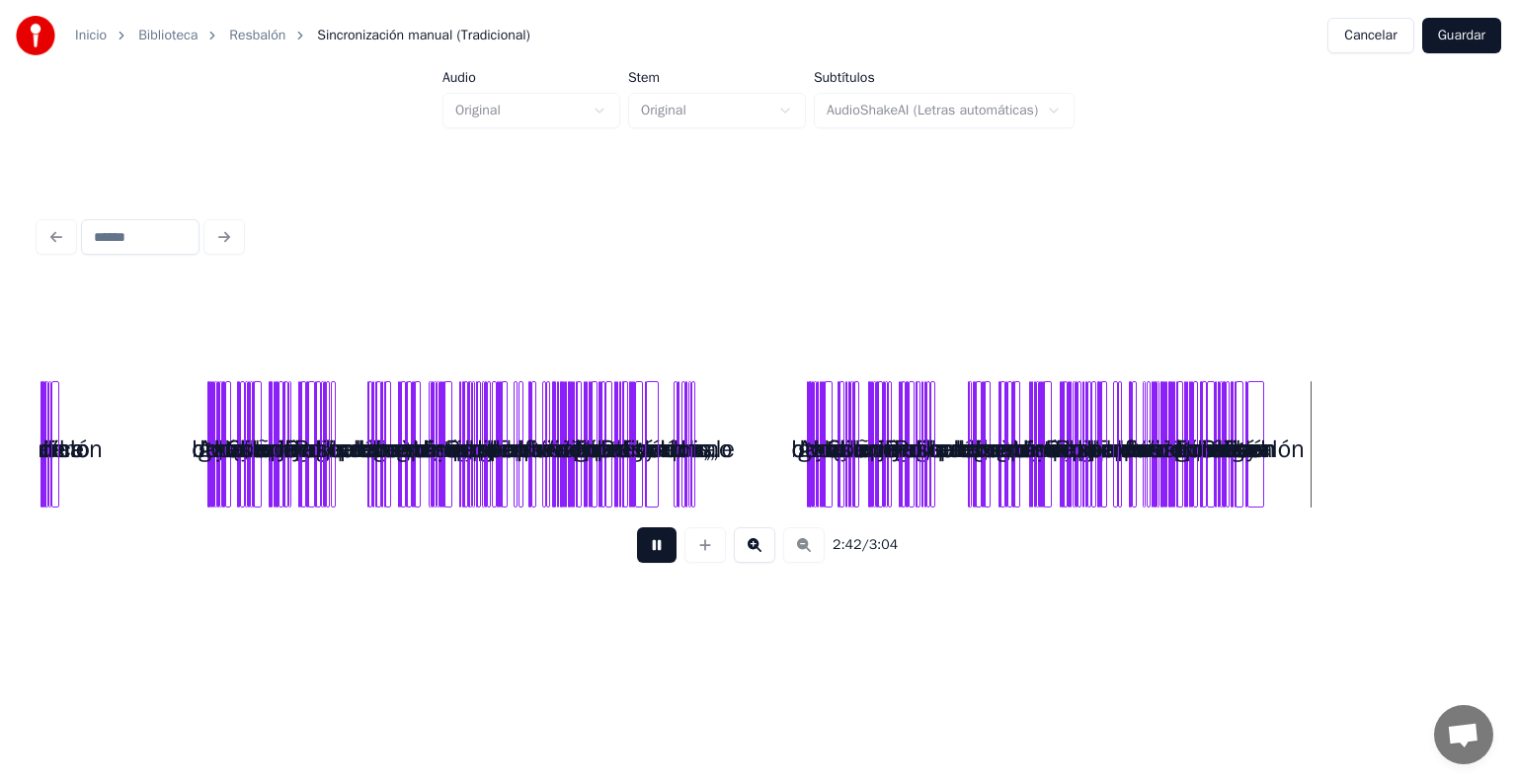 click at bounding box center (1260, 444) 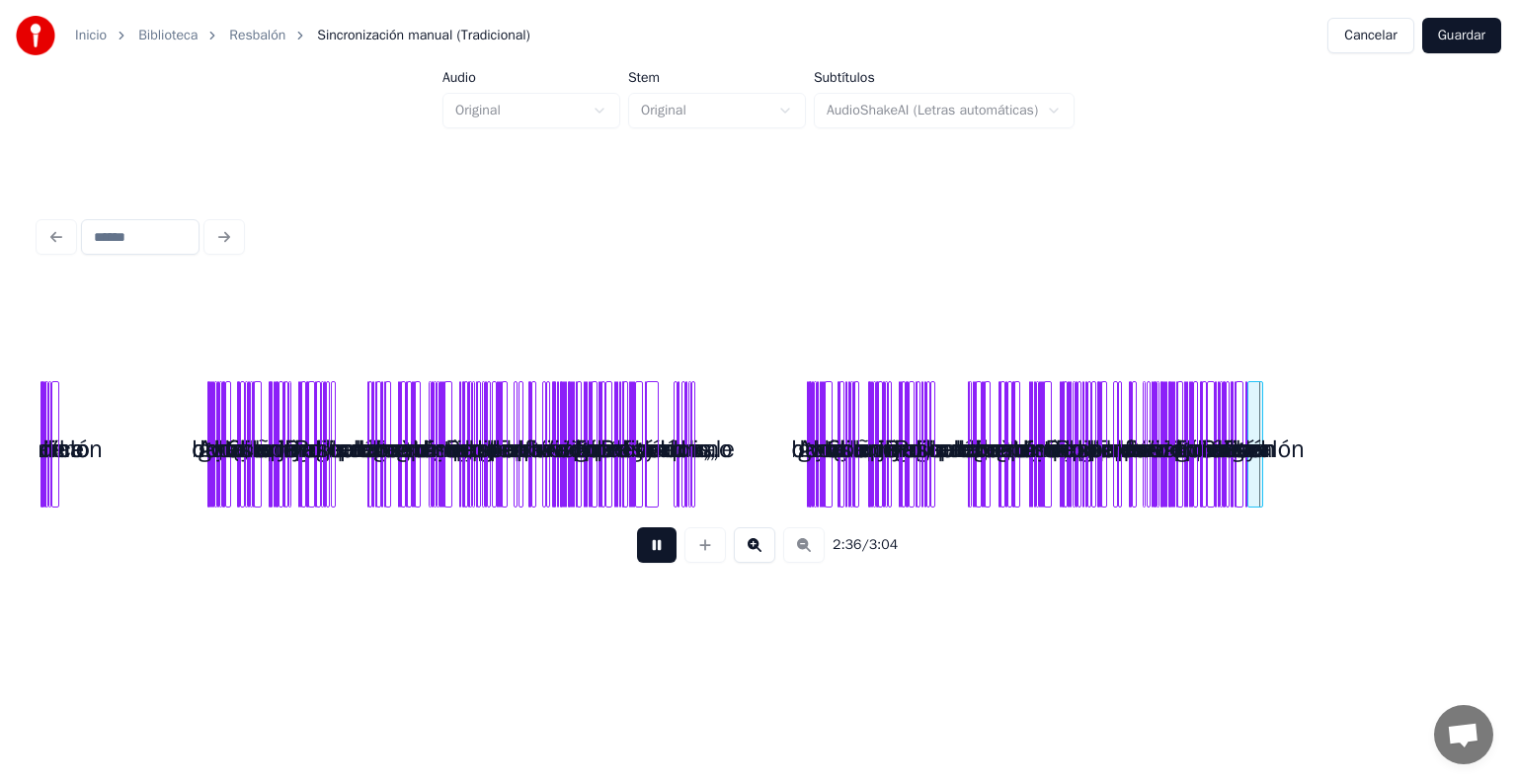 click at bounding box center (755, 545) 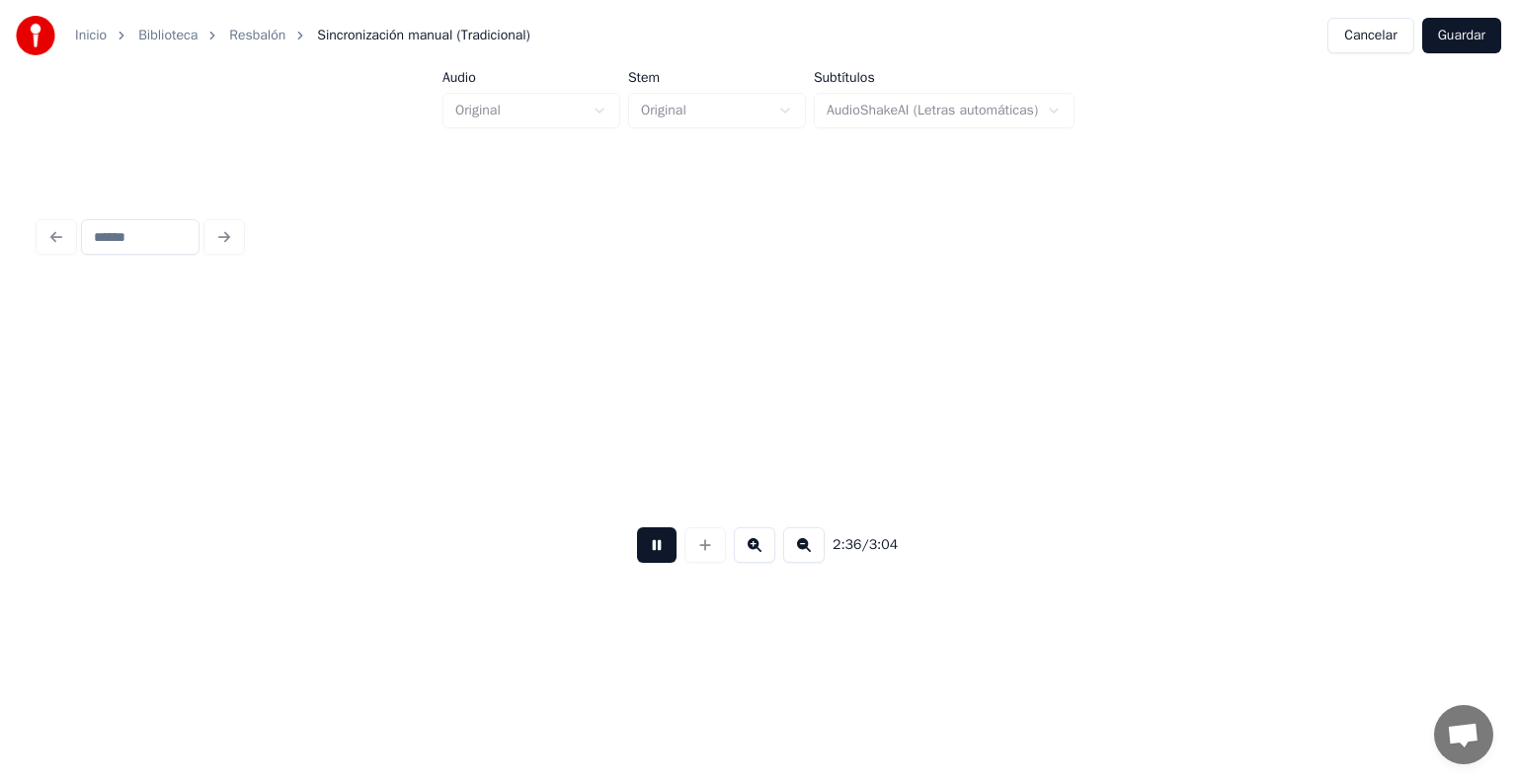 click at bounding box center [755, 545] 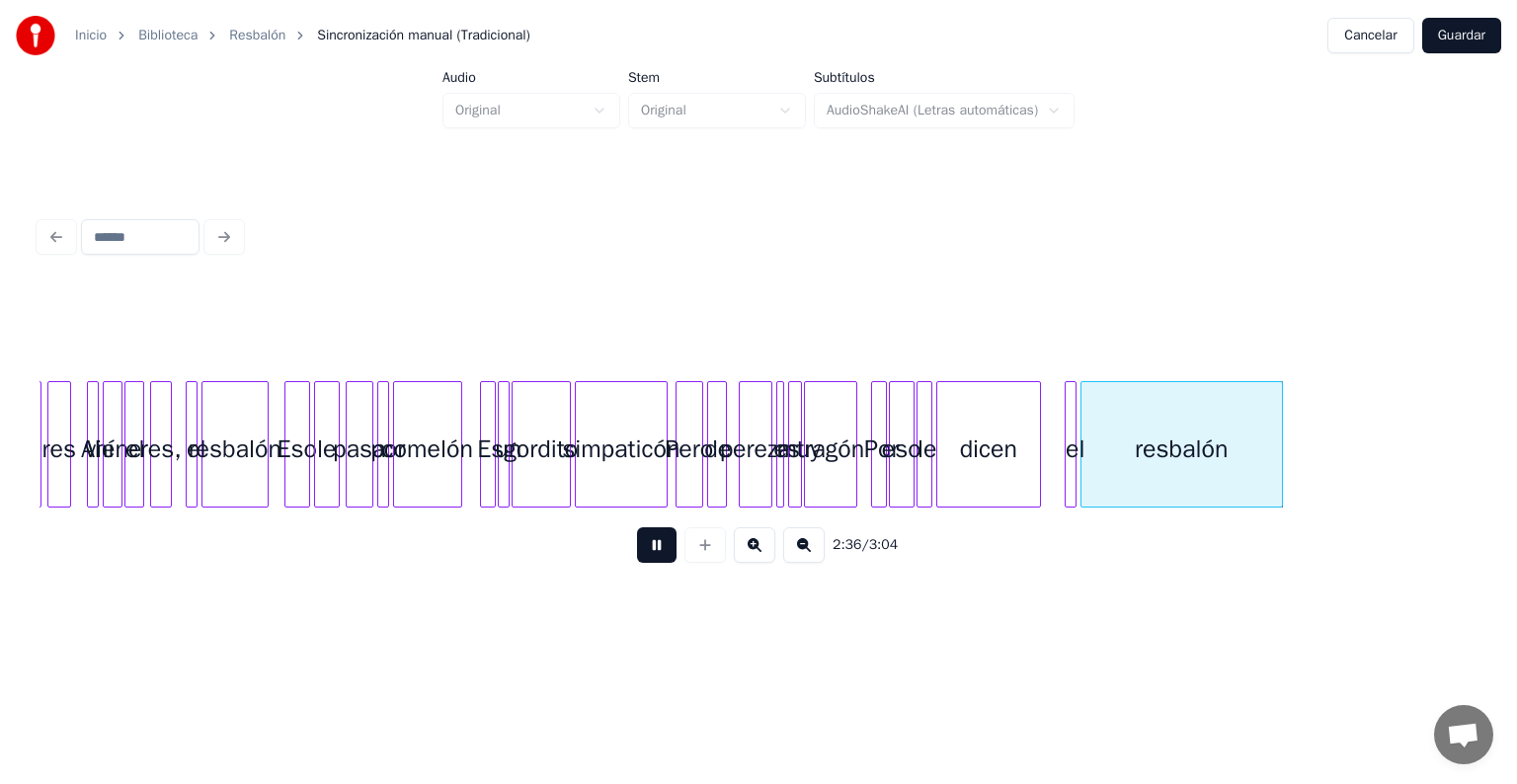 click at bounding box center [755, 545] 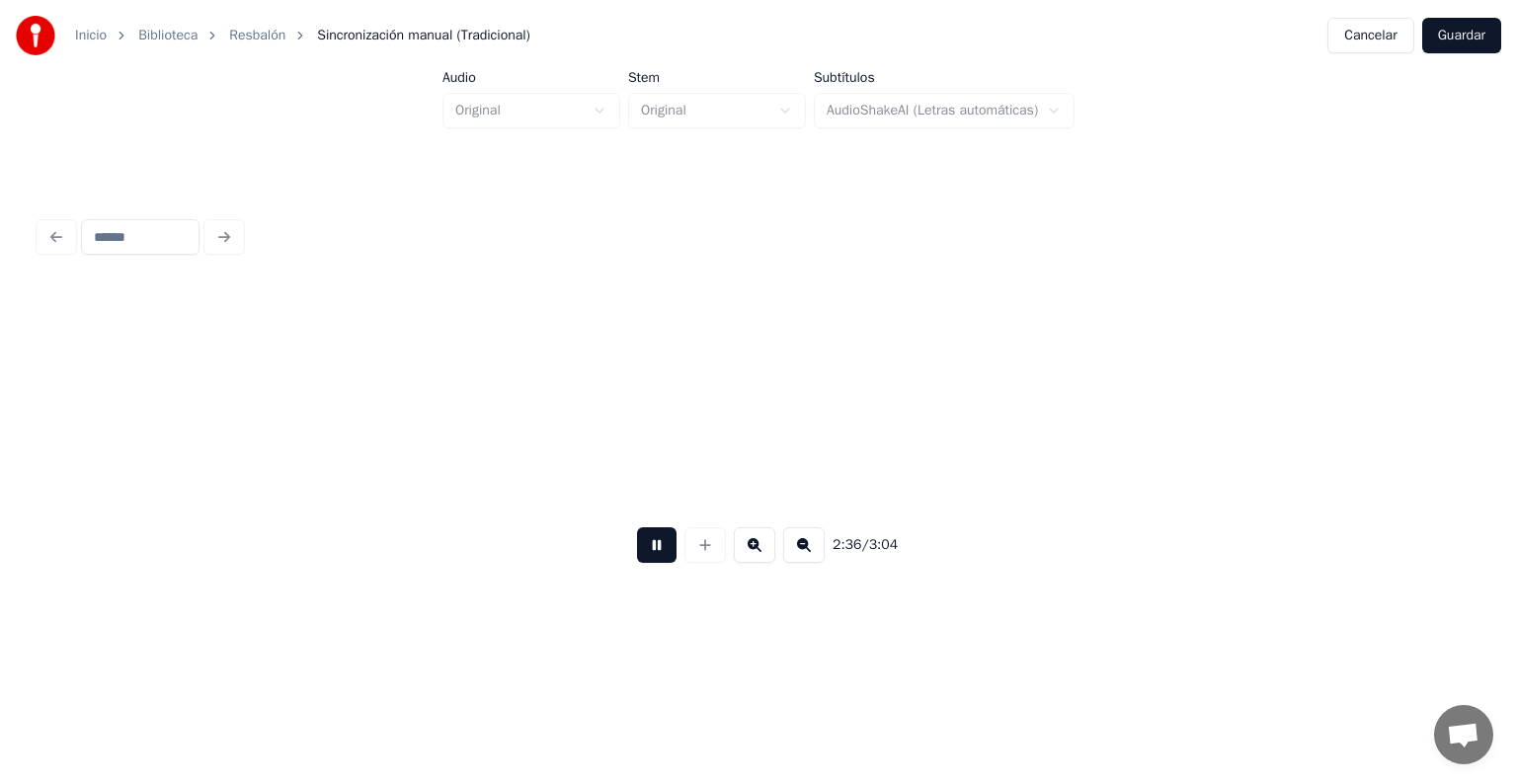 click at bounding box center (755, 545) 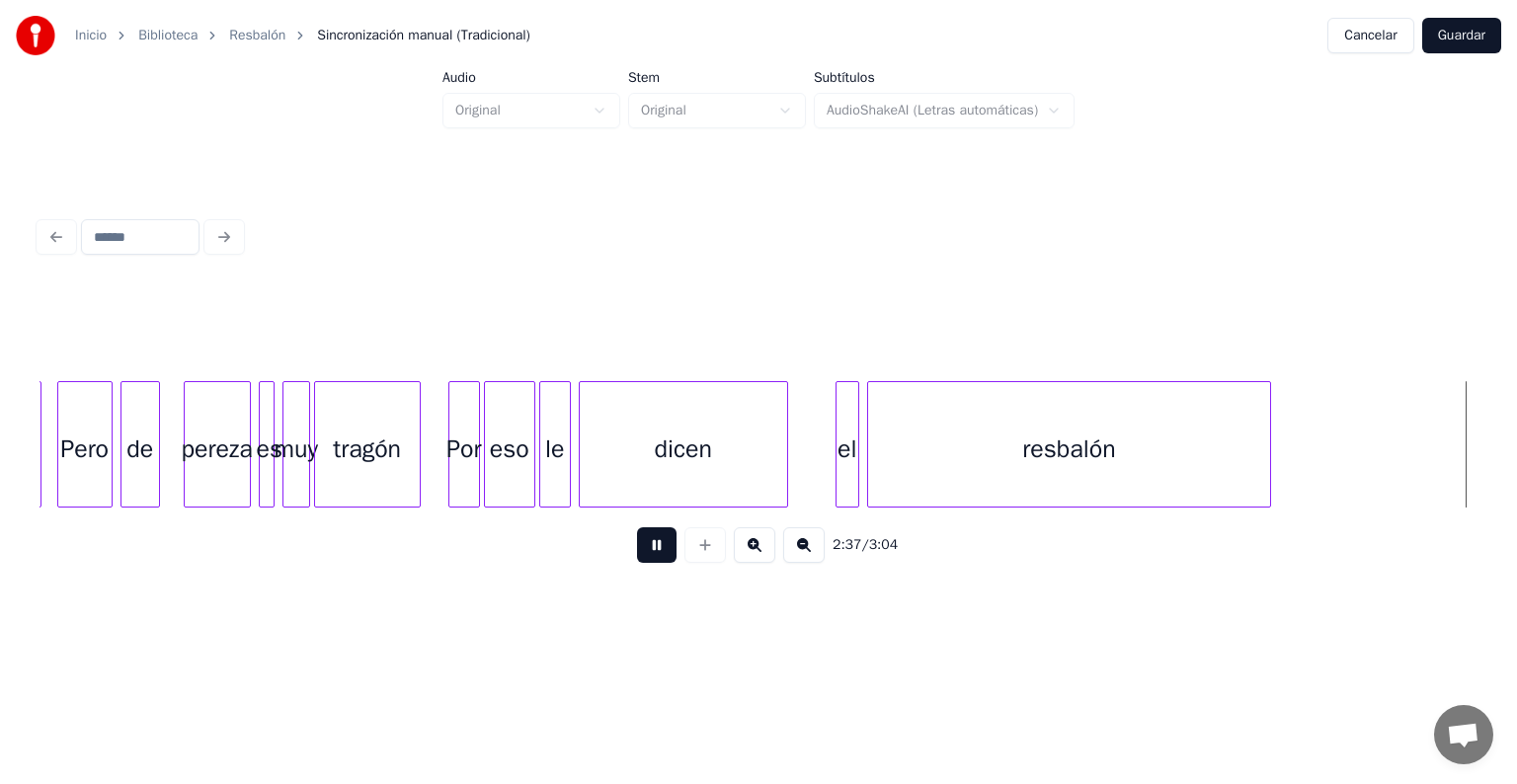 scroll, scrollTop: 0, scrollLeft: 31181, axis: horizontal 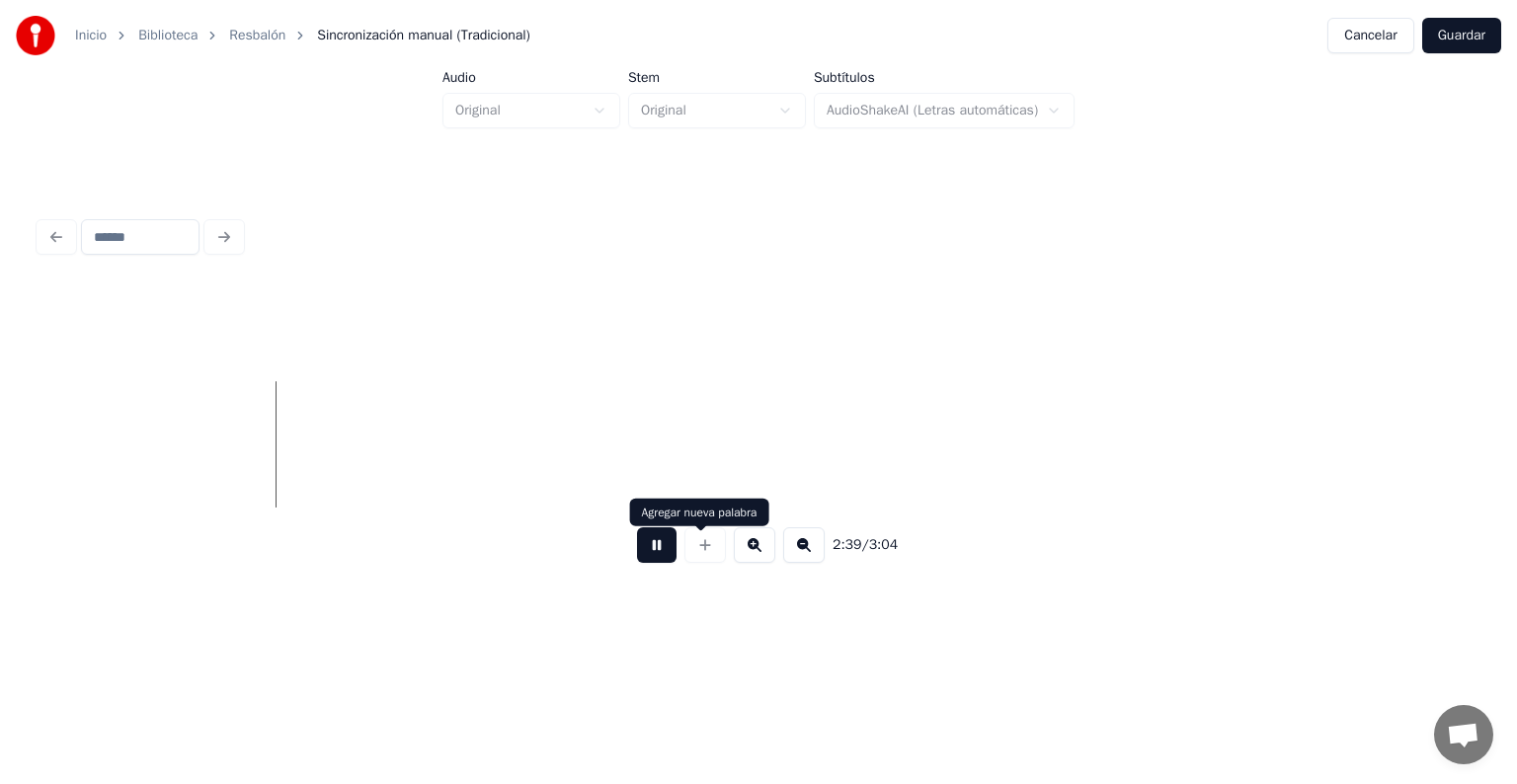click at bounding box center (657, 545) 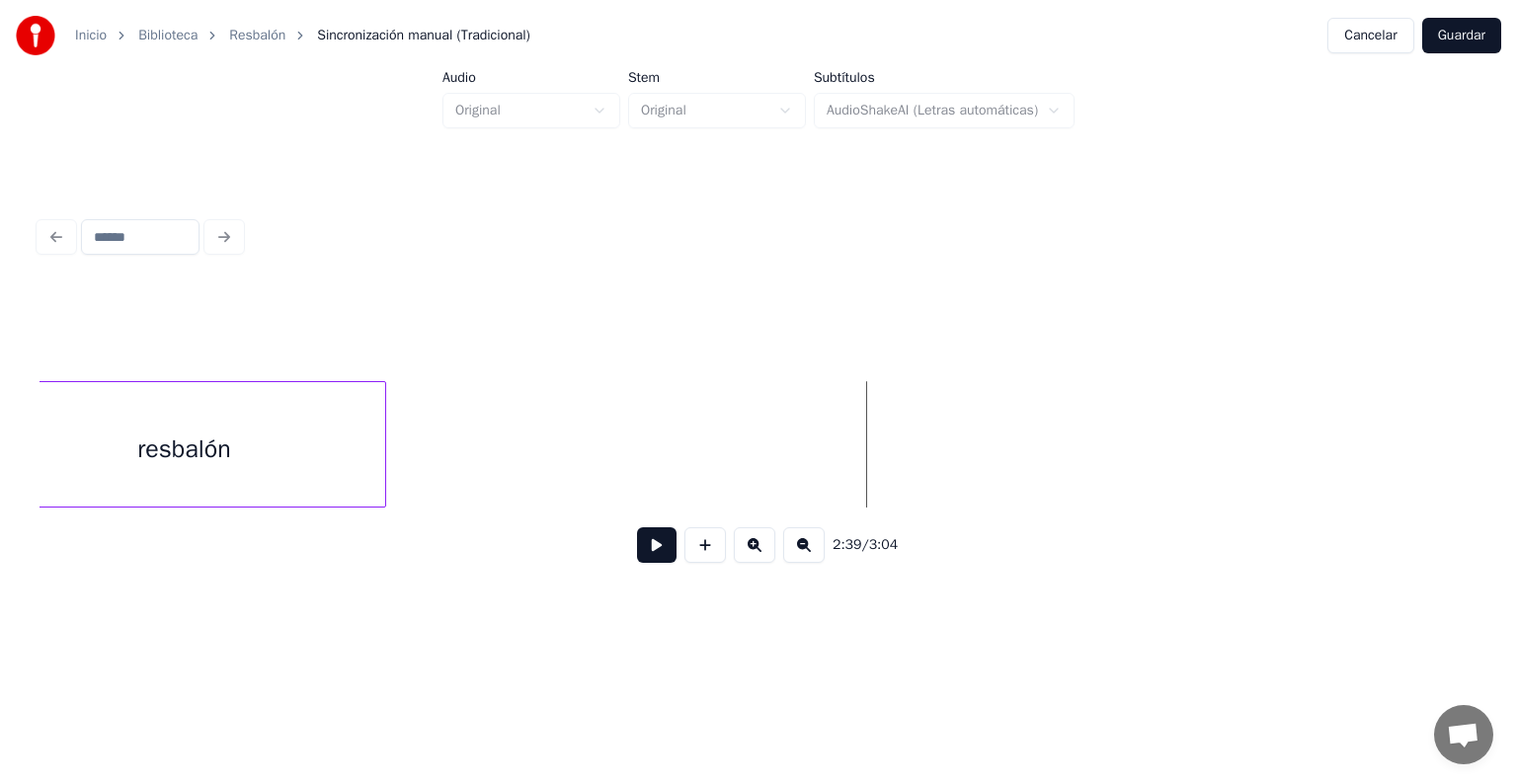 scroll, scrollTop: 0, scrollLeft: 30549, axis: horizontal 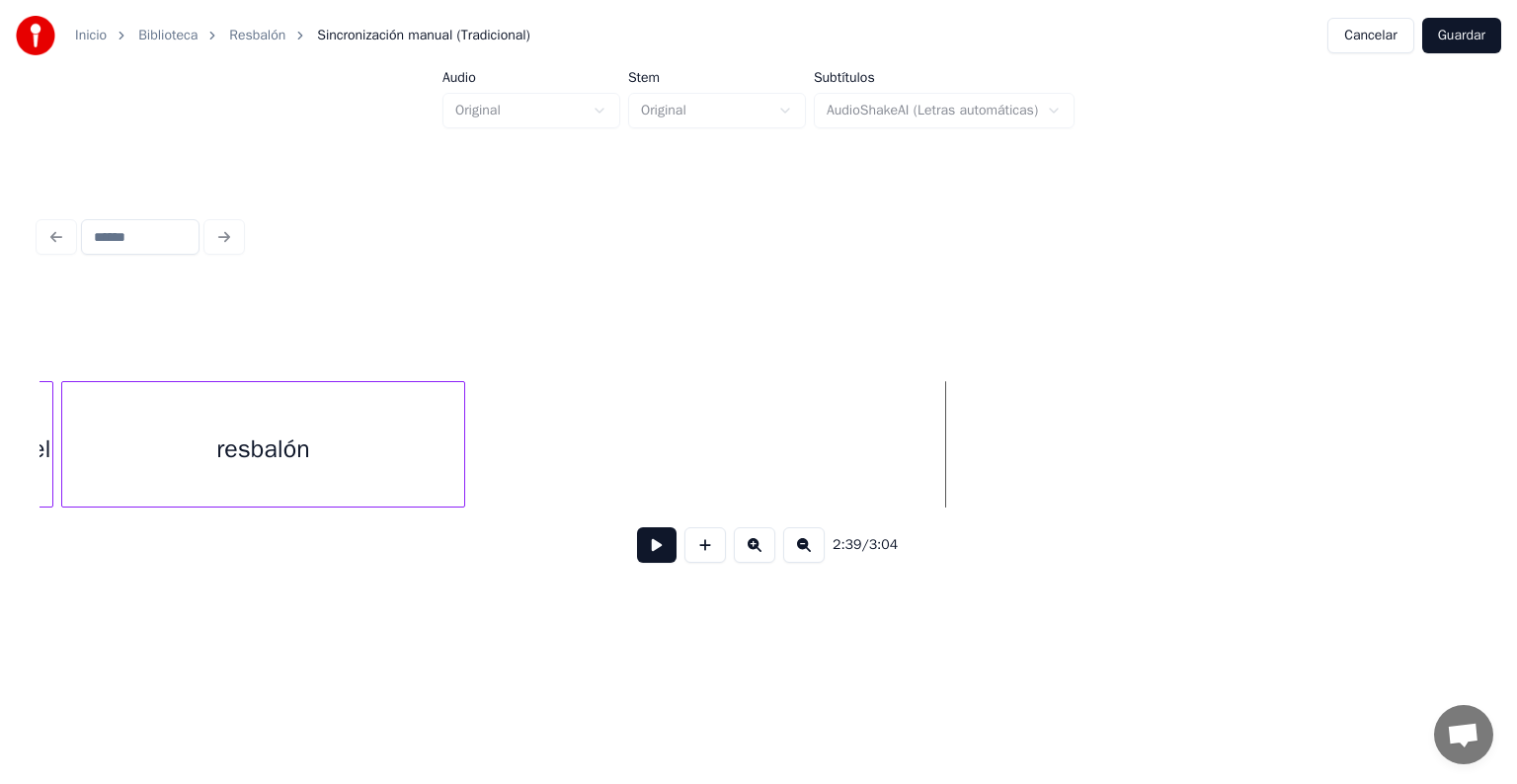click on "resbalón" at bounding box center [264, 449] 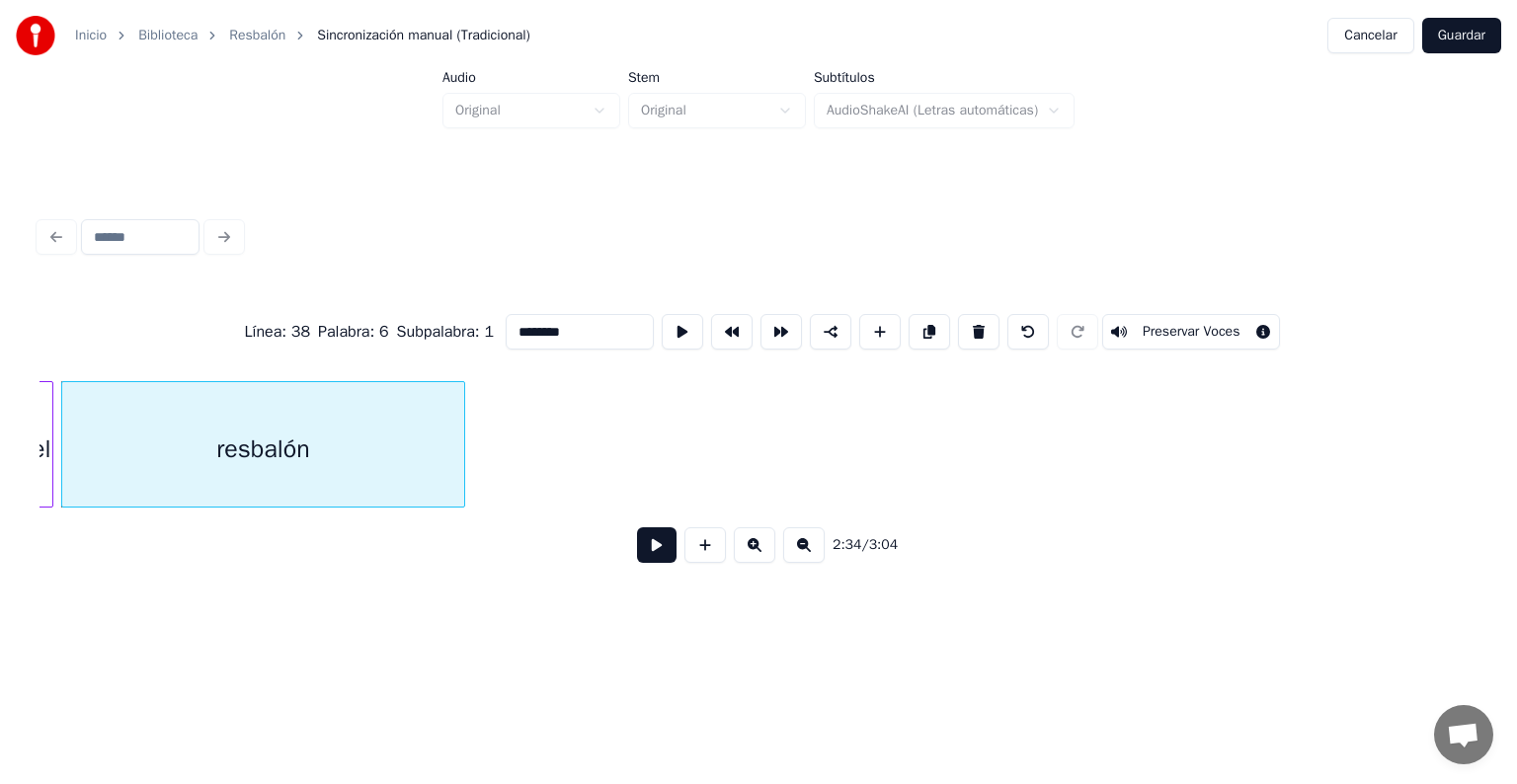 click at bounding box center [657, 545] 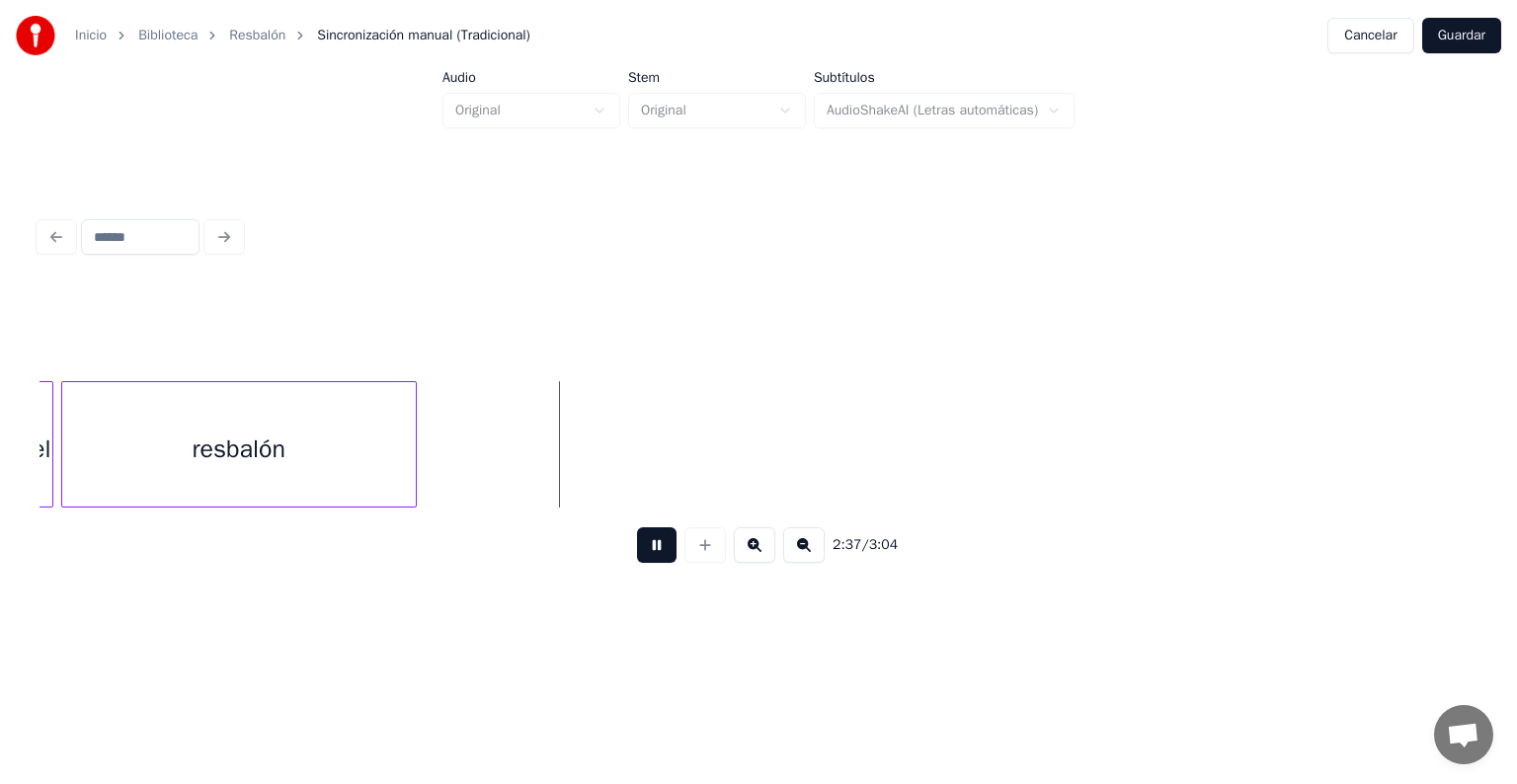 click at bounding box center (413, 444) 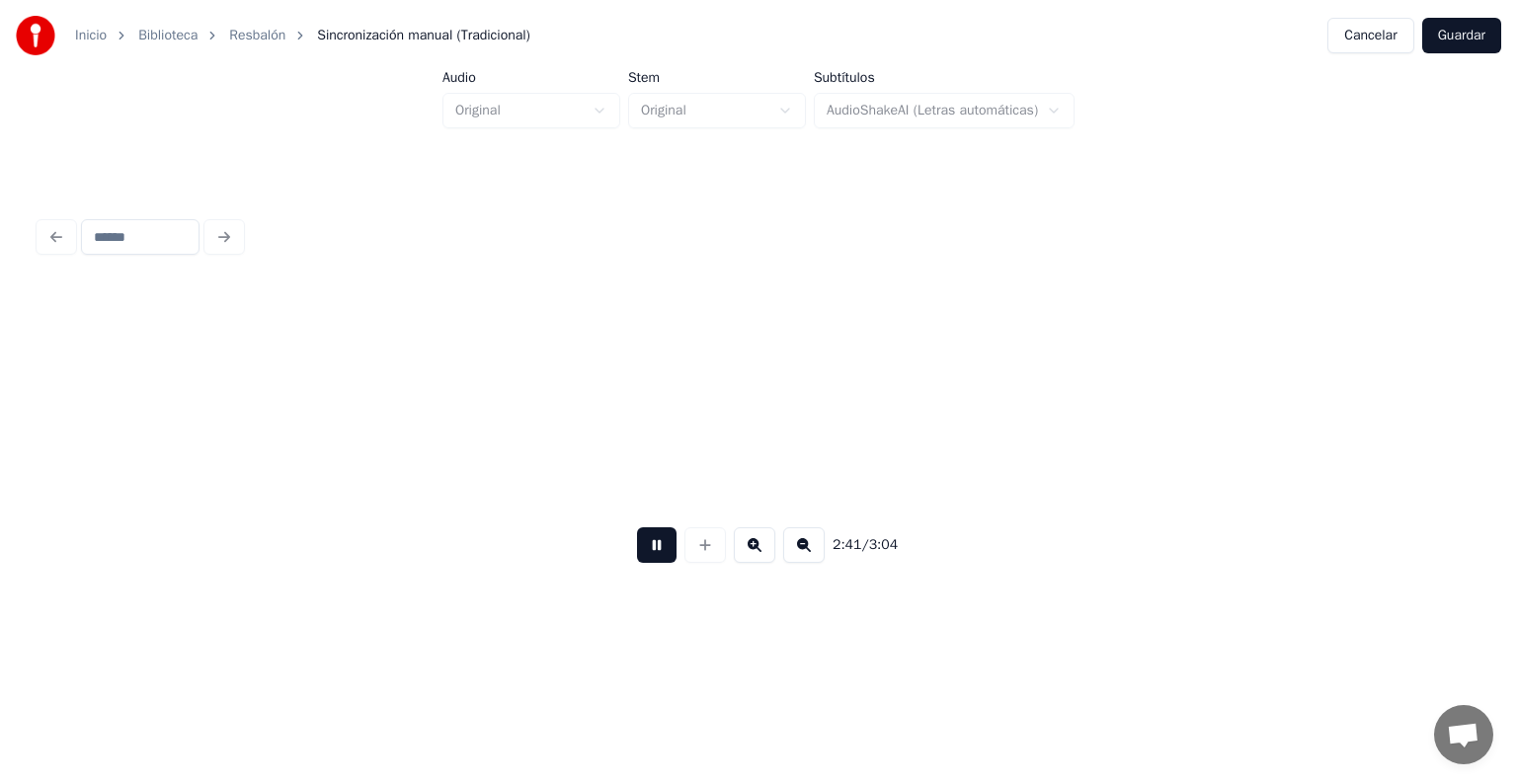 scroll, scrollTop: 0, scrollLeft: 31990, axis: horizontal 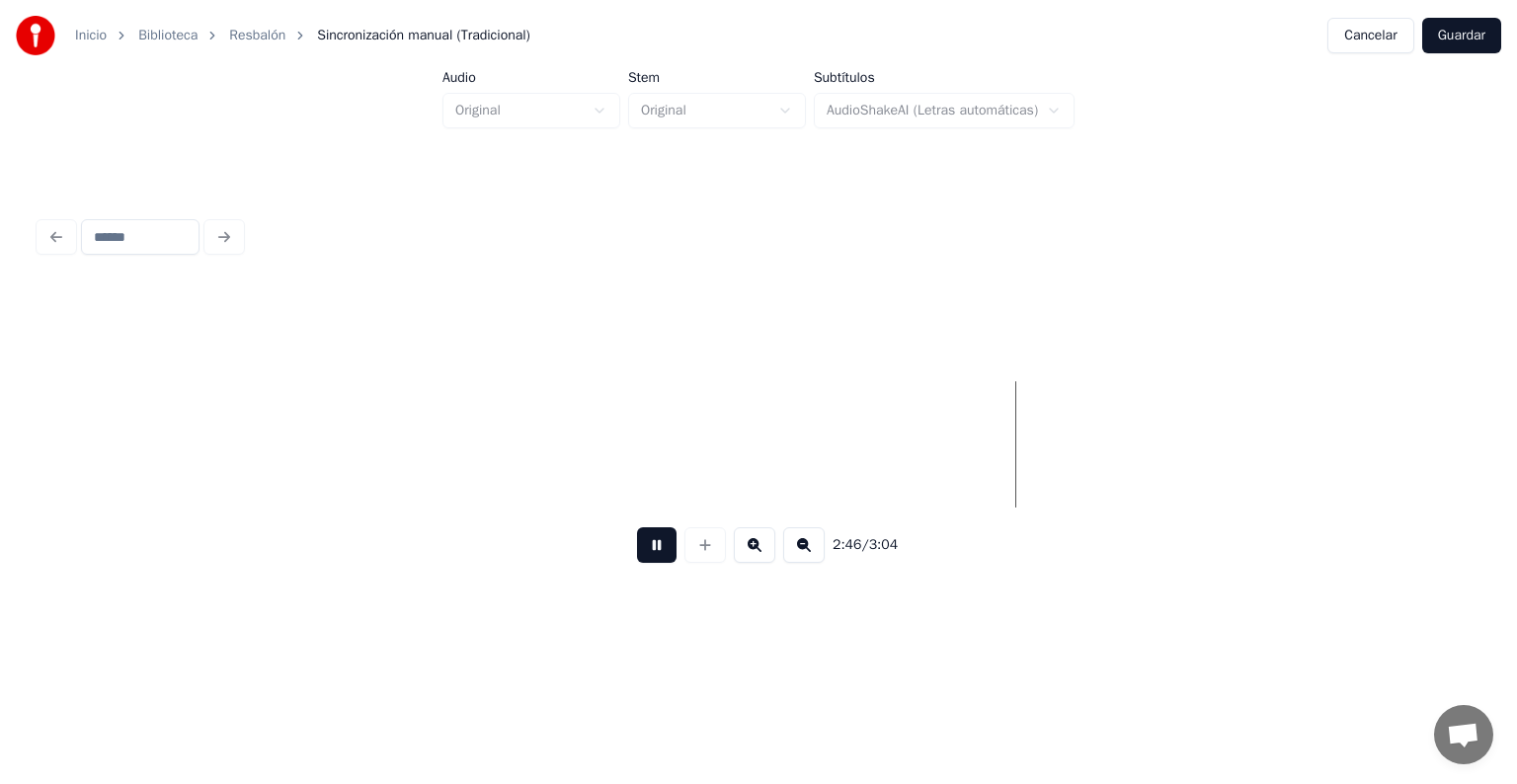click at bounding box center [657, 545] 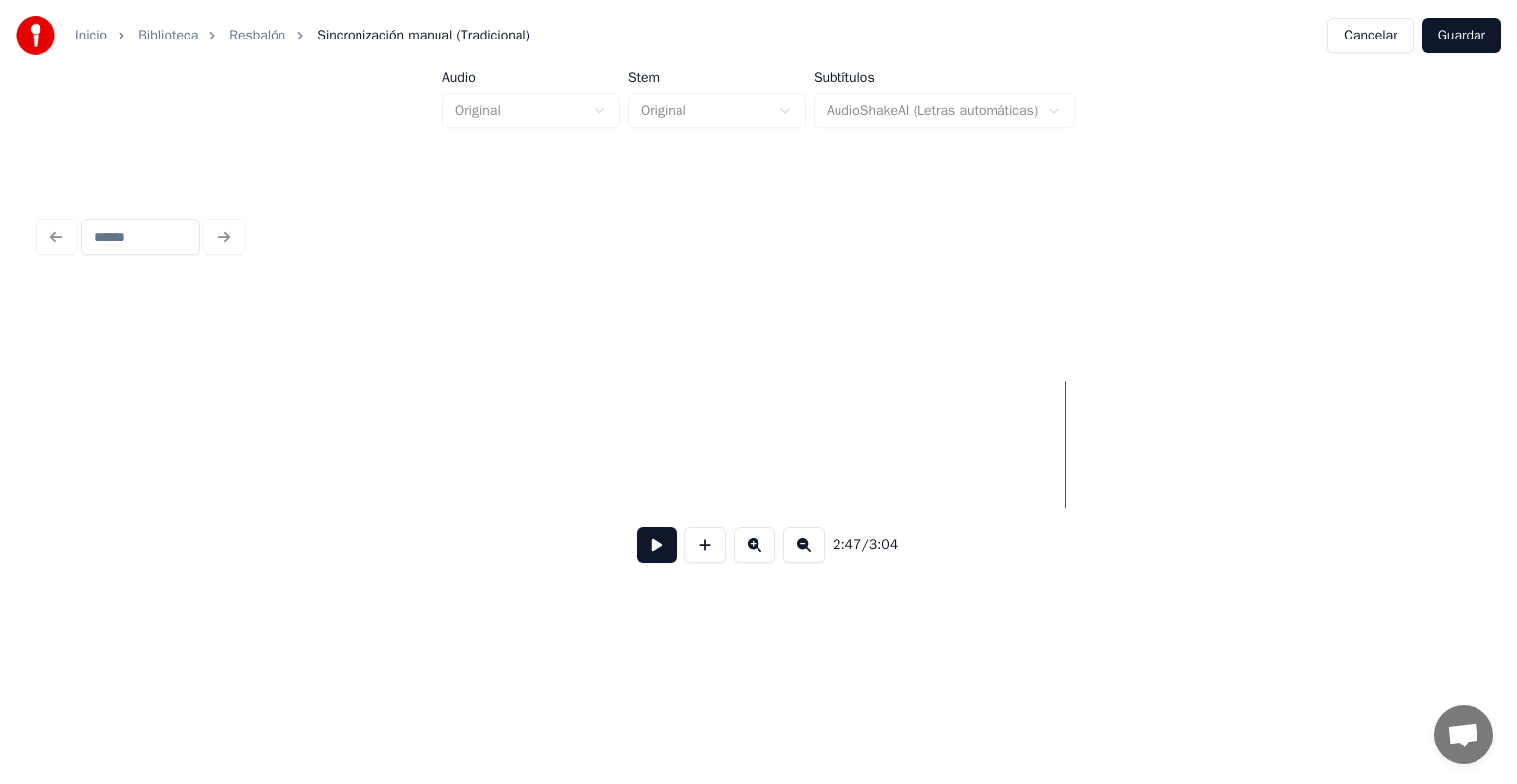 click at bounding box center (-13748, 444) 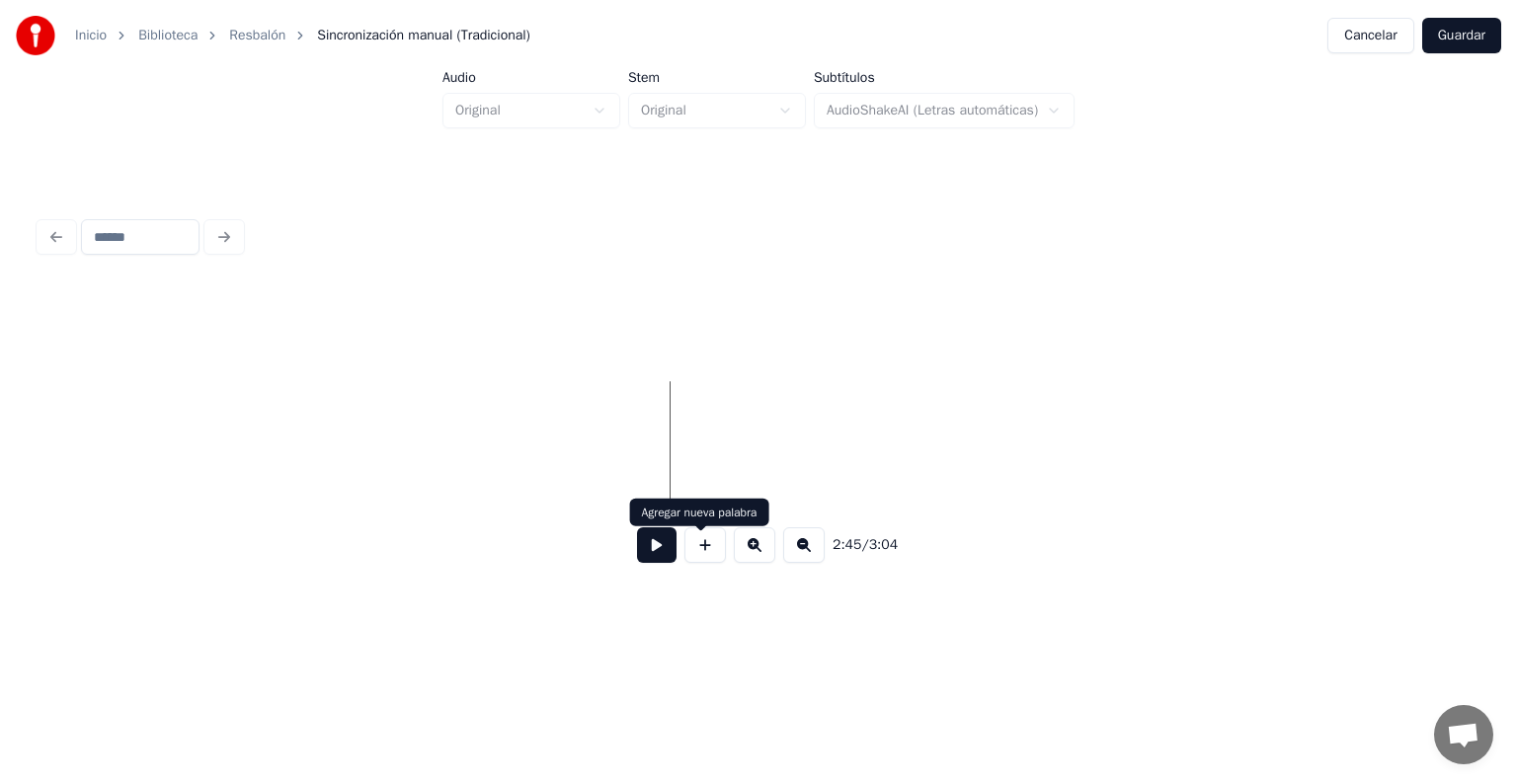 click at bounding box center [705, 545] 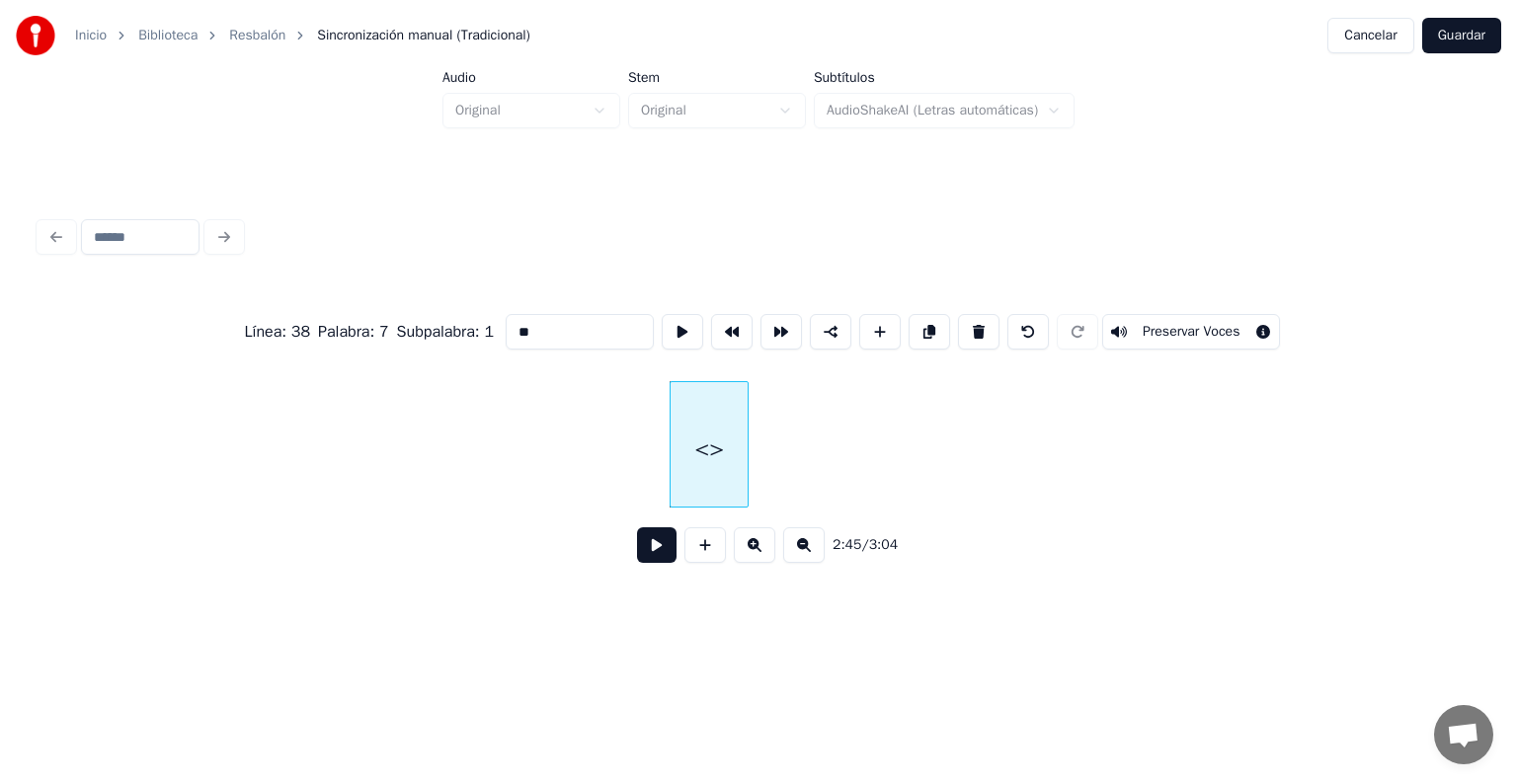 click on "Línea :   38 Palabra :   7 Subpalabra :   1 ** Preservar Voces" at bounding box center [758, 332] 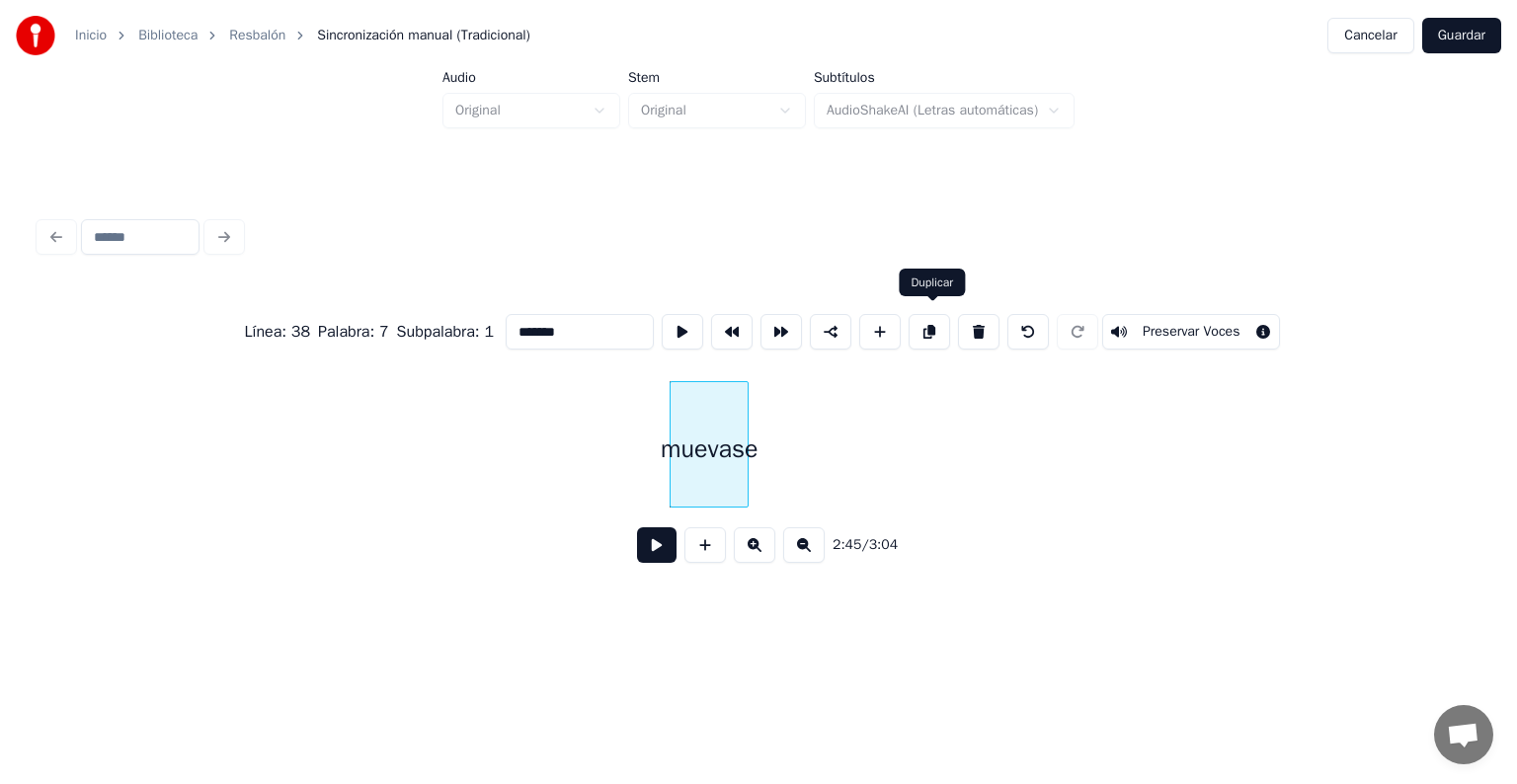 type on "*******" 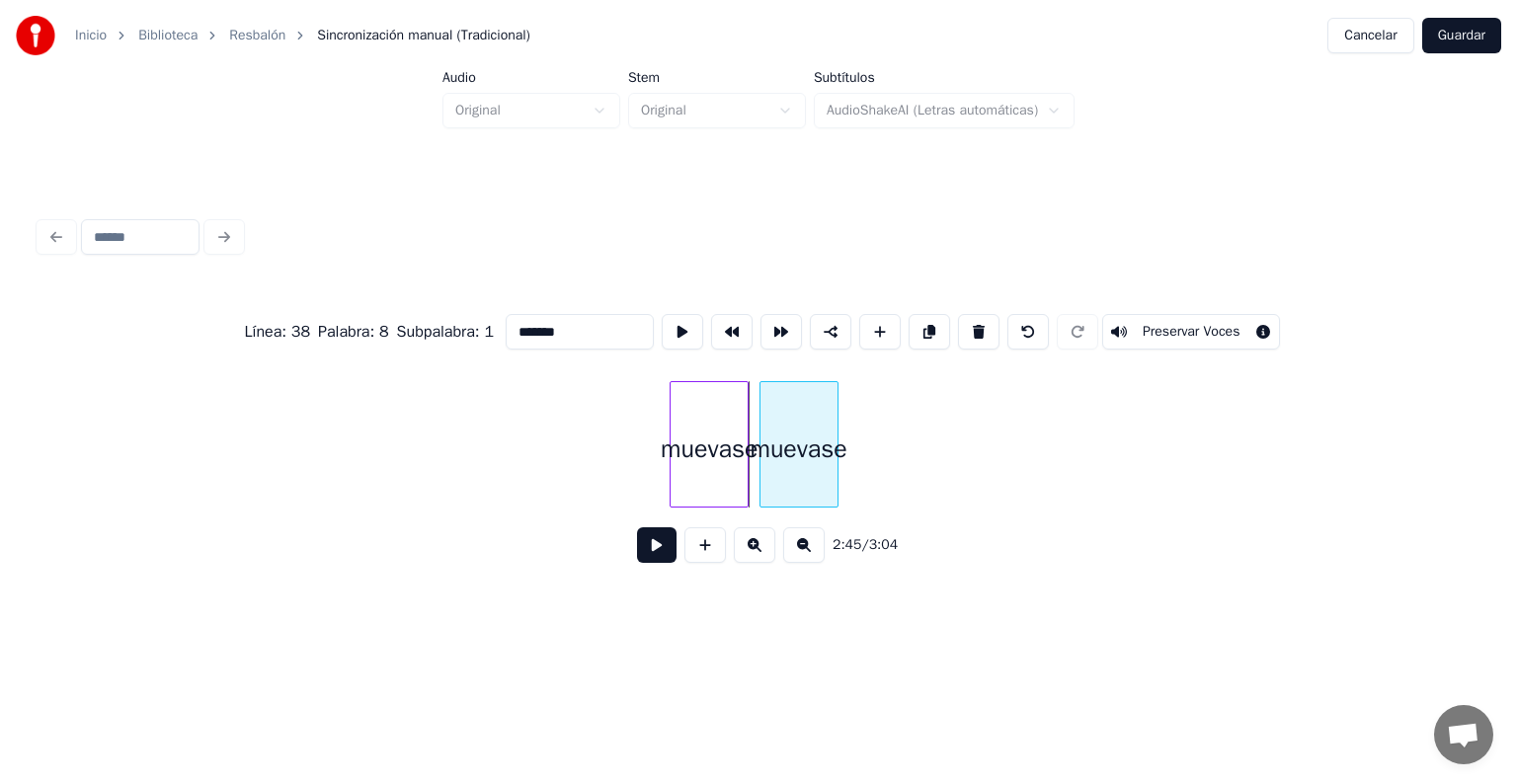 click on "muevase" at bounding box center [799, 449] 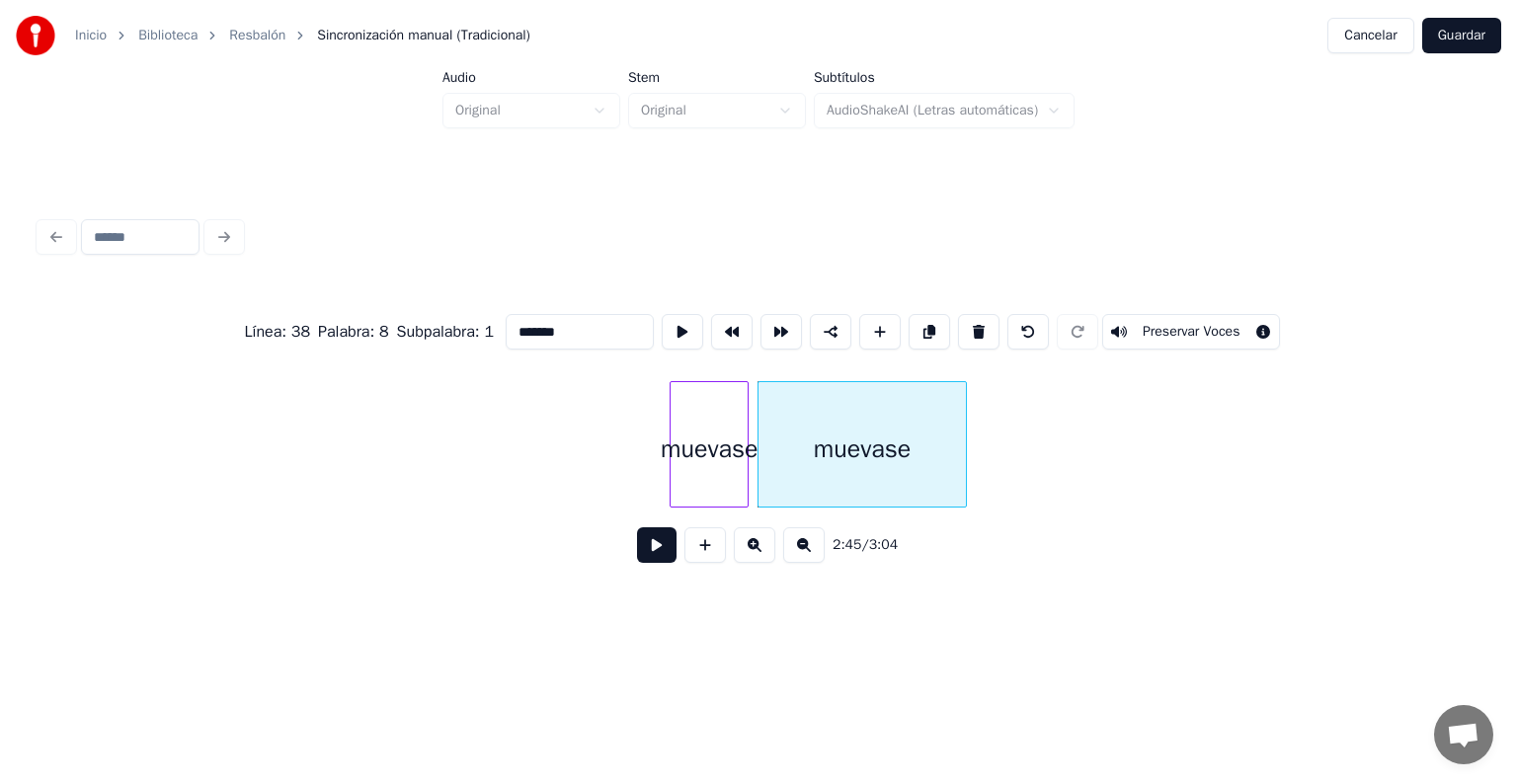 click at bounding box center (963, 444) 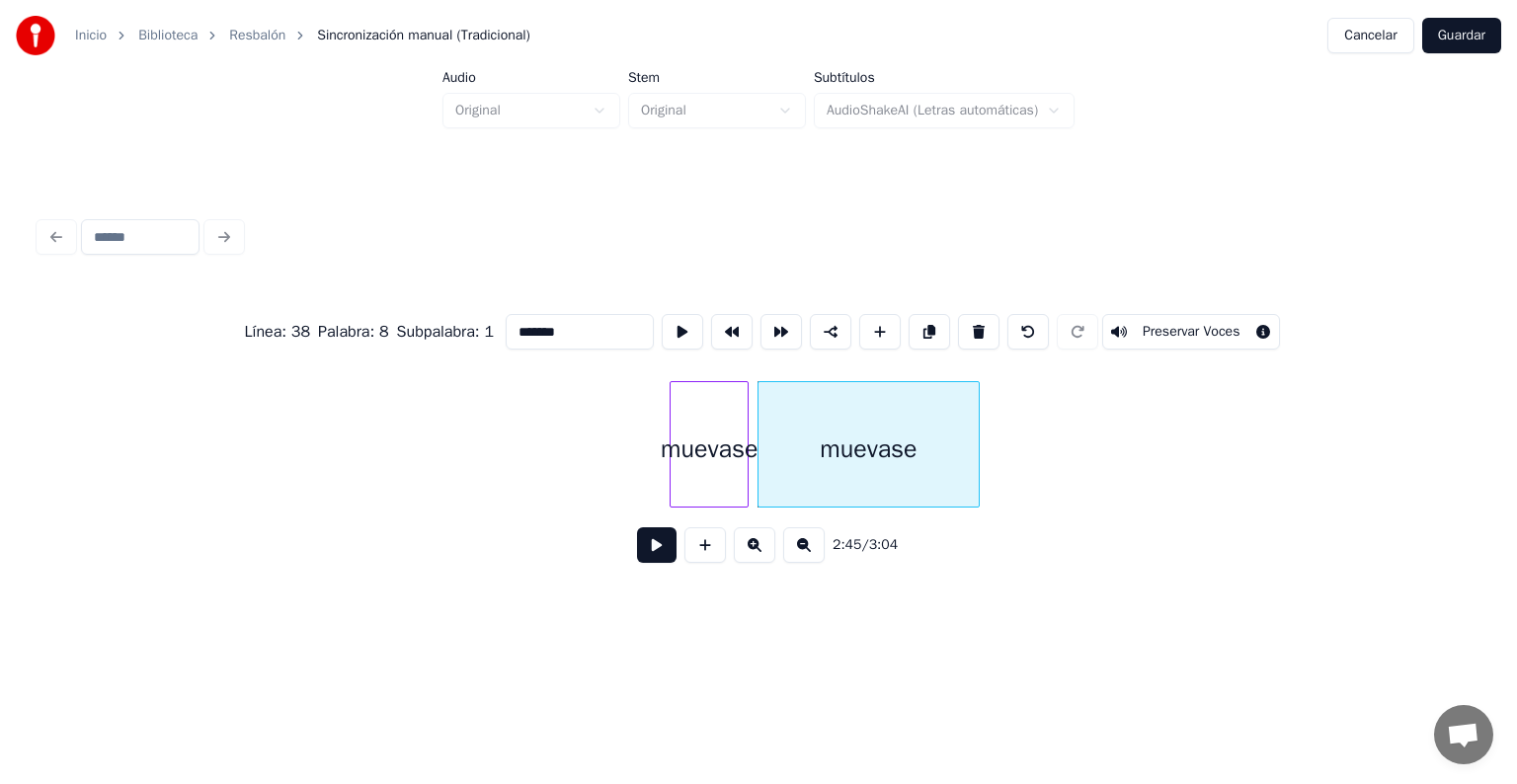 click on "muevase muevase" at bounding box center [-13748, 444] 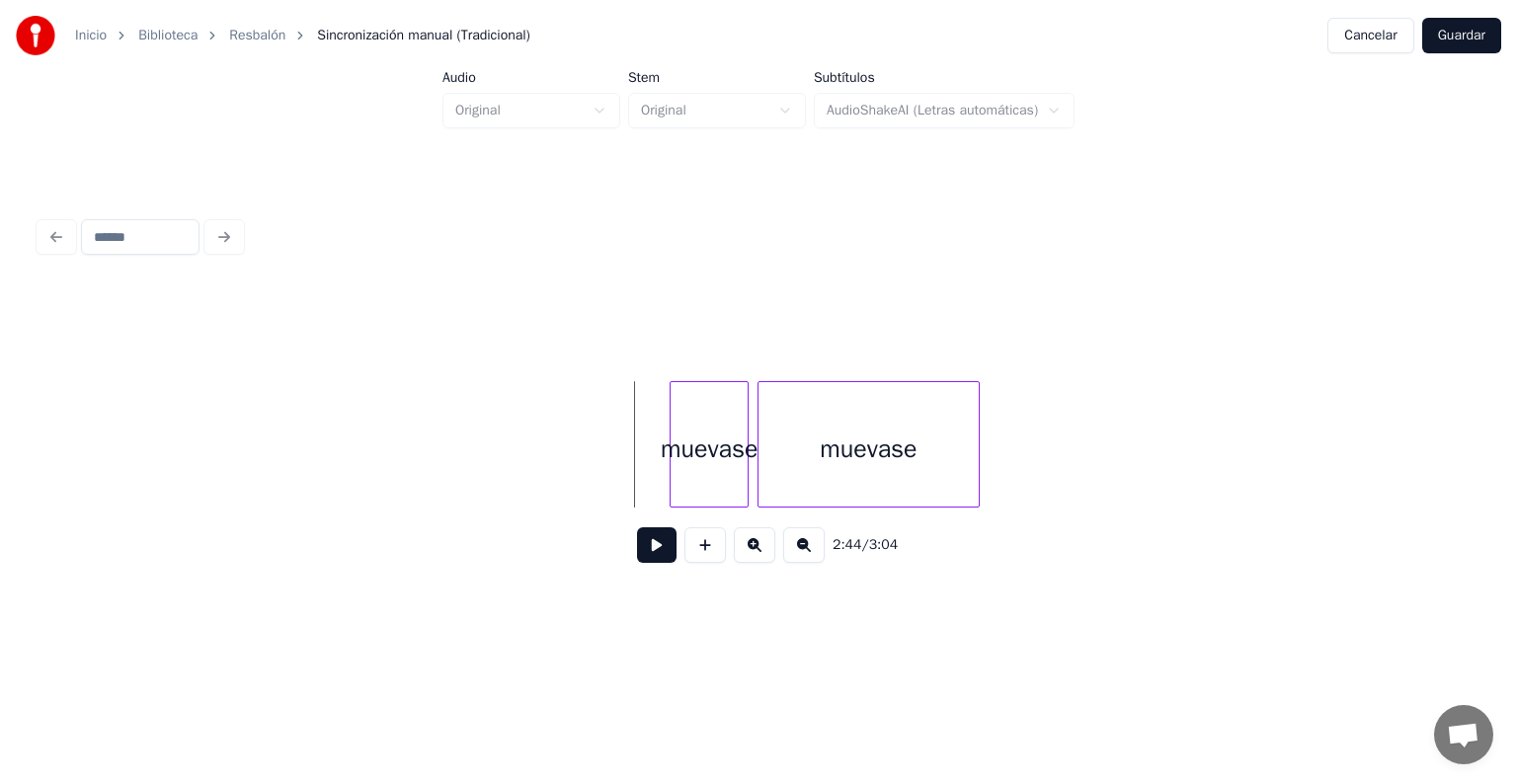 click at bounding box center [657, 545] 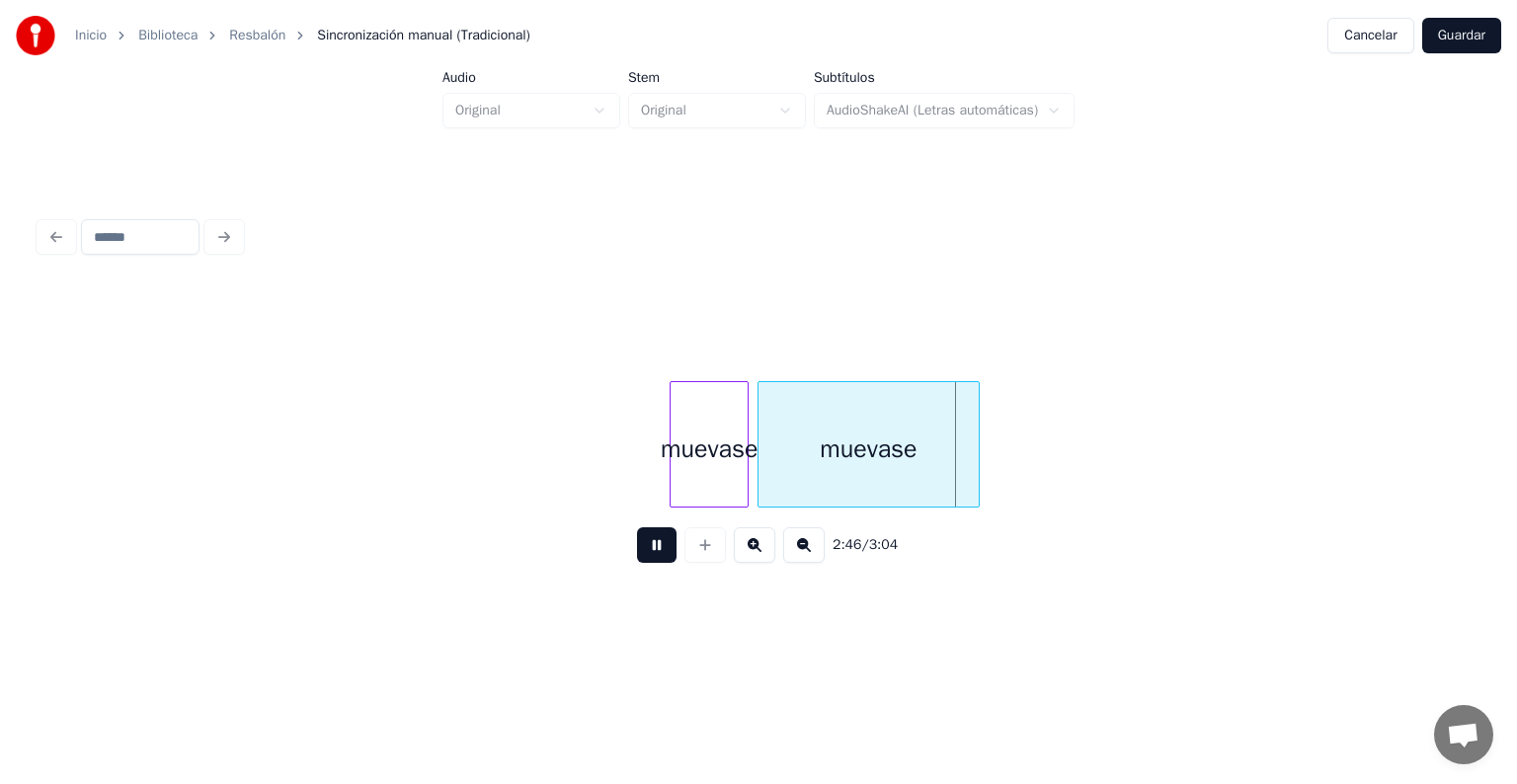 click at bounding box center [657, 545] 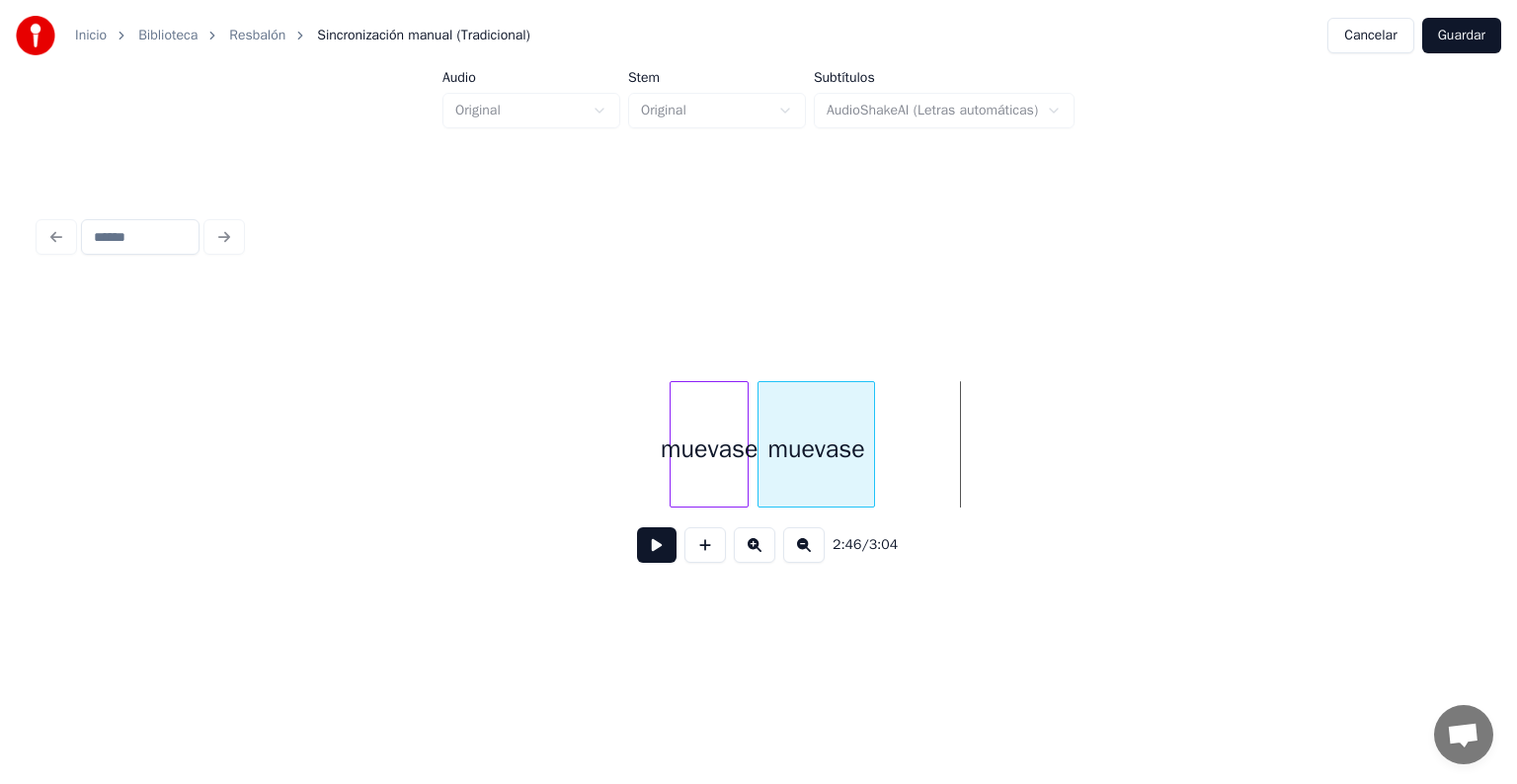 click at bounding box center (871, 444) 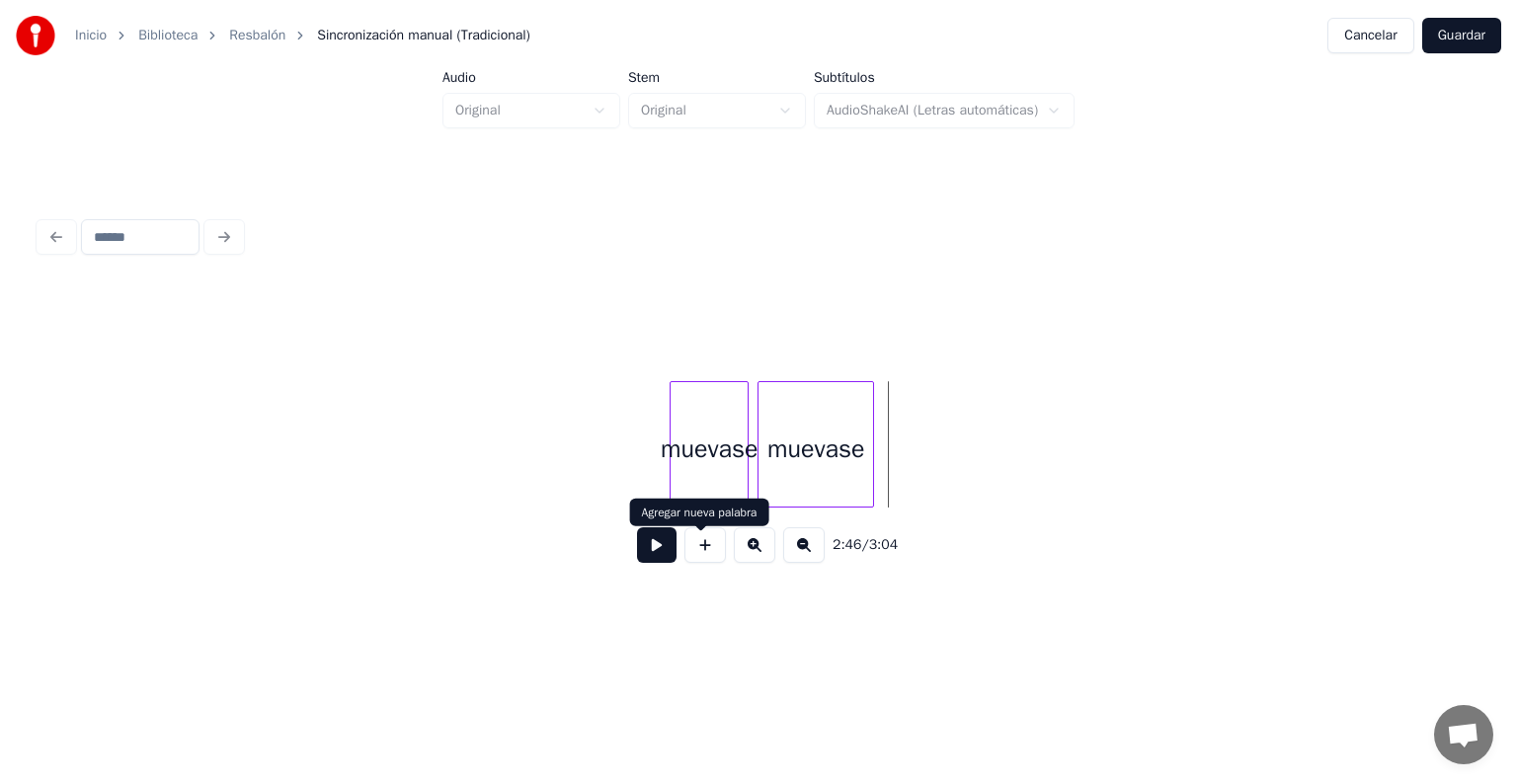 click at bounding box center [705, 545] 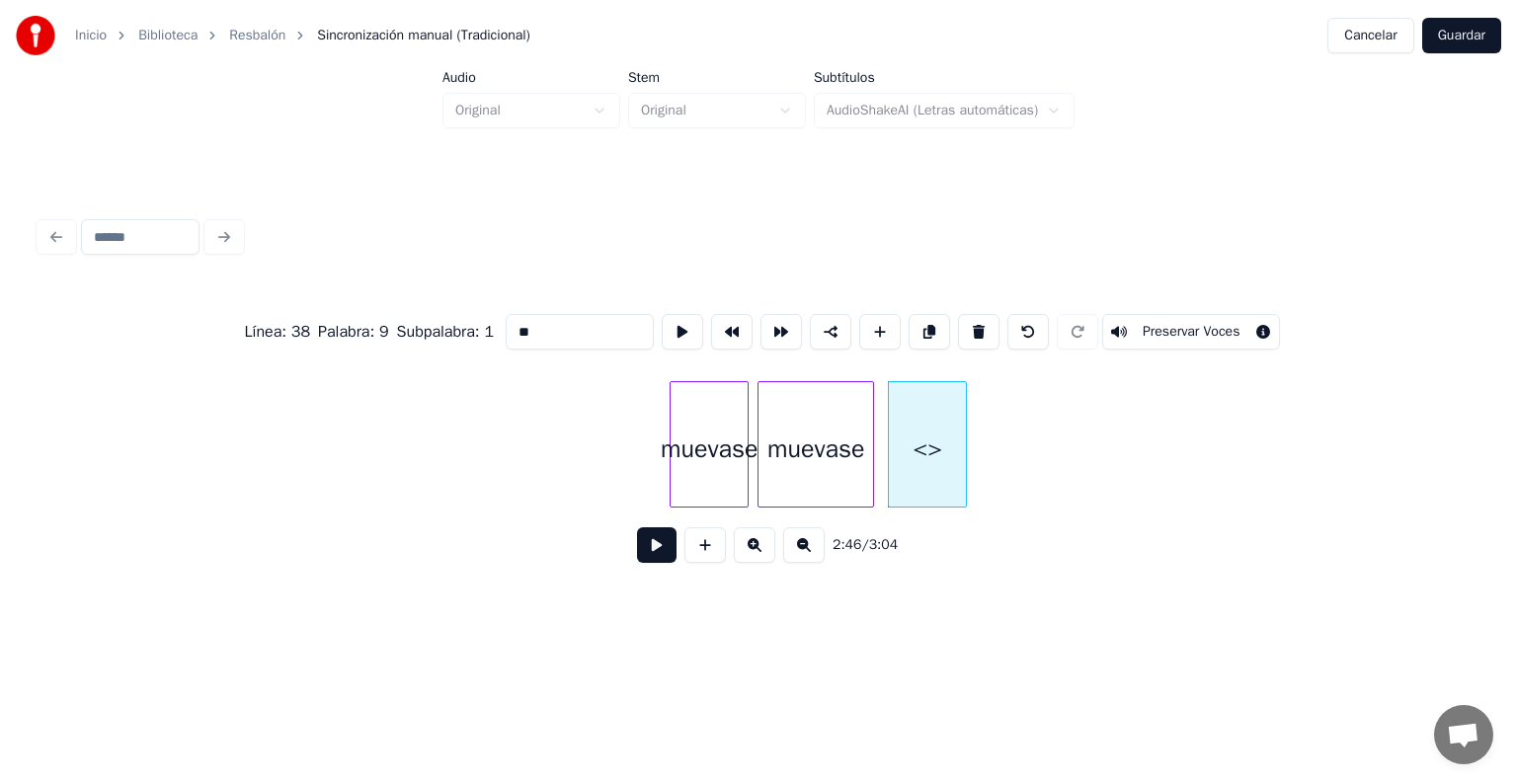 drag, startPoint x: 529, startPoint y: 336, endPoint x: 344, endPoint y: 327, distance: 185.2188 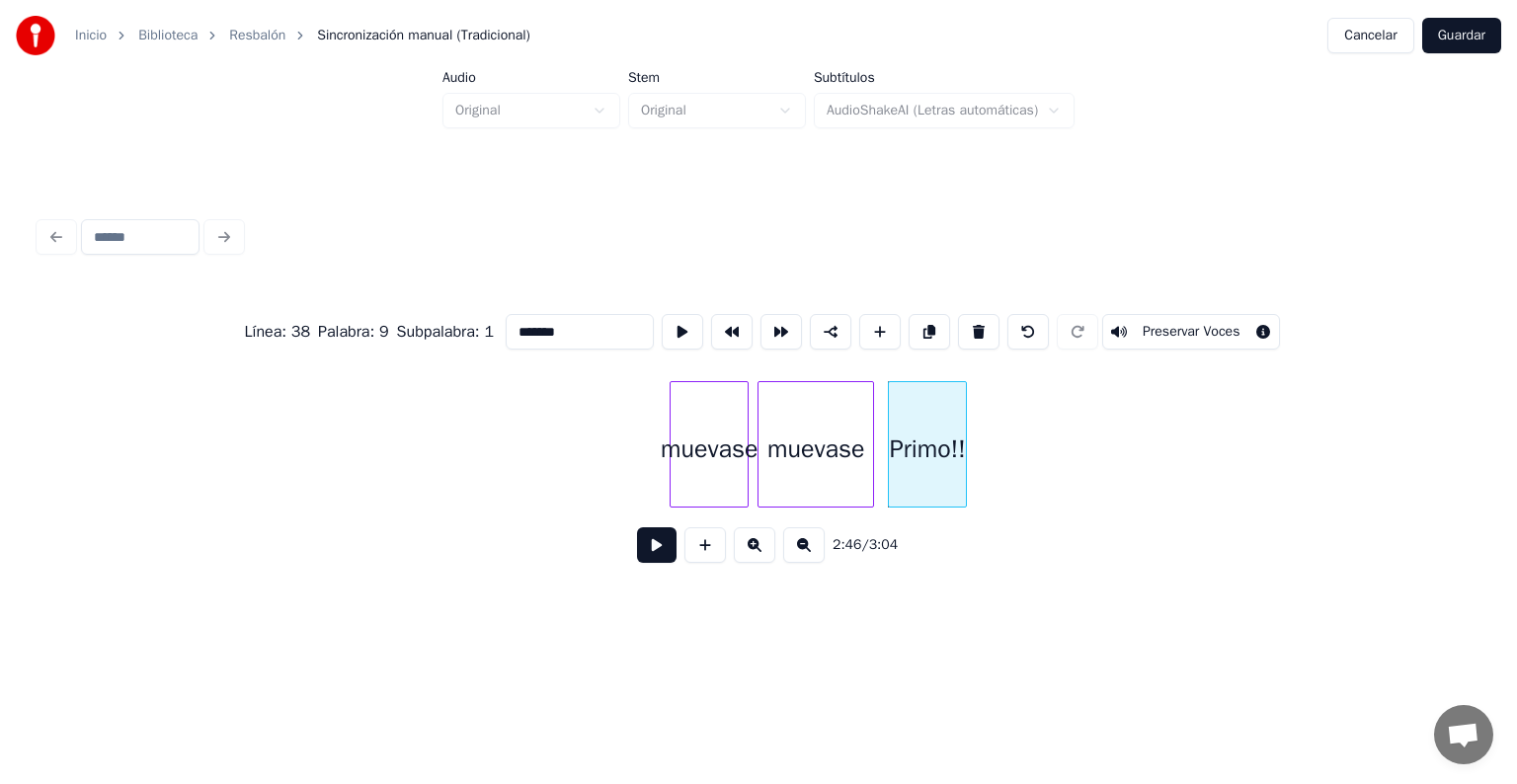 type on "*******" 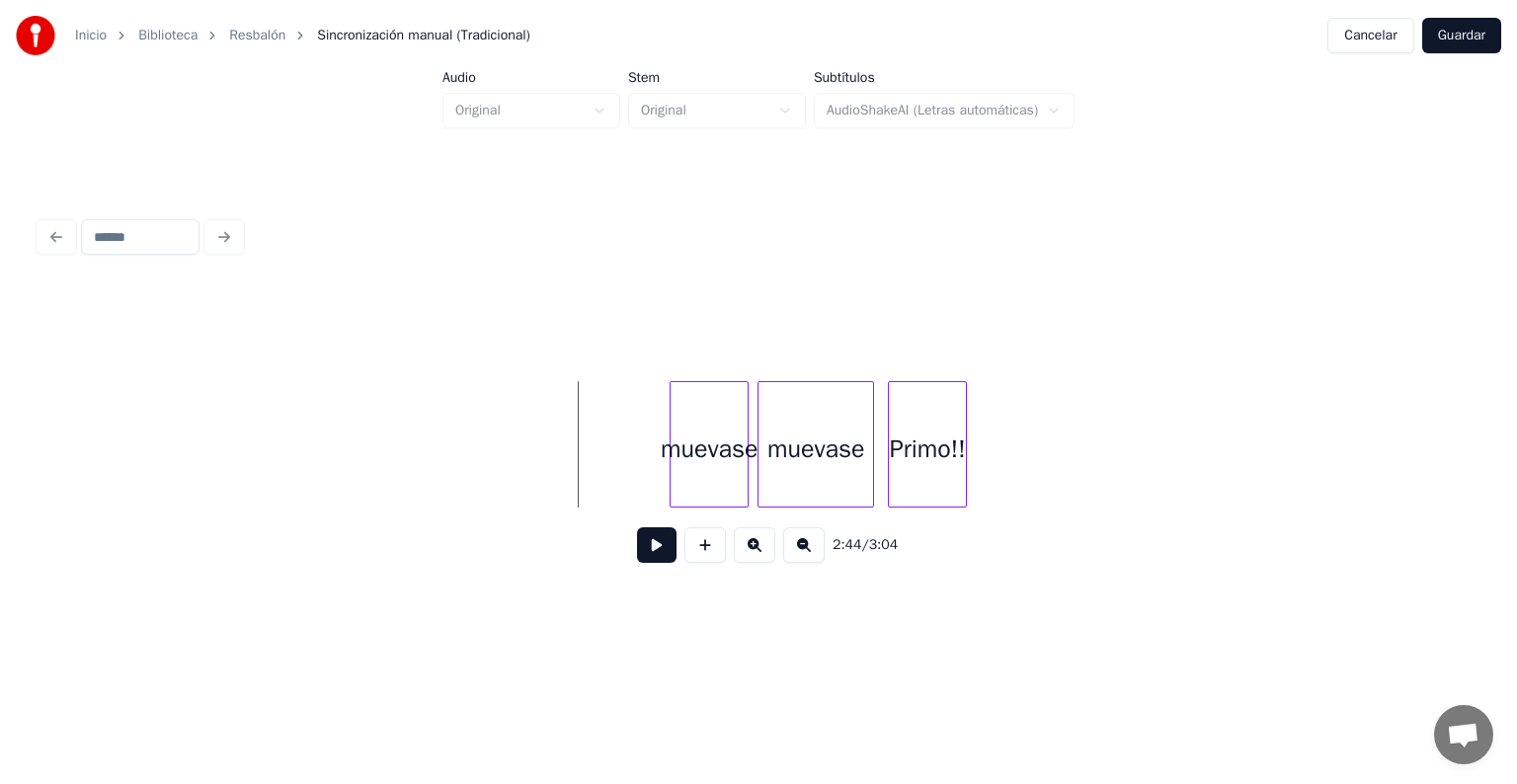 click at bounding box center (657, 545) 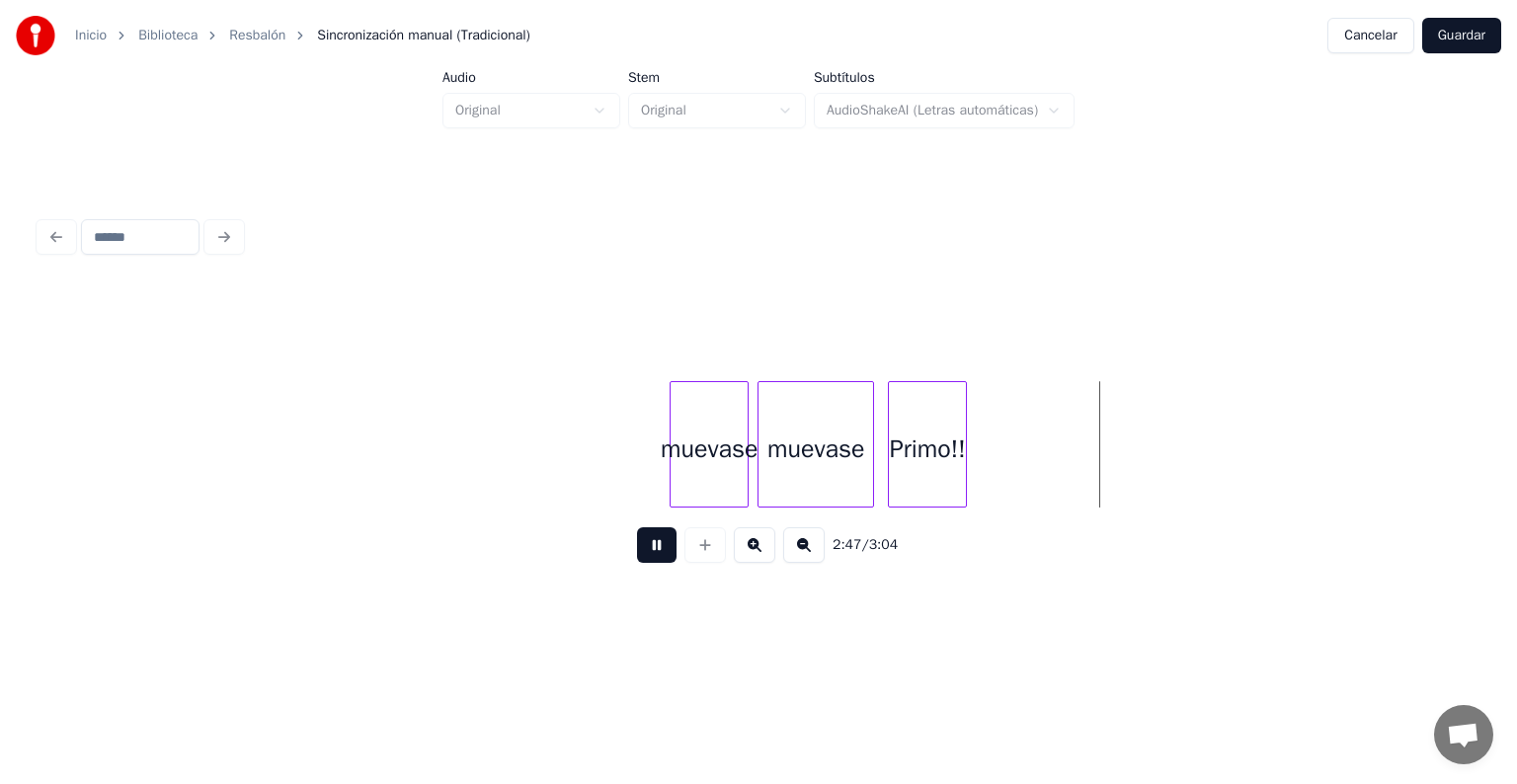 click at bounding box center (657, 545) 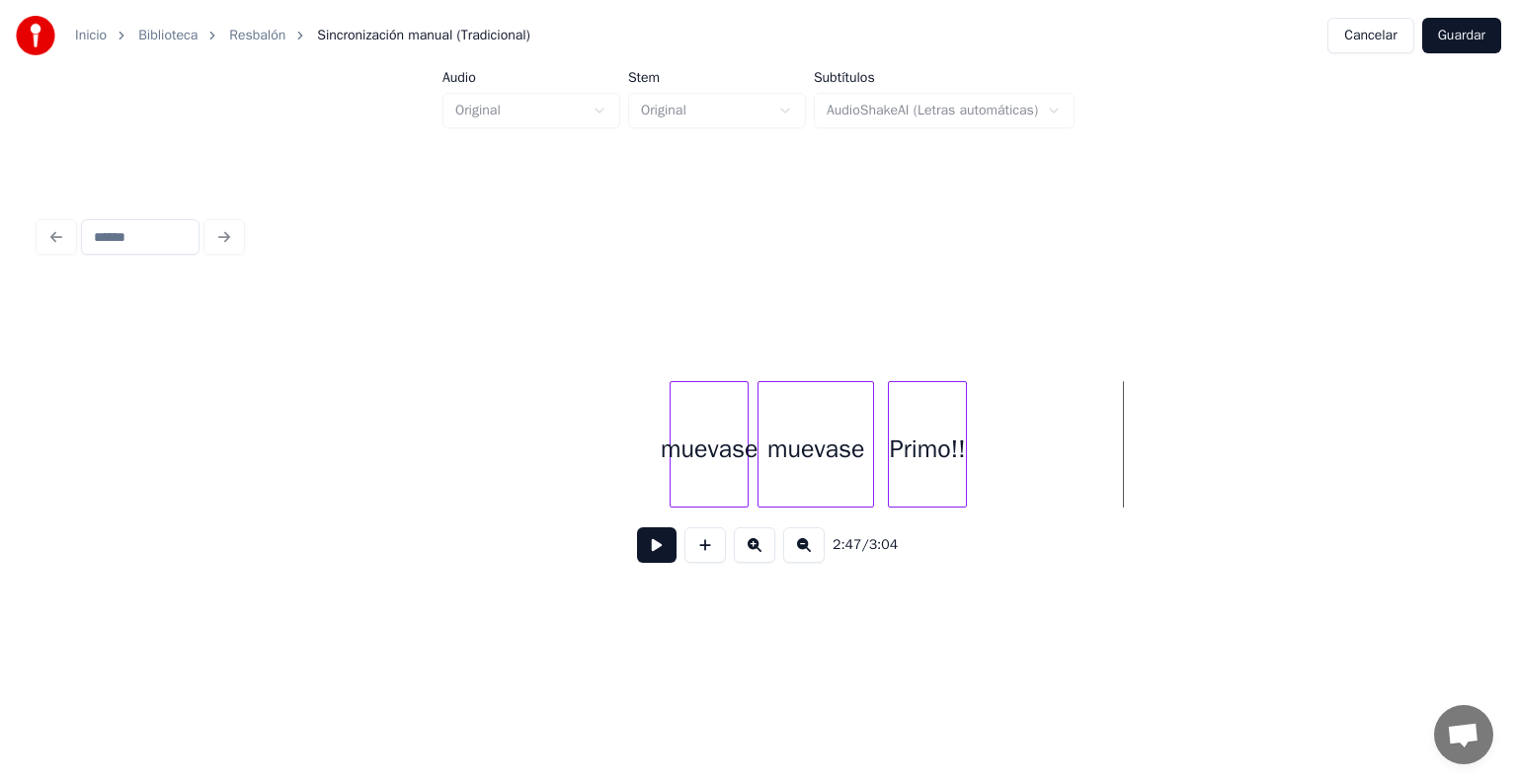click on "muevase muevase Primo!!" at bounding box center [-13748, 444] 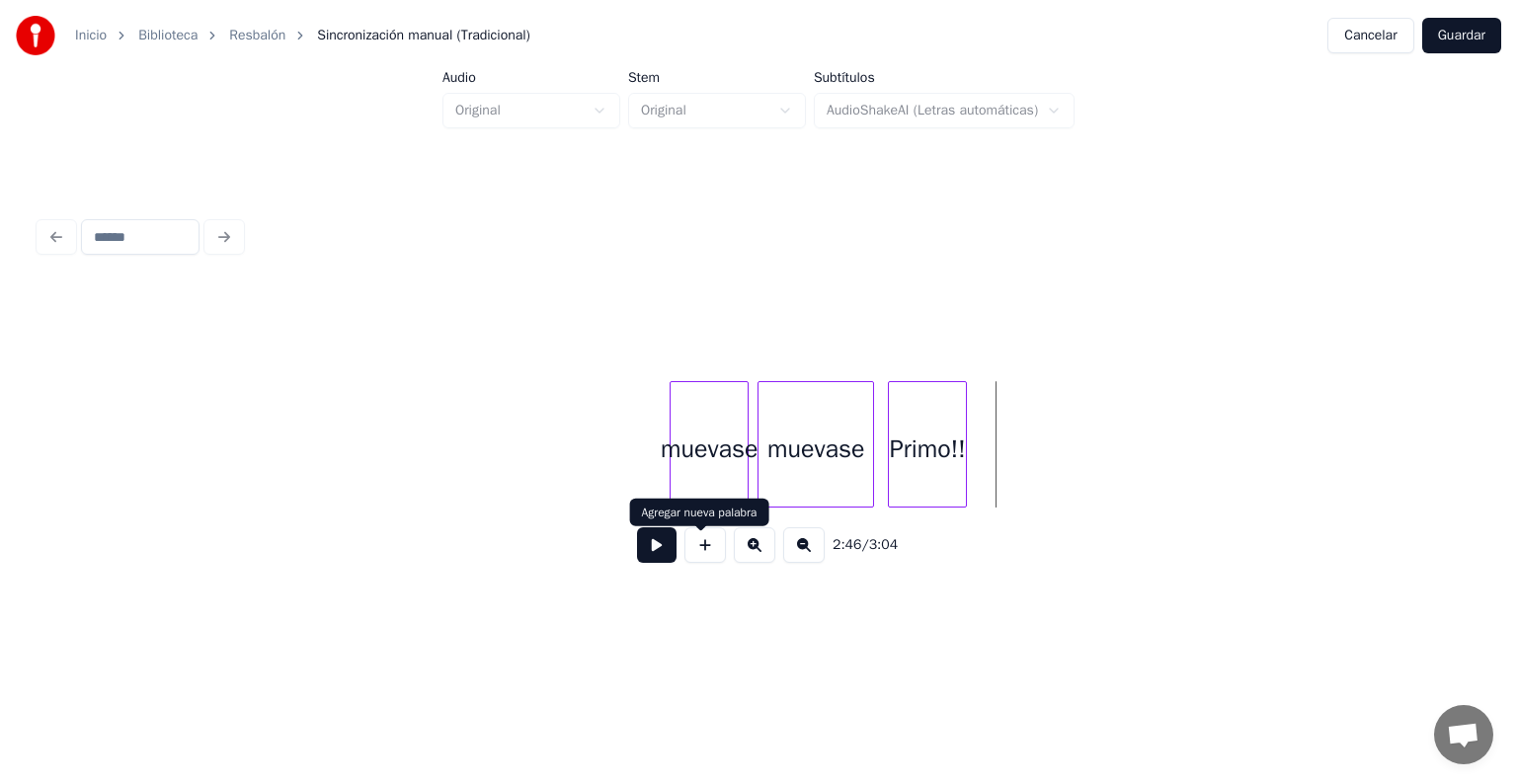 click at bounding box center [705, 545] 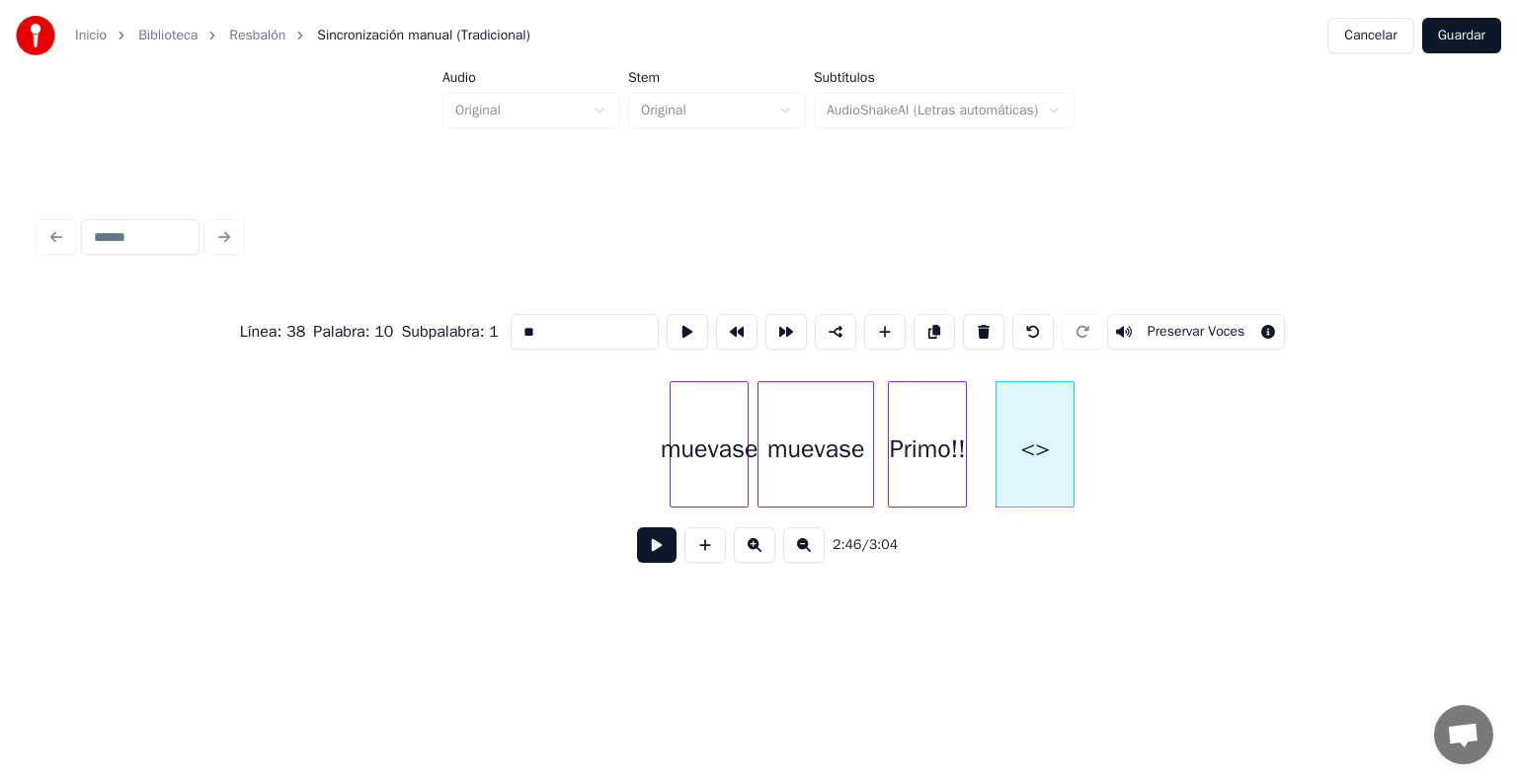 drag, startPoint x: 473, startPoint y: 320, endPoint x: 371, endPoint y: 318, distance: 102.01961 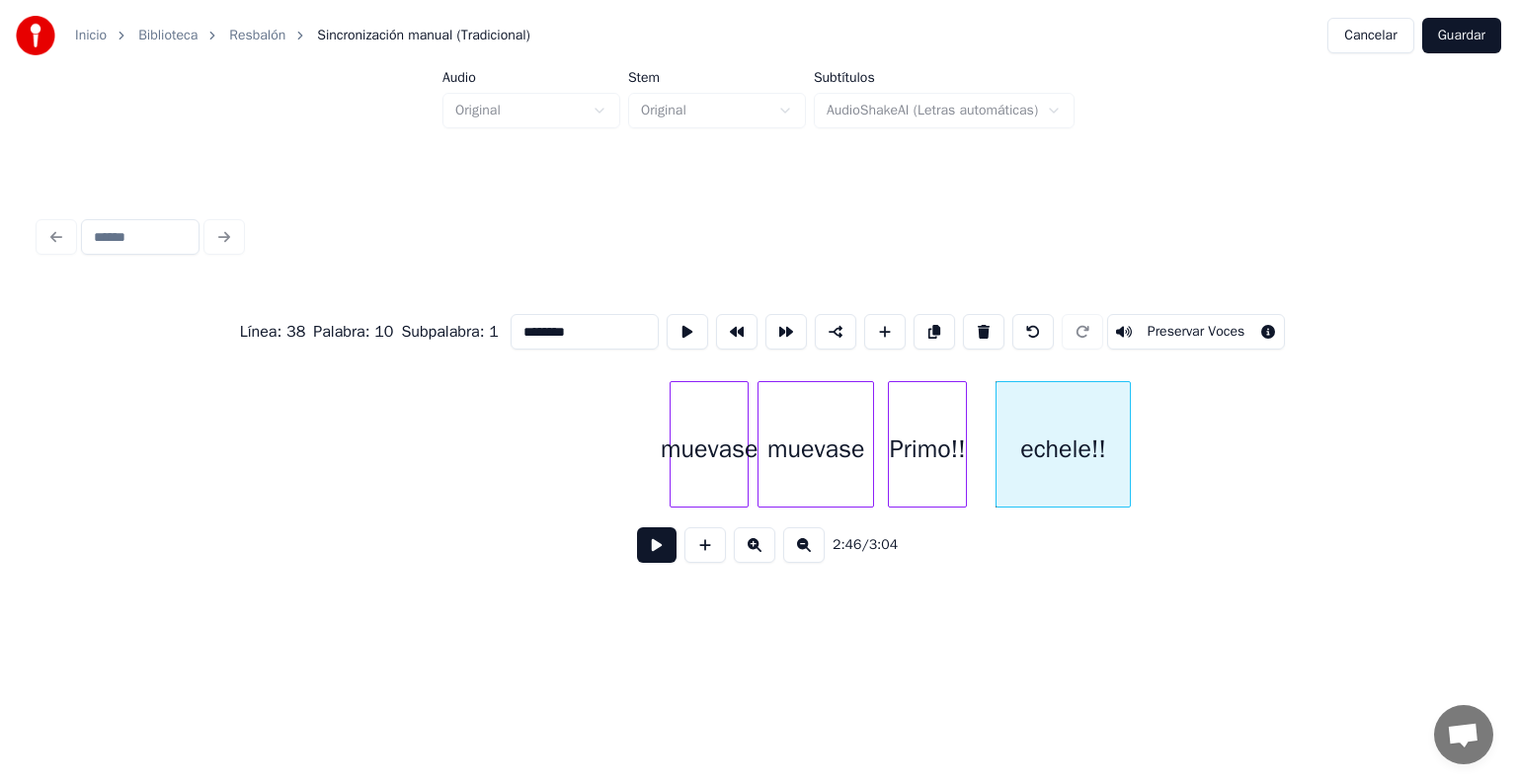 click at bounding box center (1127, 444) 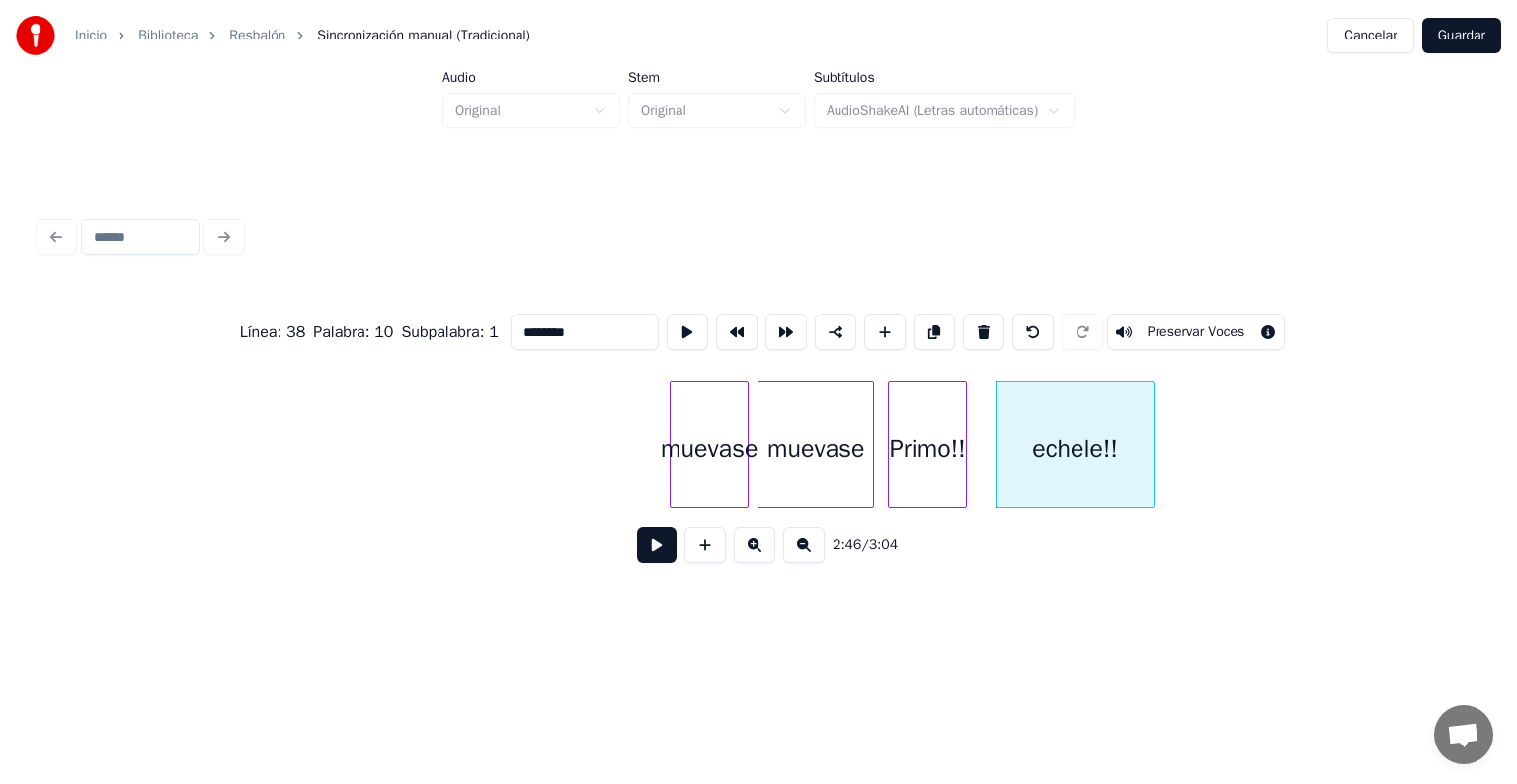 type on "********" 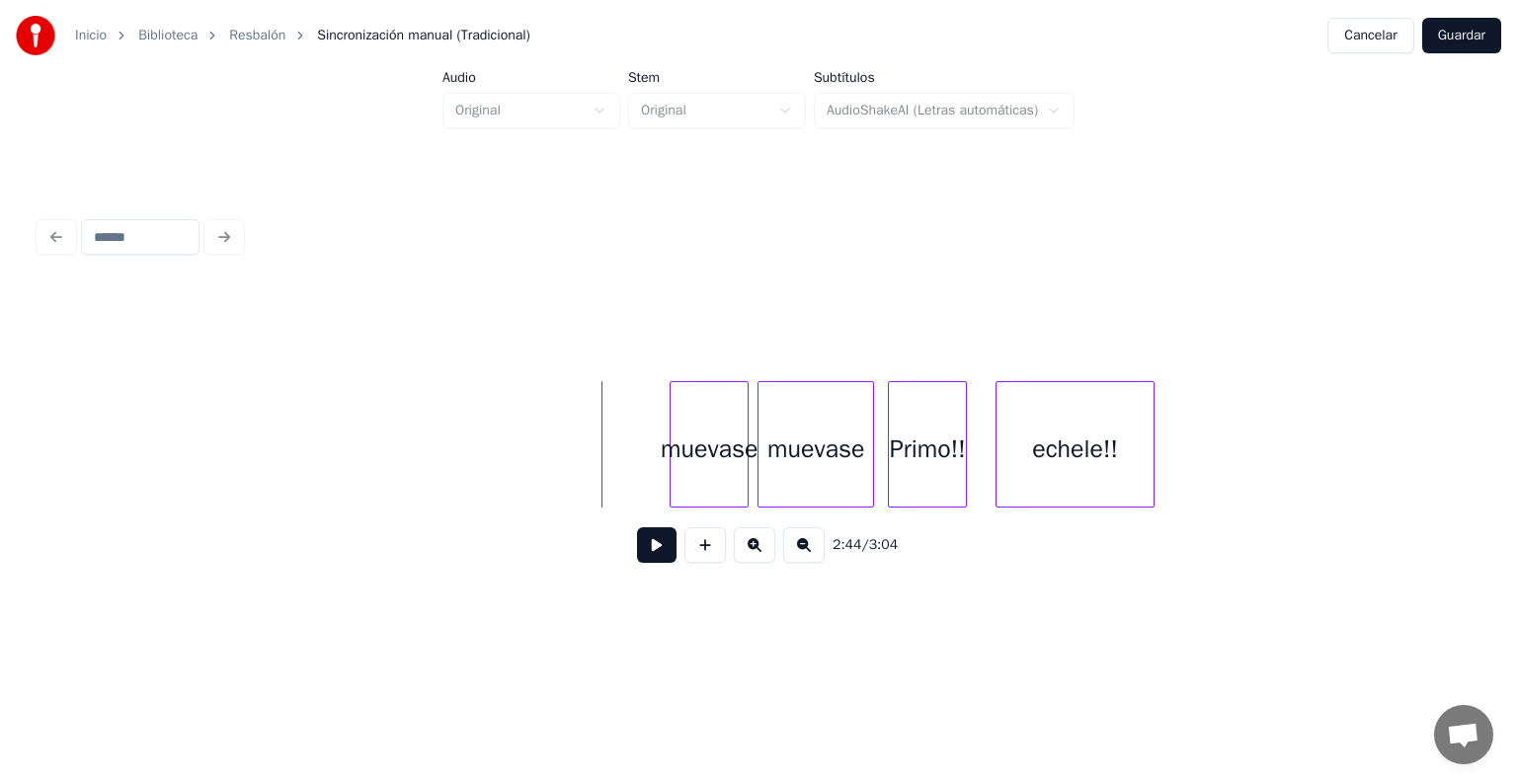 click on "2:44  /  3:04" at bounding box center (758, 545) 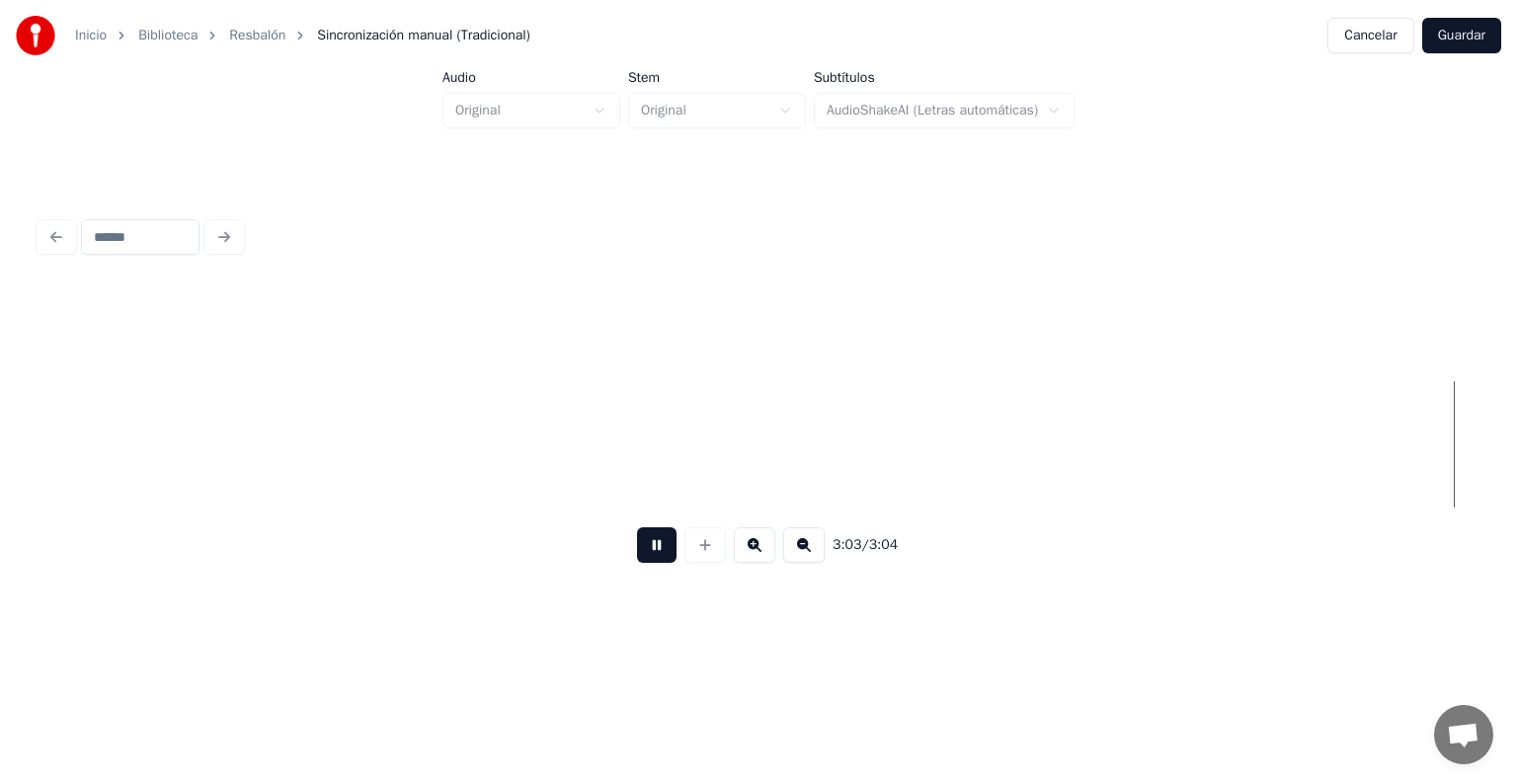 scroll, scrollTop: 0, scrollLeft: 34968, axis: horizontal 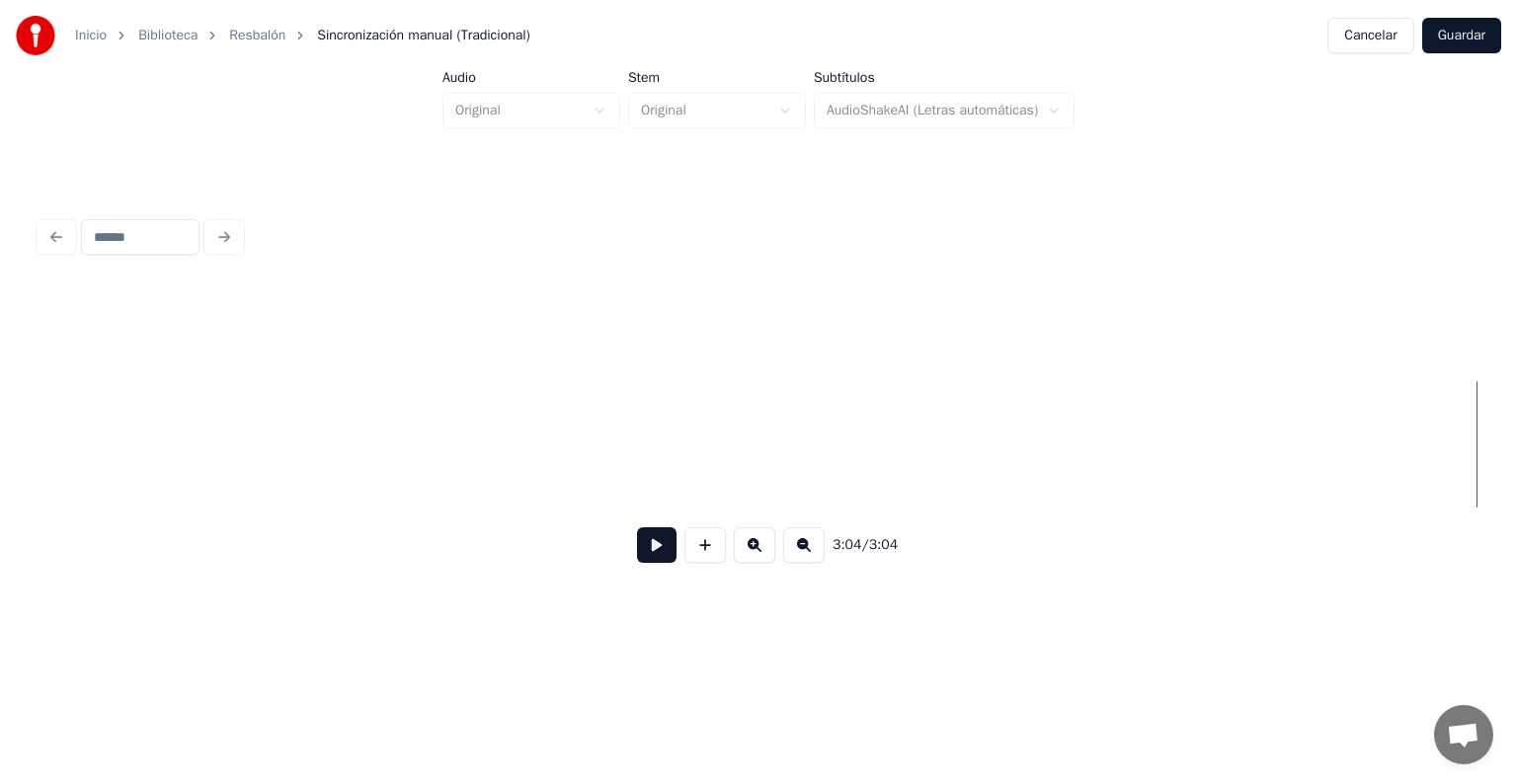 click on "Guardar" at bounding box center (1462, 36) 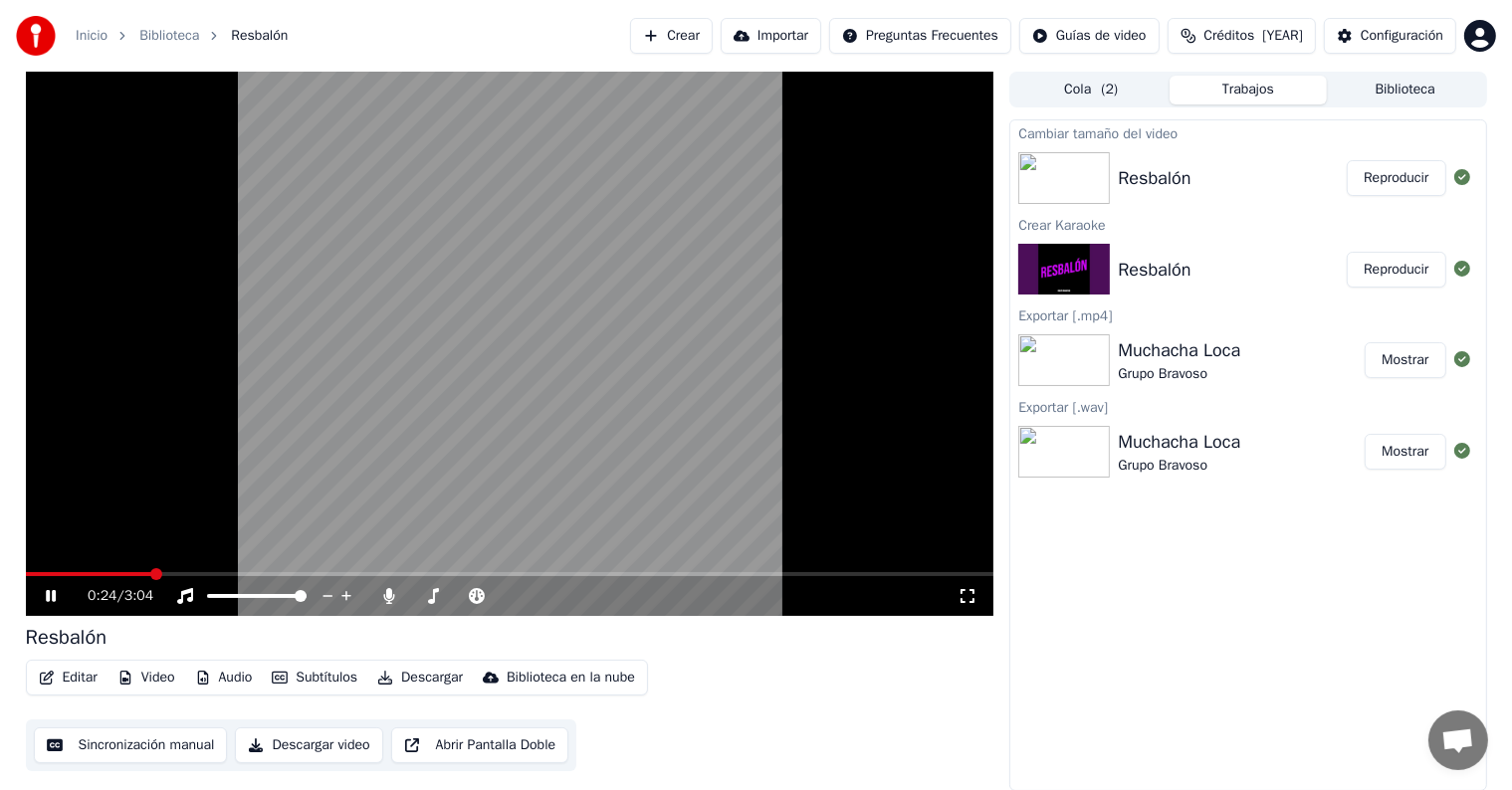 click at bounding box center [510, 574] 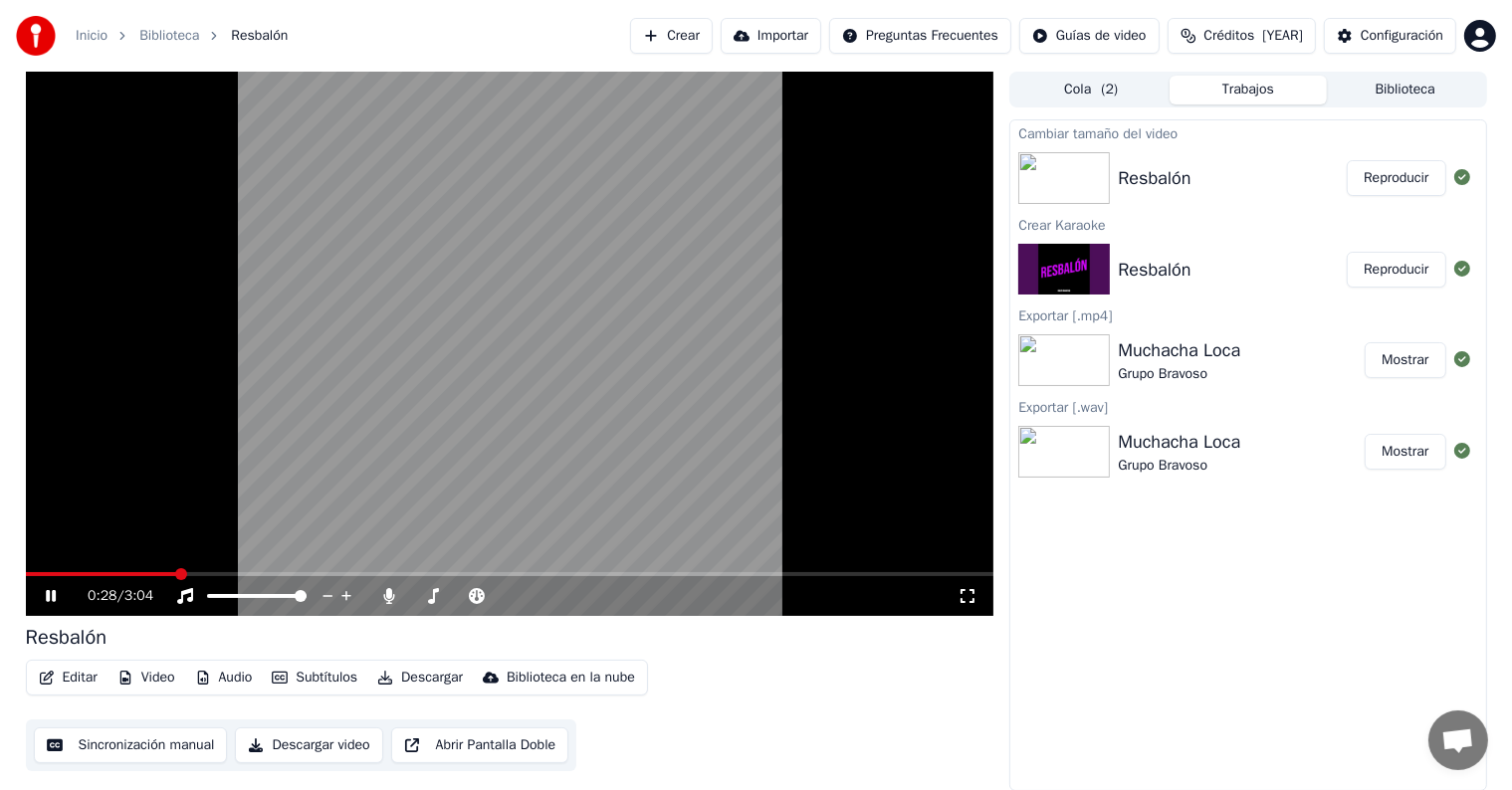 click on "Video" at bounding box center (146, 678) 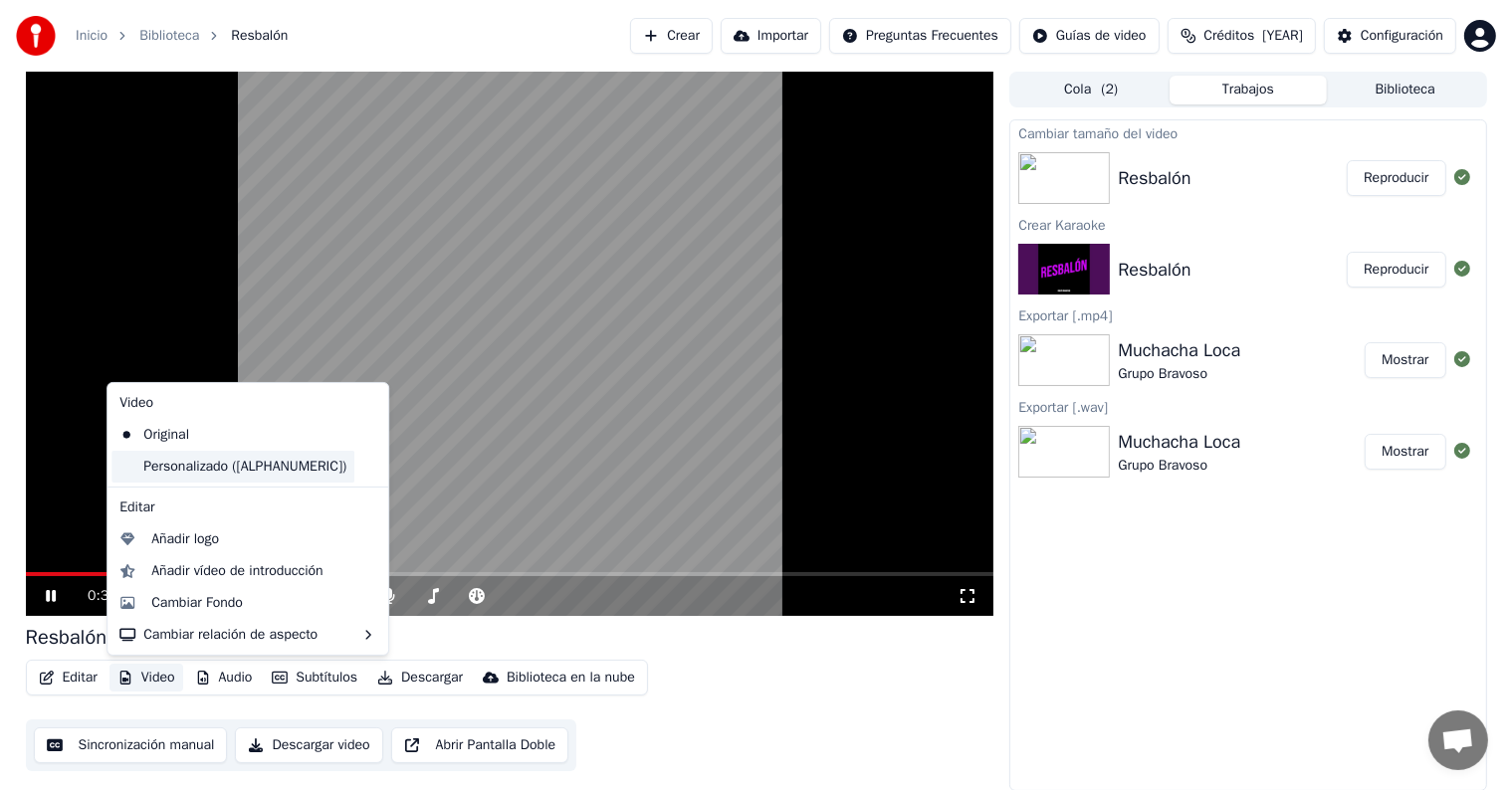 click on "Personalizado ([ALPHANUMERIC])" at bounding box center (233, 467) 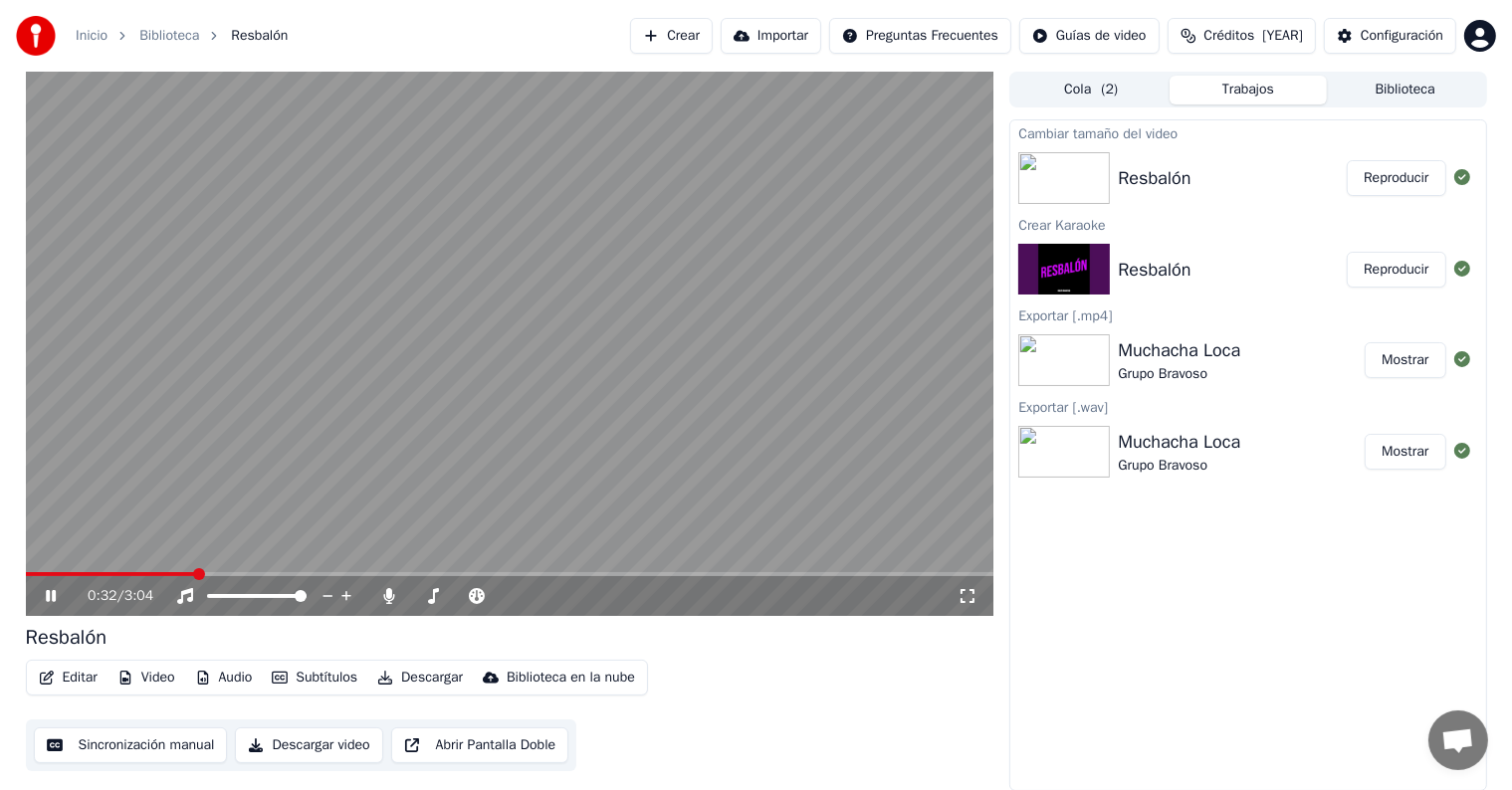 click 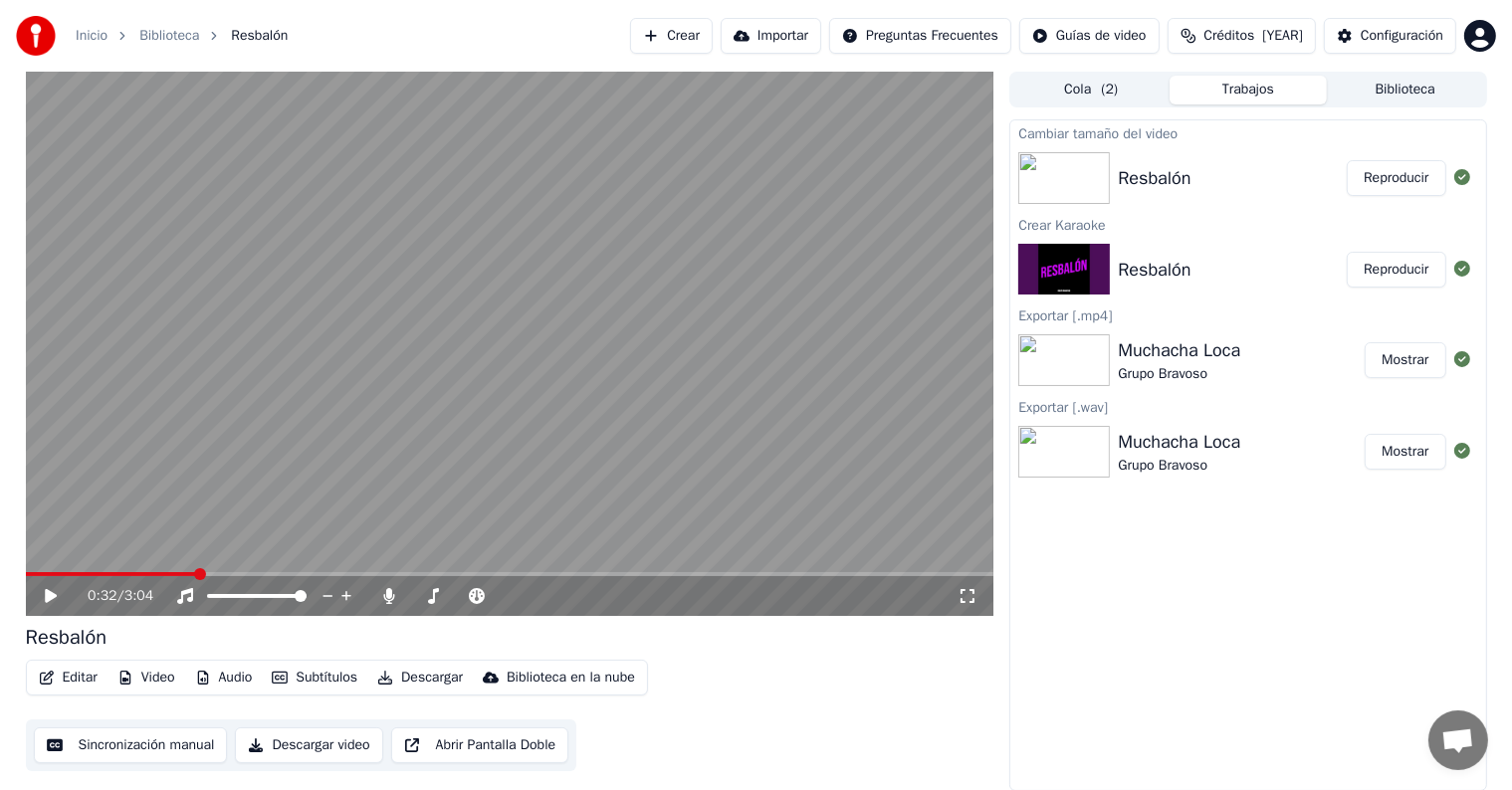 click on "Descargar" at bounding box center (420, 678) 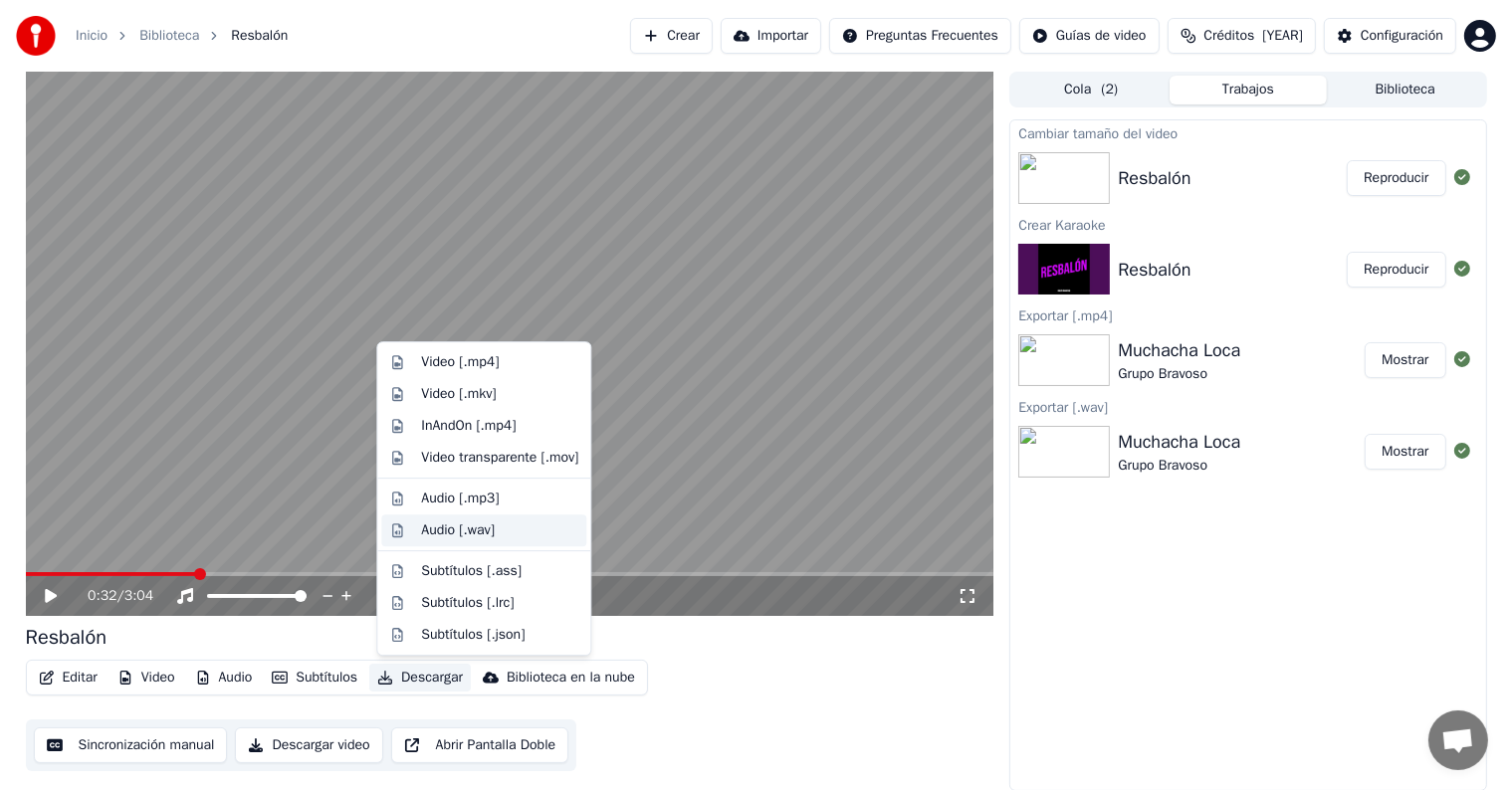 click on "Audio [.wav]" at bounding box center (458, 530) 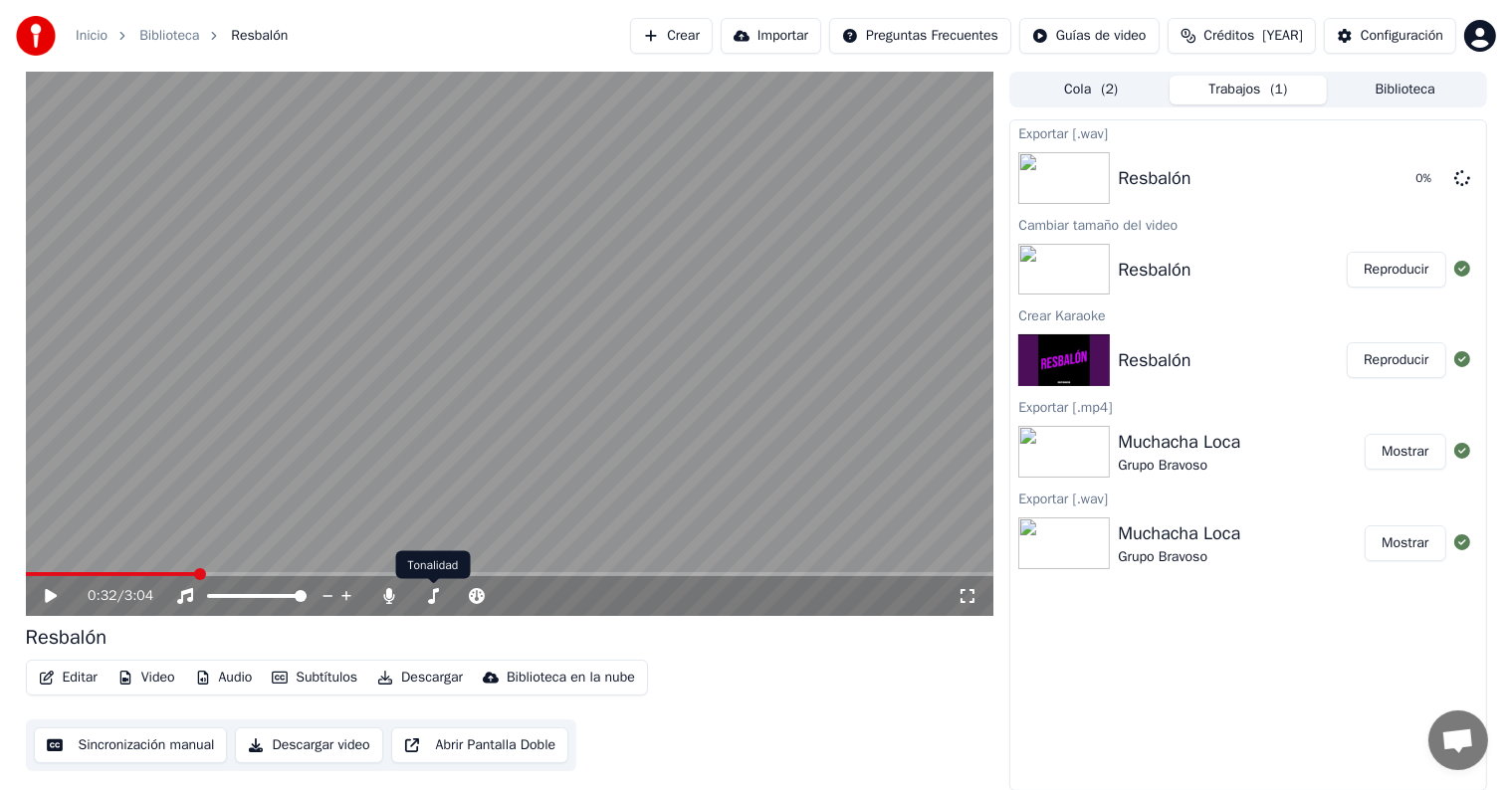 click 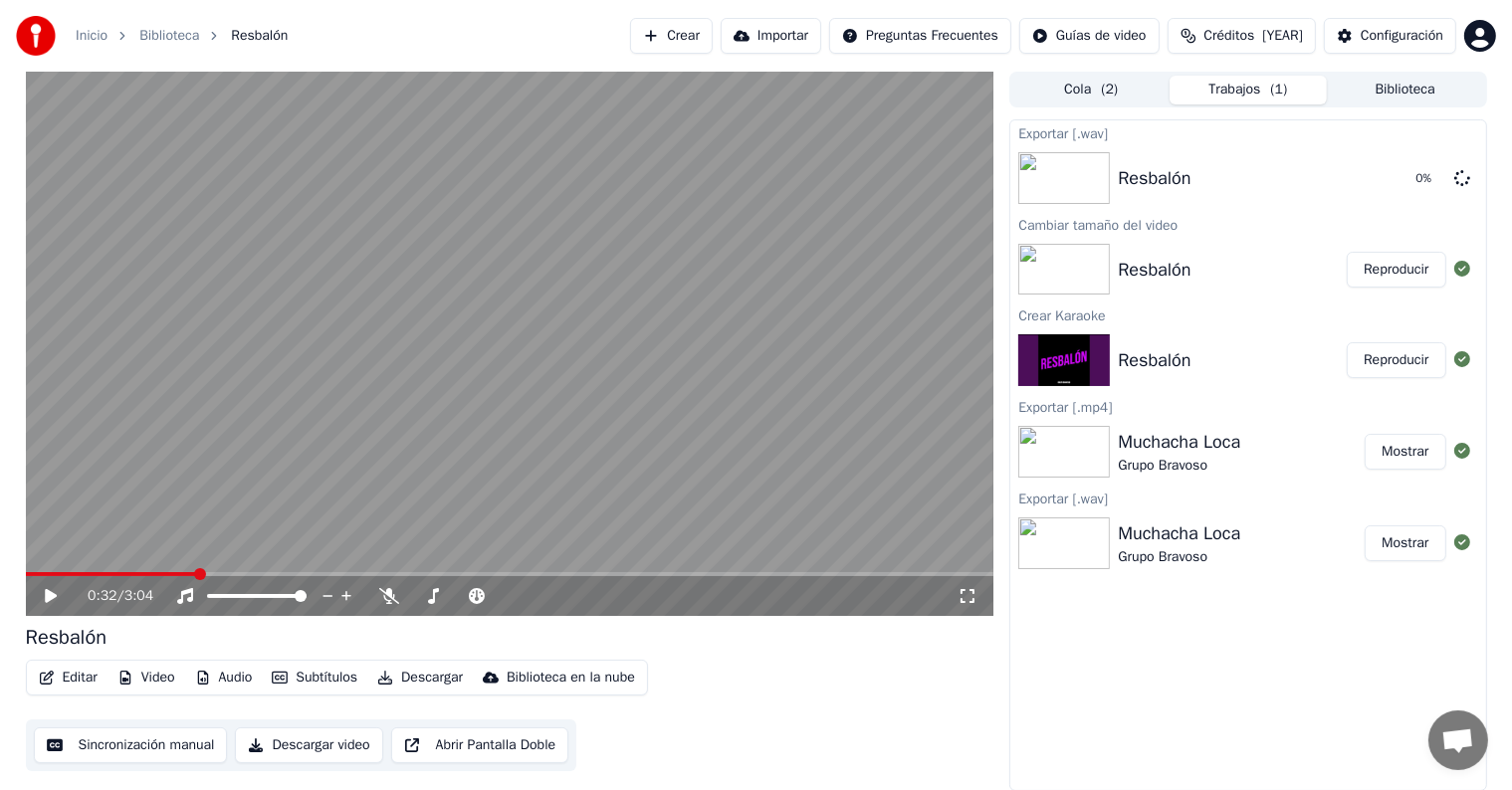 click on "Descargar" at bounding box center (420, 678) 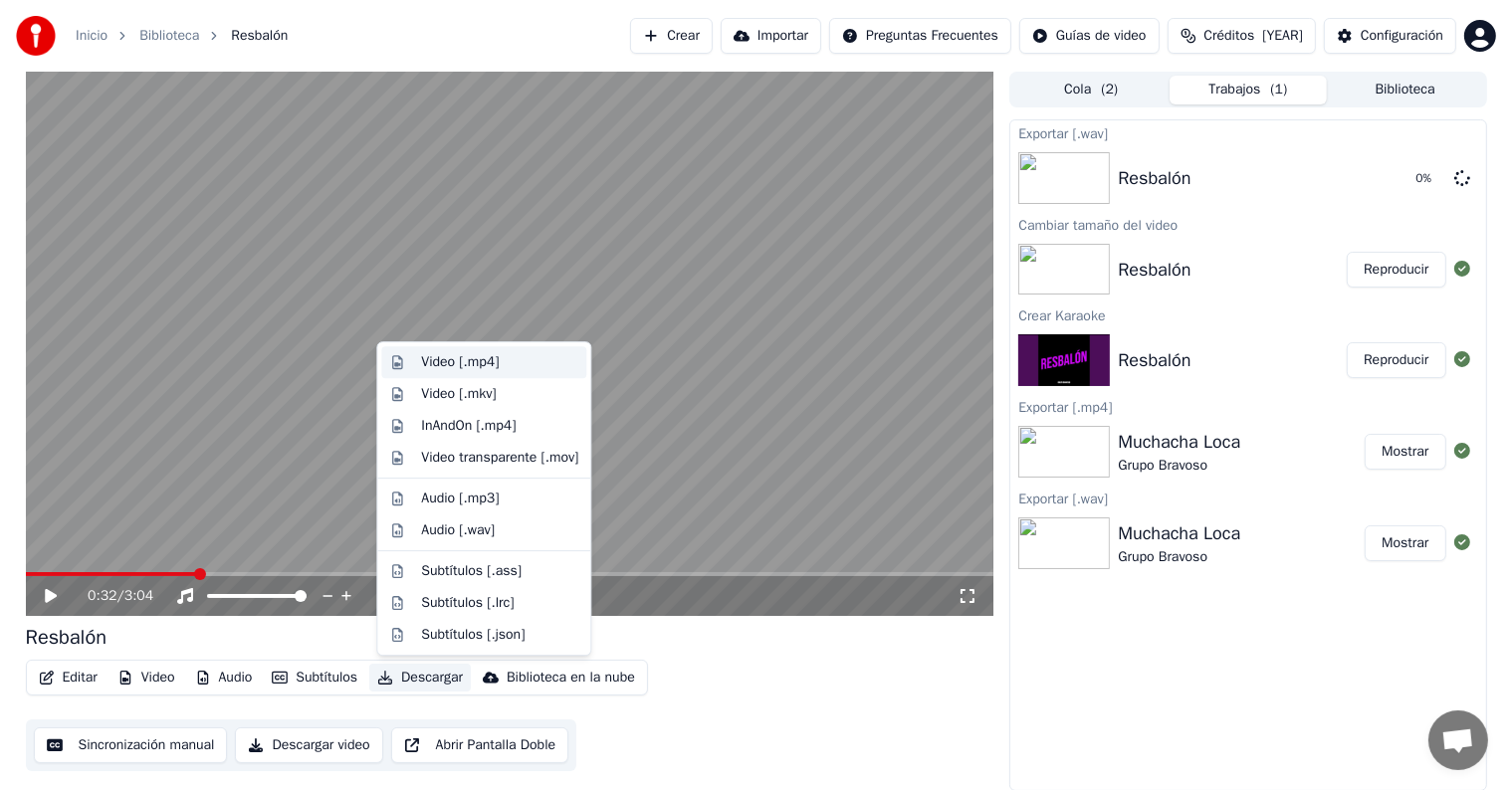 click on "Video [.mp4]" at bounding box center [500, 362] 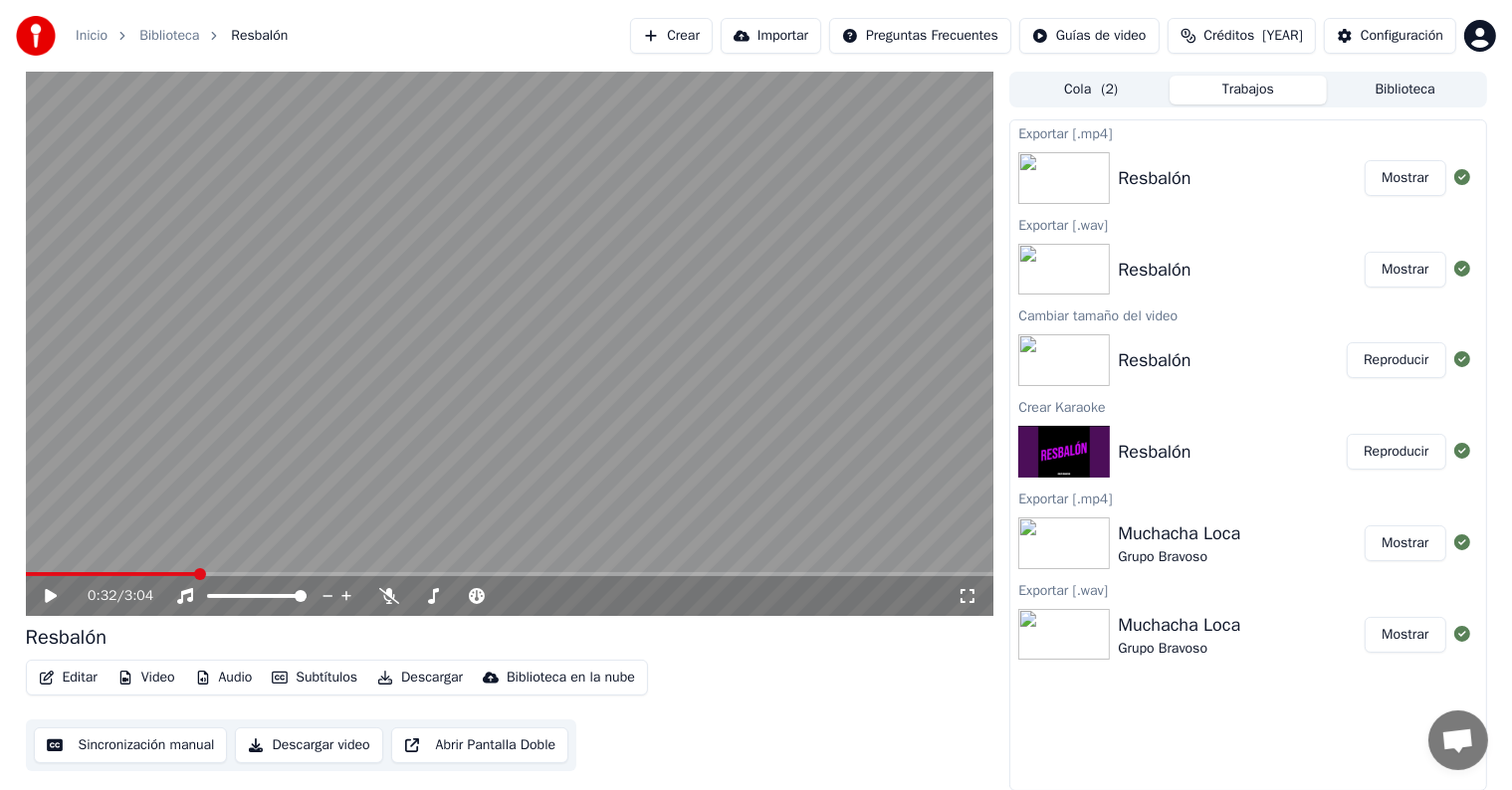 click on "Crear" at bounding box center [671, 36] 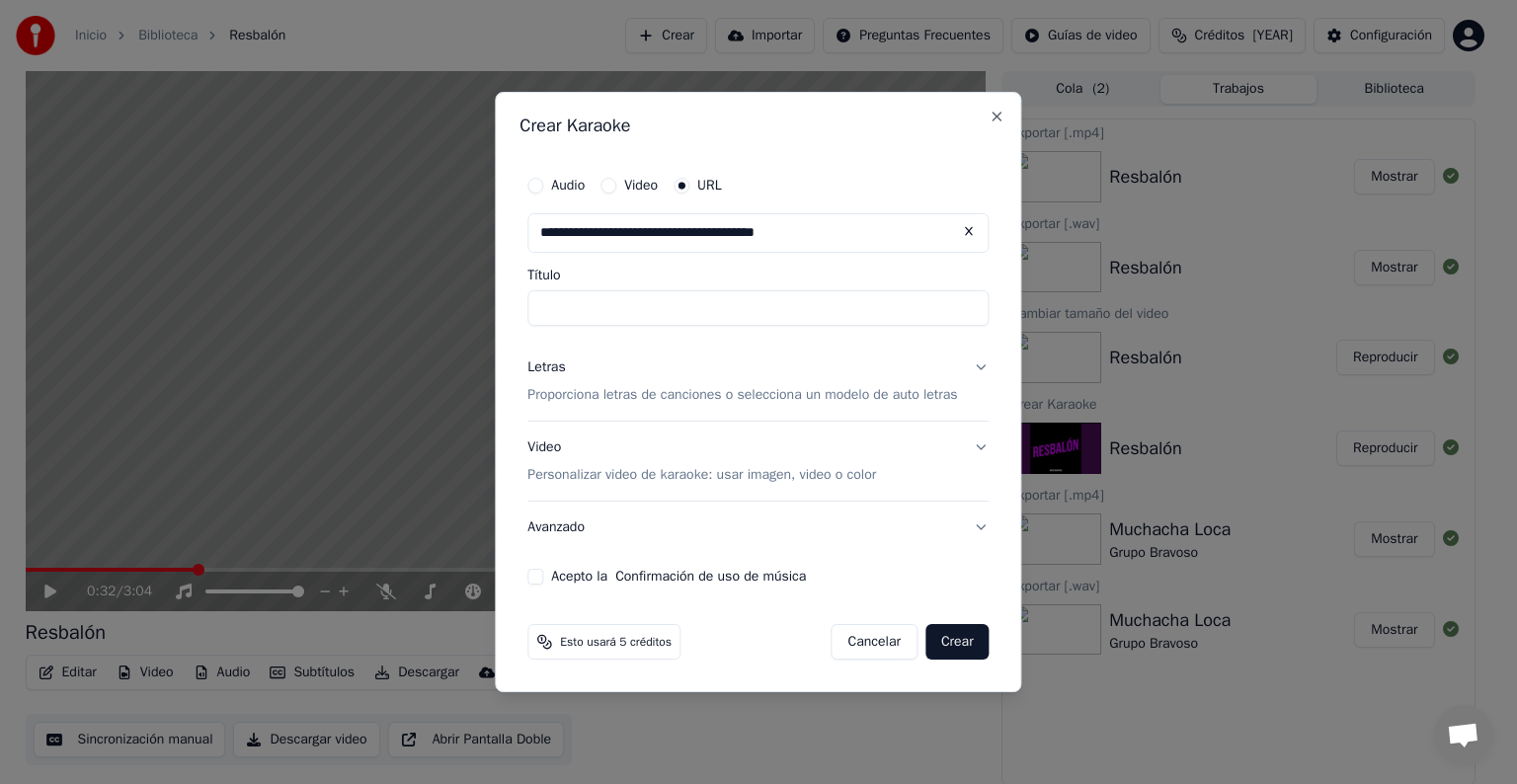 click on "Título" at bounding box center (758, 308) 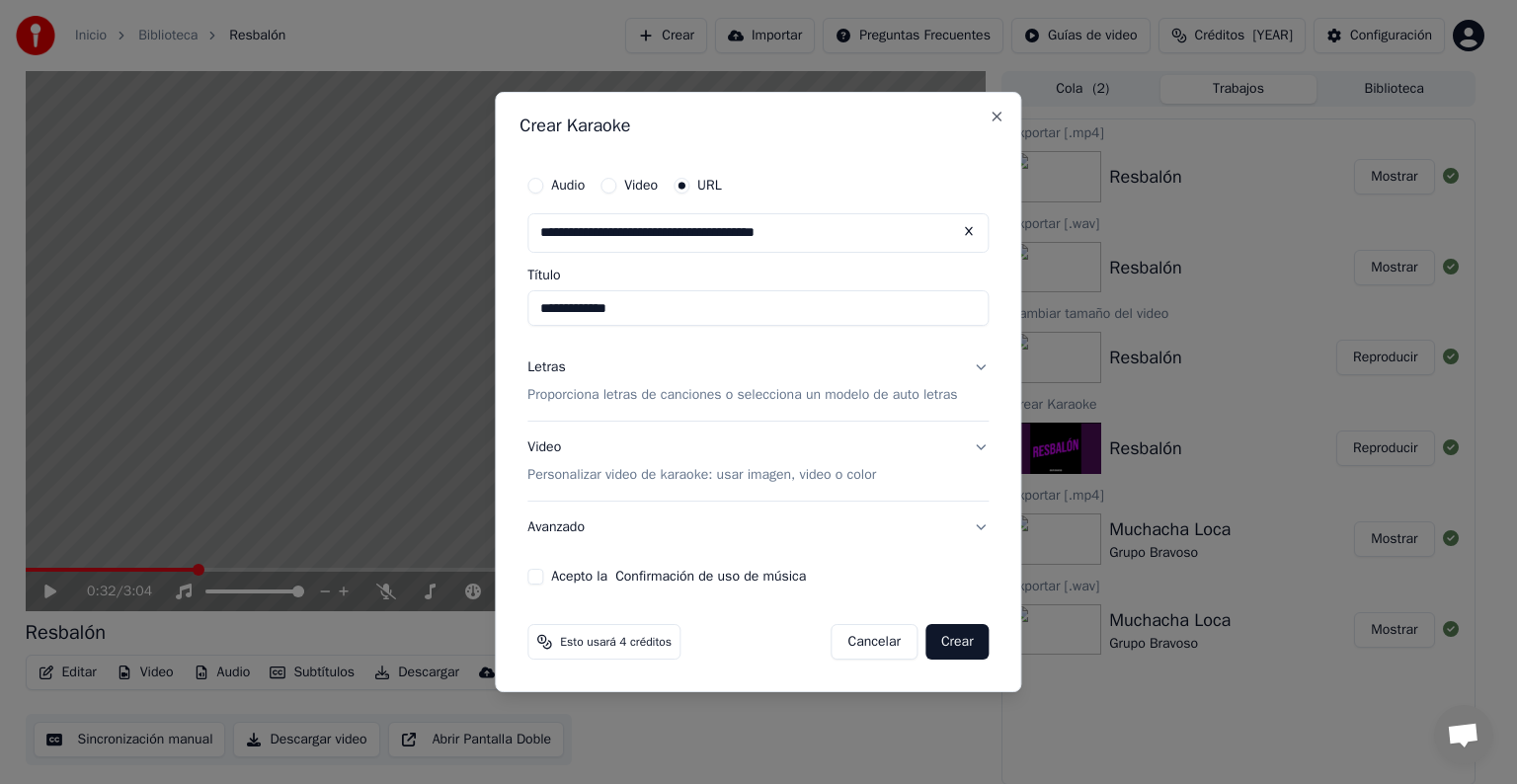 type on "**********" 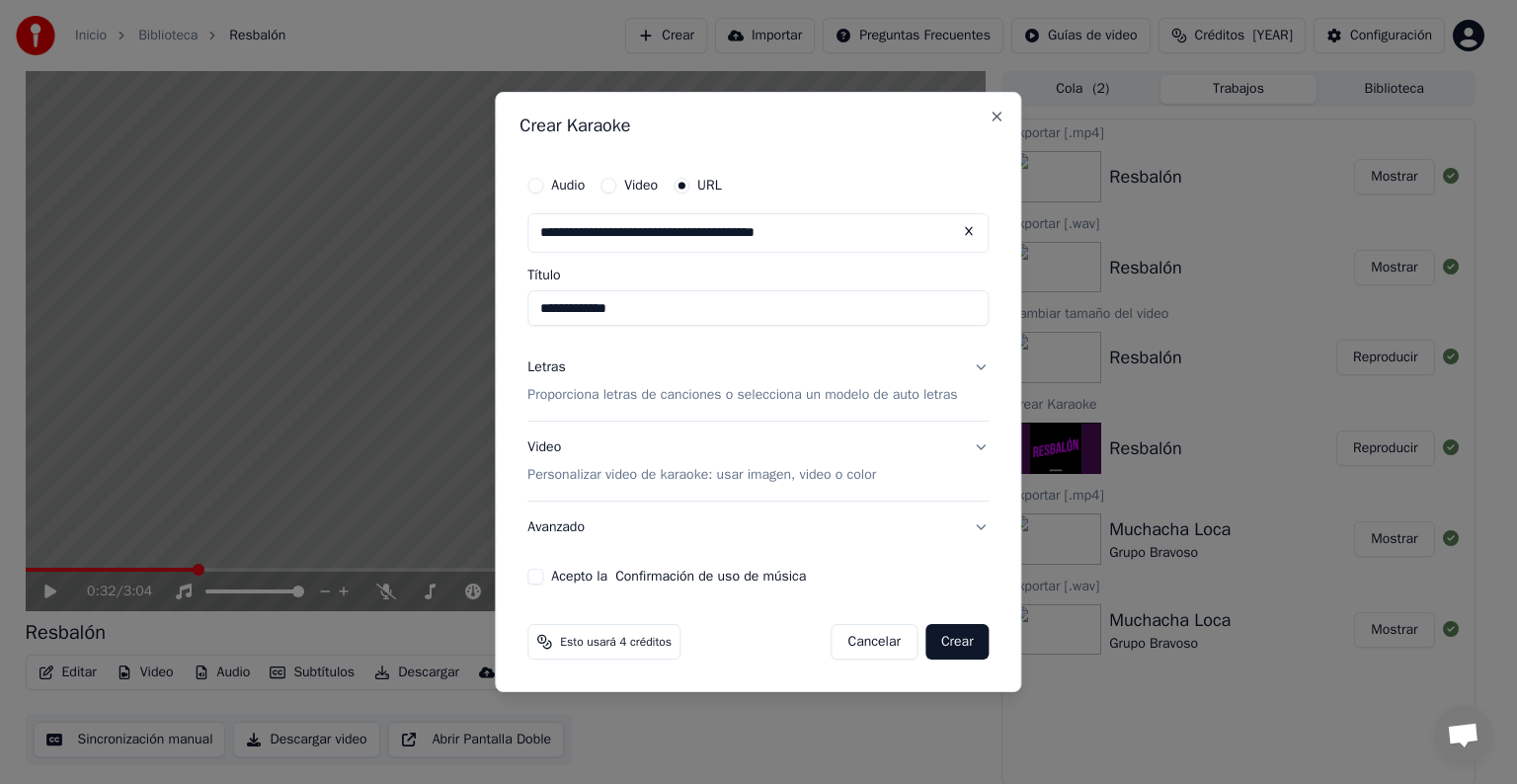 drag, startPoint x: 632, startPoint y: 308, endPoint x: 528, endPoint y: 316, distance: 104.30724 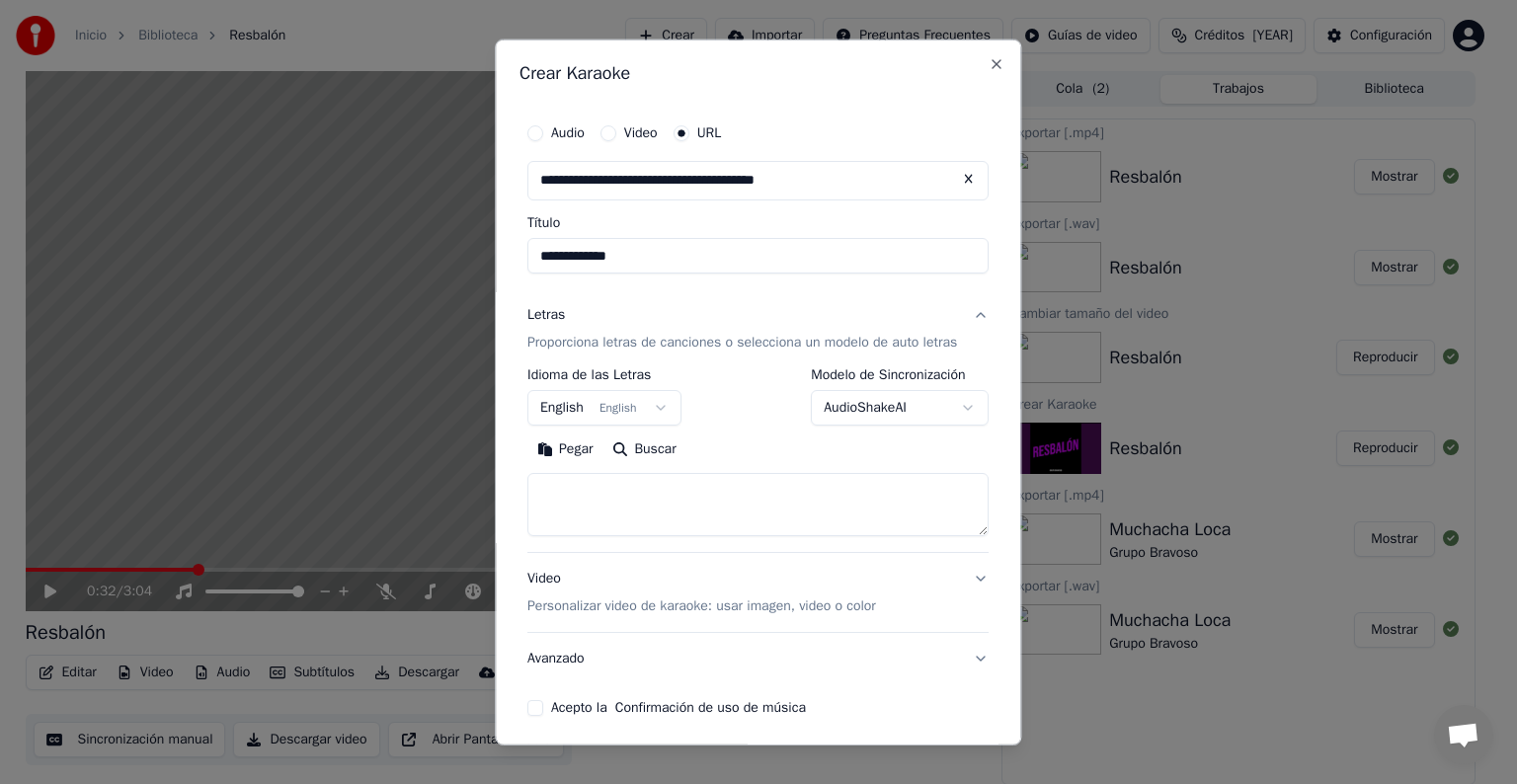 click on "English English" at bounding box center (604, 408) 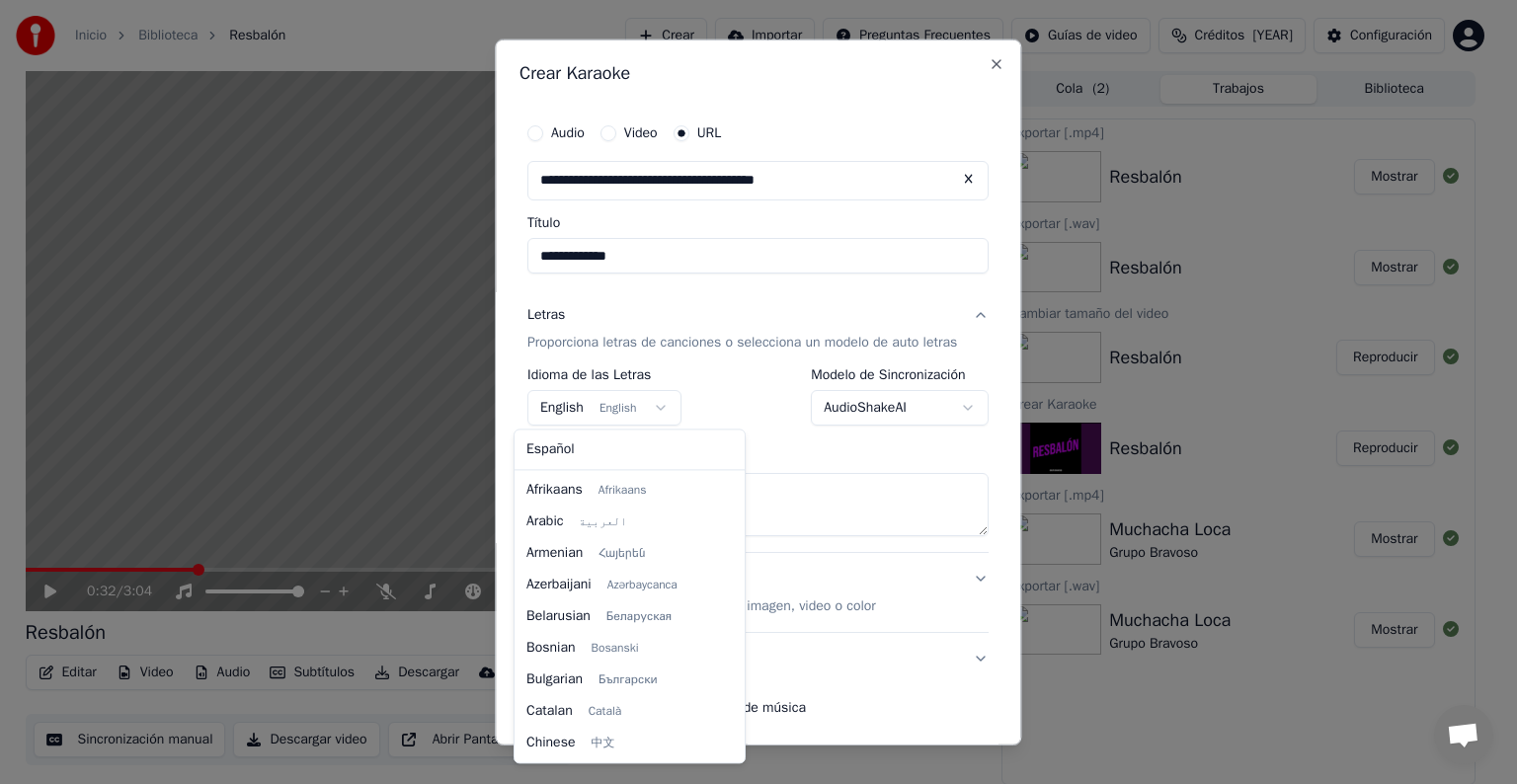 scroll, scrollTop: 158, scrollLeft: 0, axis: vertical 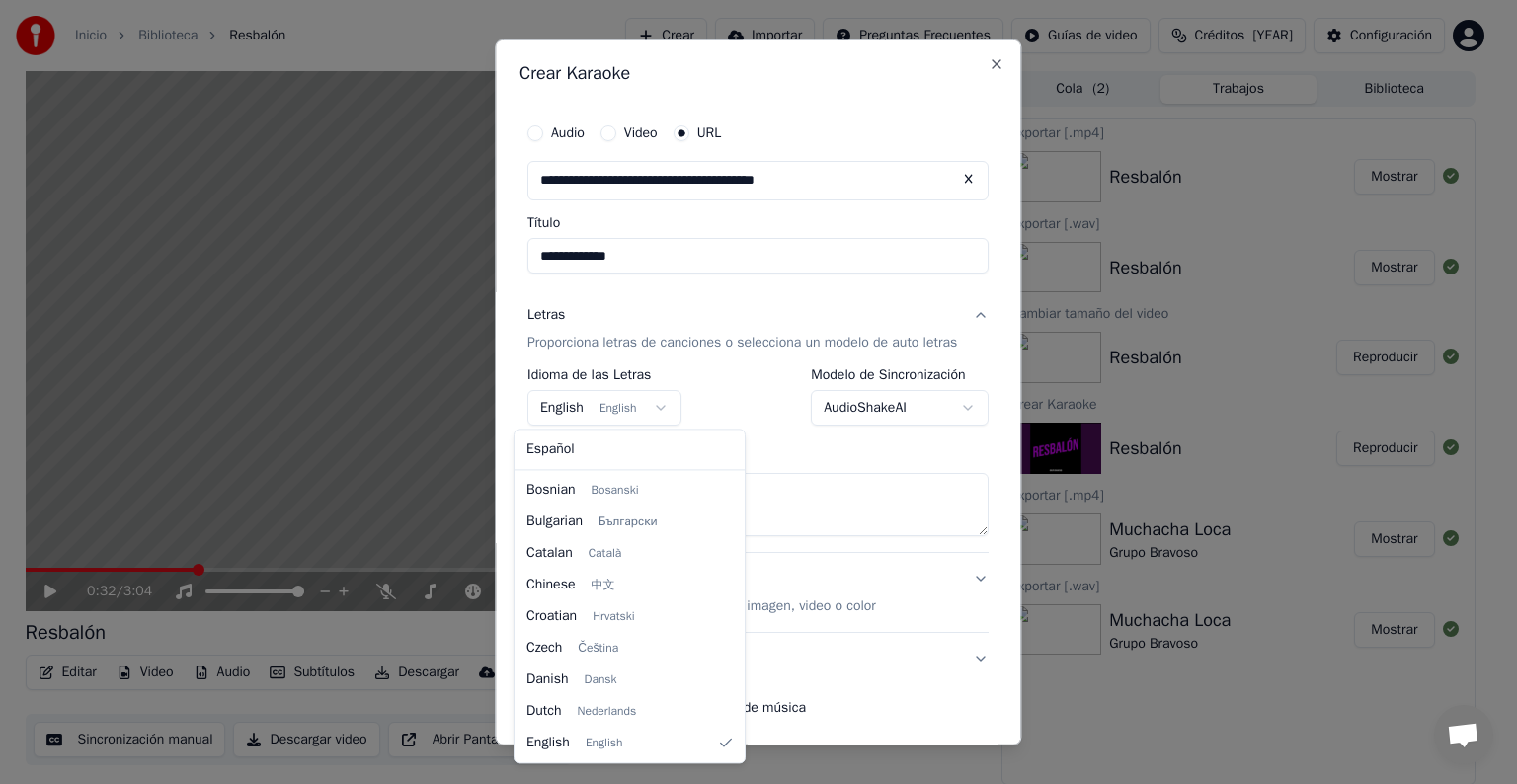 select on "**" 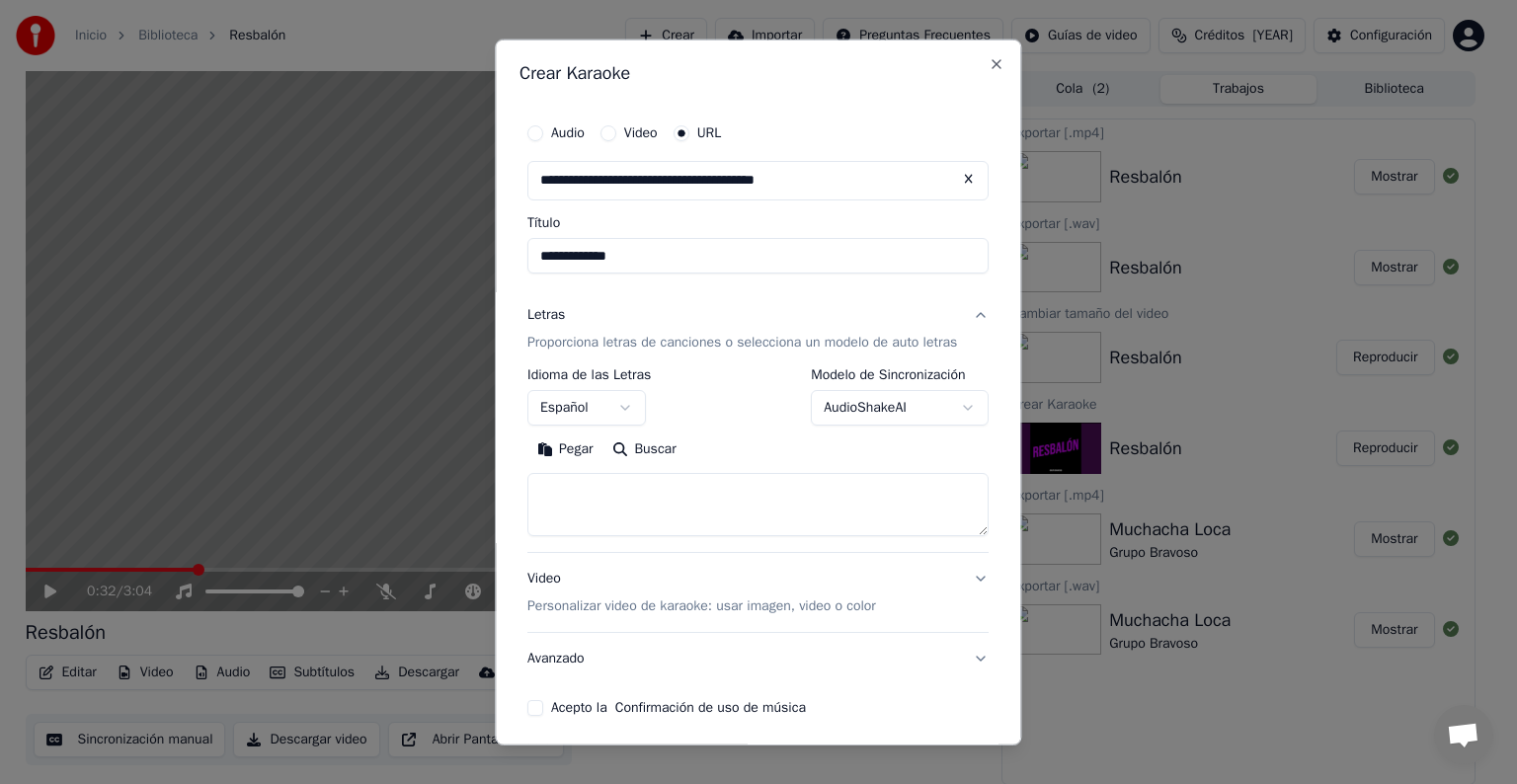 click at bounding box center [758, 505] 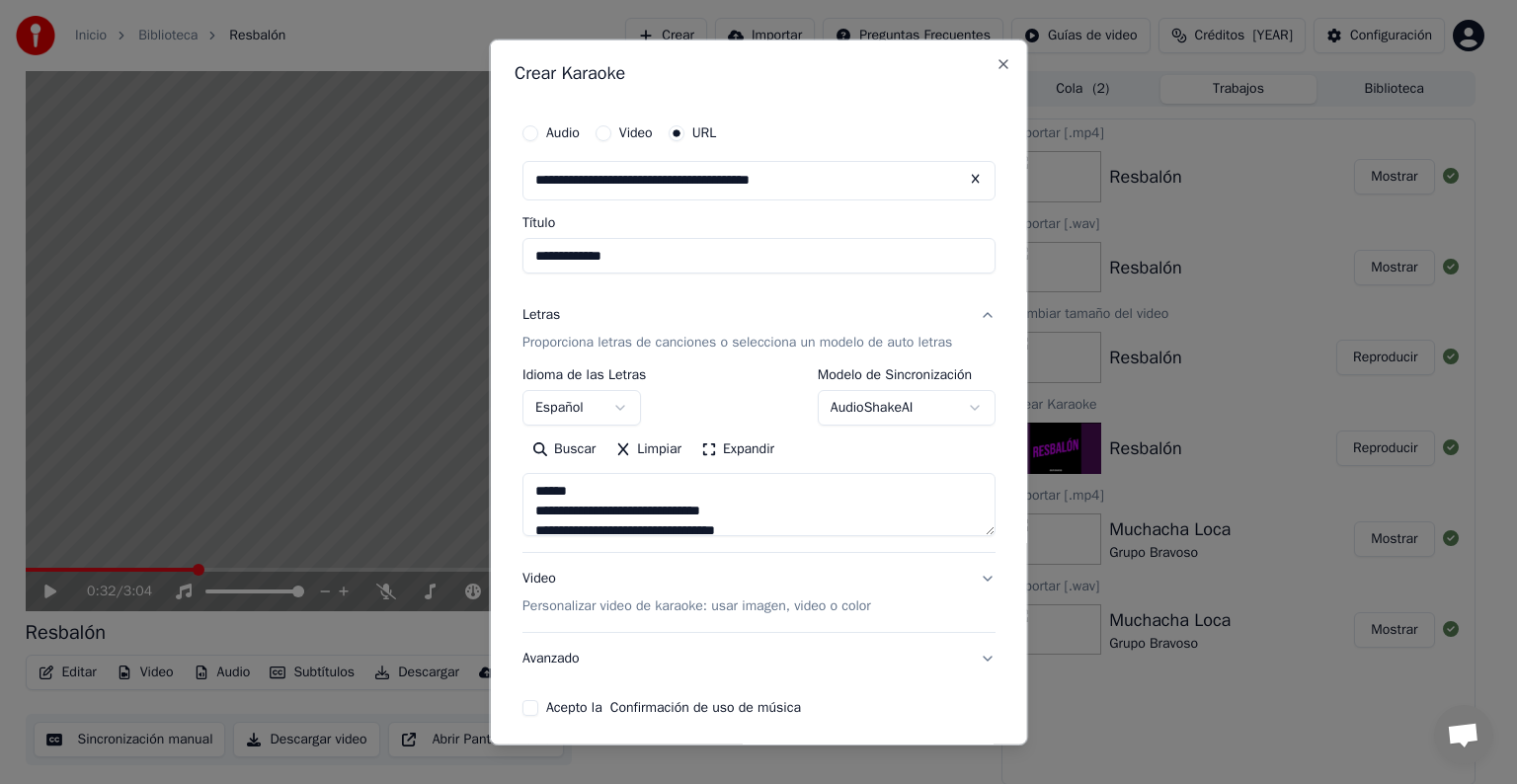 scroll, scrollTop: 419, scrollLeft: 0, axis: vertical 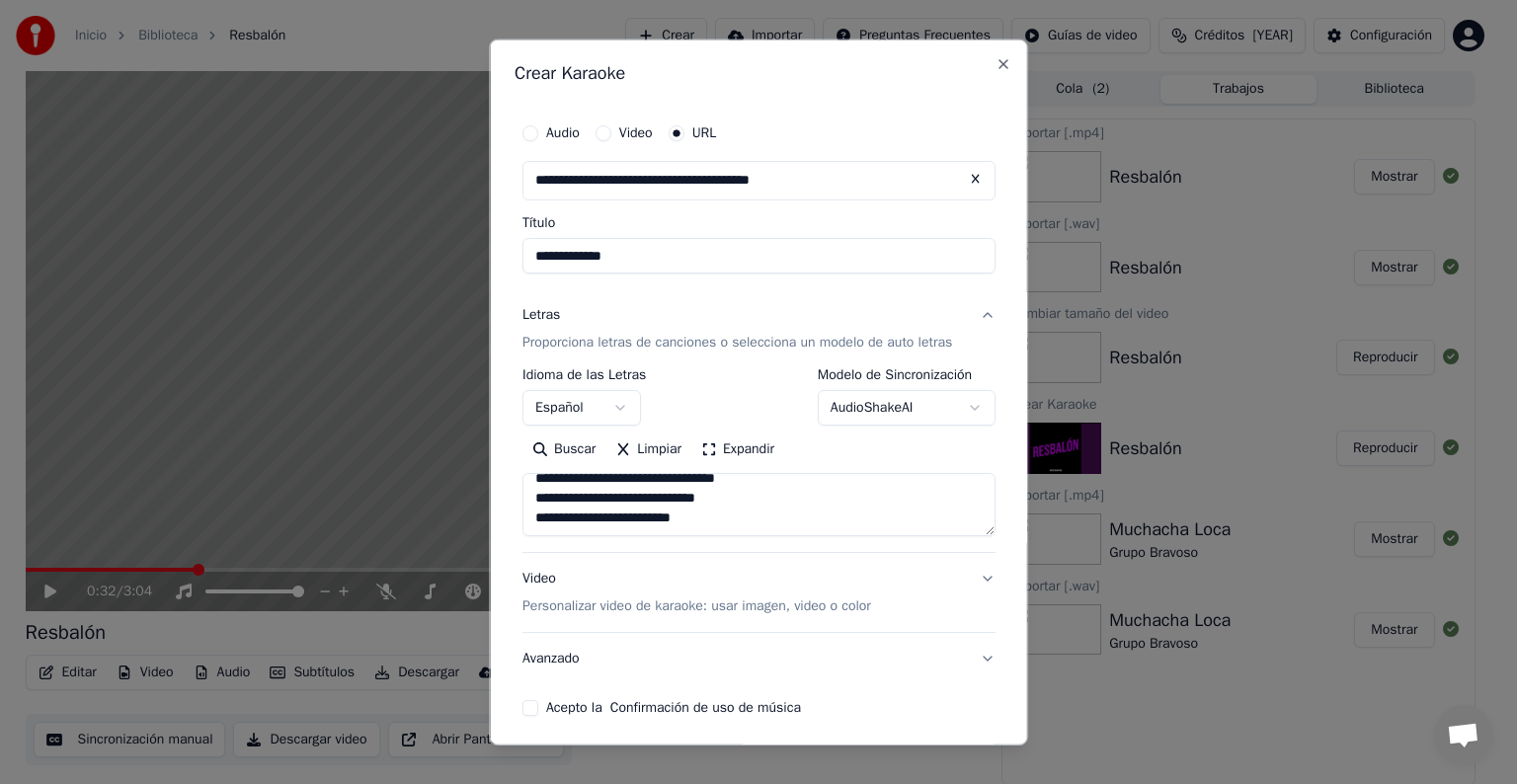type on "**********" 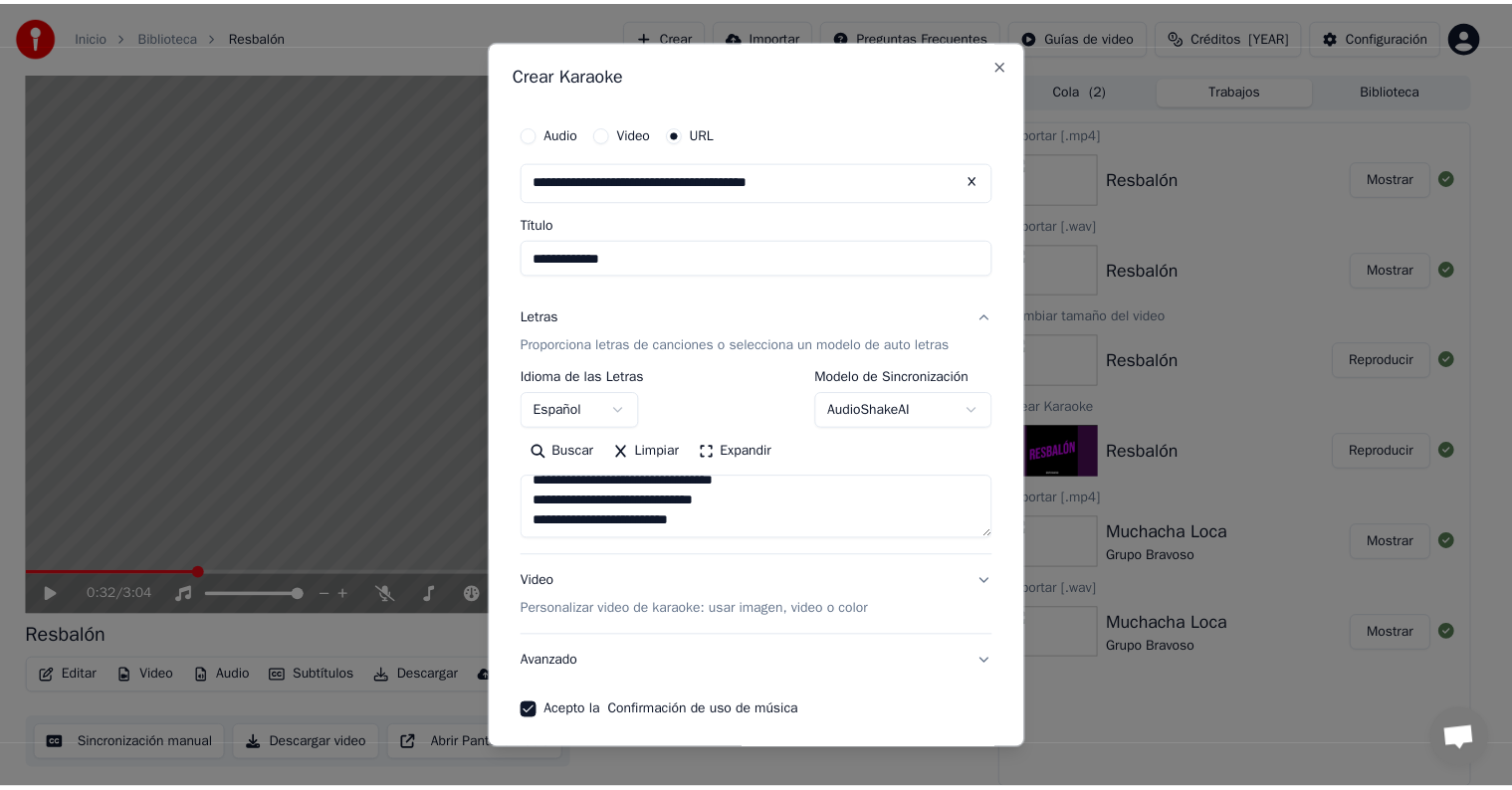 scroll, scrollTop: 79, scrollLeft: 0, axis: vertical 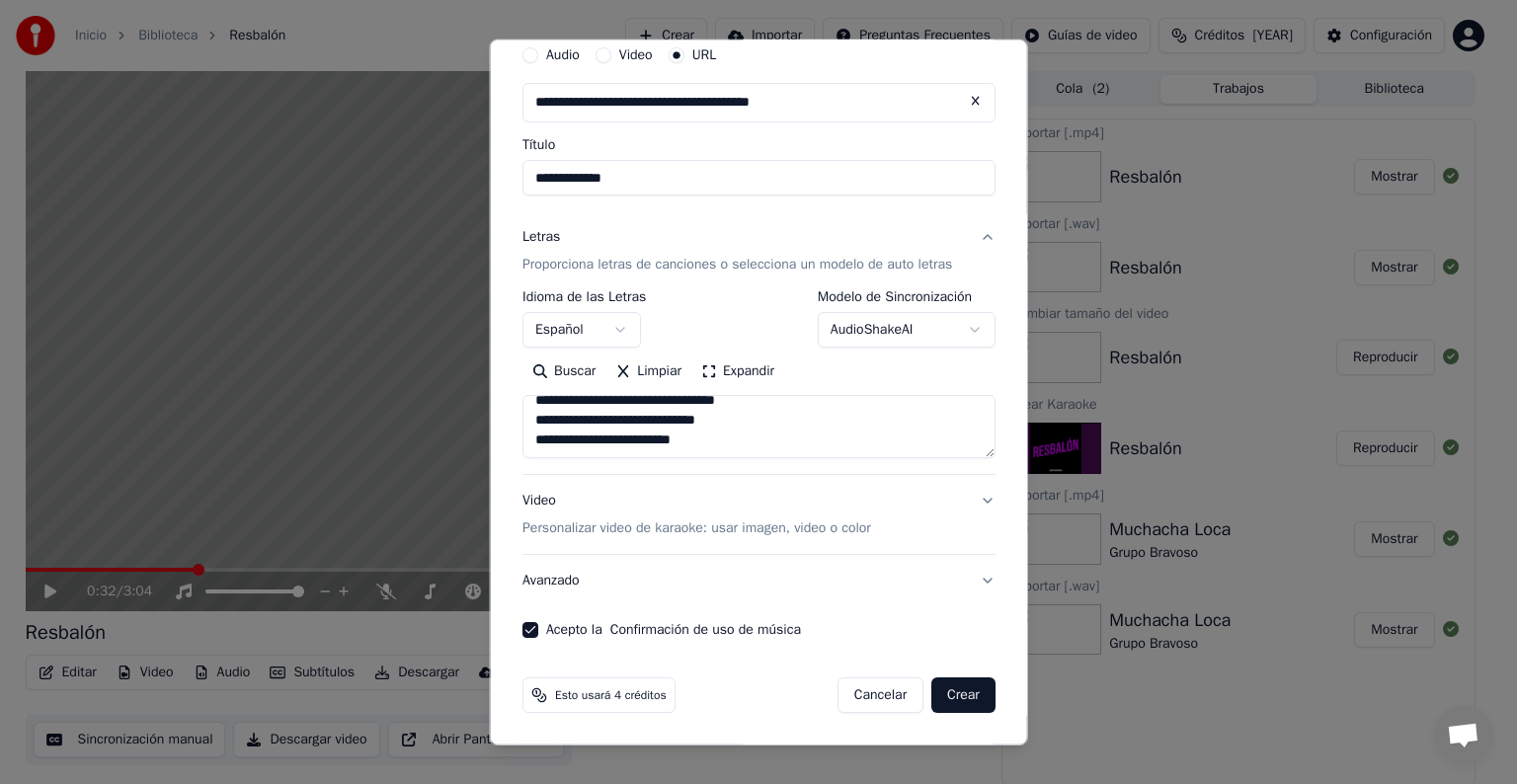 click on "Crear" at bounding box center (963, 695) 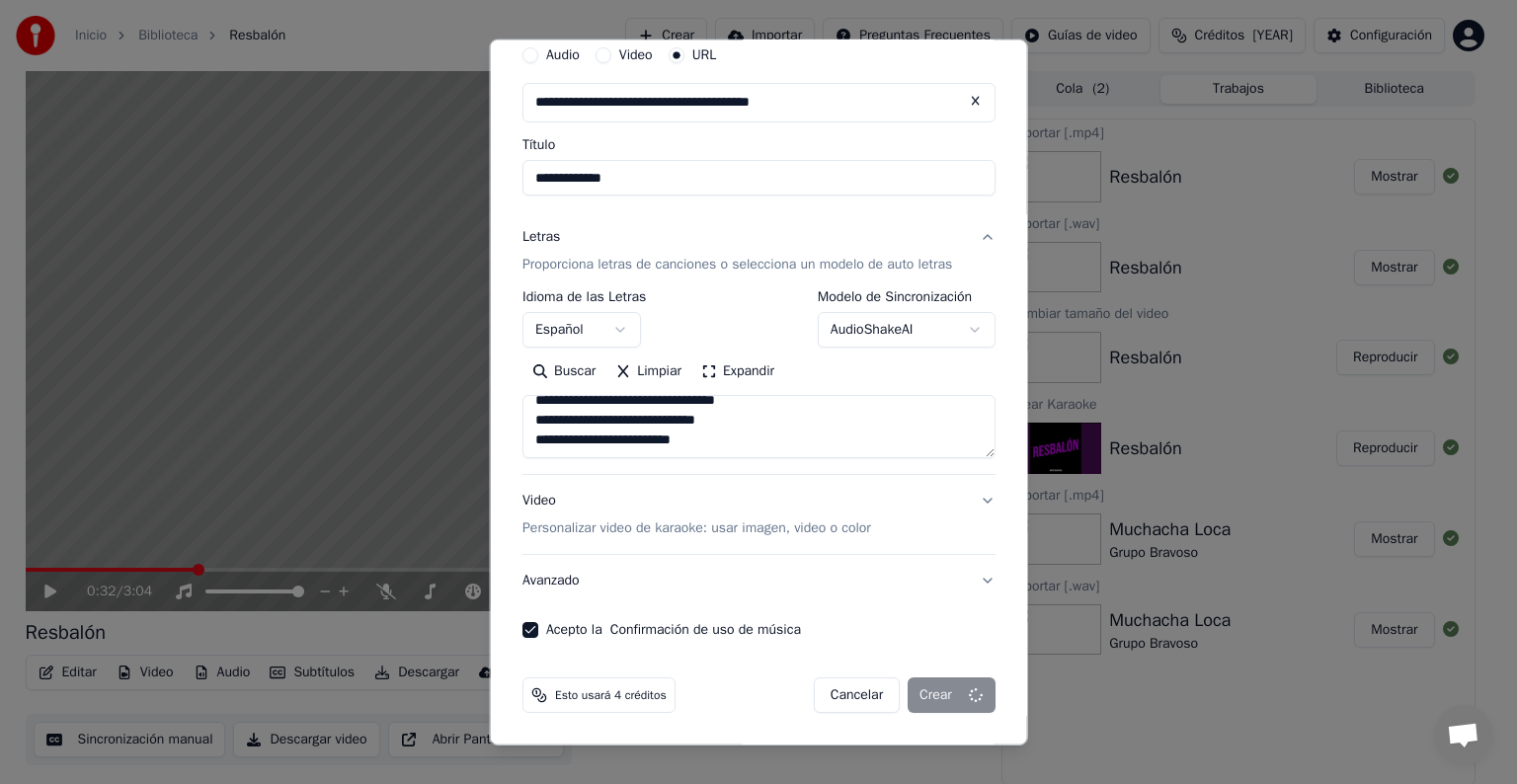 type 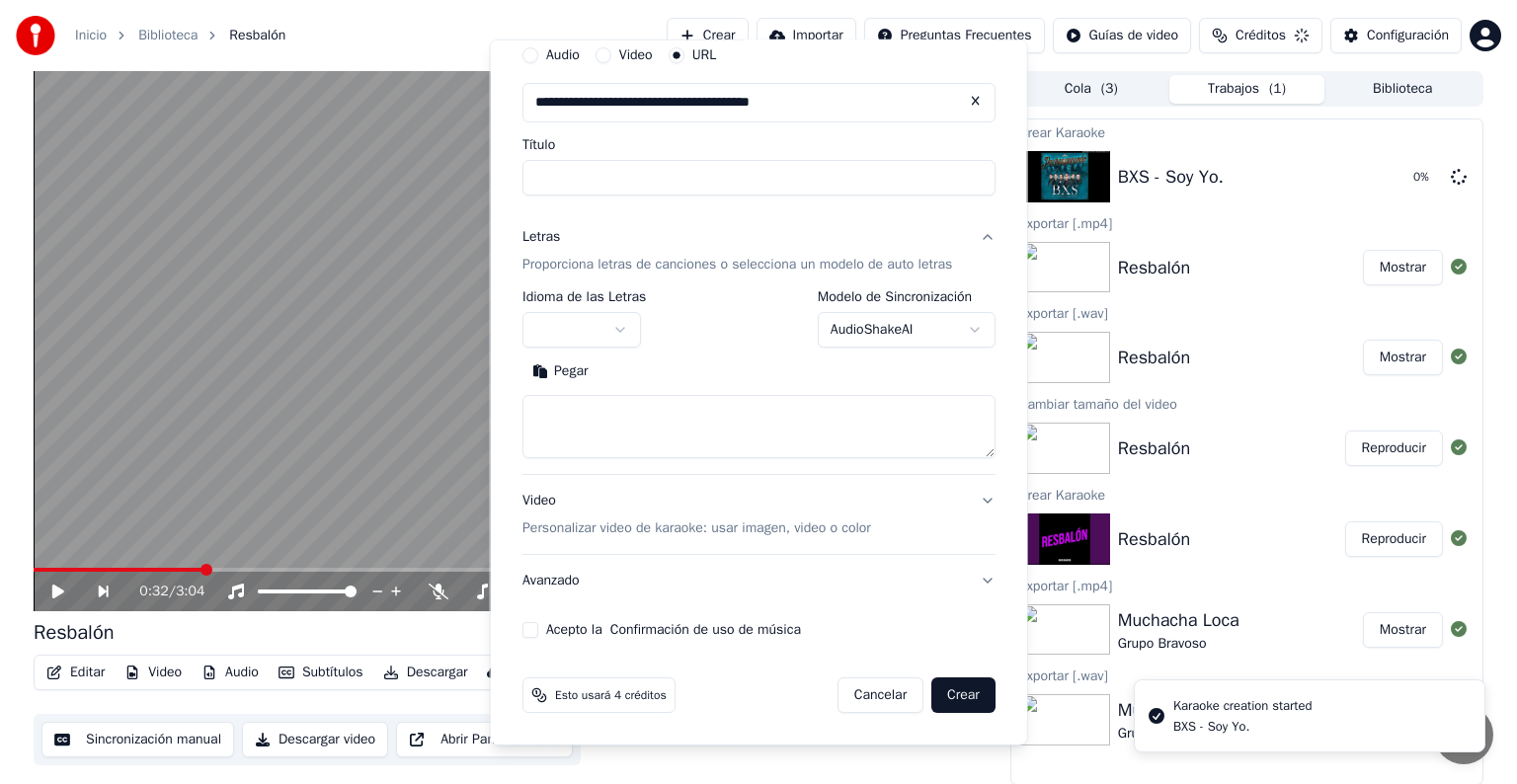 scroll, scrollTop: 0, scrollLeft: 0, axis: both 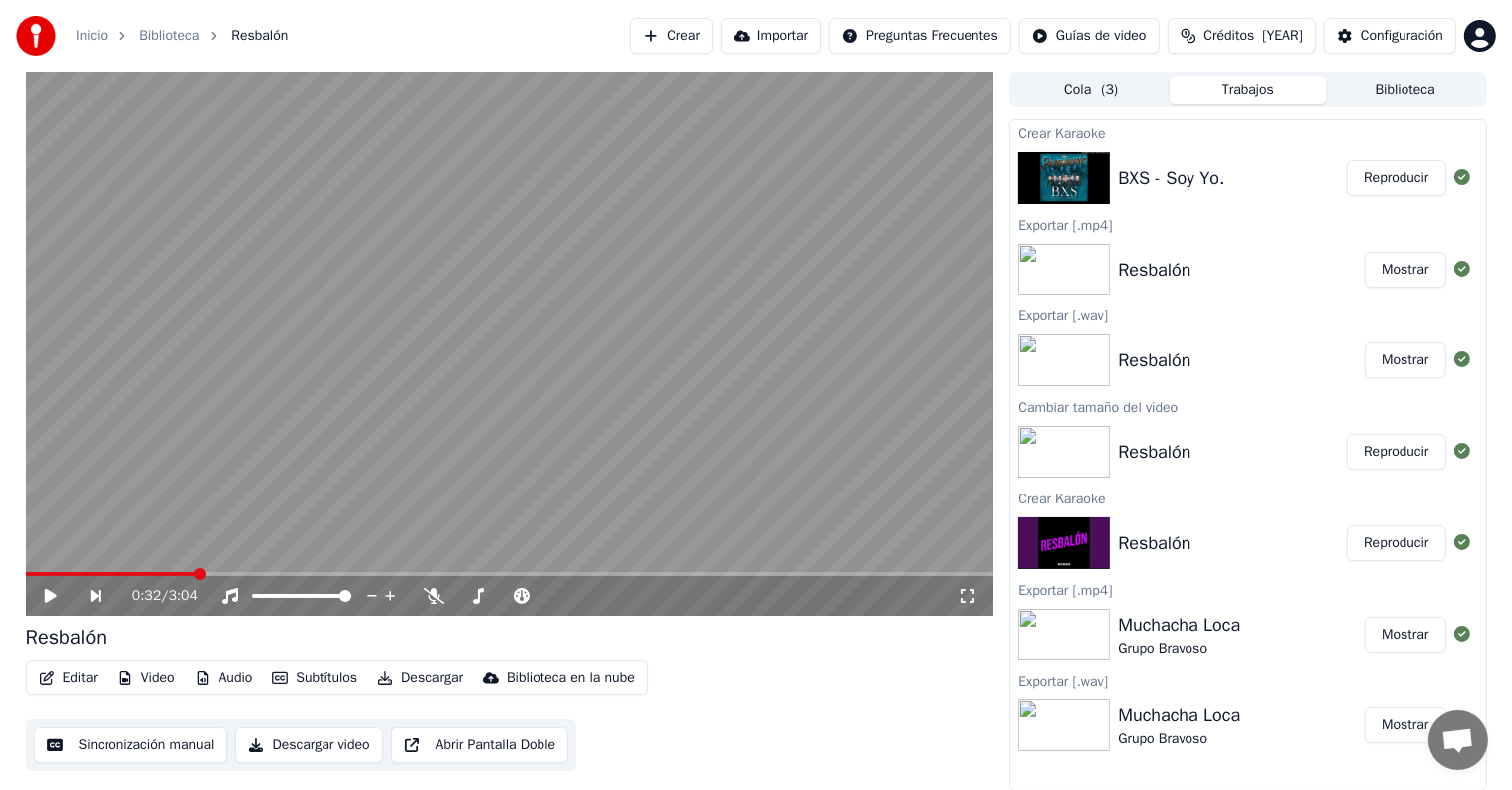 click on "Reproducir" at bounding box center (1396, 178) 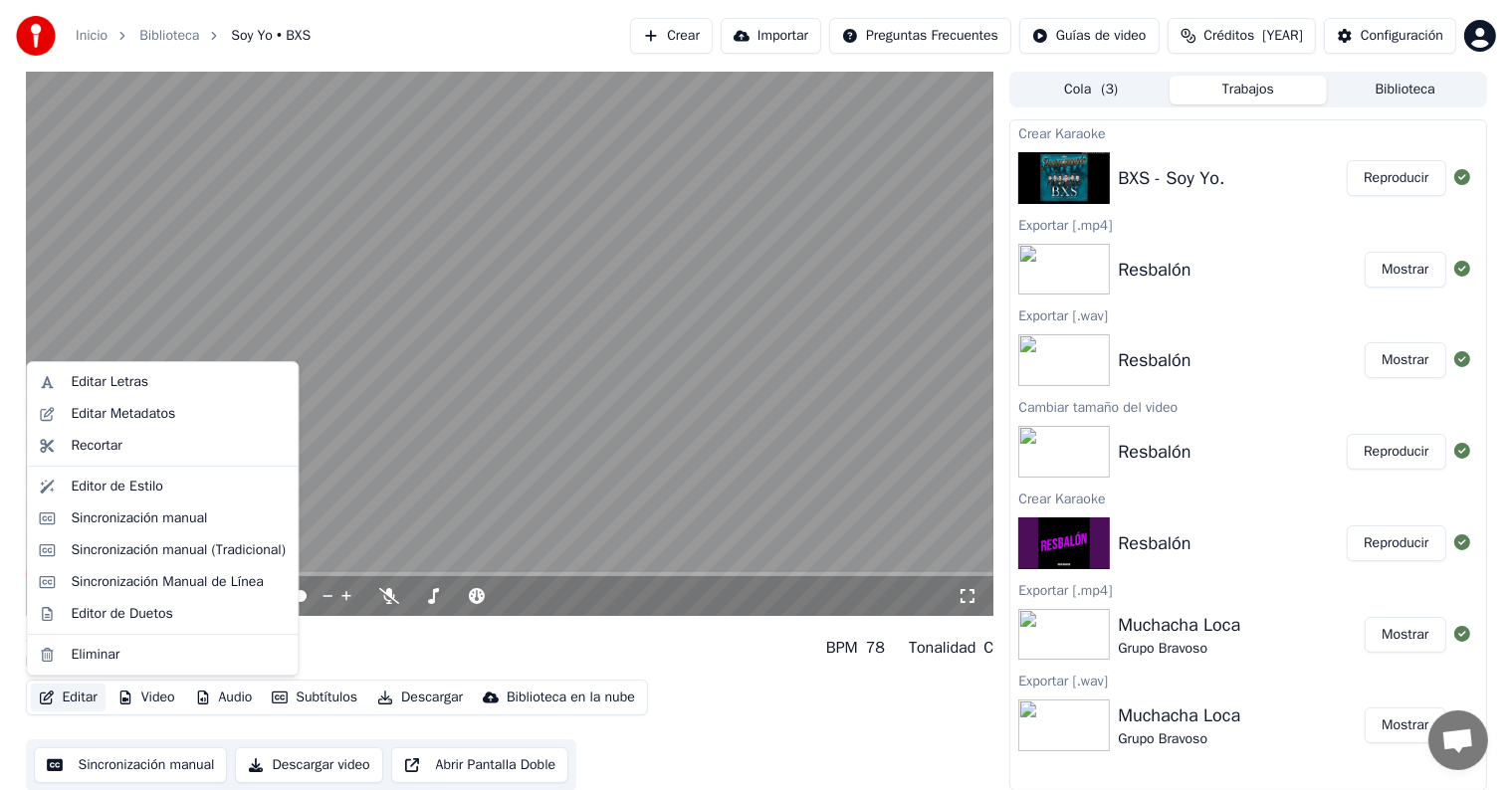 click on "Editar" at bounding box center [68, 697] 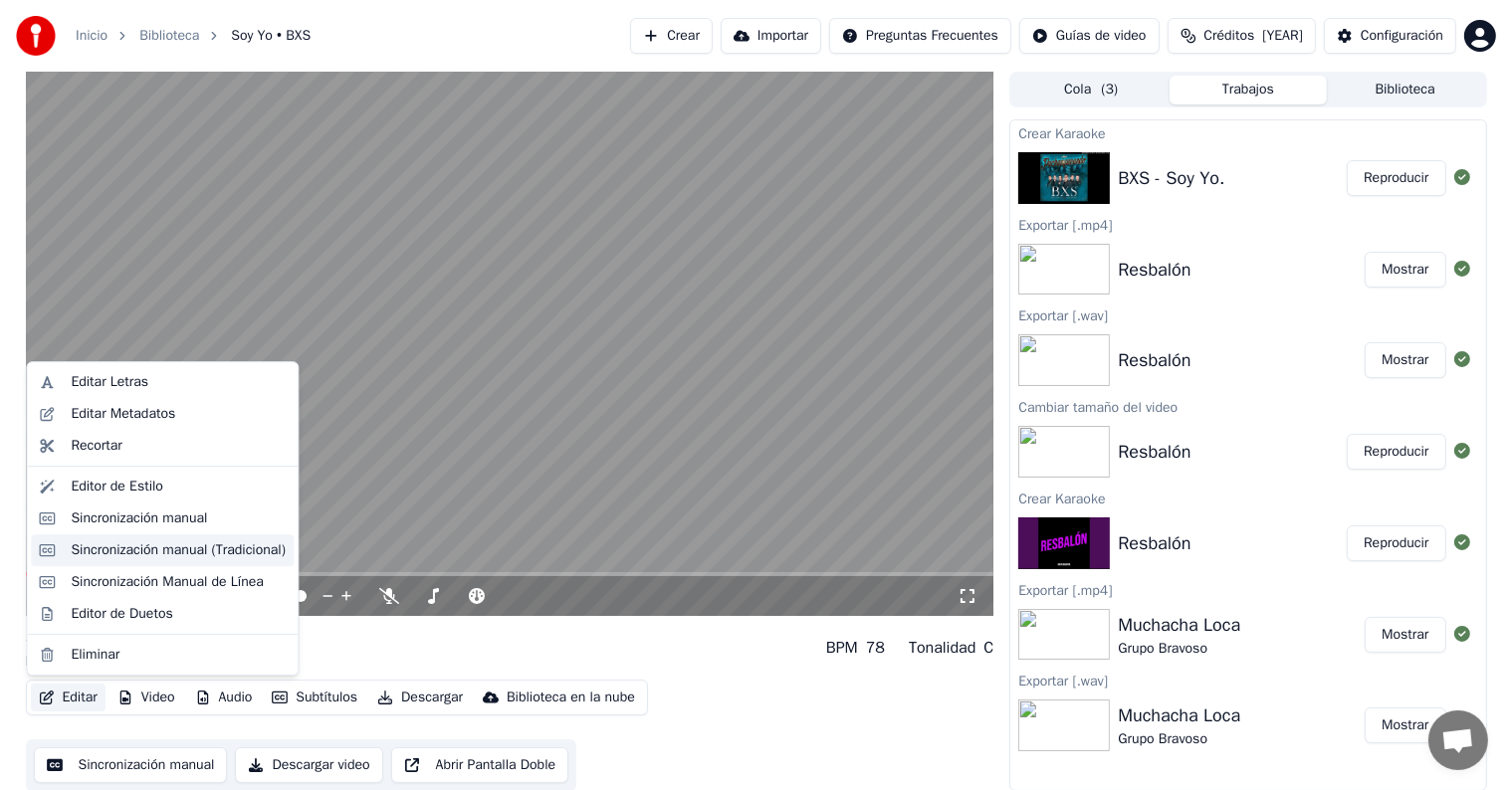 click on "Sincronización manual (Tradicional)" at bounding box center [178, 550] 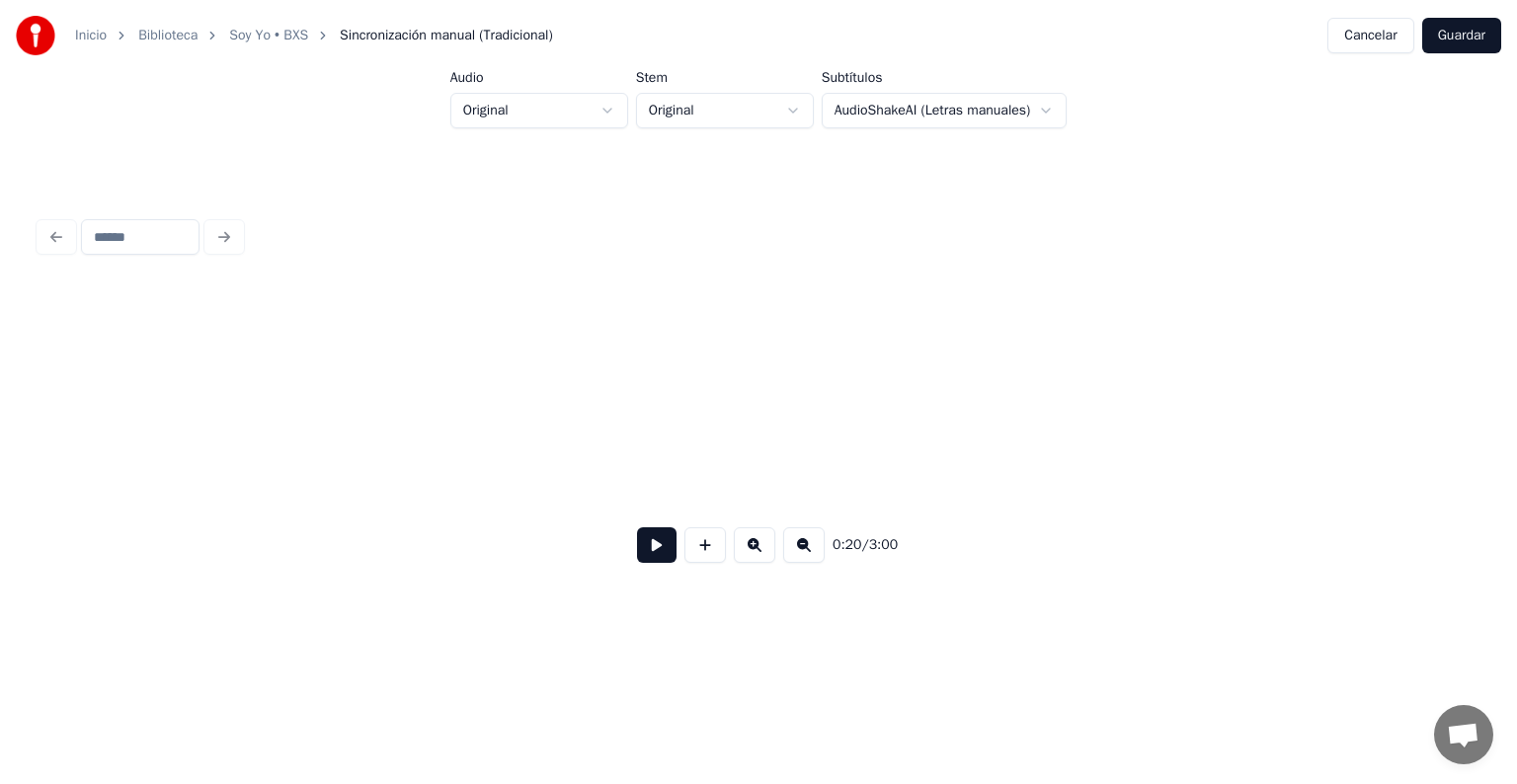 scroll, scrollTop: 0, scrollLeft: 4109, axis: horizontal 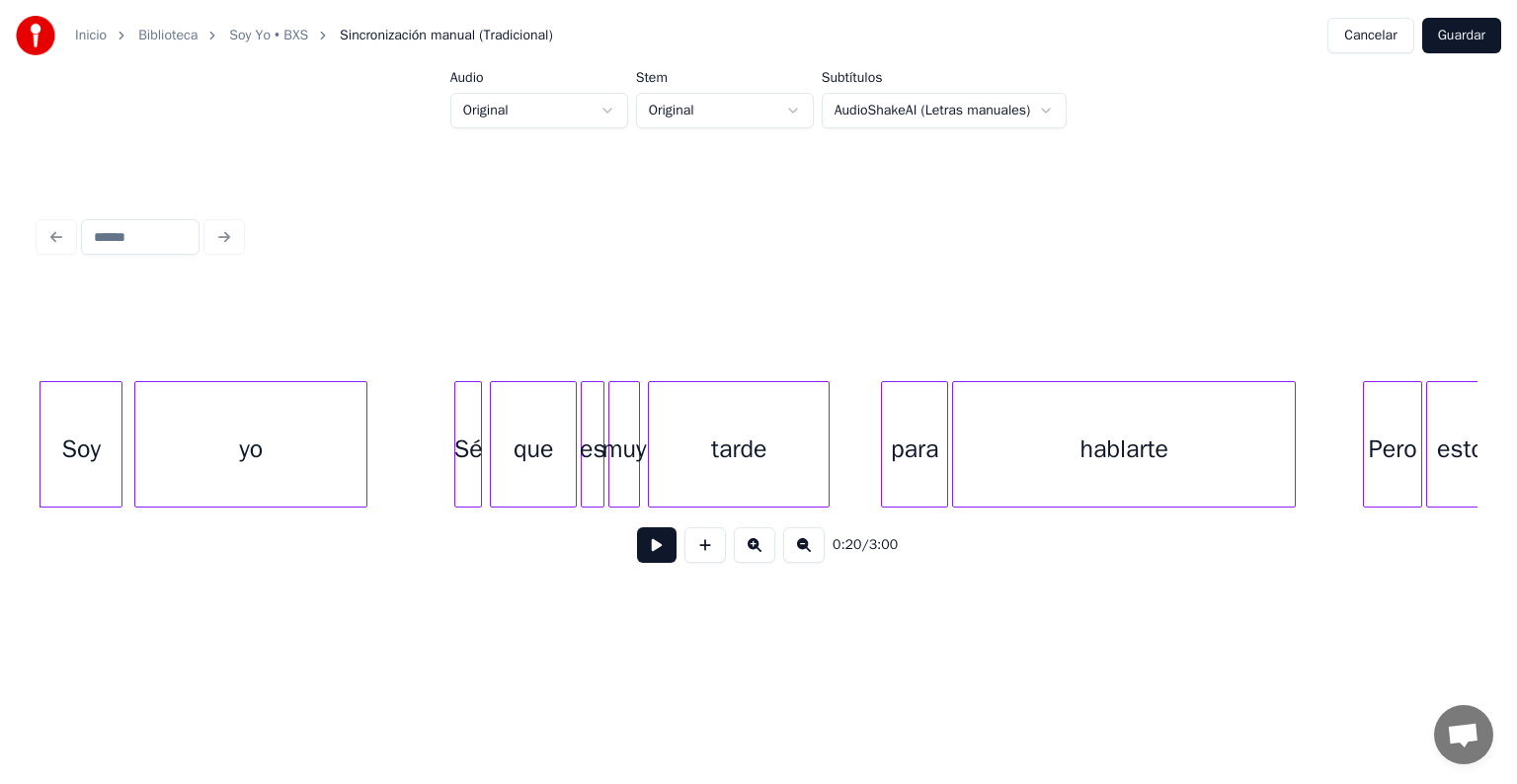 click at bounding box center [657, 545] 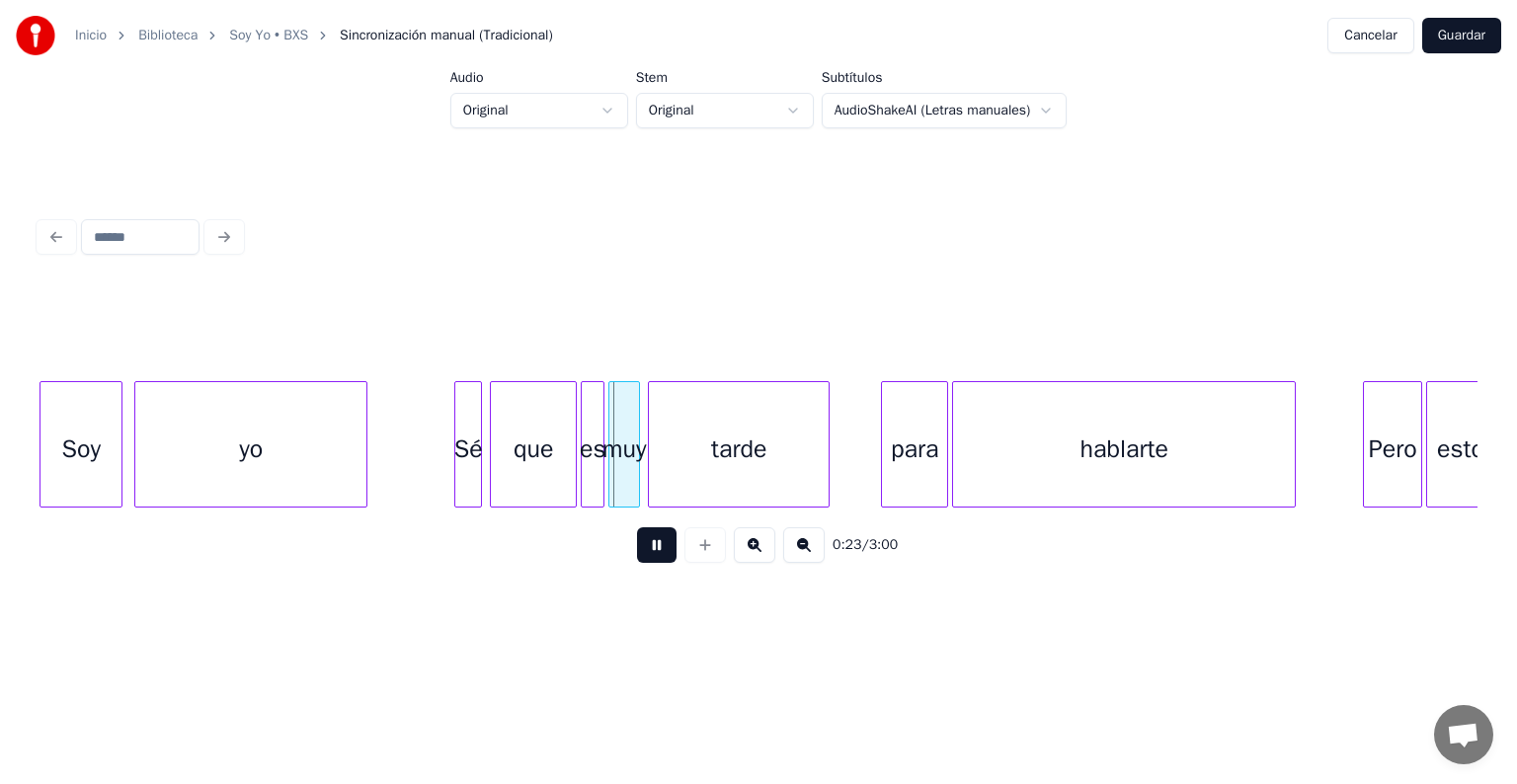 click on "Soy" at bounding box center (81, 449) 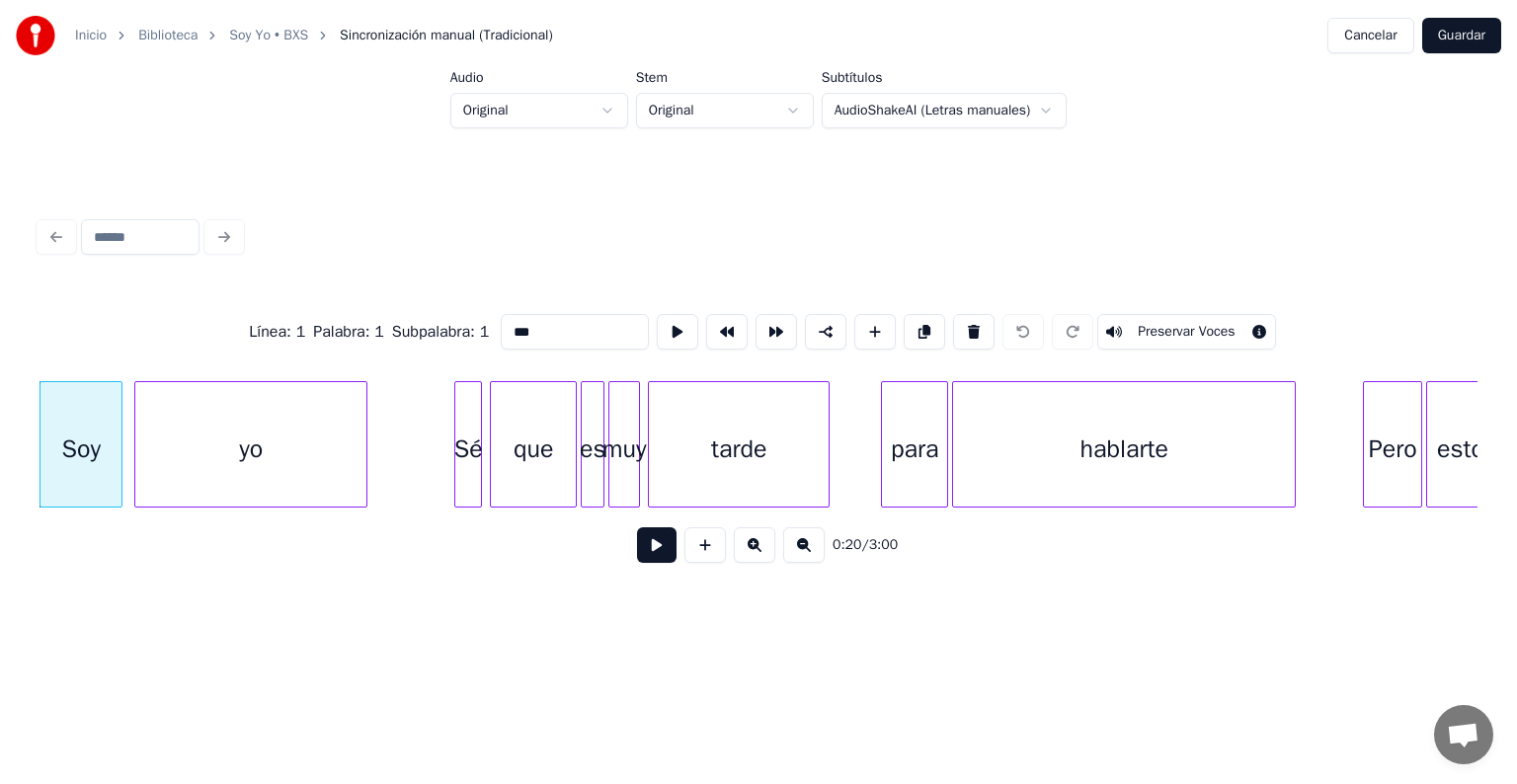 click at bounding box center [657, 545] 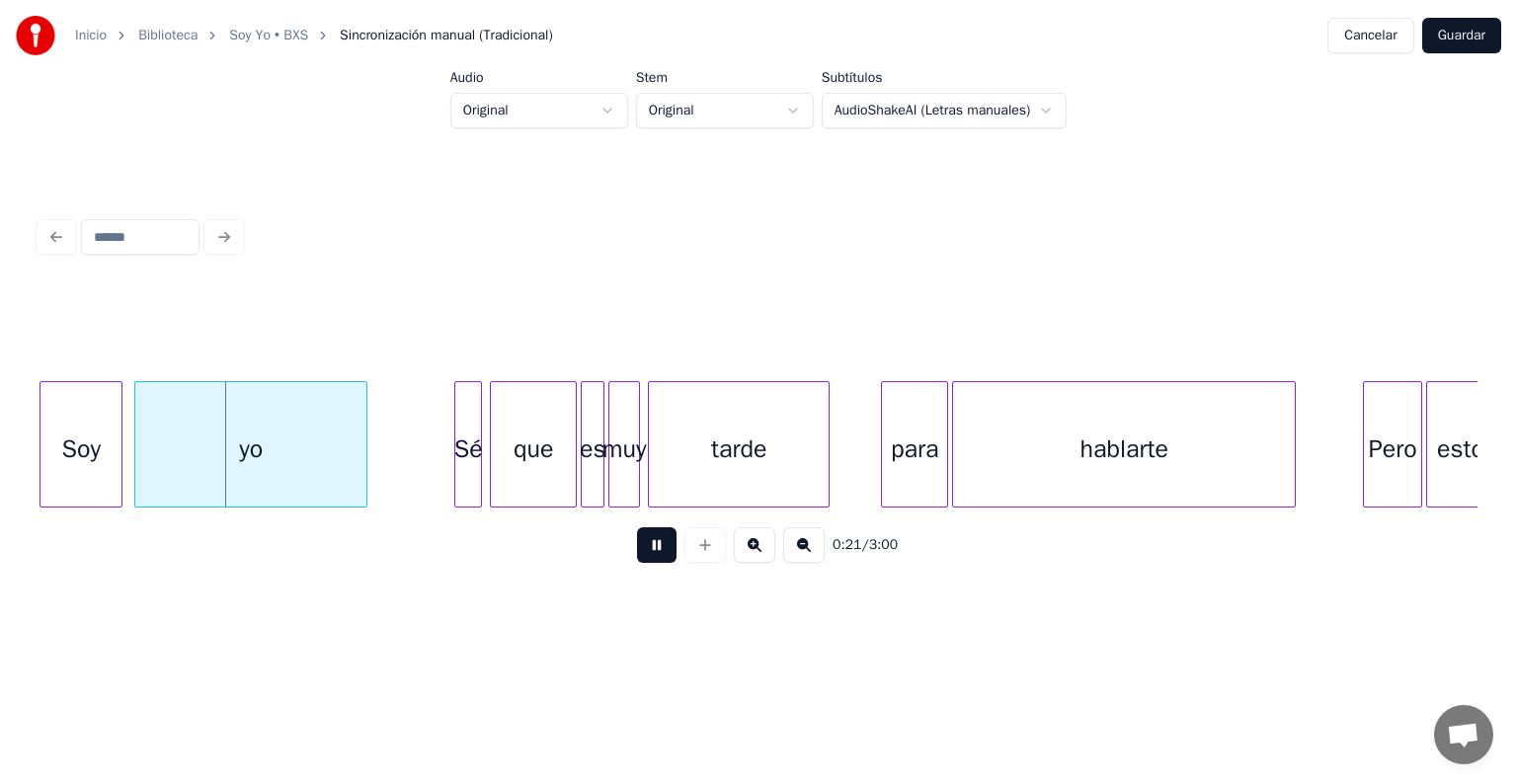 click at bounding box center (657, 545) 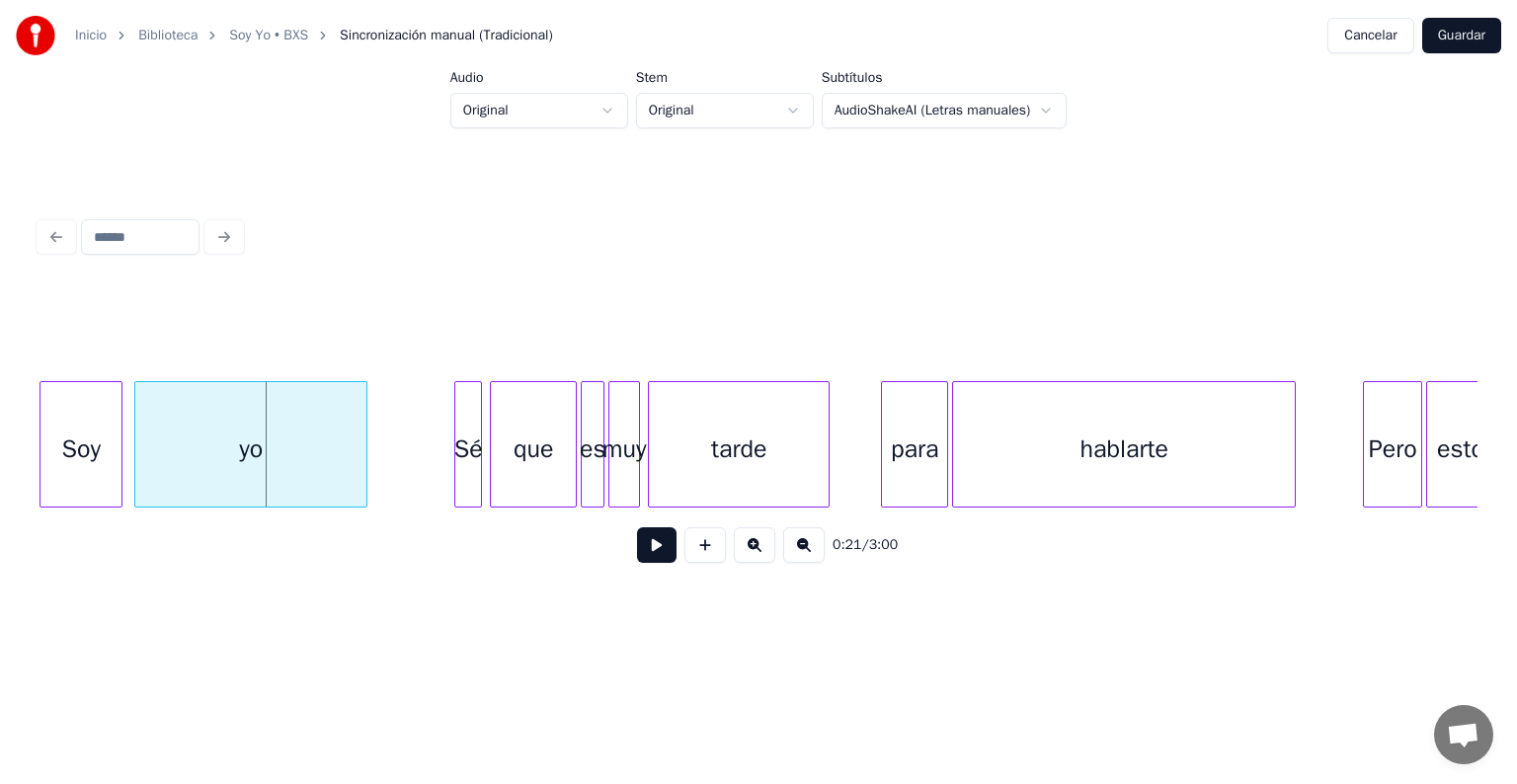 click at bounding box center (657, 545) 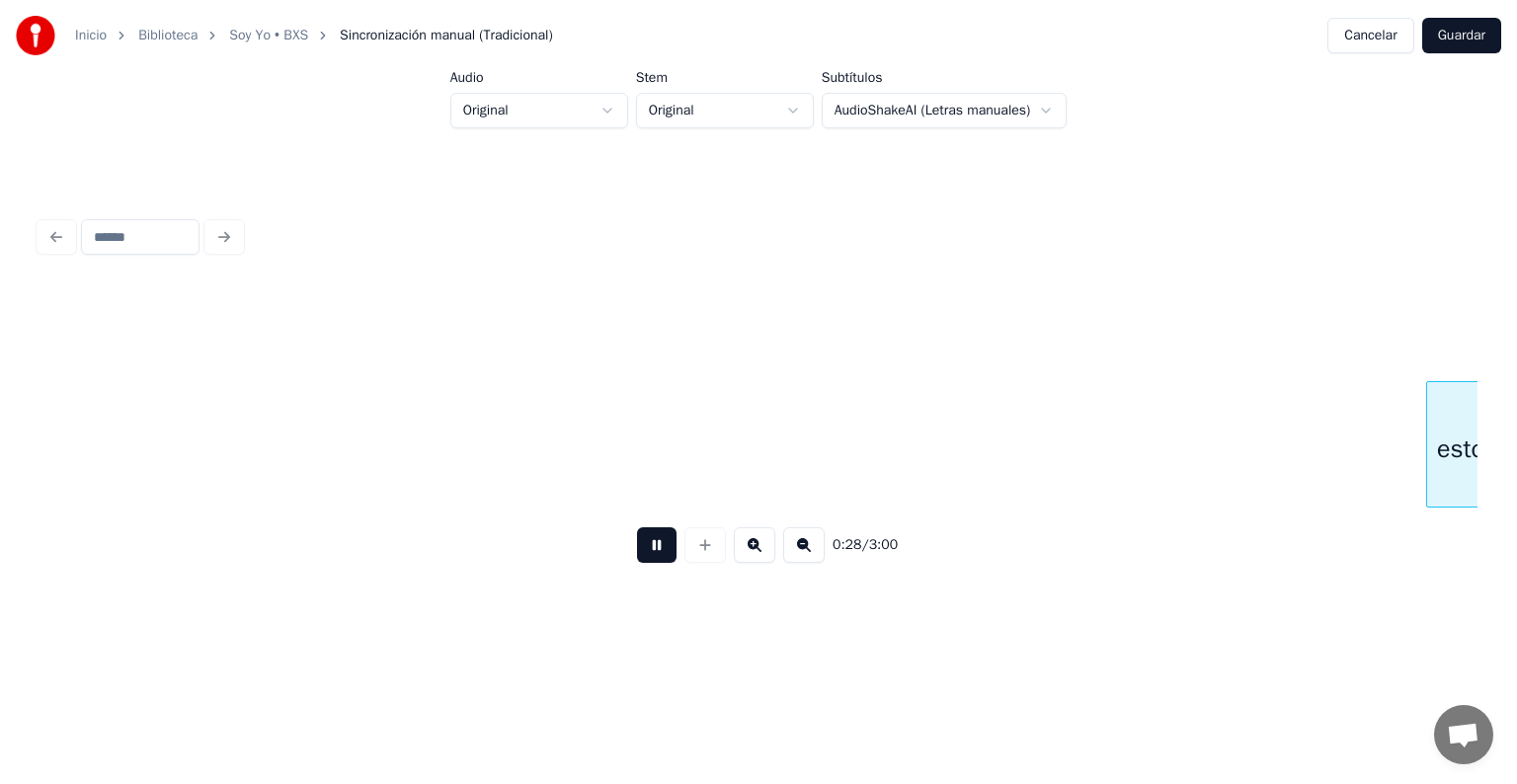 scroll, scrollTop: 0, scrollLeft: 5547, axis: horizontal 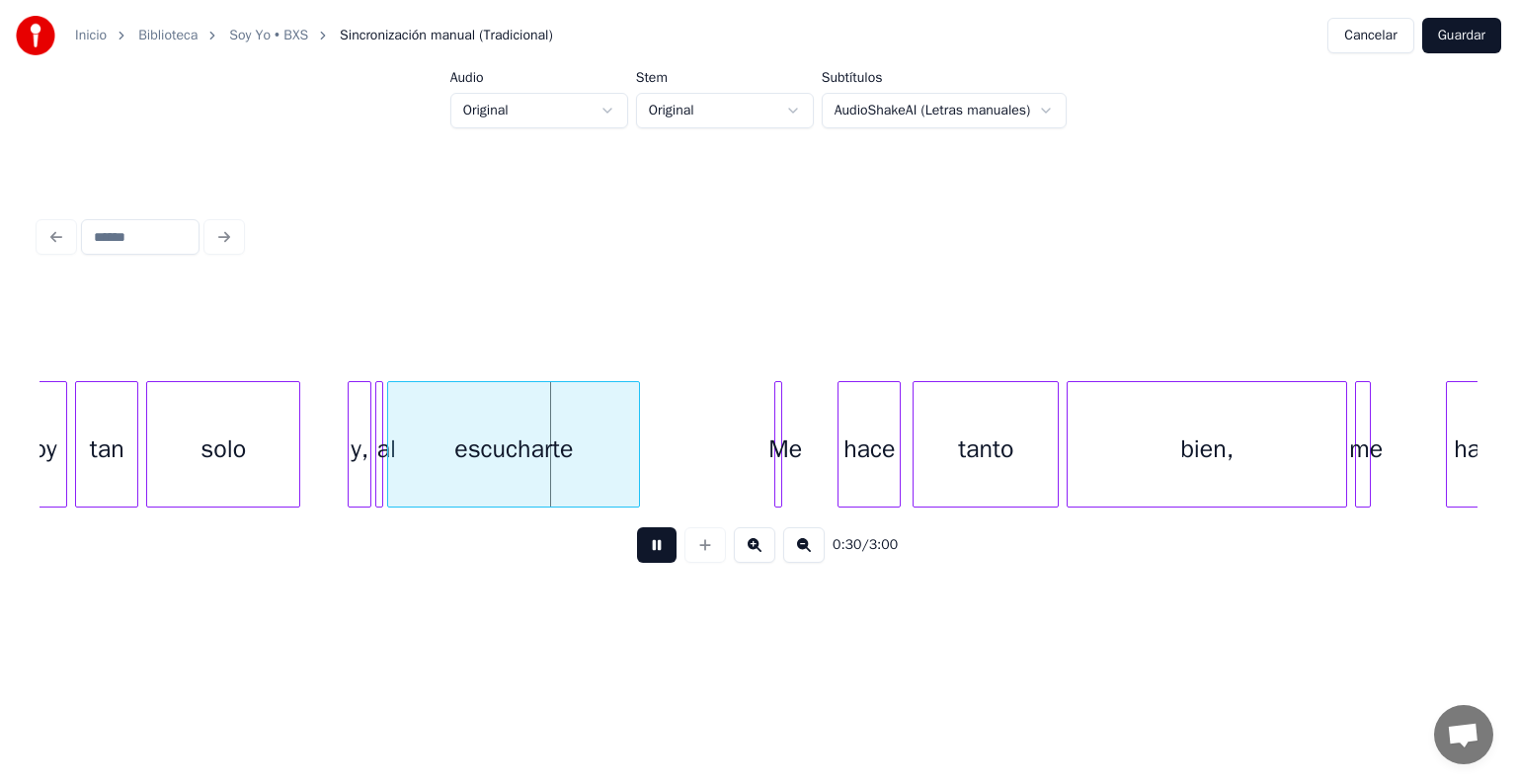 click at bounding box center [657, 545] 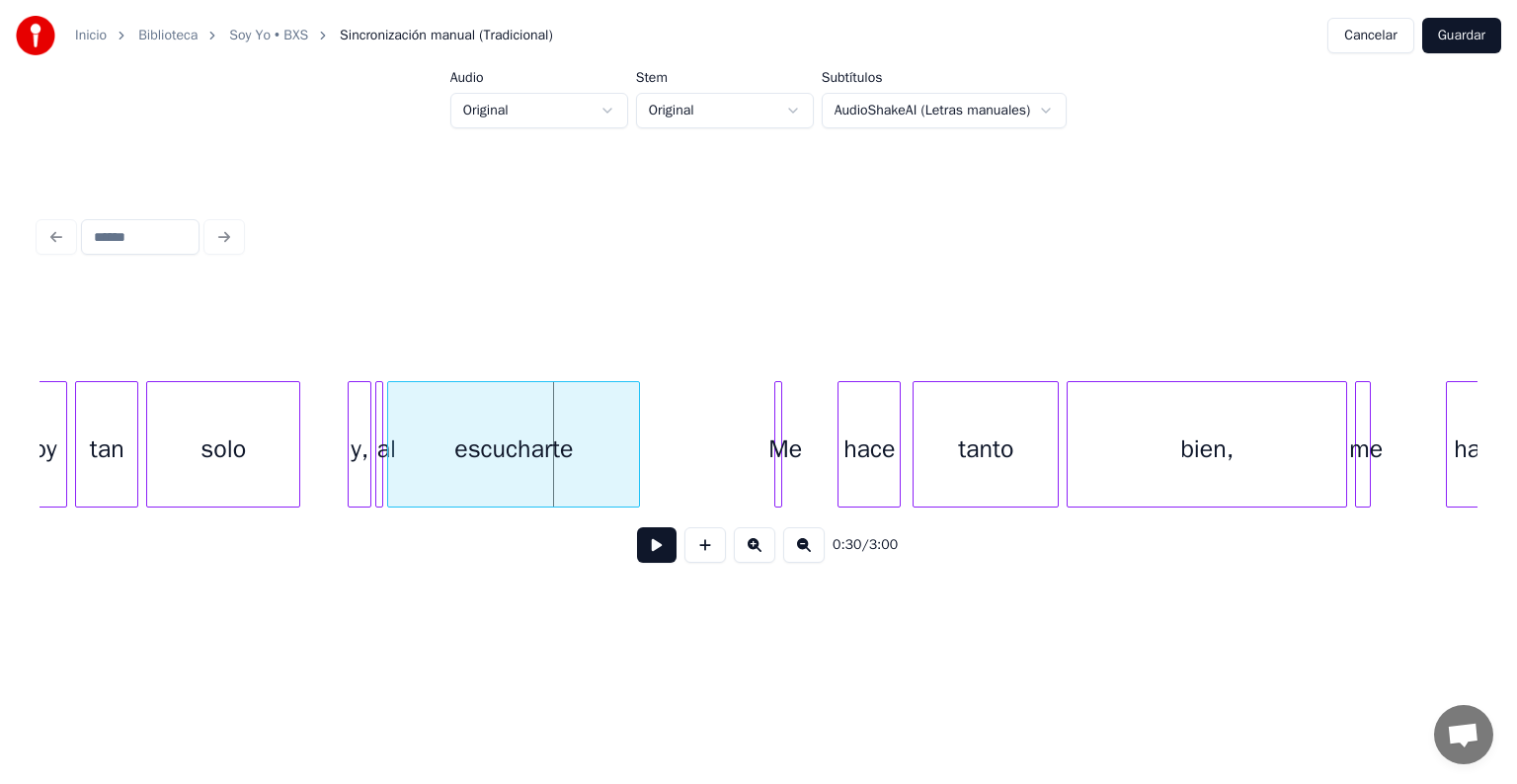 click on "y," at bounding box center [359, 449] 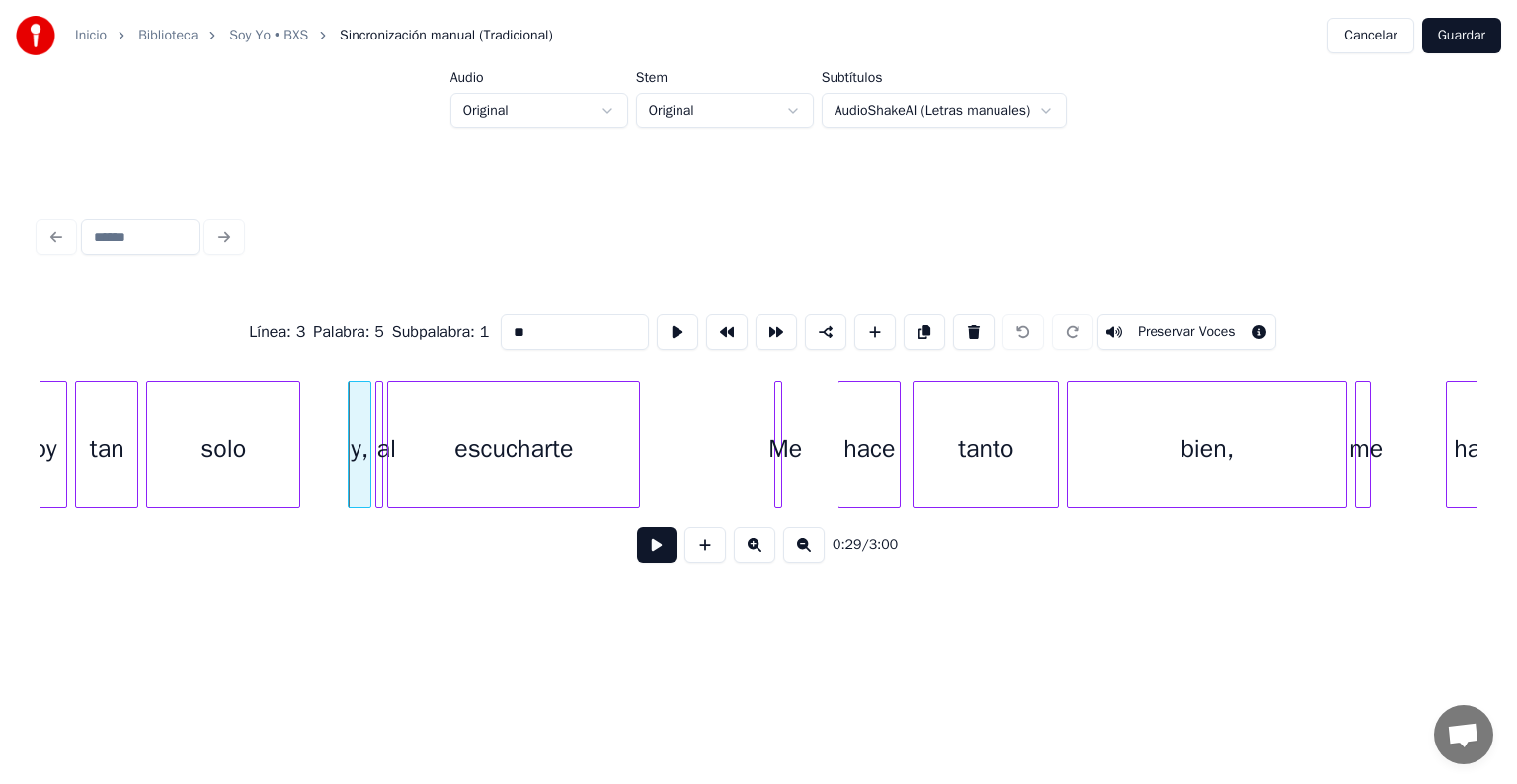 click on "**" at bounding box center (575, 332) 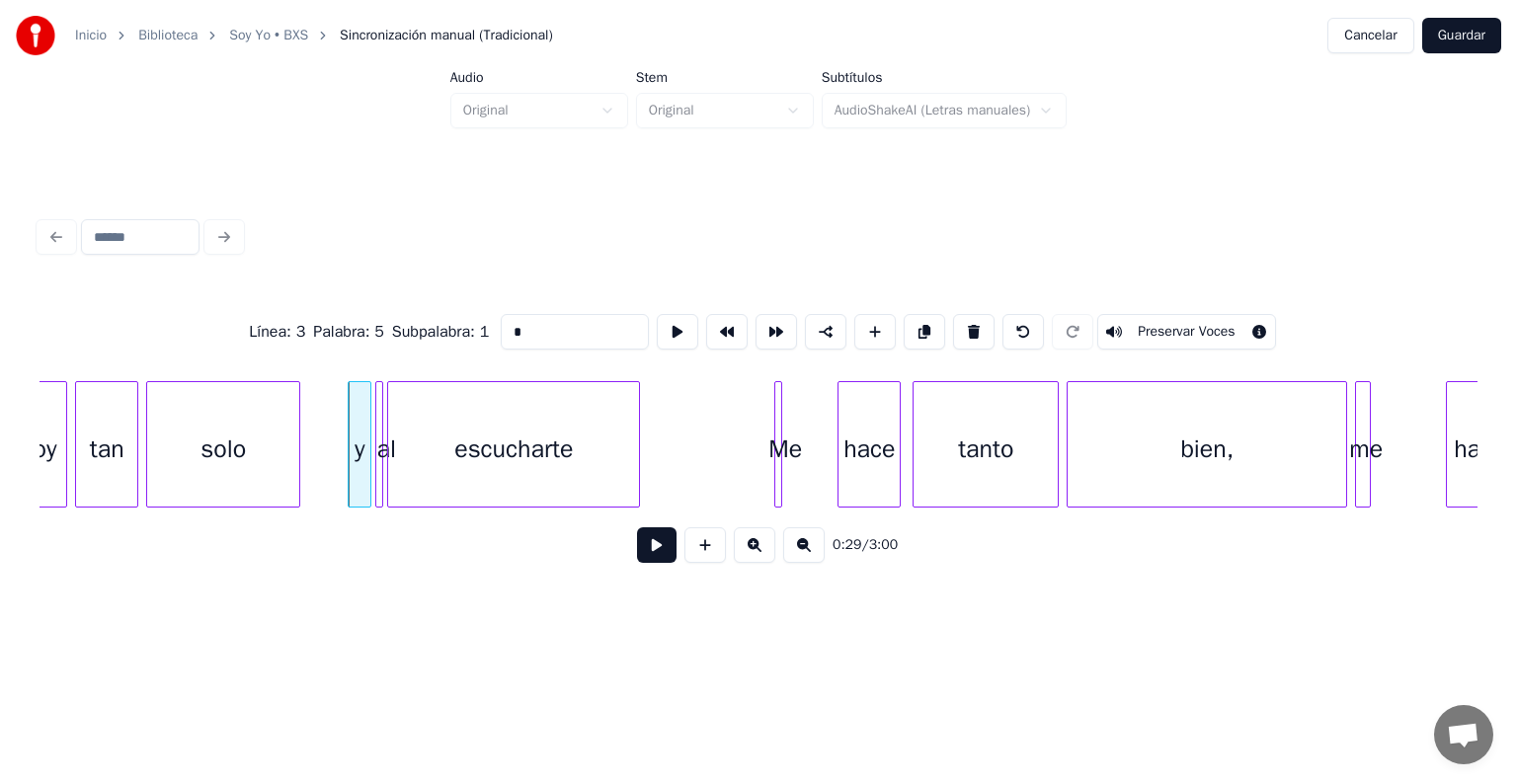 type on "*" 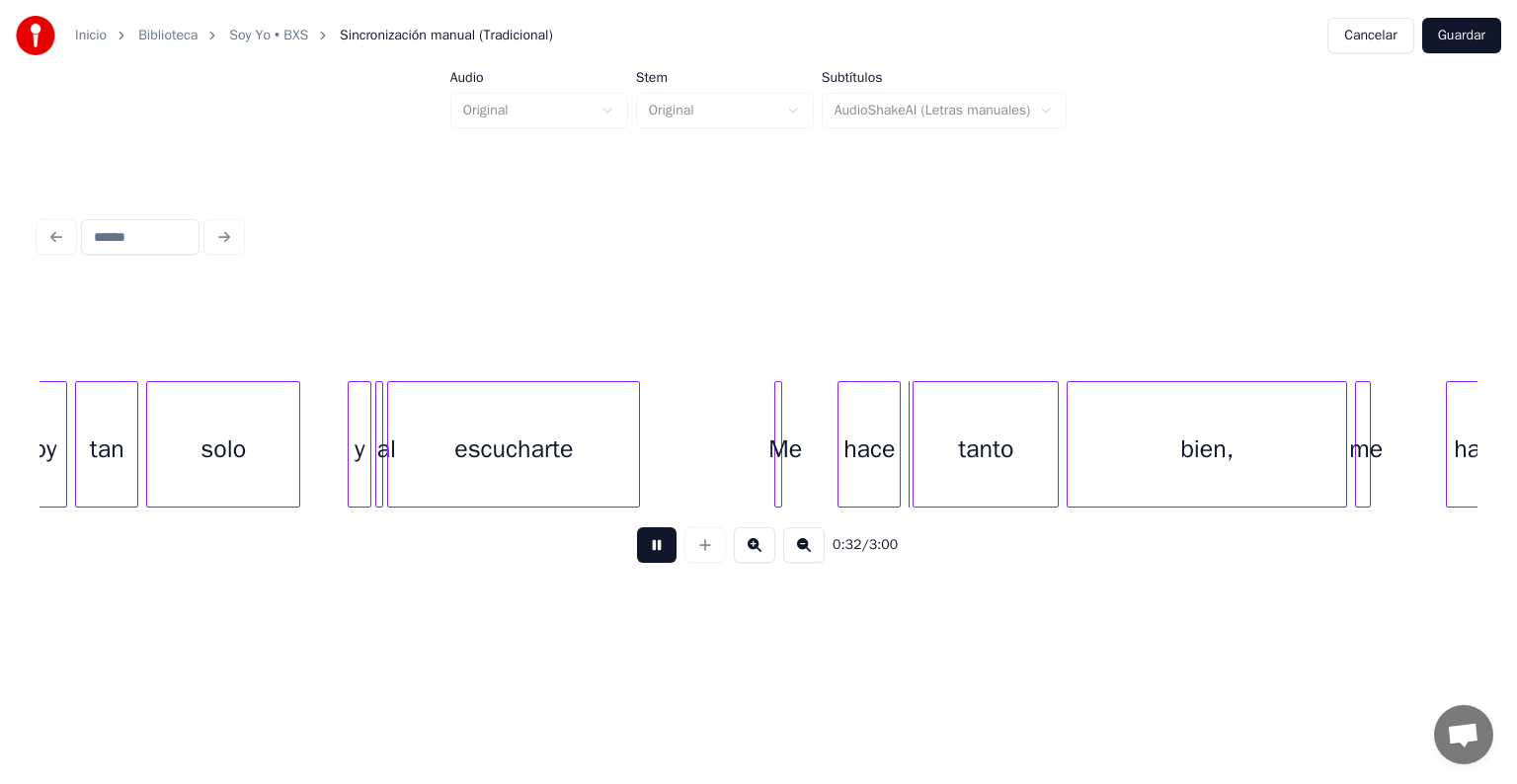 click at bounding box center (657, 545) 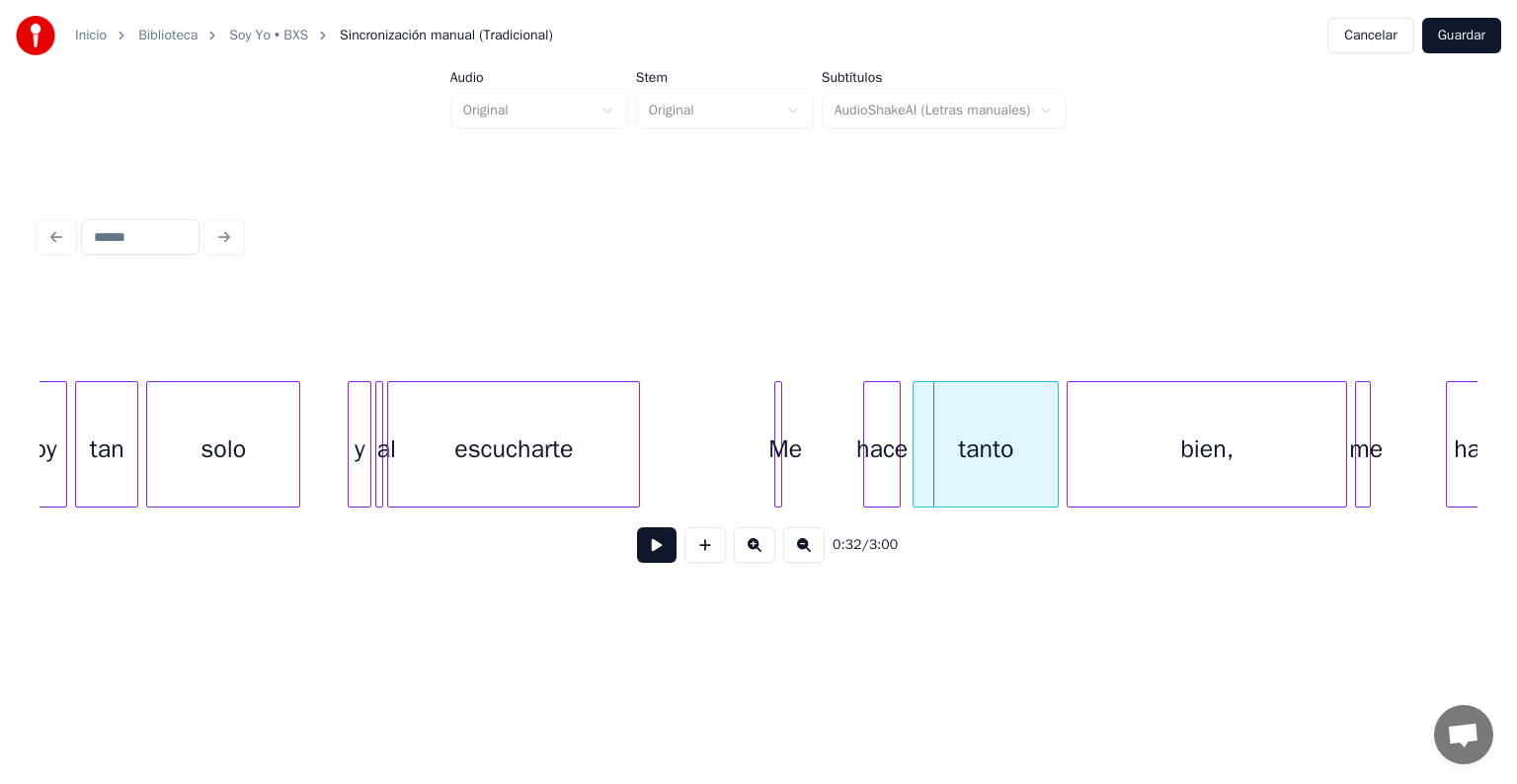 click at bounding box center [867, 444] 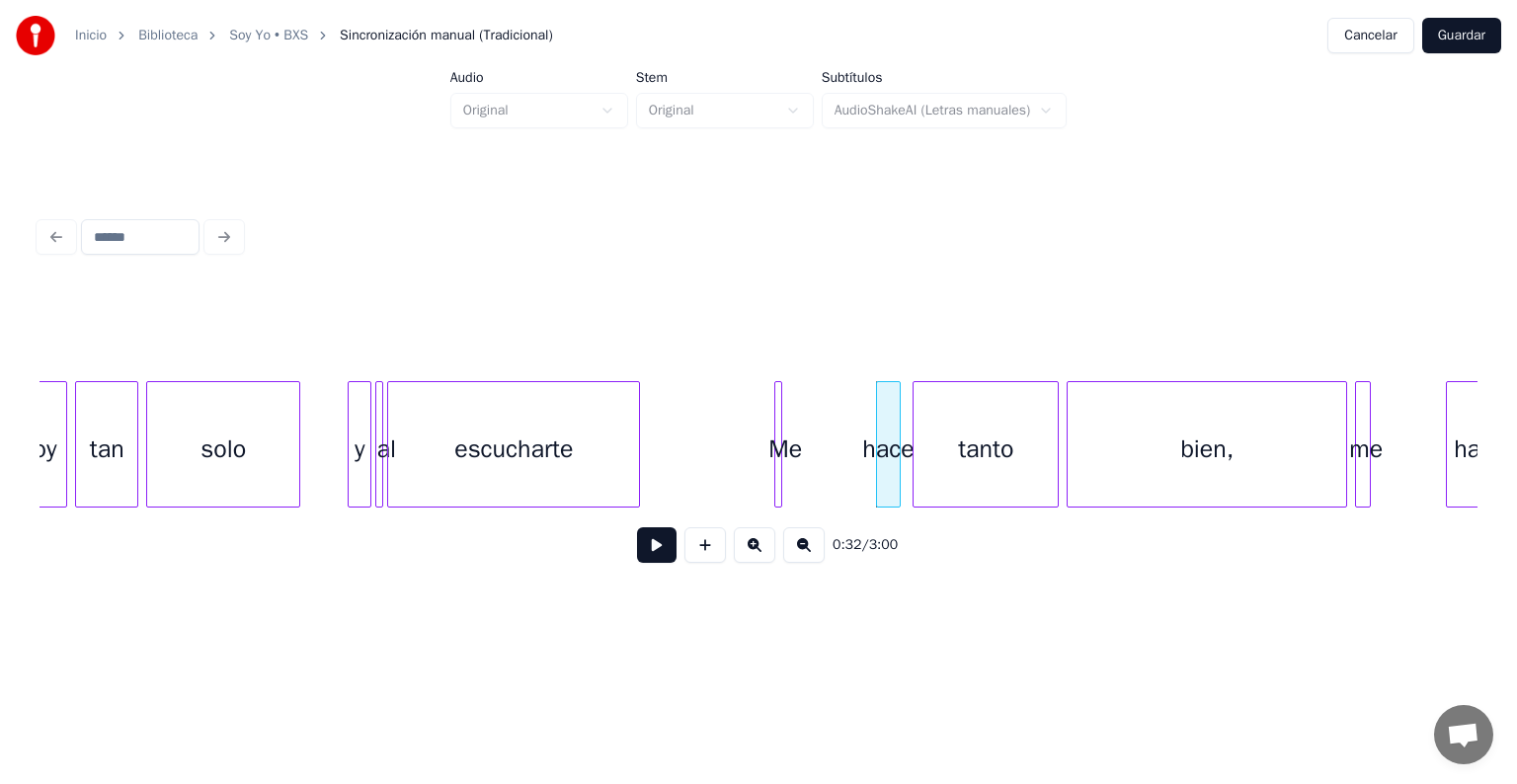 click on "Me" at bounding box center [785, 449] 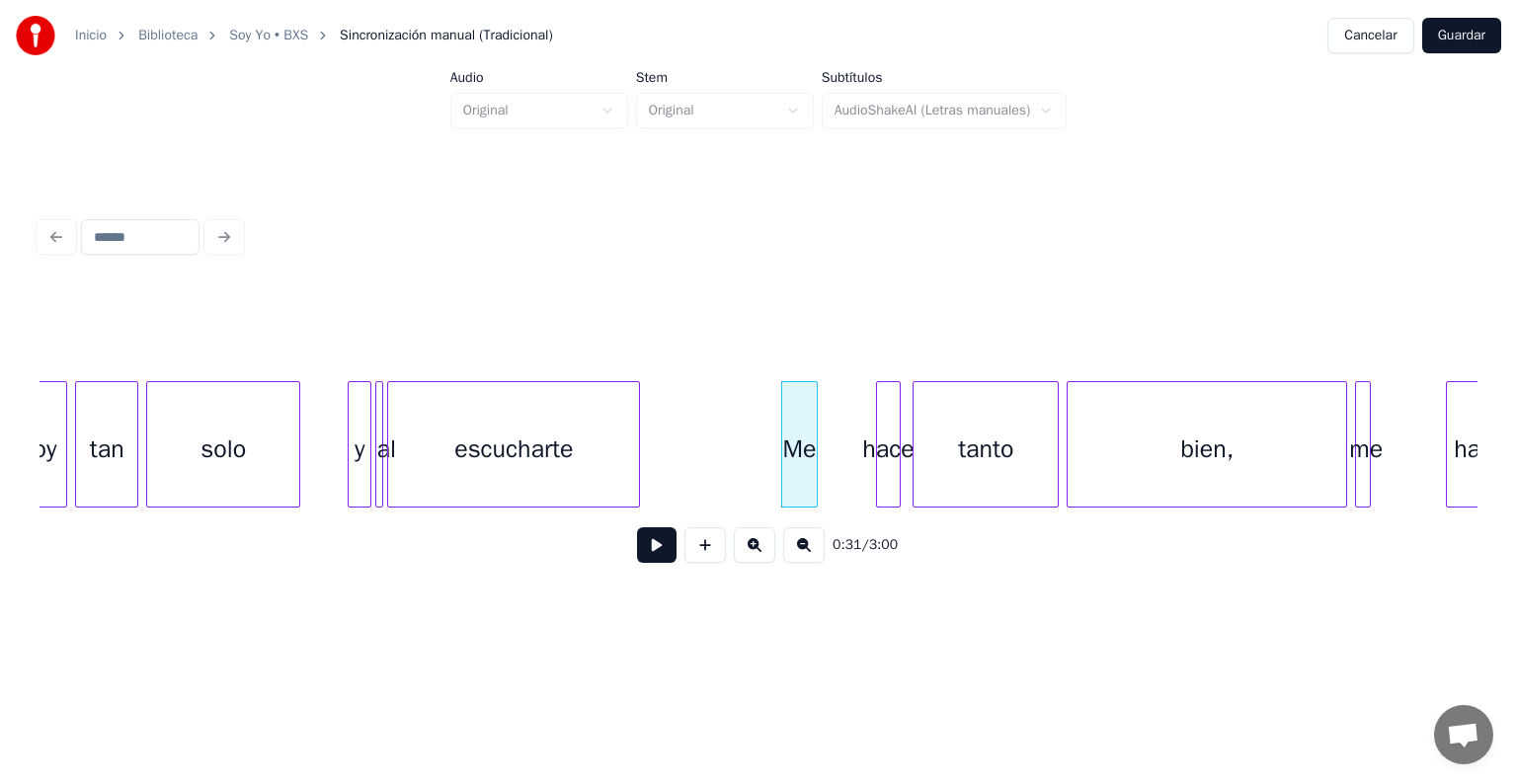 click at bounding box center [814, 444] 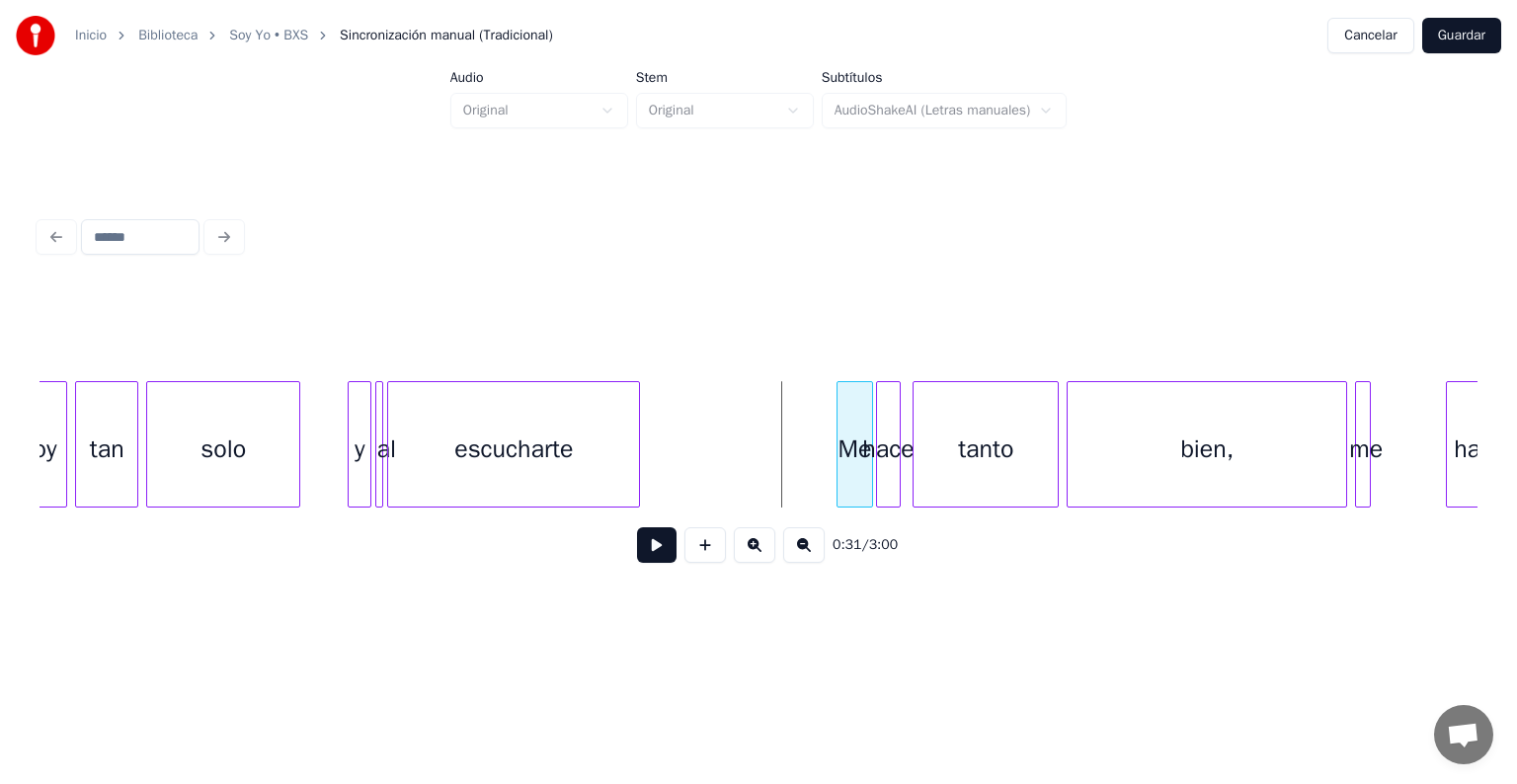click on "Me" at bounding box center (855, 449) 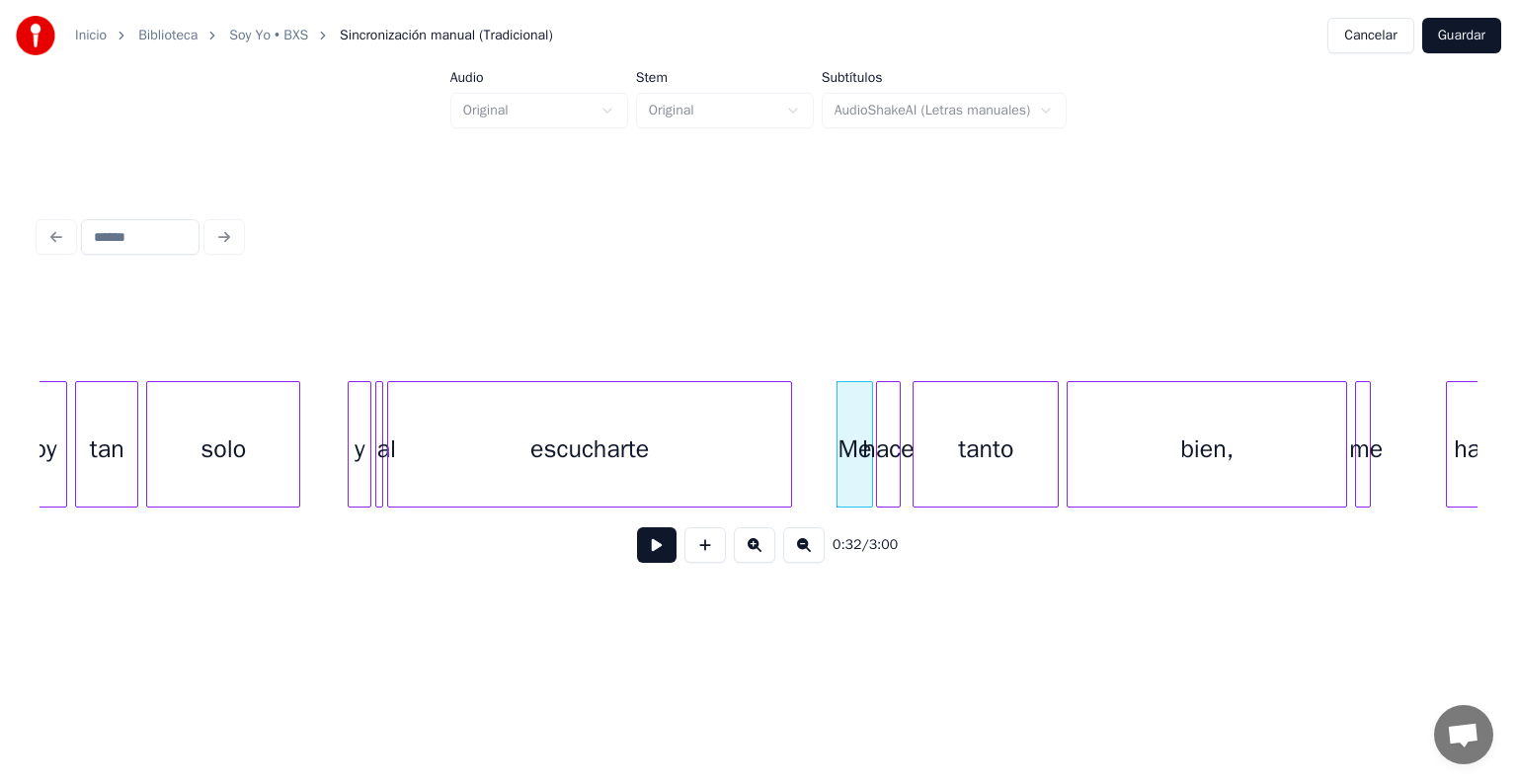 click at bounding box center (788, 444) 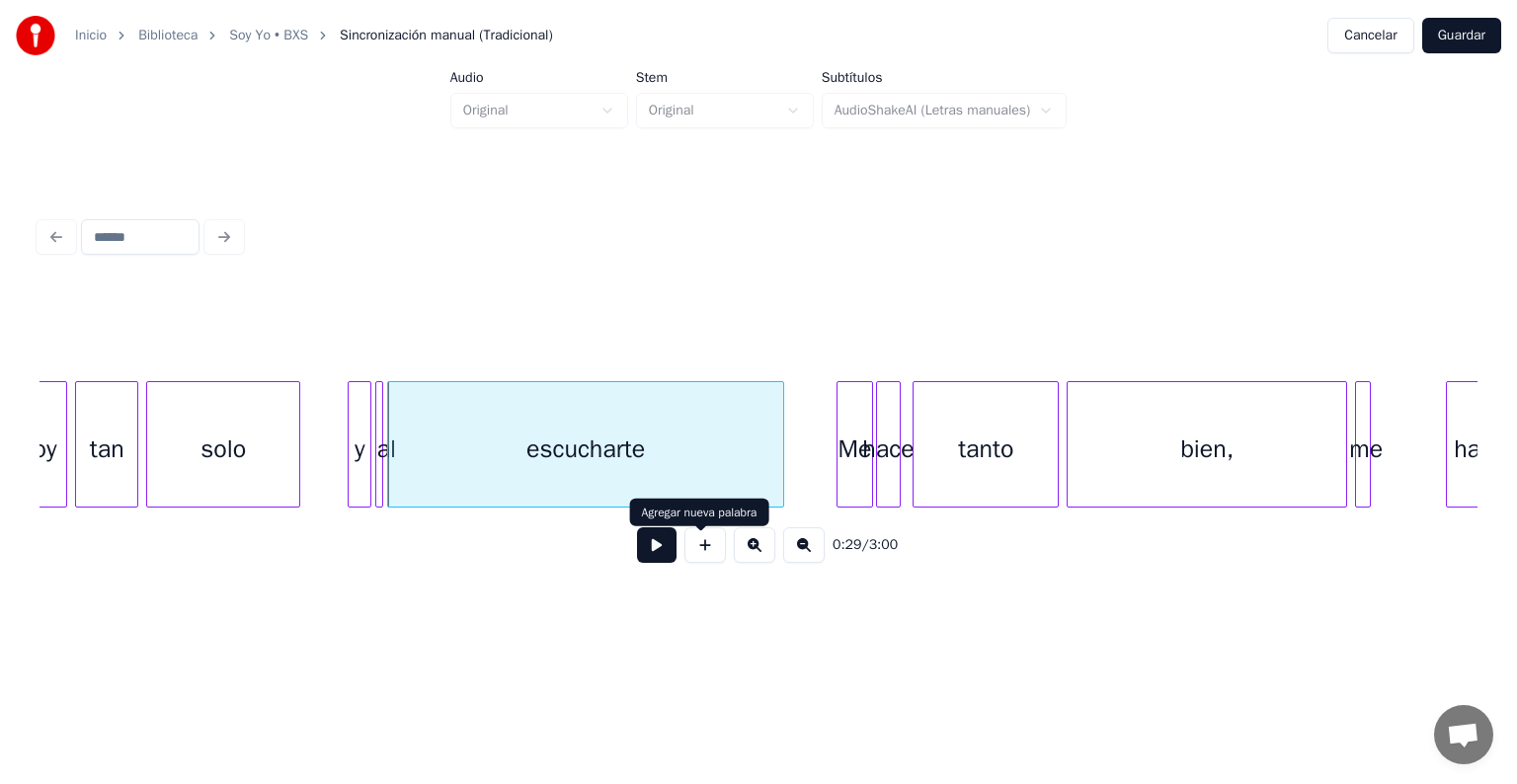 click at bounding box center [657, 545] 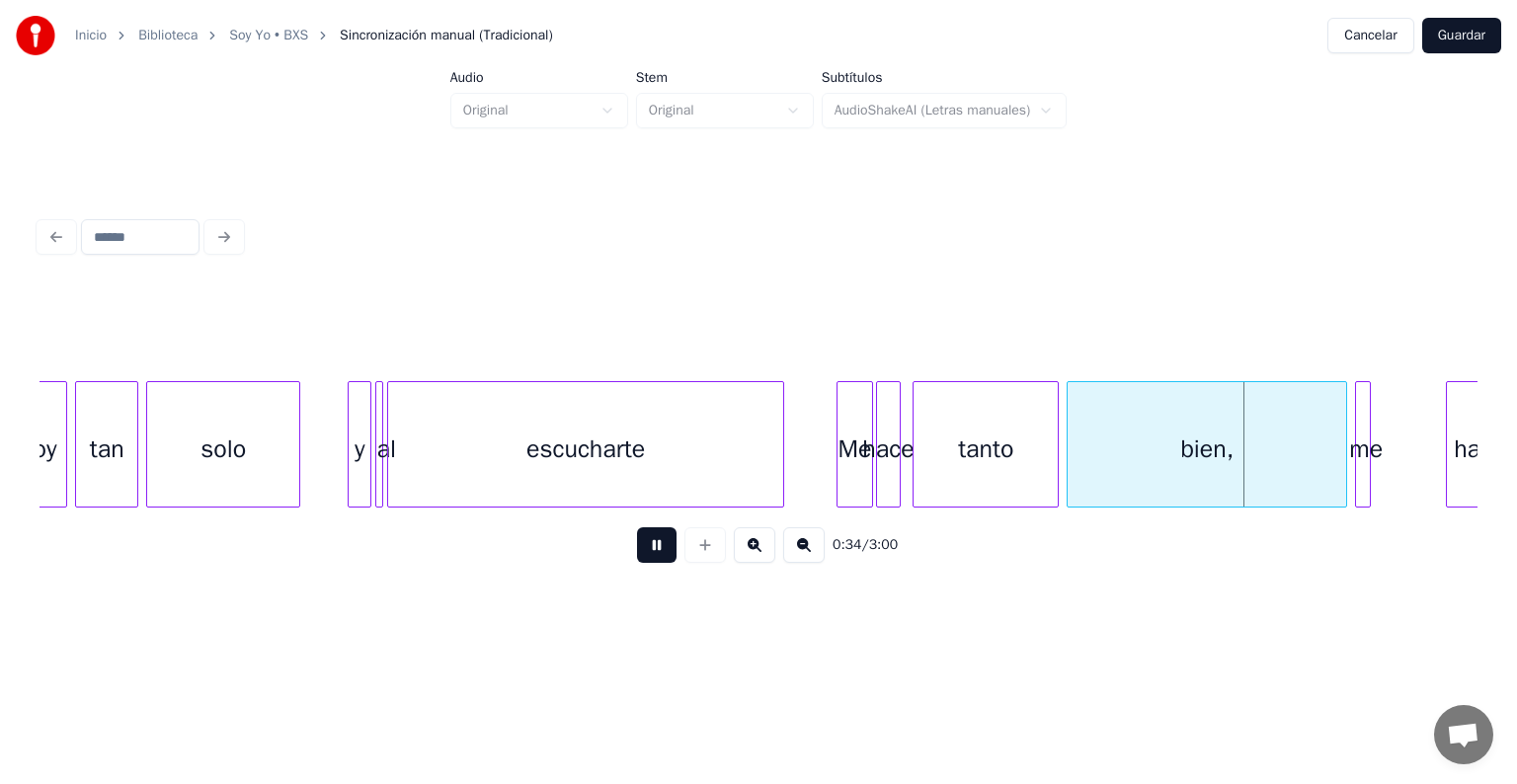 click at bounding box center (657, 545) 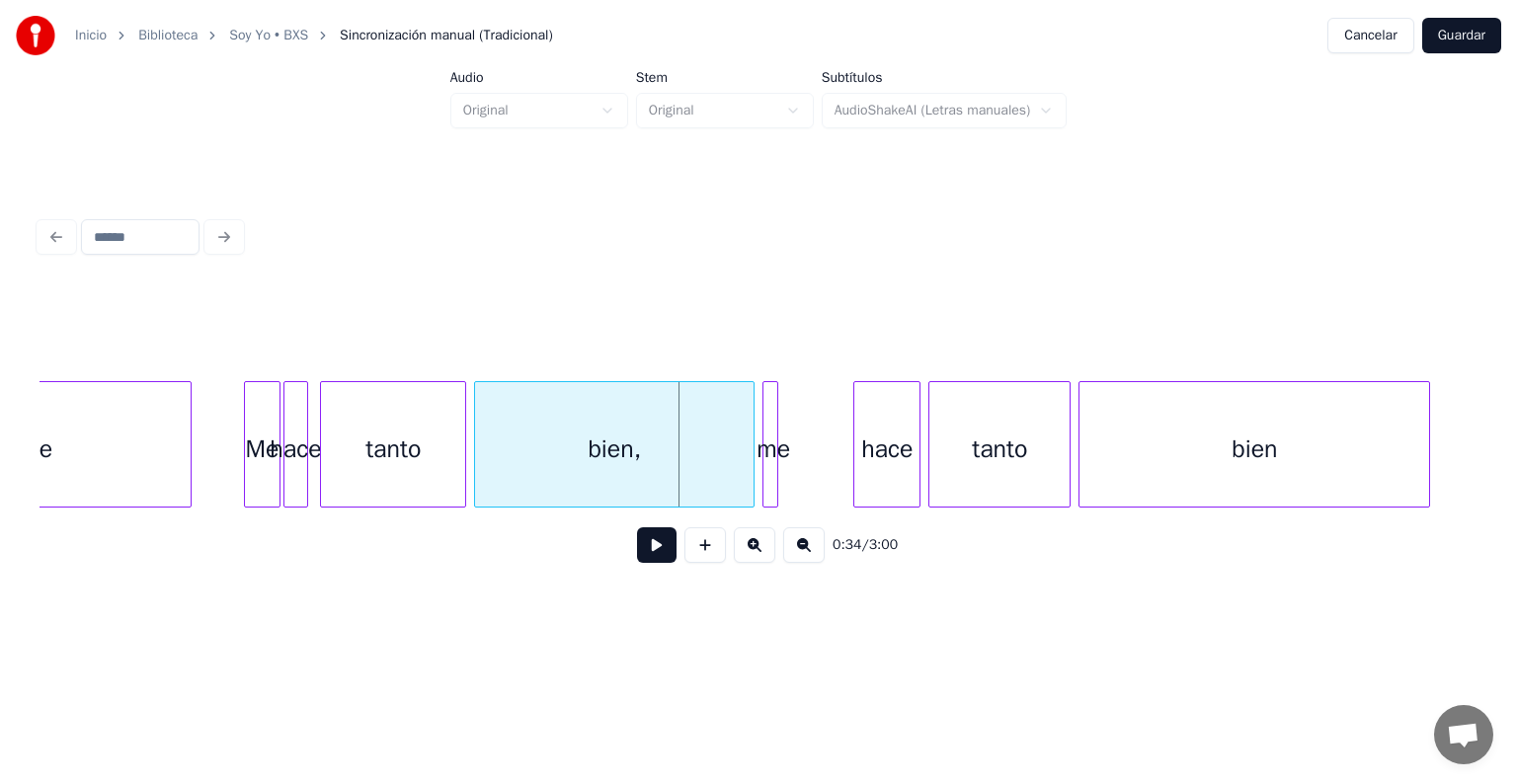 scroll, scrollTop: 0, scrollLeft: 6258, axis: horizontal 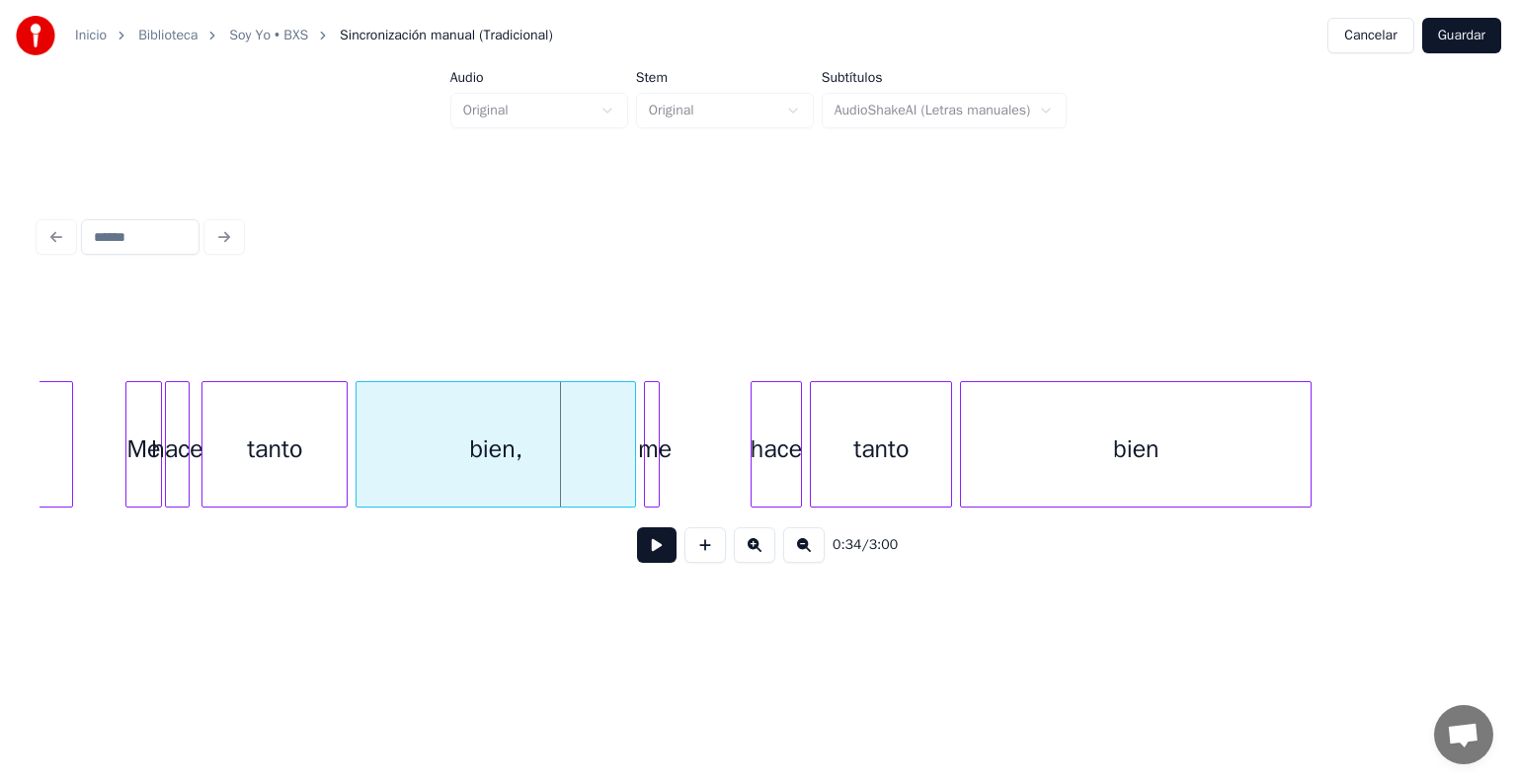 click at bounding box center [755, 444] 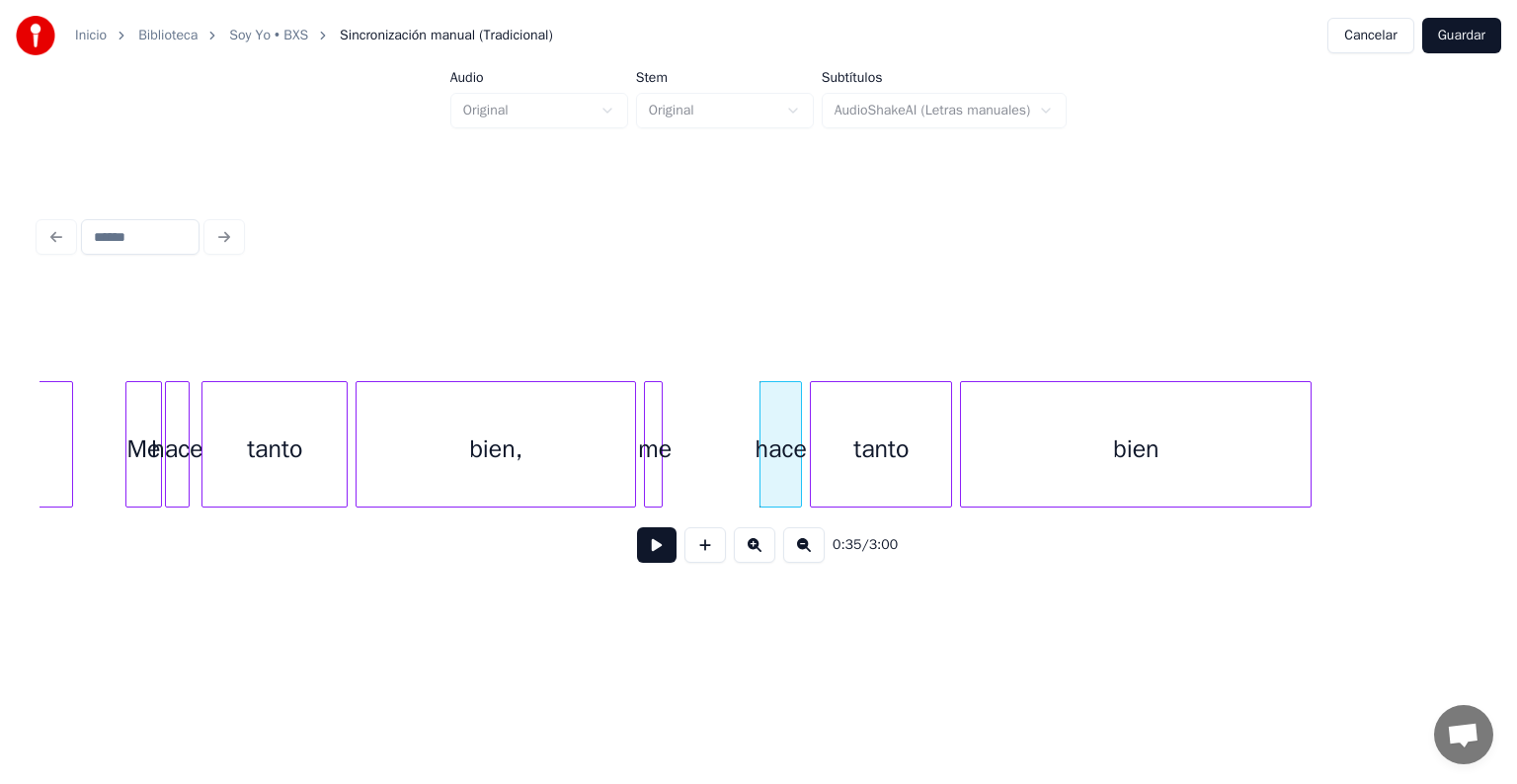 click at bounding box center [659, 444] 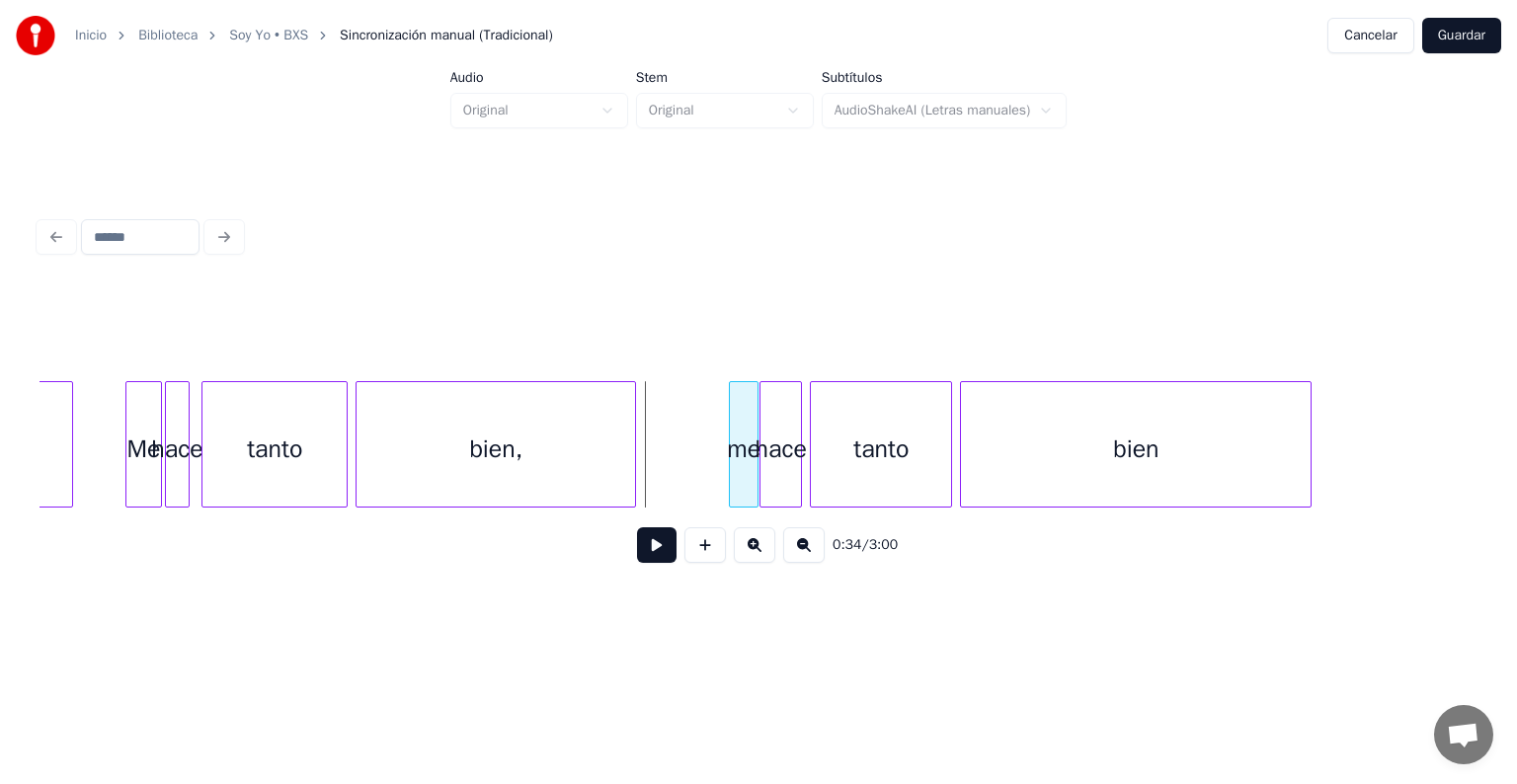 click on "me" at bounding box center (744, 449) 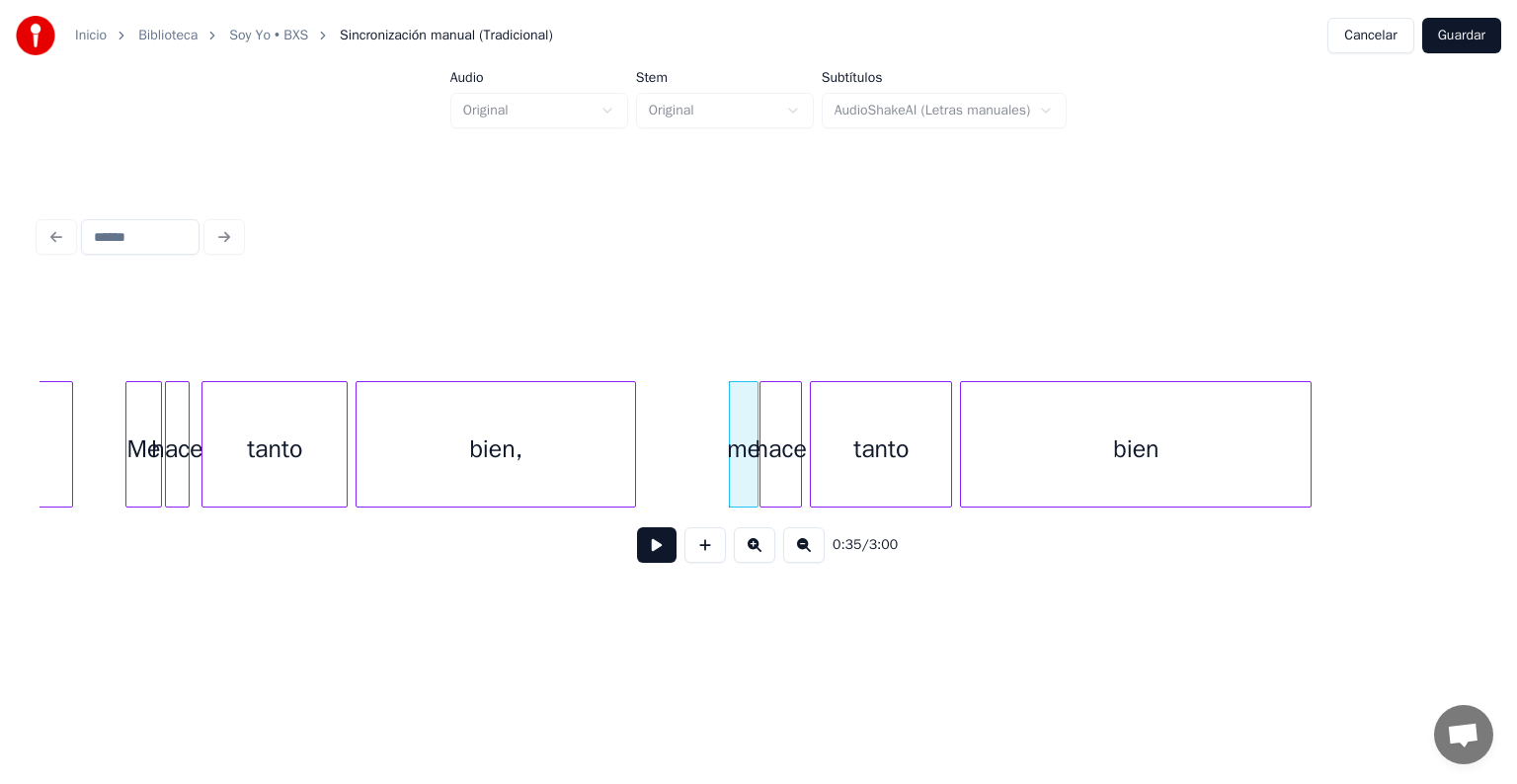 click on "bien," at bounding box center [496, 449] 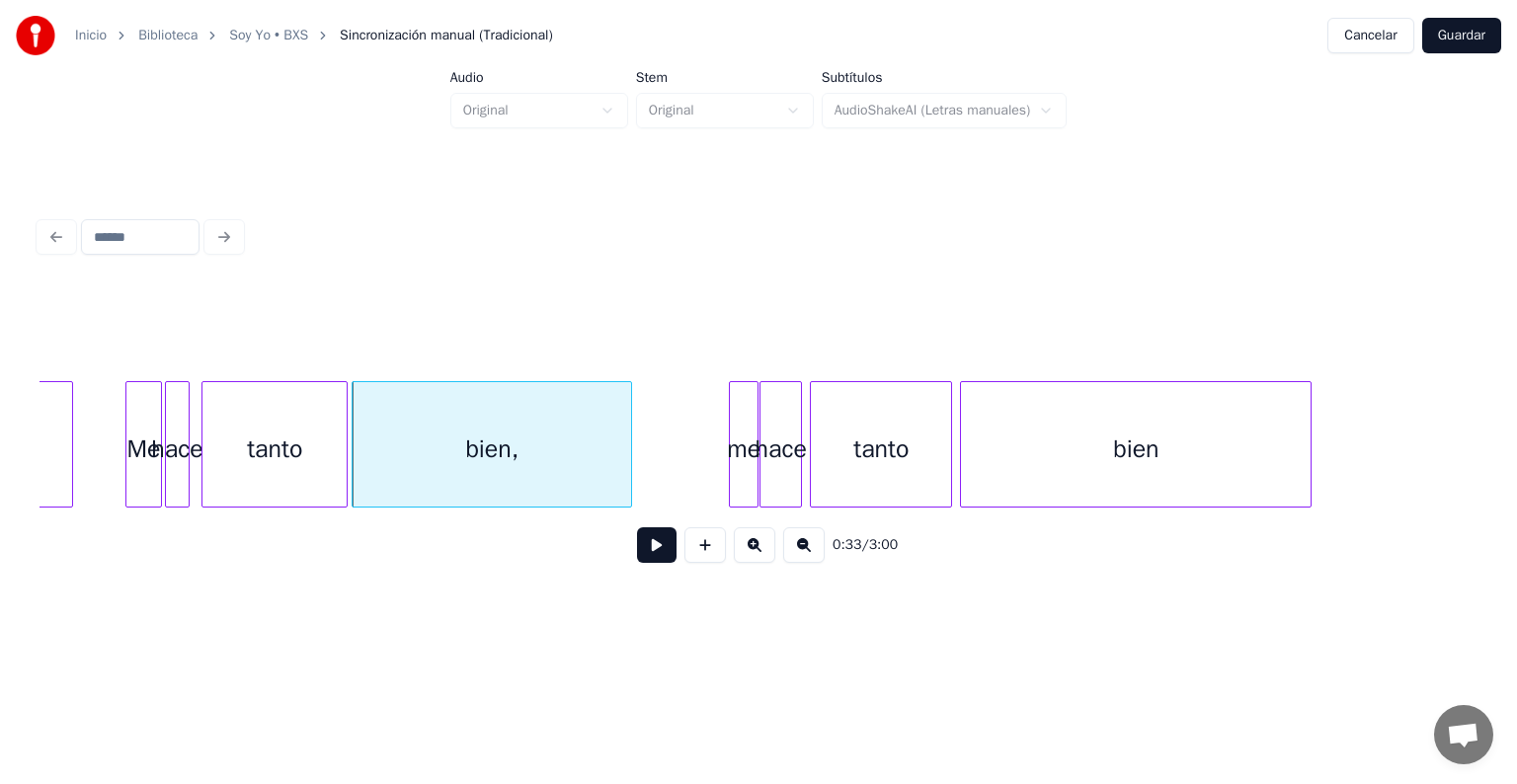 click at bounding box center [657, 545] 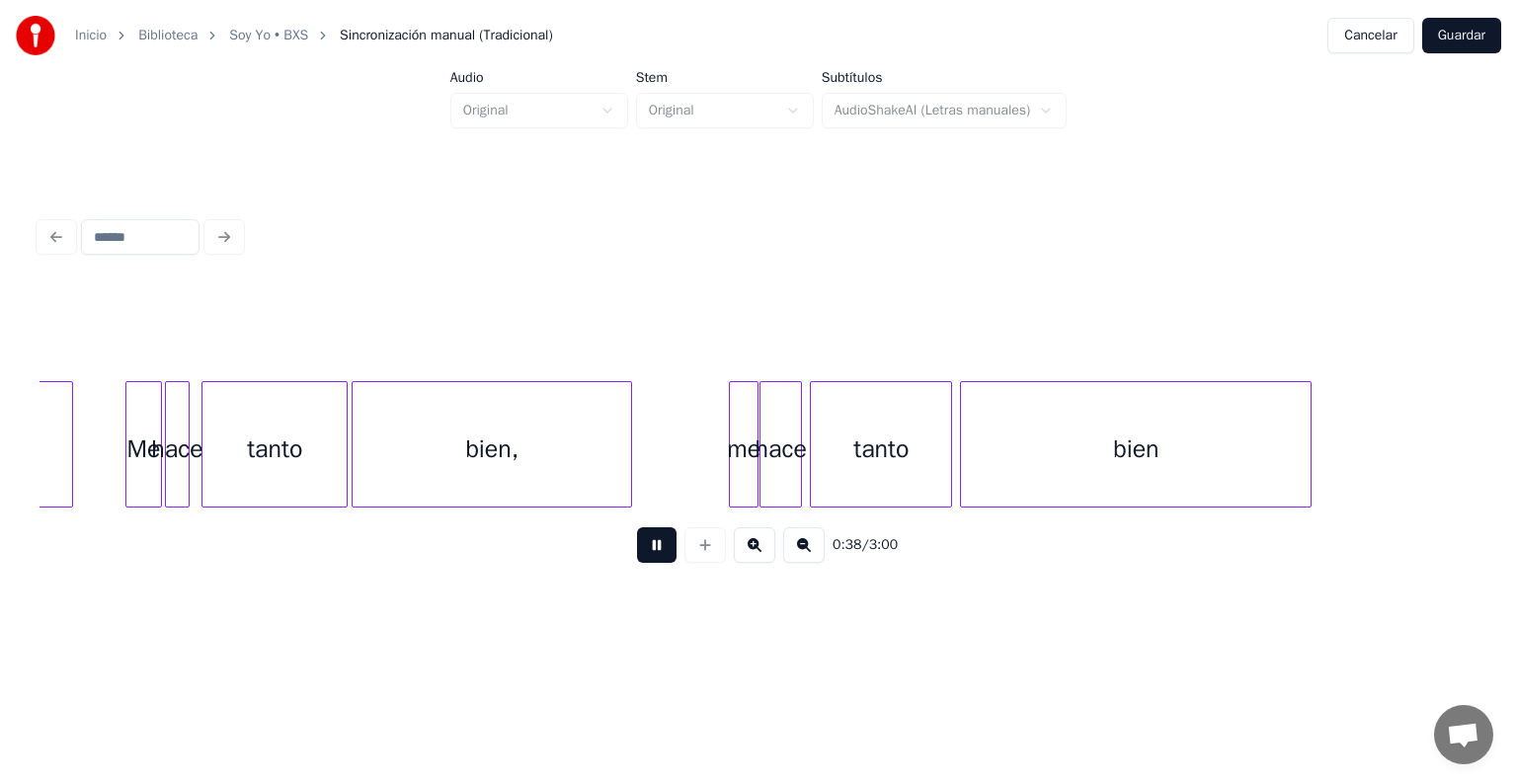 scroll, scrollTop: 0, scrollLeft: 7697, axis: horizontal 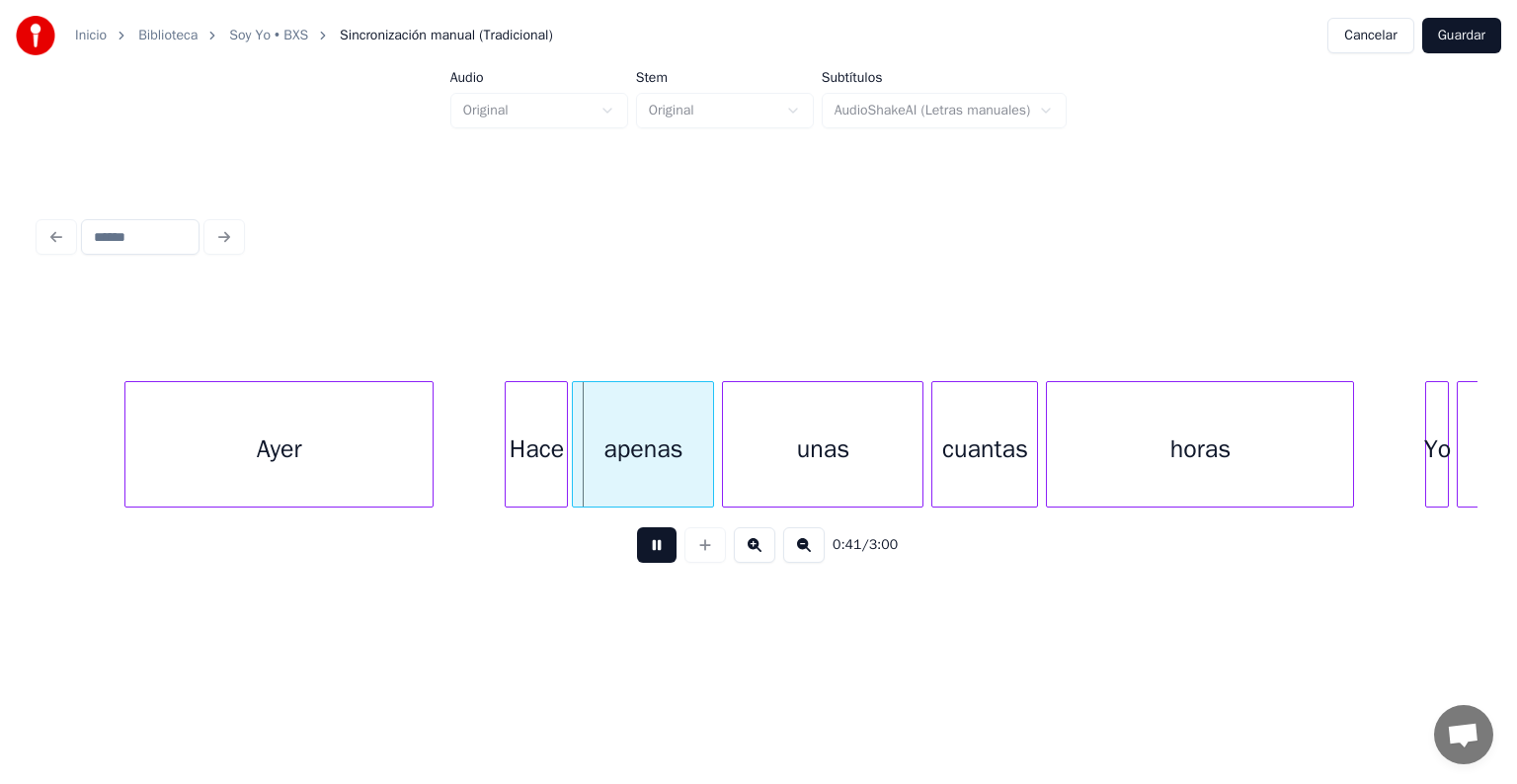 click at bounding box center [128, 444] 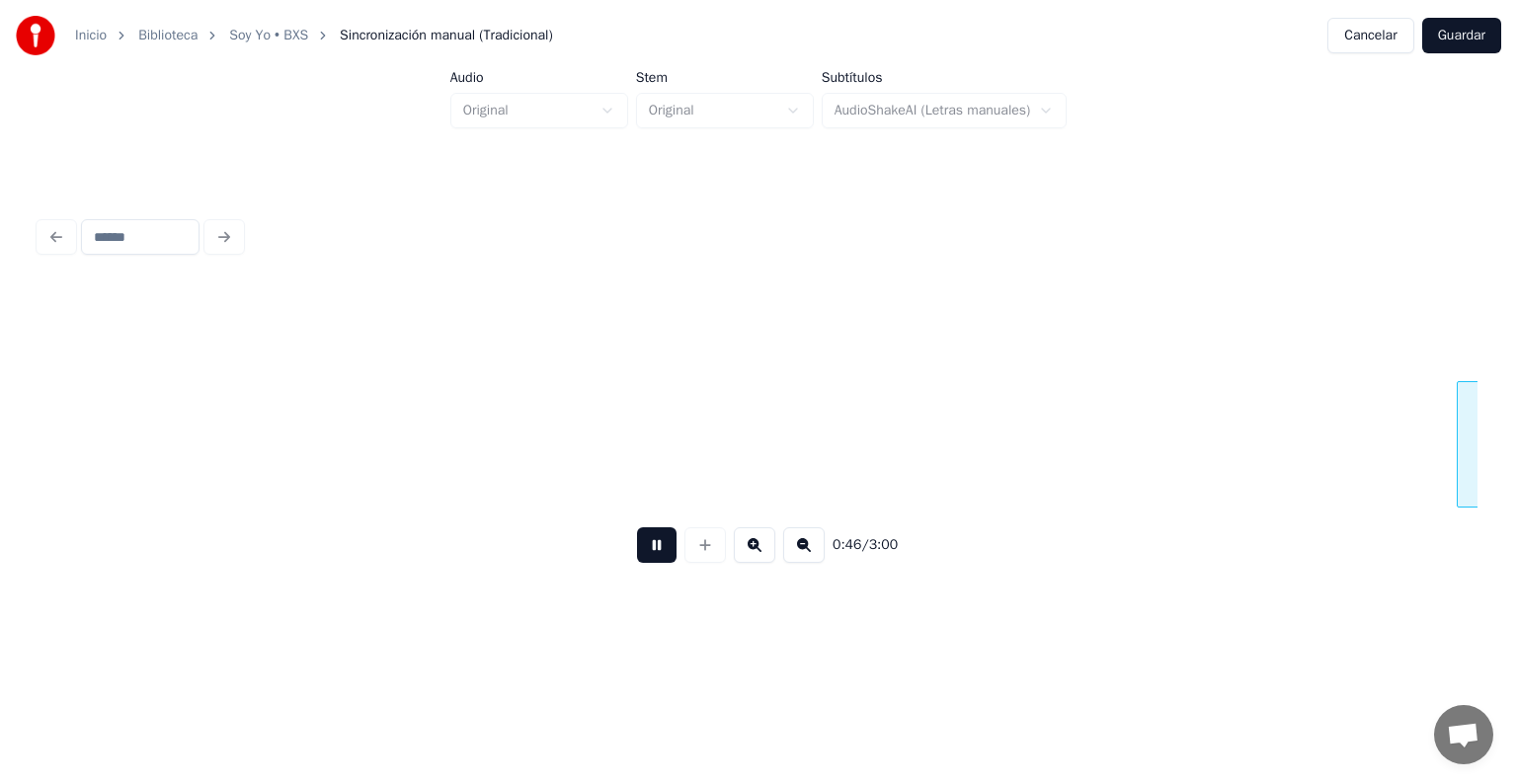 scroll, scrollTop: 0, scrollLeft: 9135, axis: horizontal 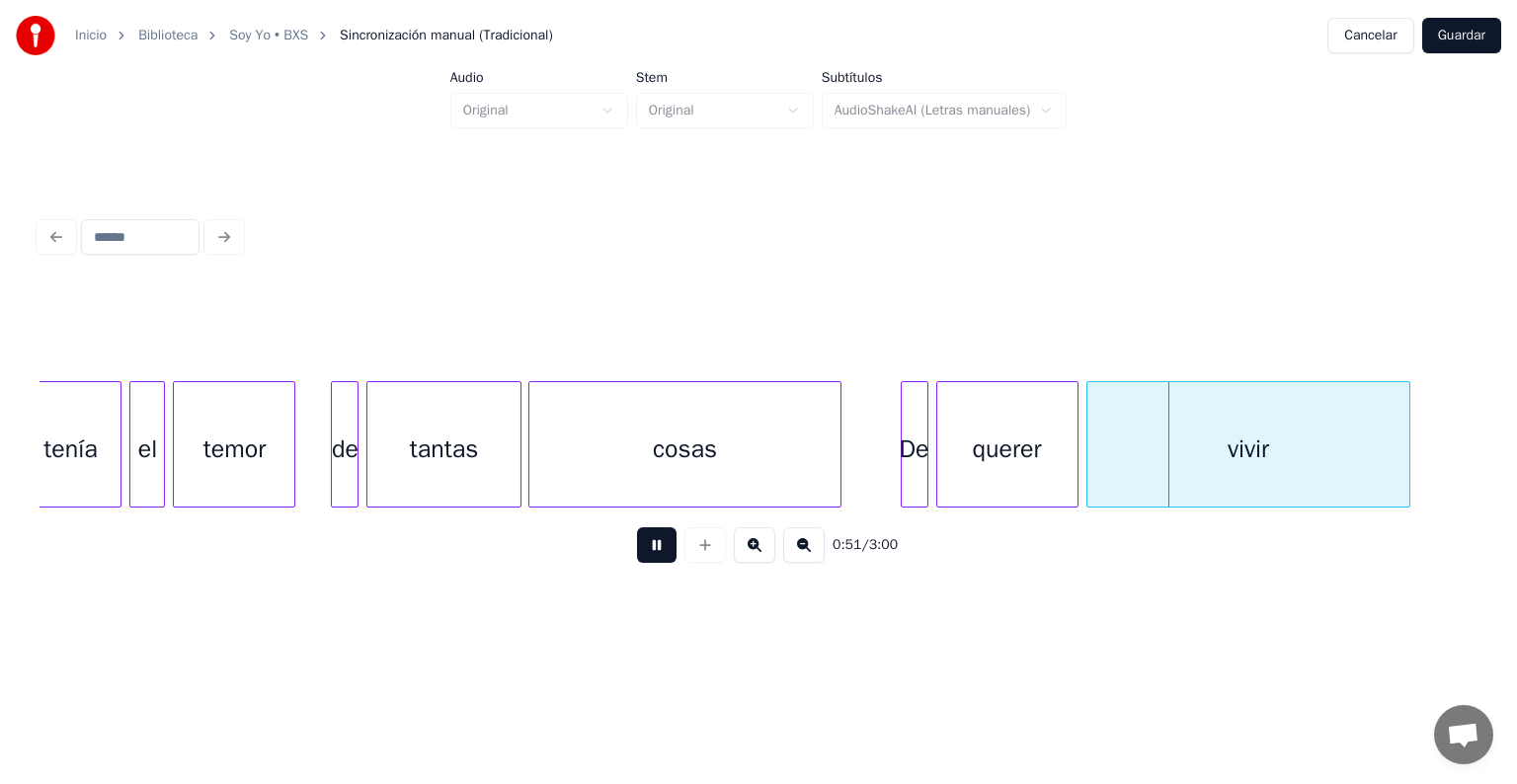 click at bounding box center [1406, 444] 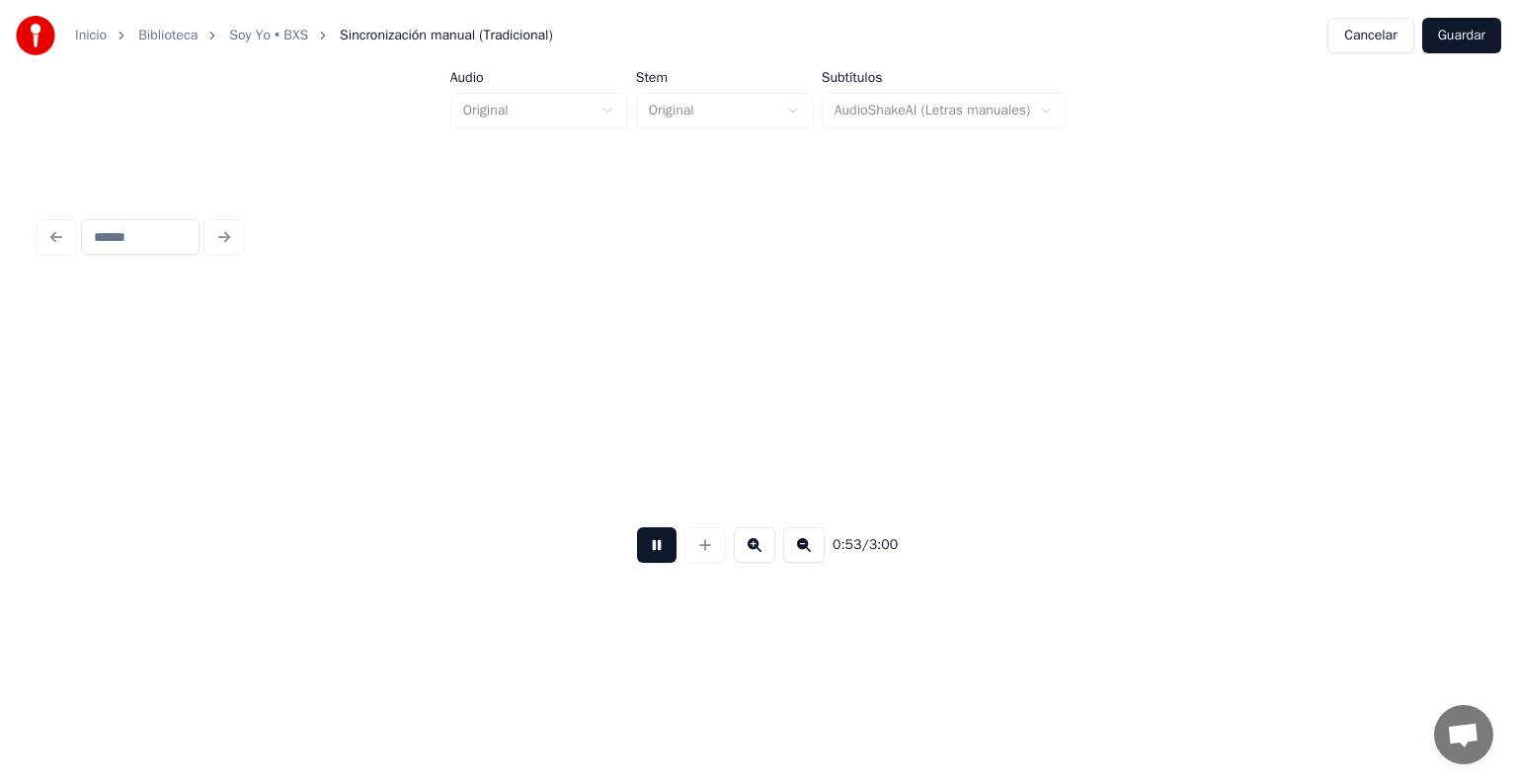 scroll, scrollTop: 0, scrollLeft: 10575, axis: horizontal 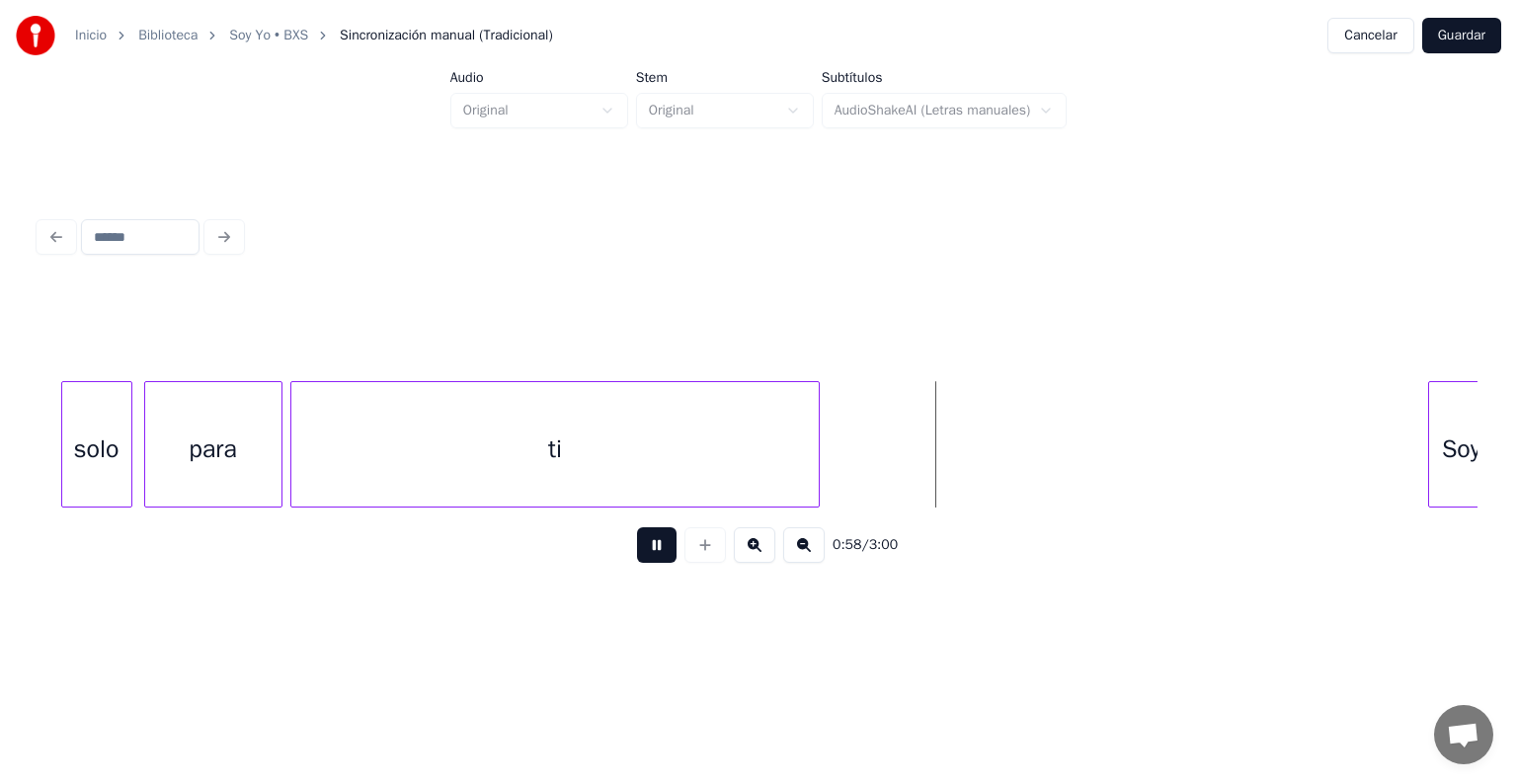 click at bounding box center [816, 444] 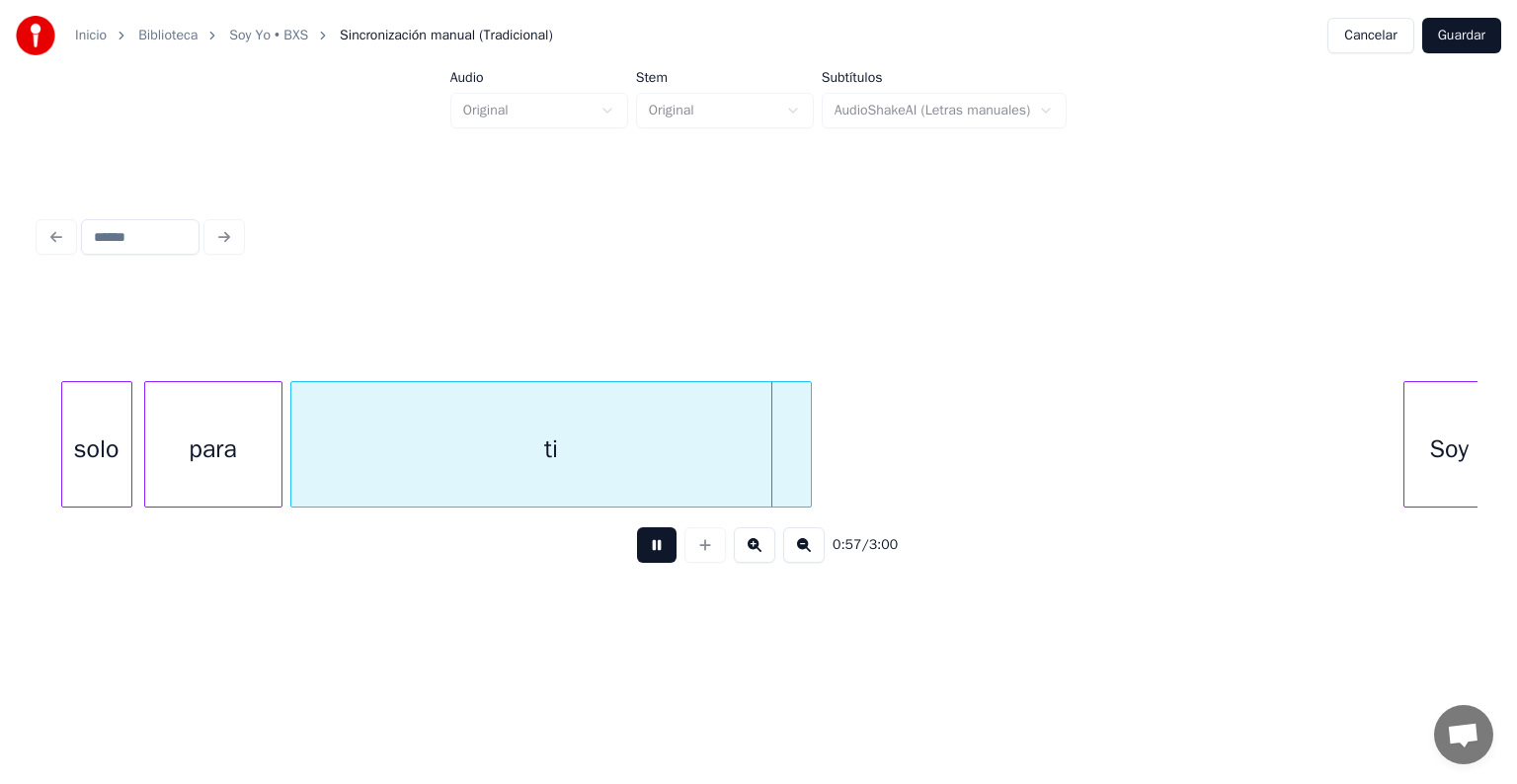 click at bounding box center [1407, 444] 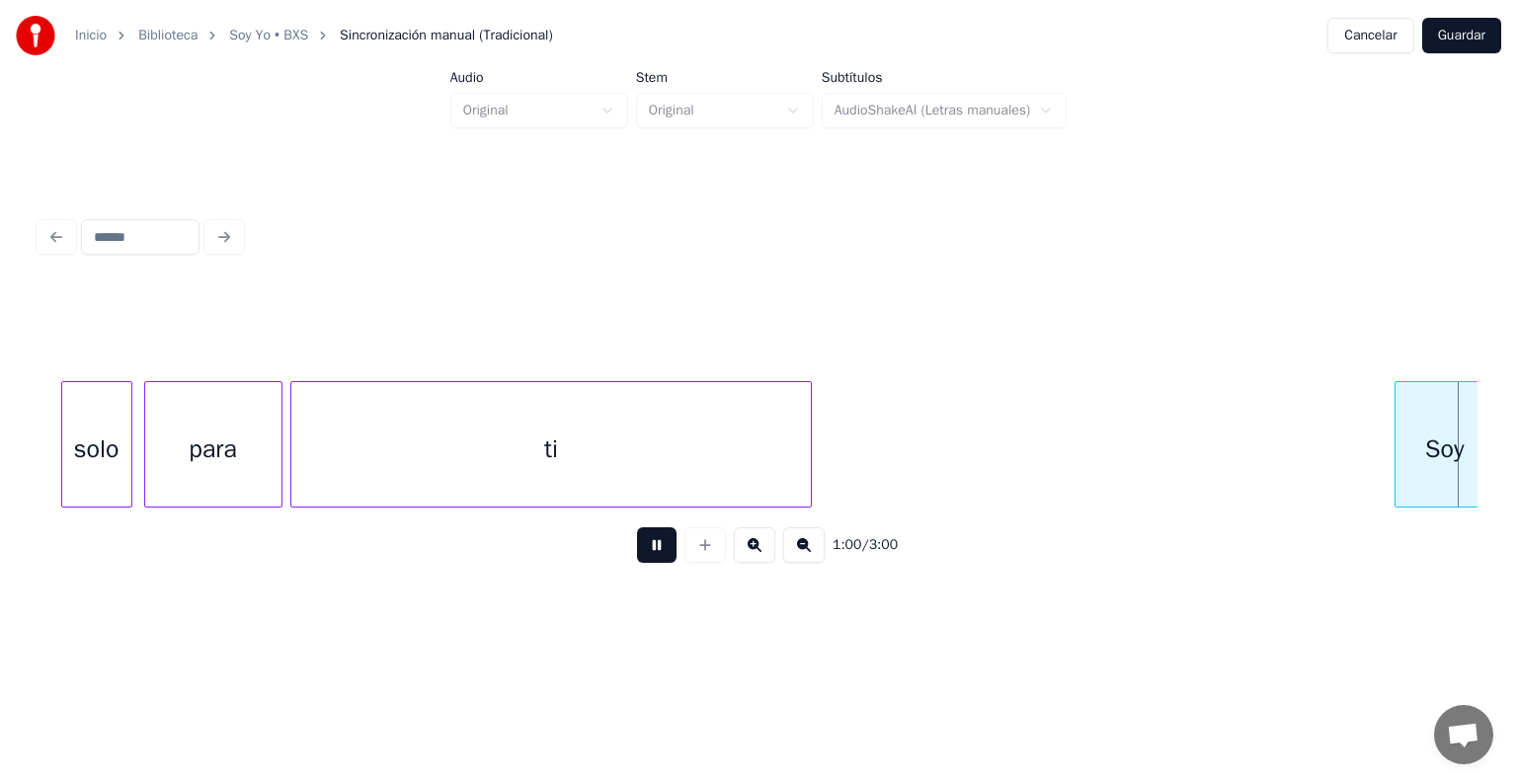 scroll, scrollTop: 0, scrollLeft: 12015, axis: horizontal 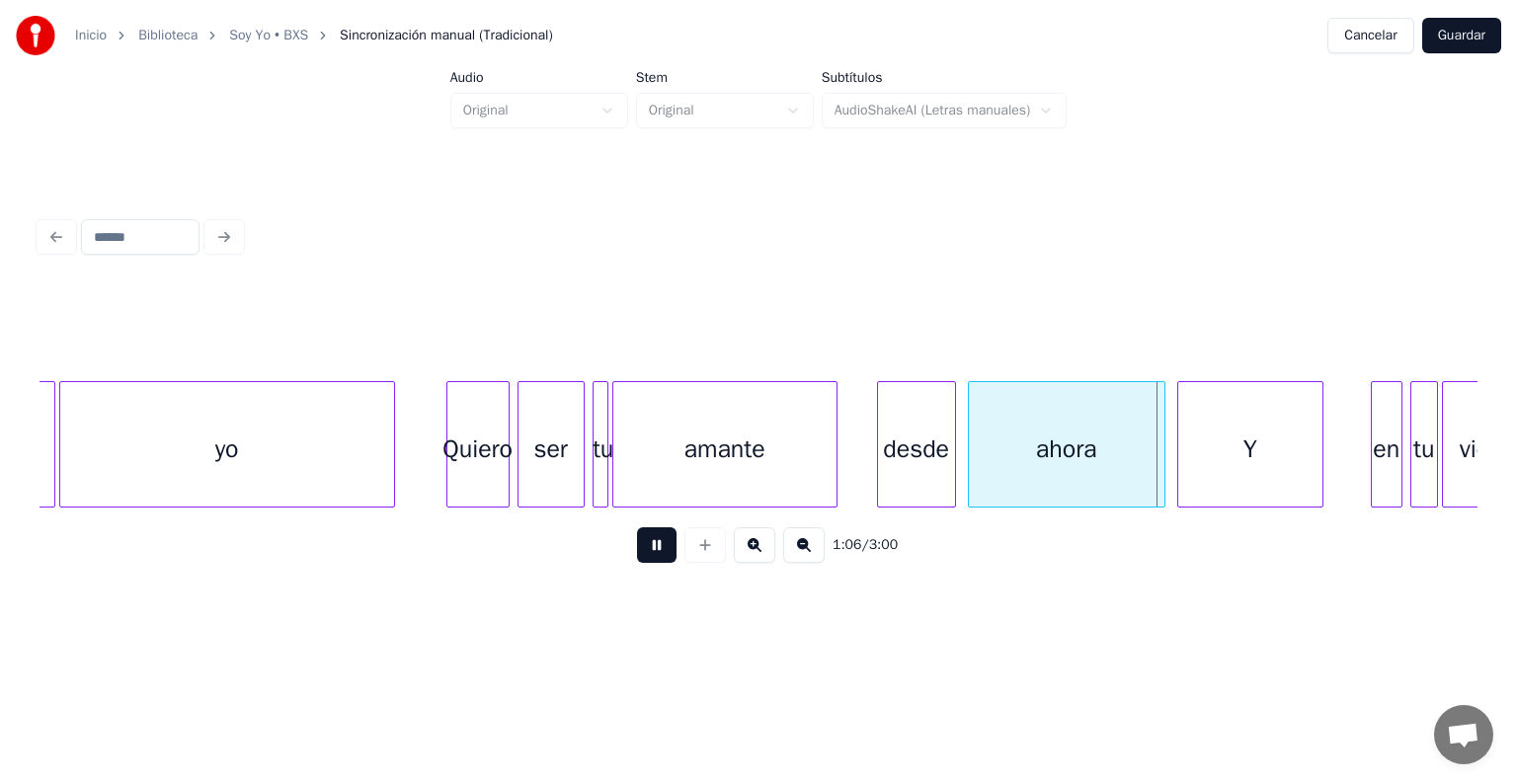 click at bounding box center [657, 545] 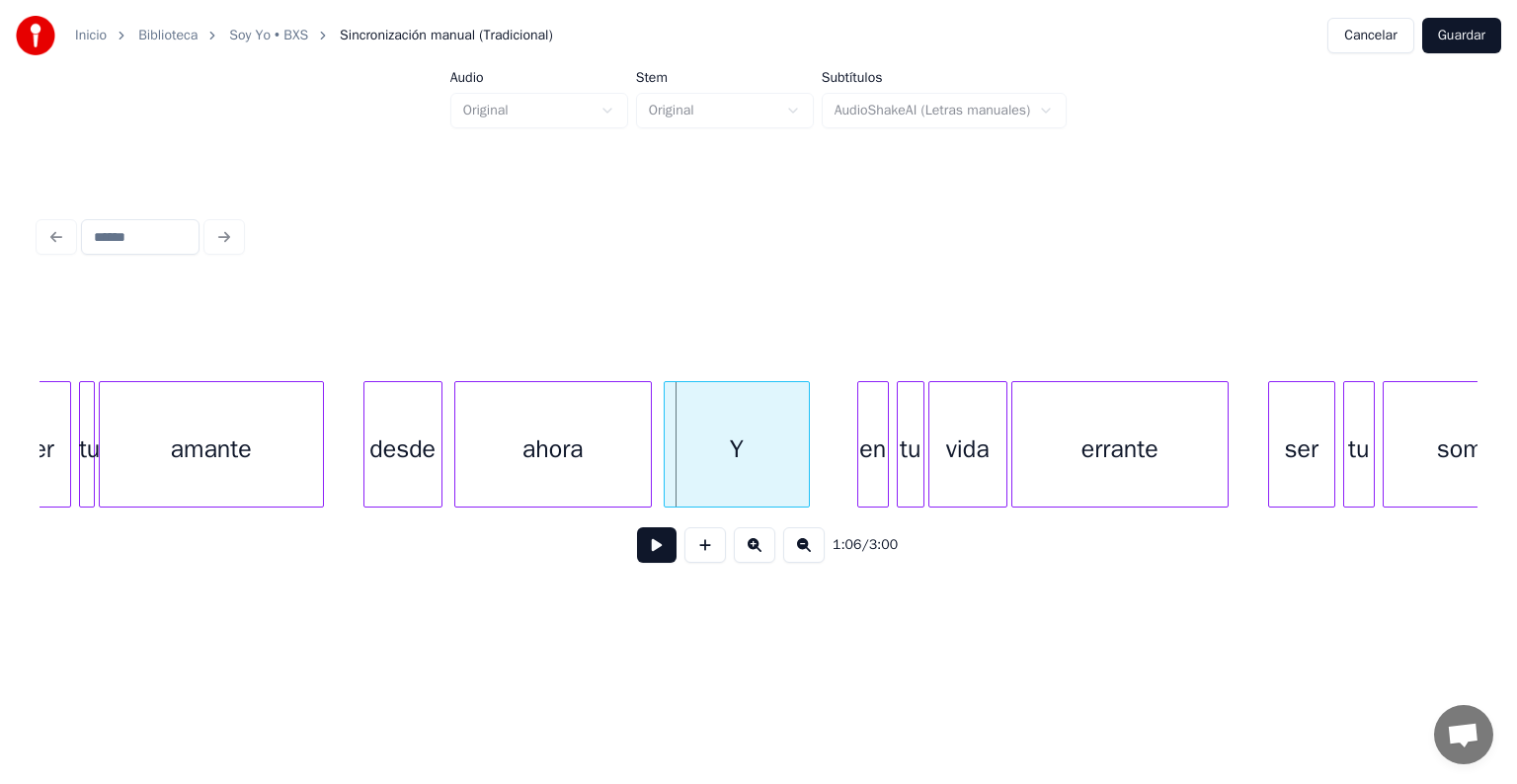 scroll, scrollTop: 0, scrollLeft: 12686, axis: horizontal 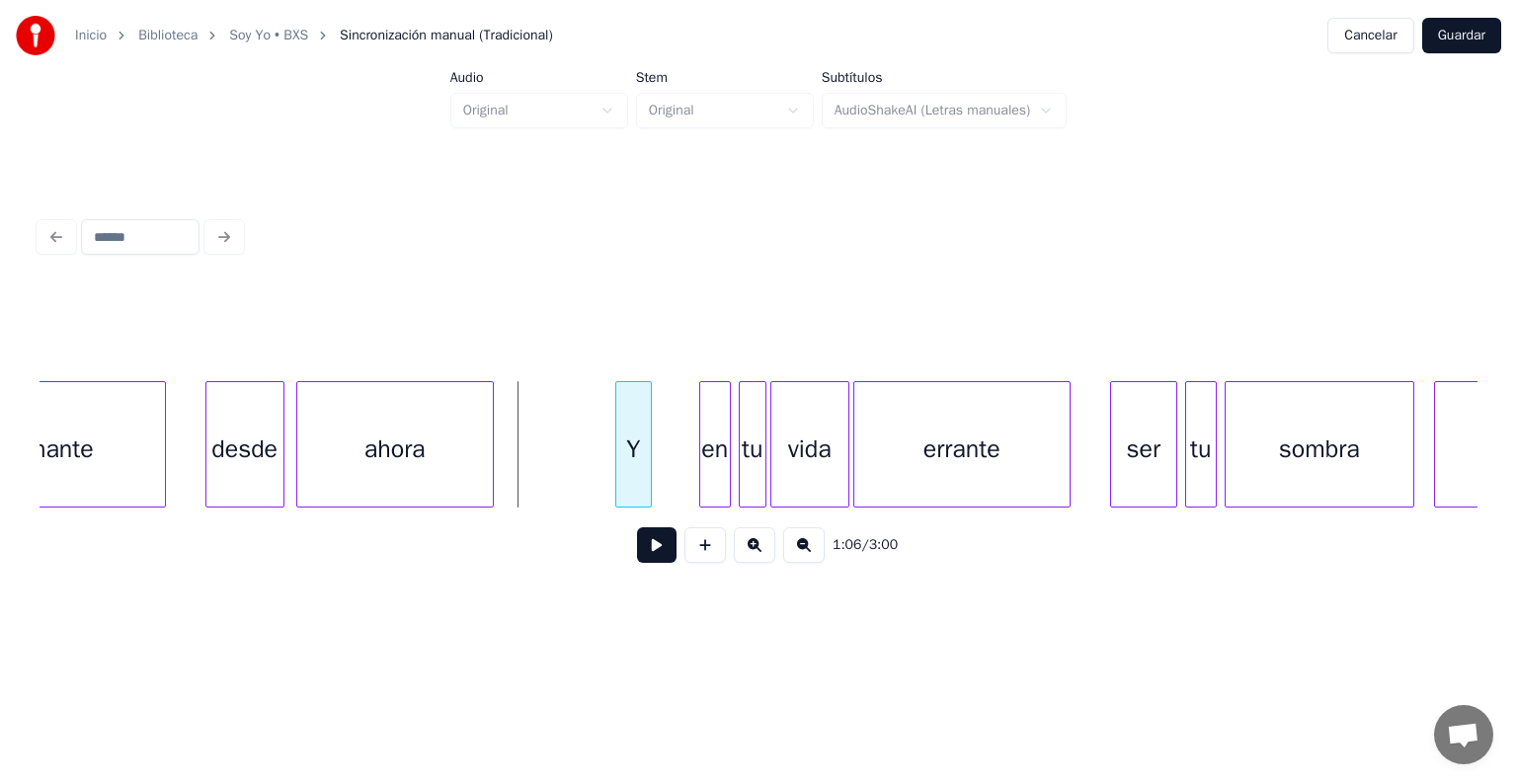 click at bounding box center [619, 444] 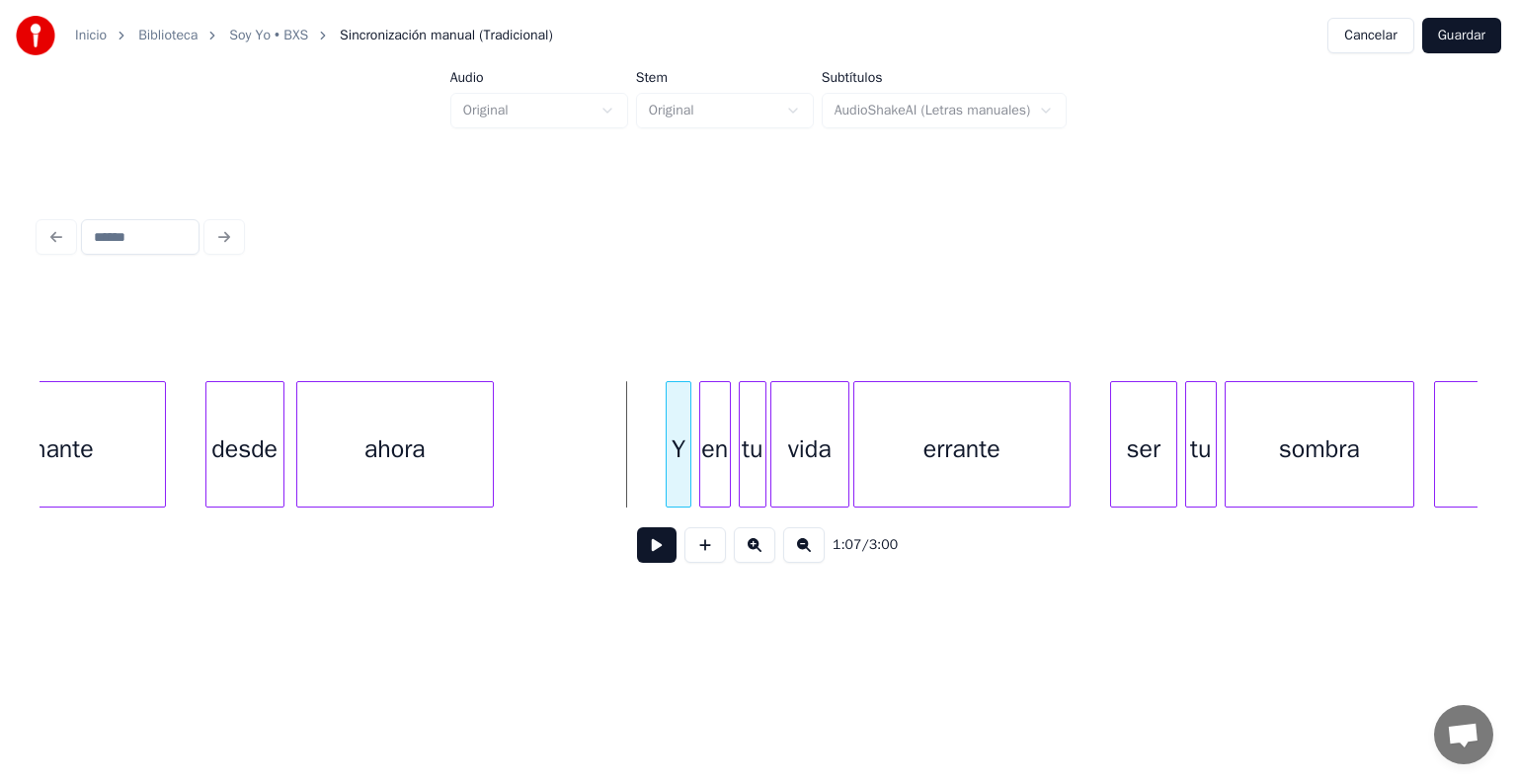 click on "Y" at bounding box center [679, 449] 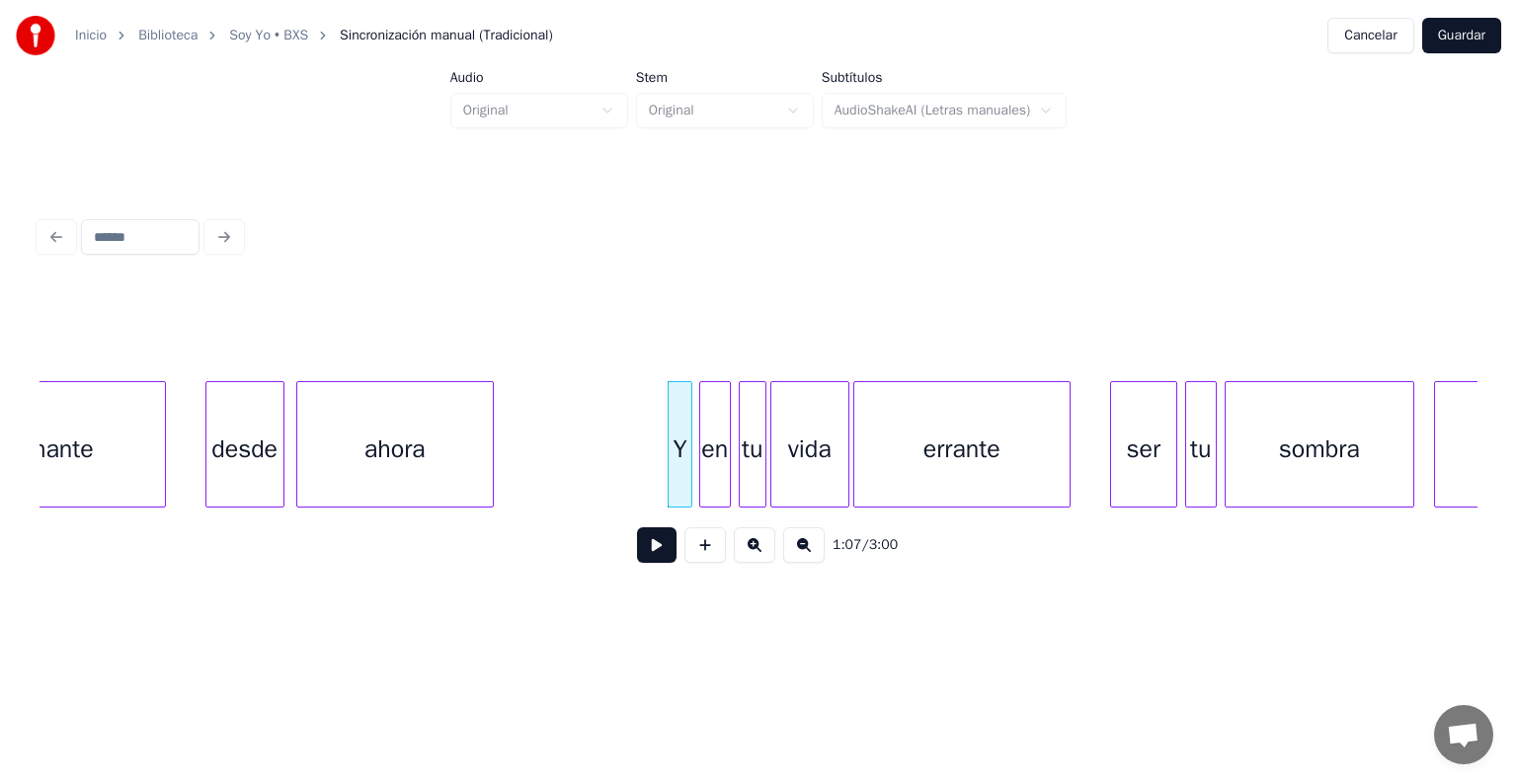 click on "ahora" at bounding box center (395, 449) 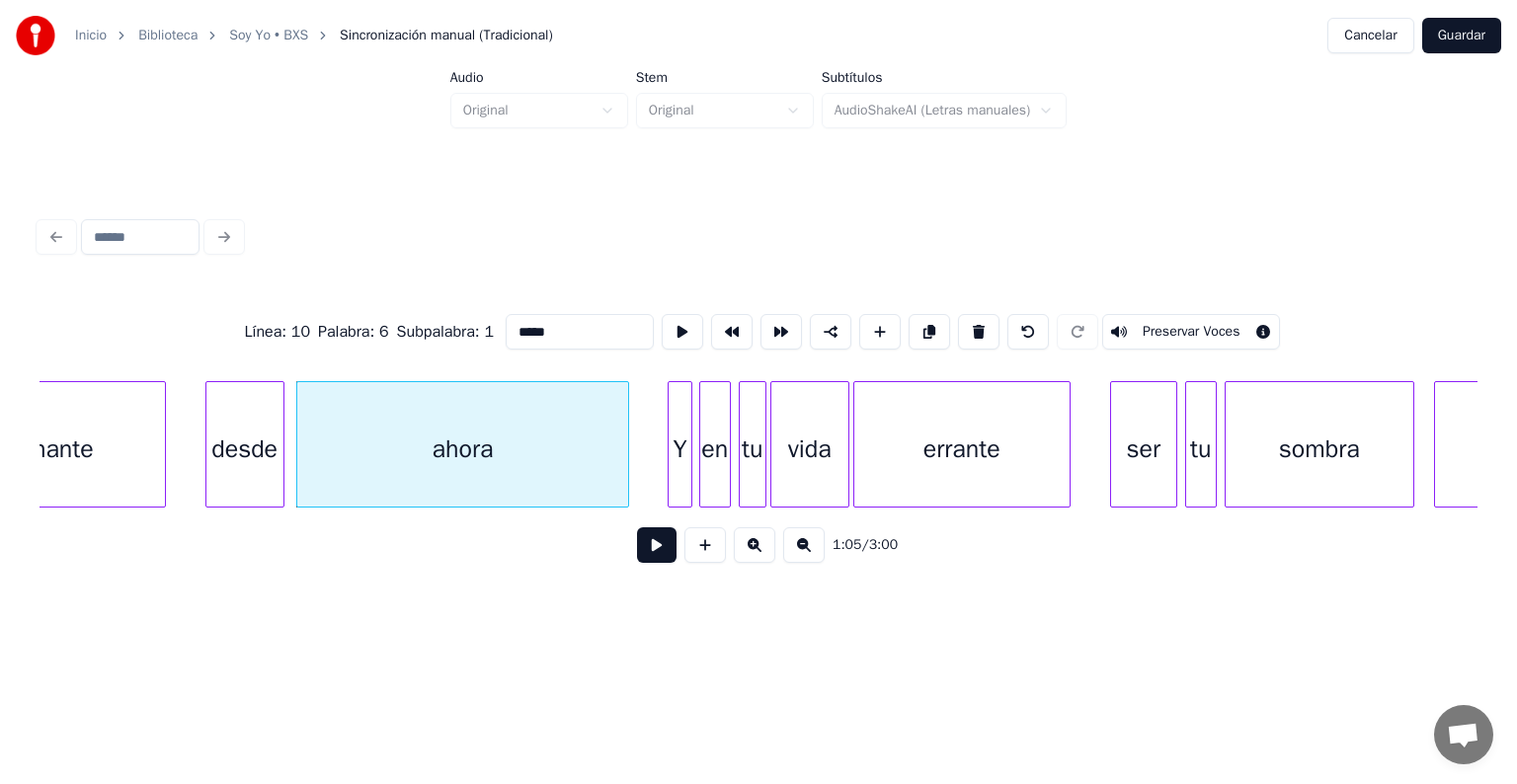 click at bounding box center (625, 444) 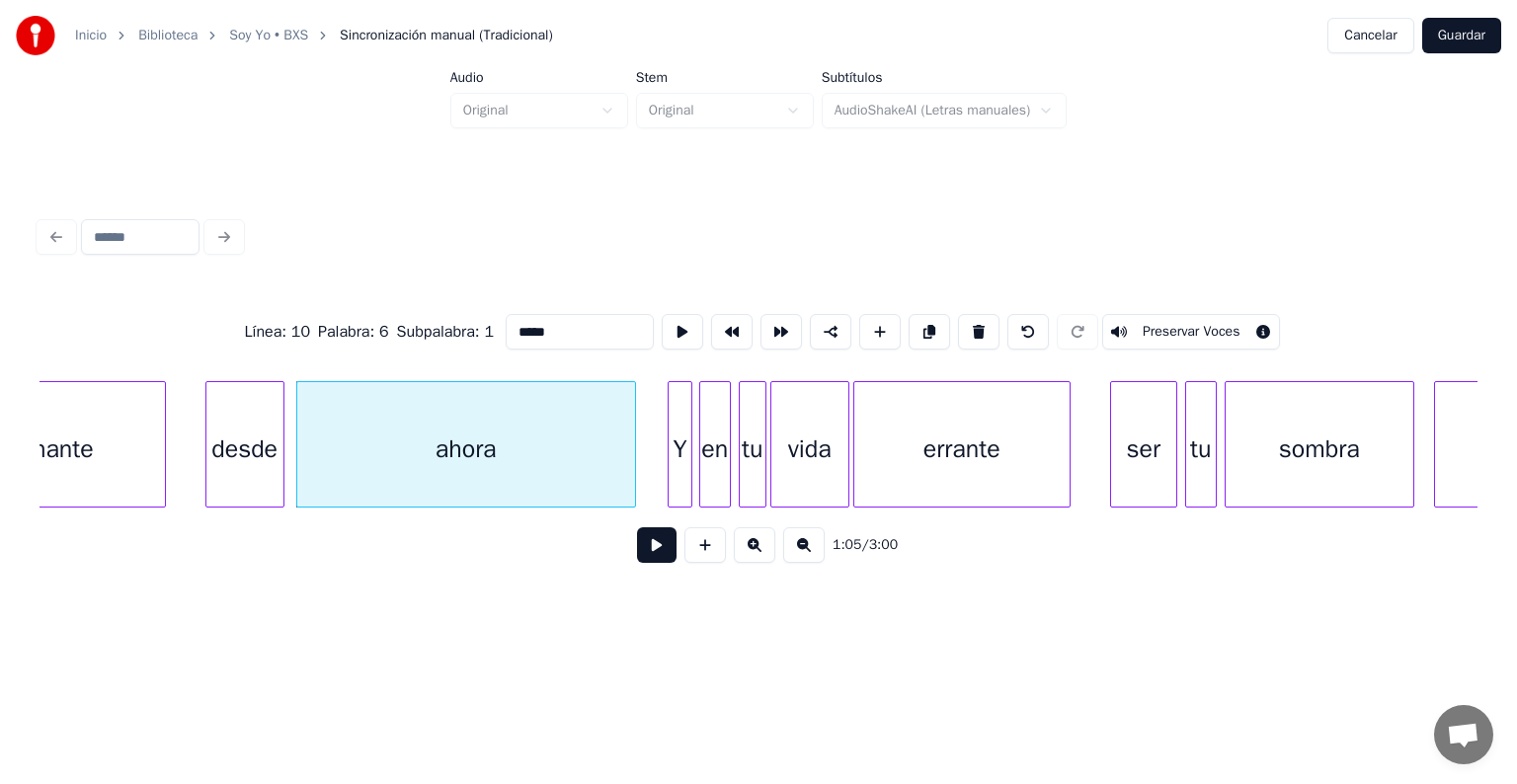 click at bounding box center [657, 545] 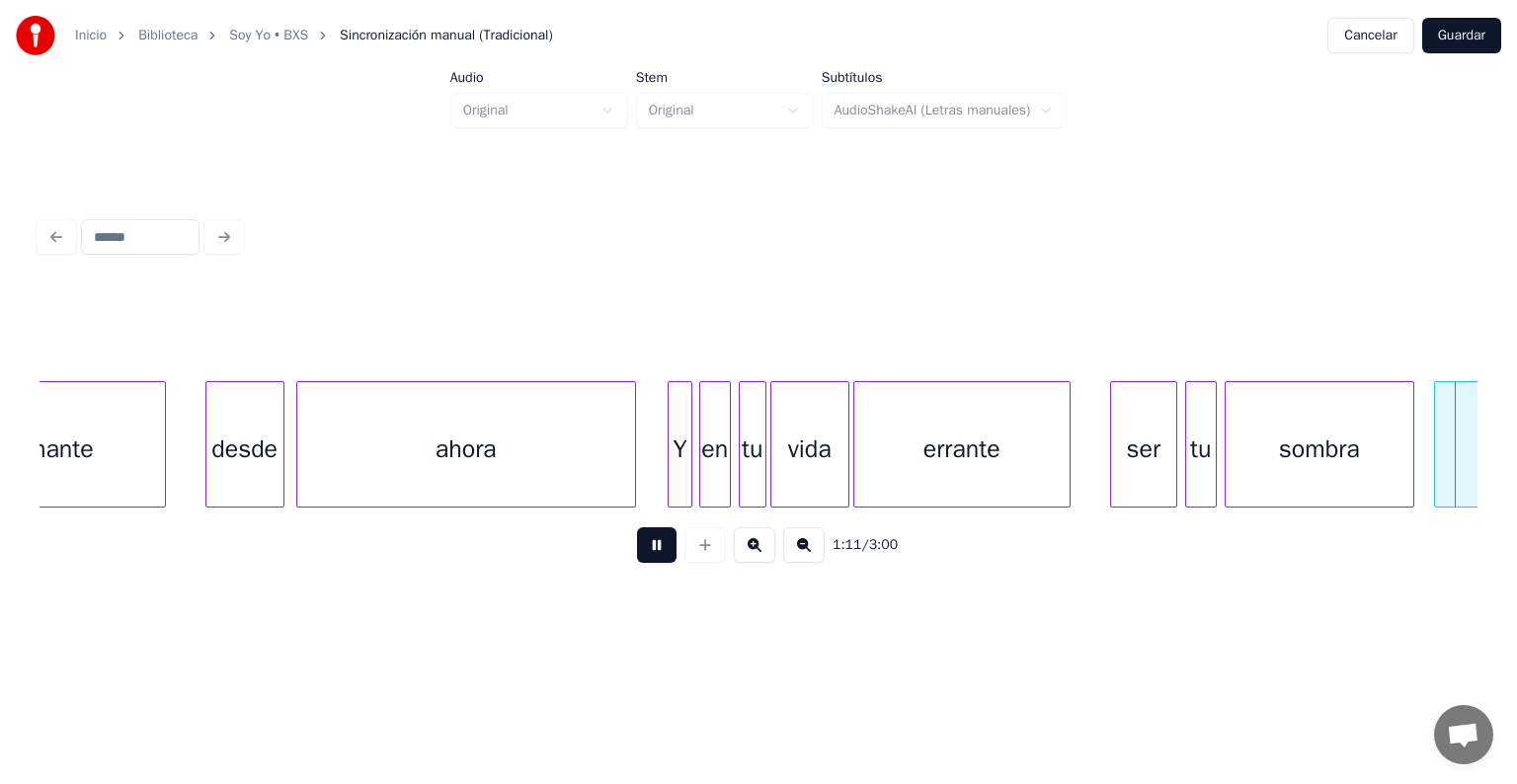 scroll, scrollTop: 0, scrollLeft: 14124, axis: horizontal 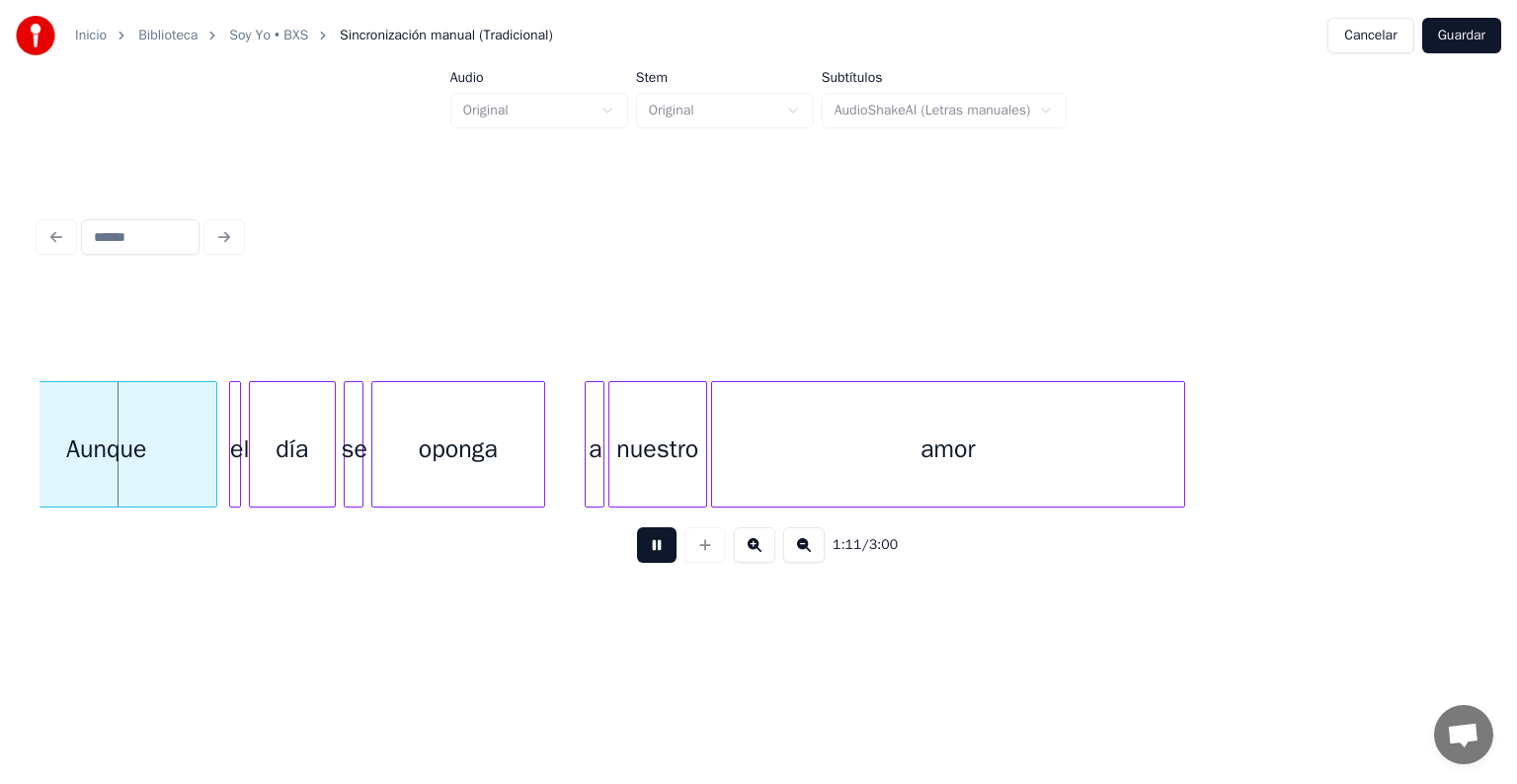 click at bounding box center [657, 545] 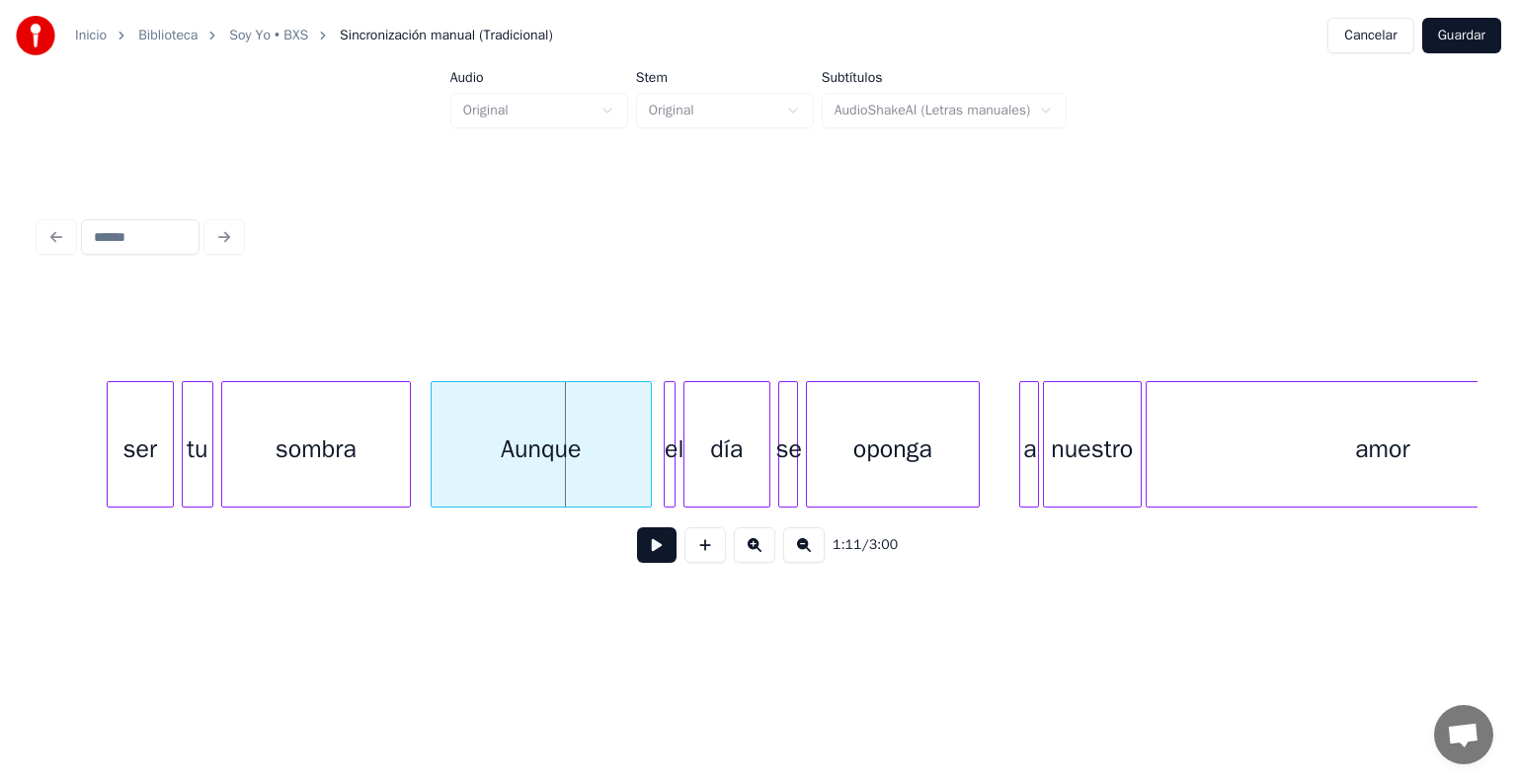 scroll, scrollTop: 0, scrollLeft: 13611, axis: horizontal 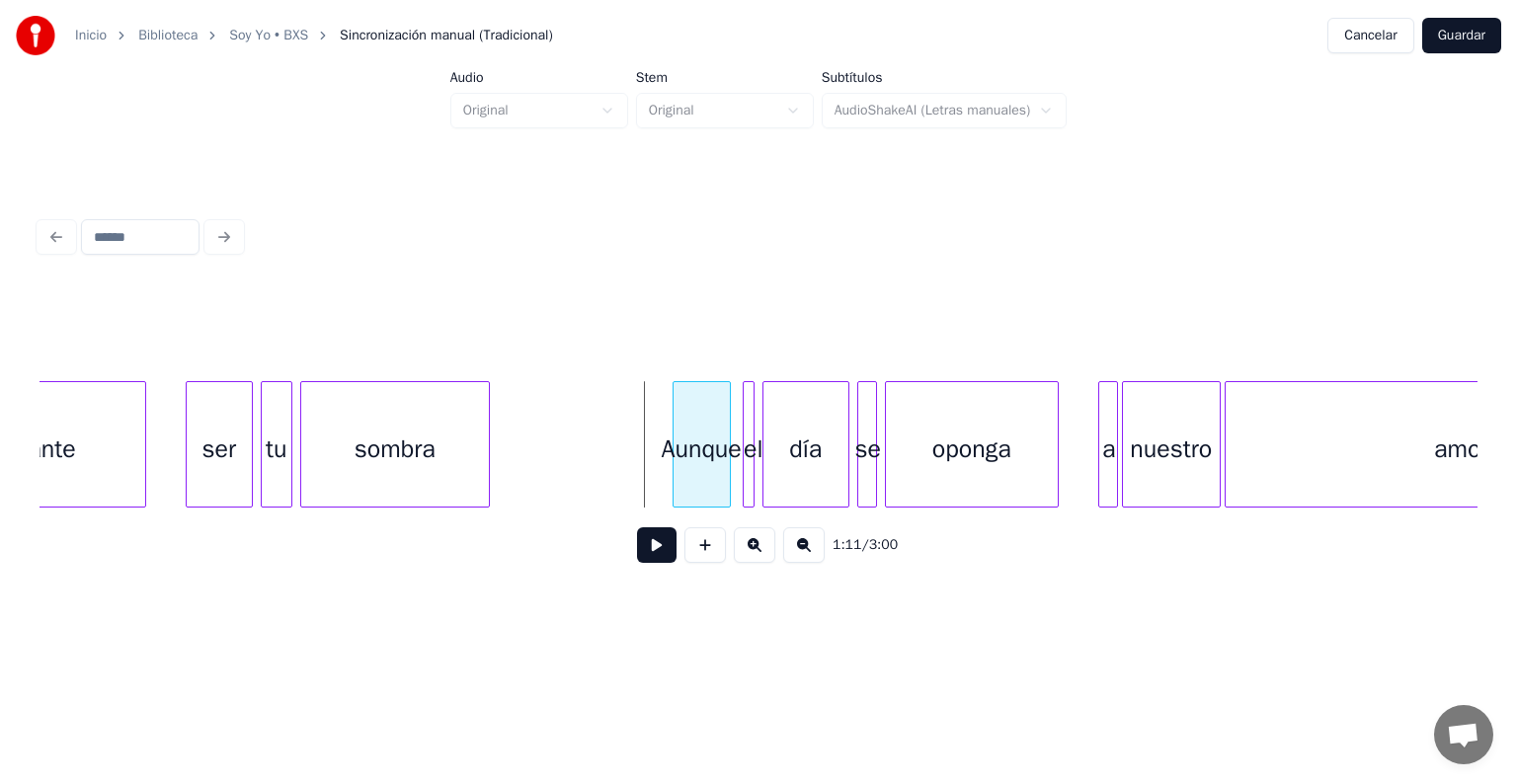 click at bounding box center (677, 444) 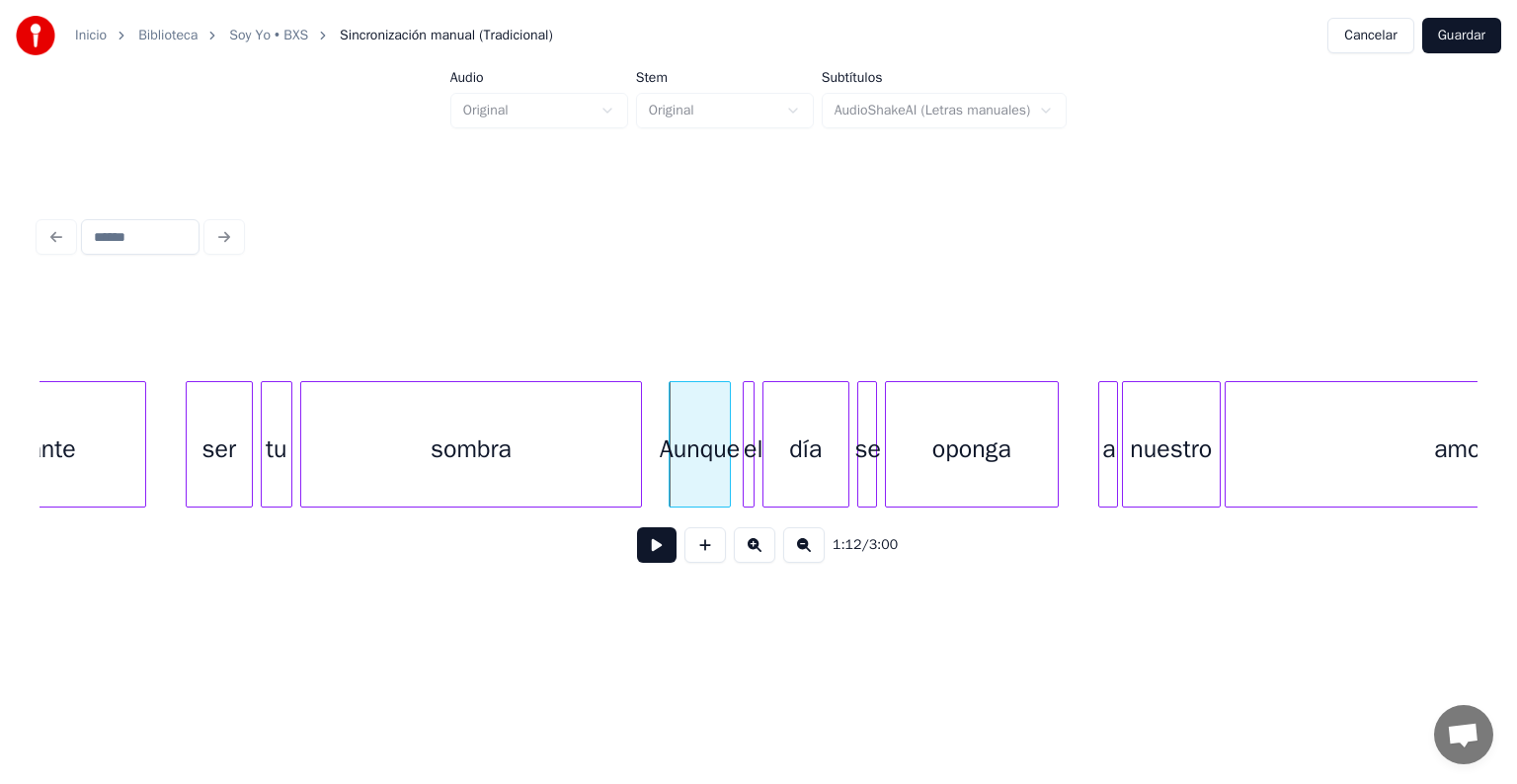 click at bounding box center (638, 444) 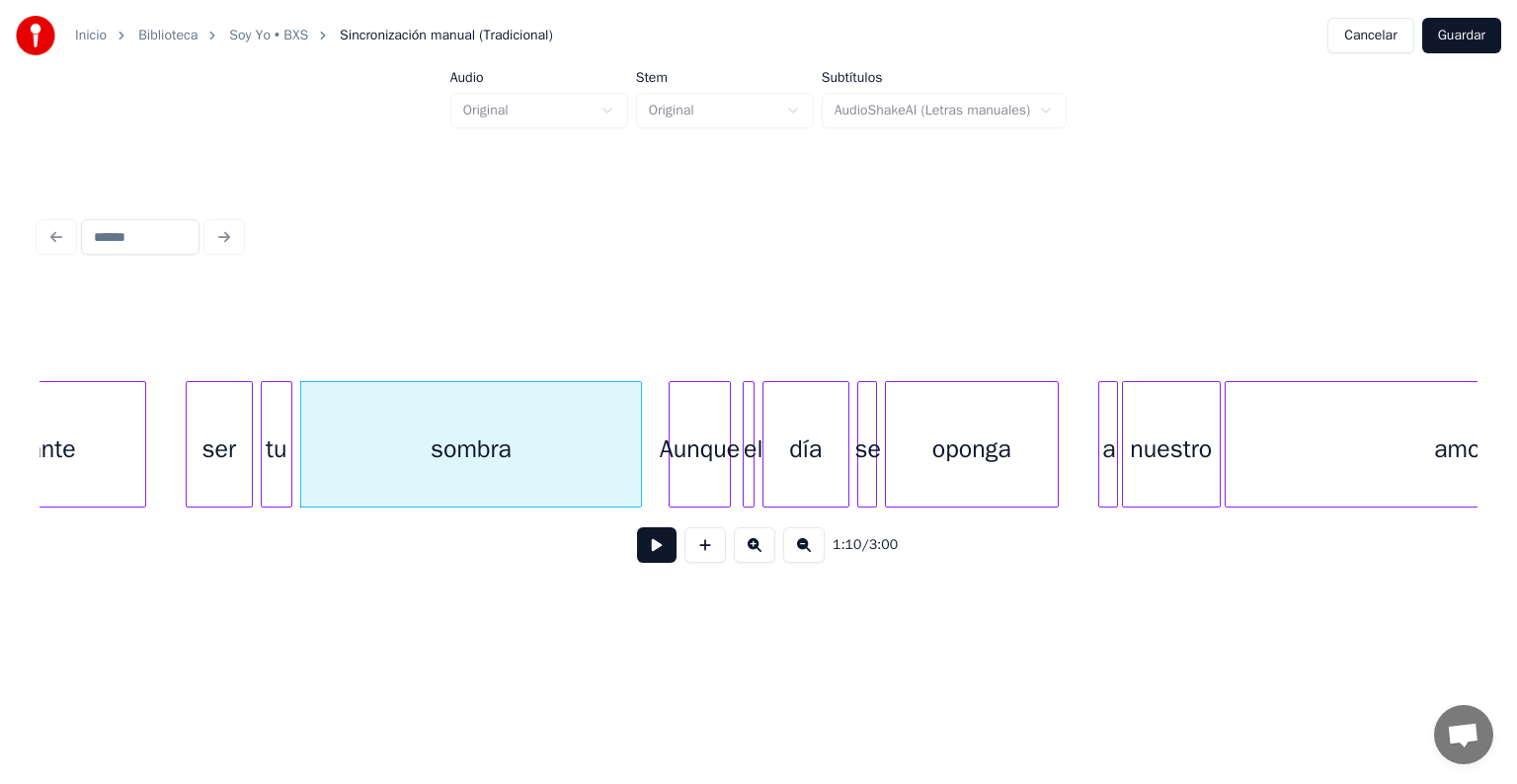 click at bounding box center [657, 545] 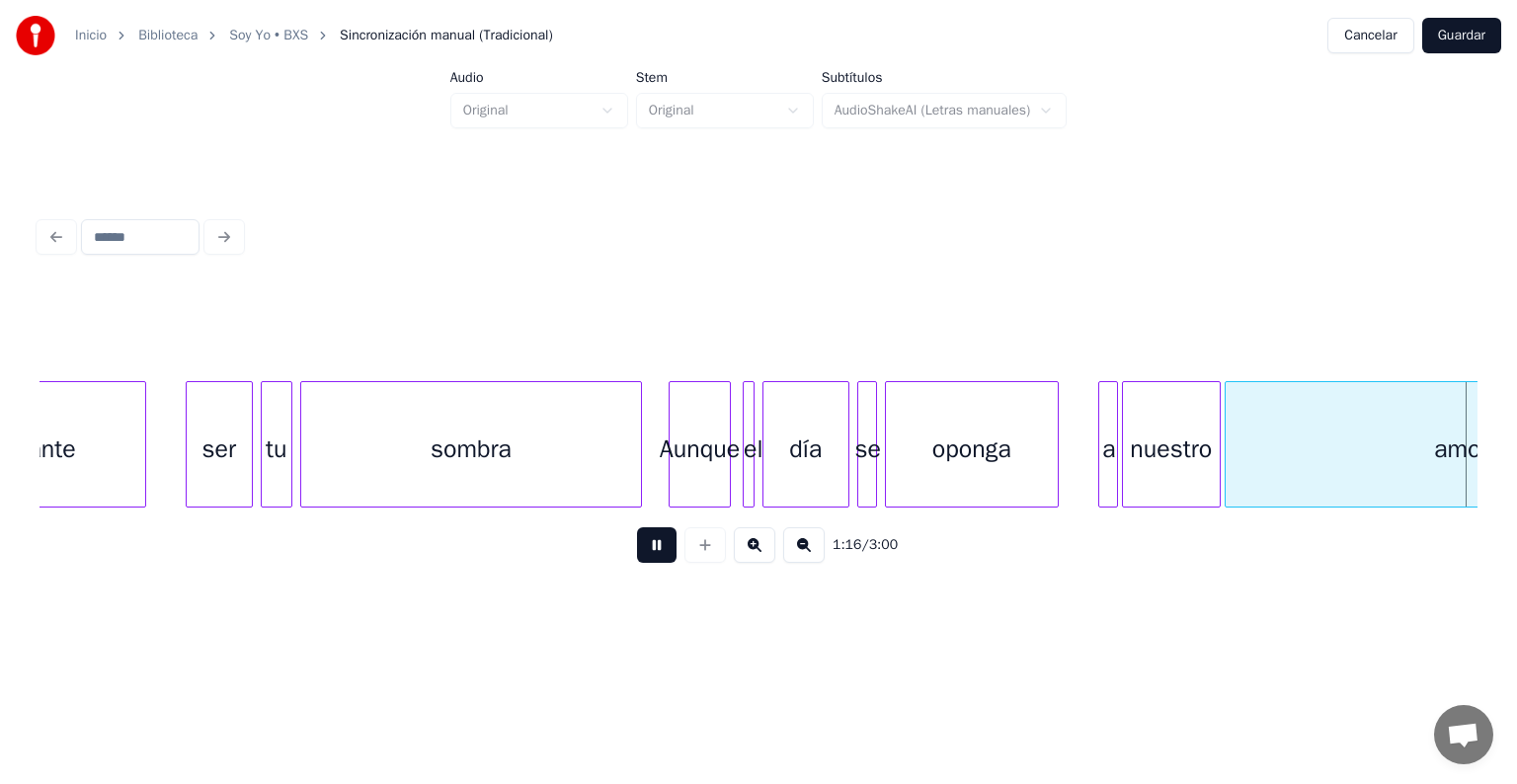 scroll, scrollTop: 0, scrollLeft: 15049, axis: horizontal 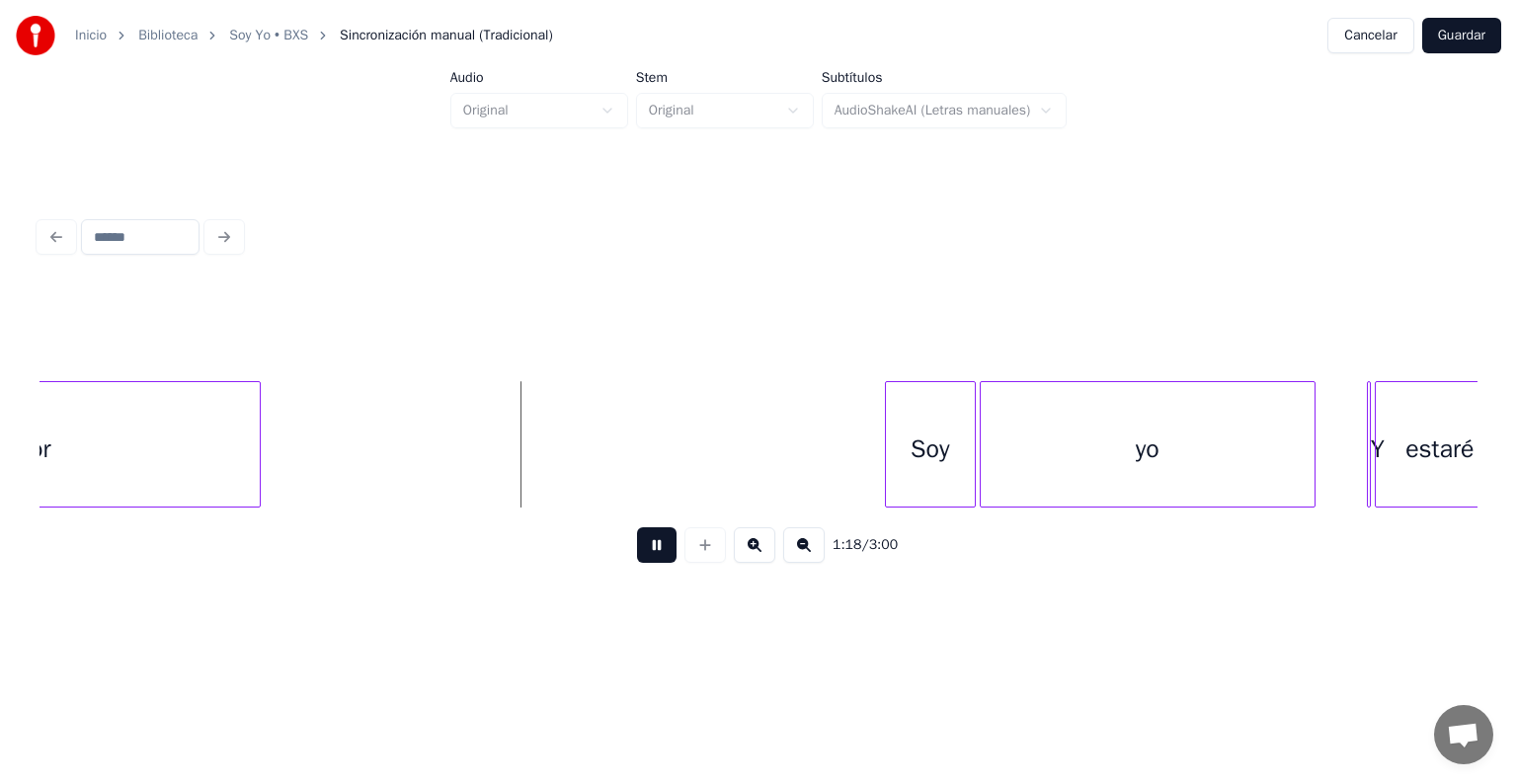 click at bounding box center (889, 444) 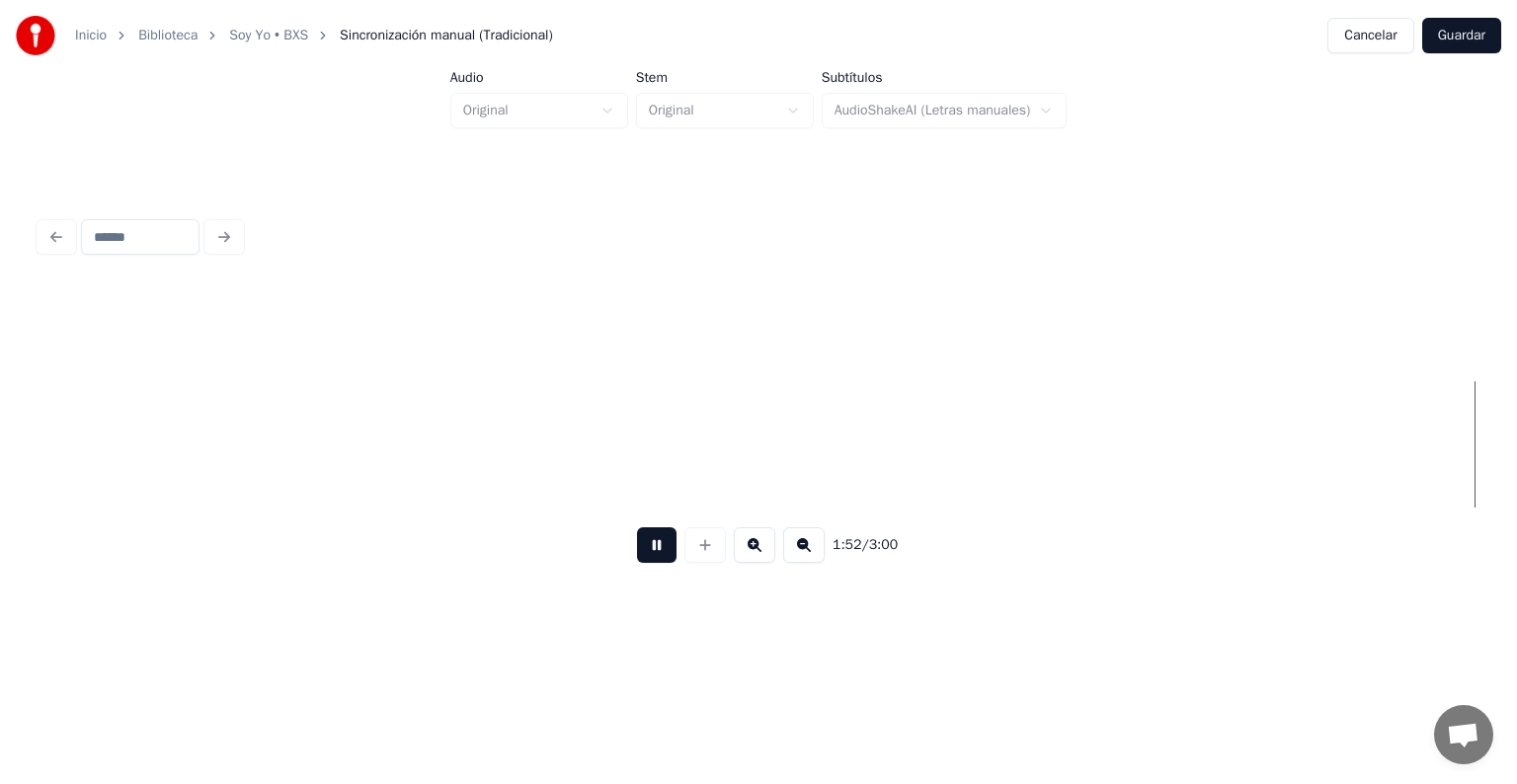 scroll, scrollTop: 0, scrollLeft: 22240, axis: horizontal 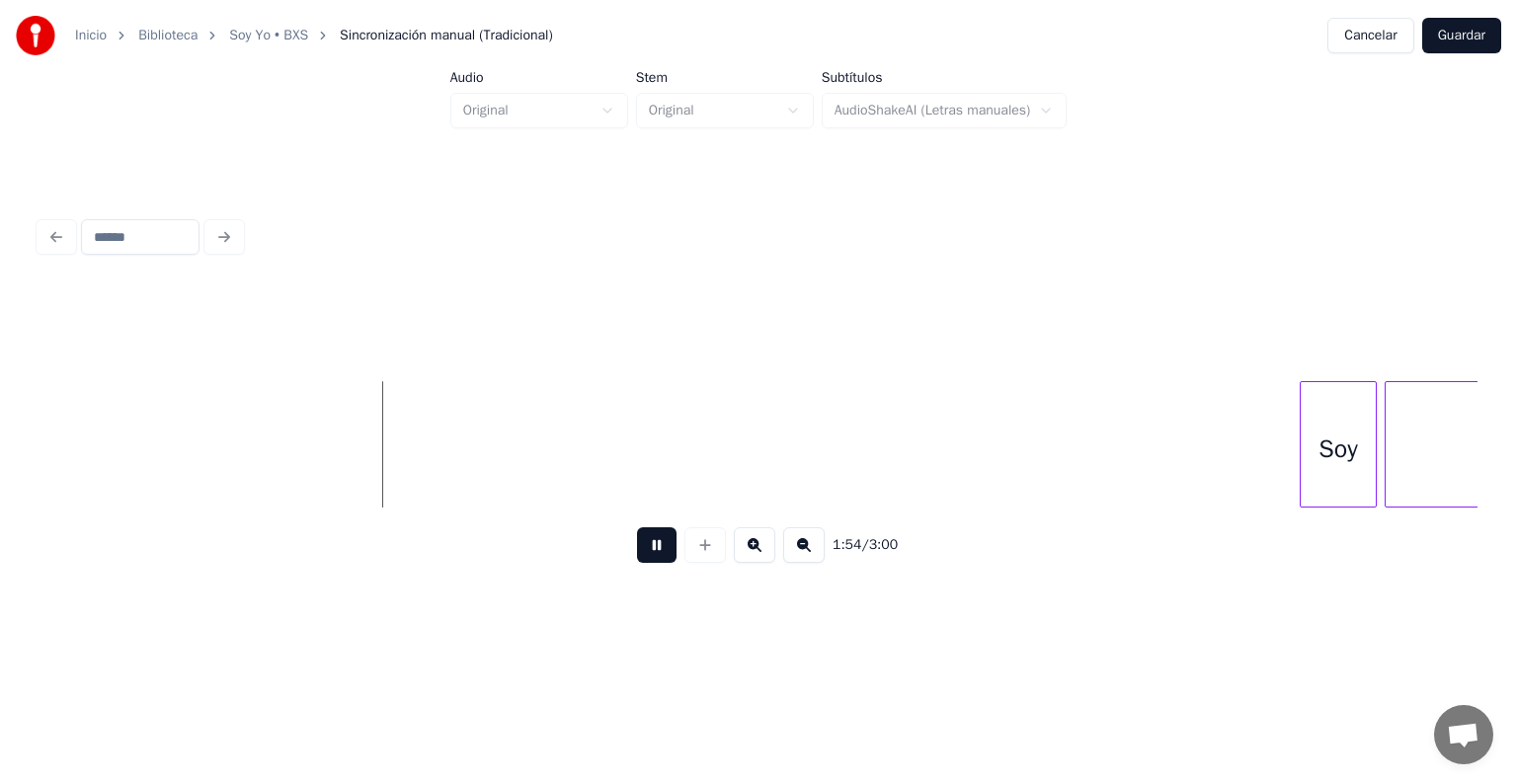 click at bounding box center [1304, 444] 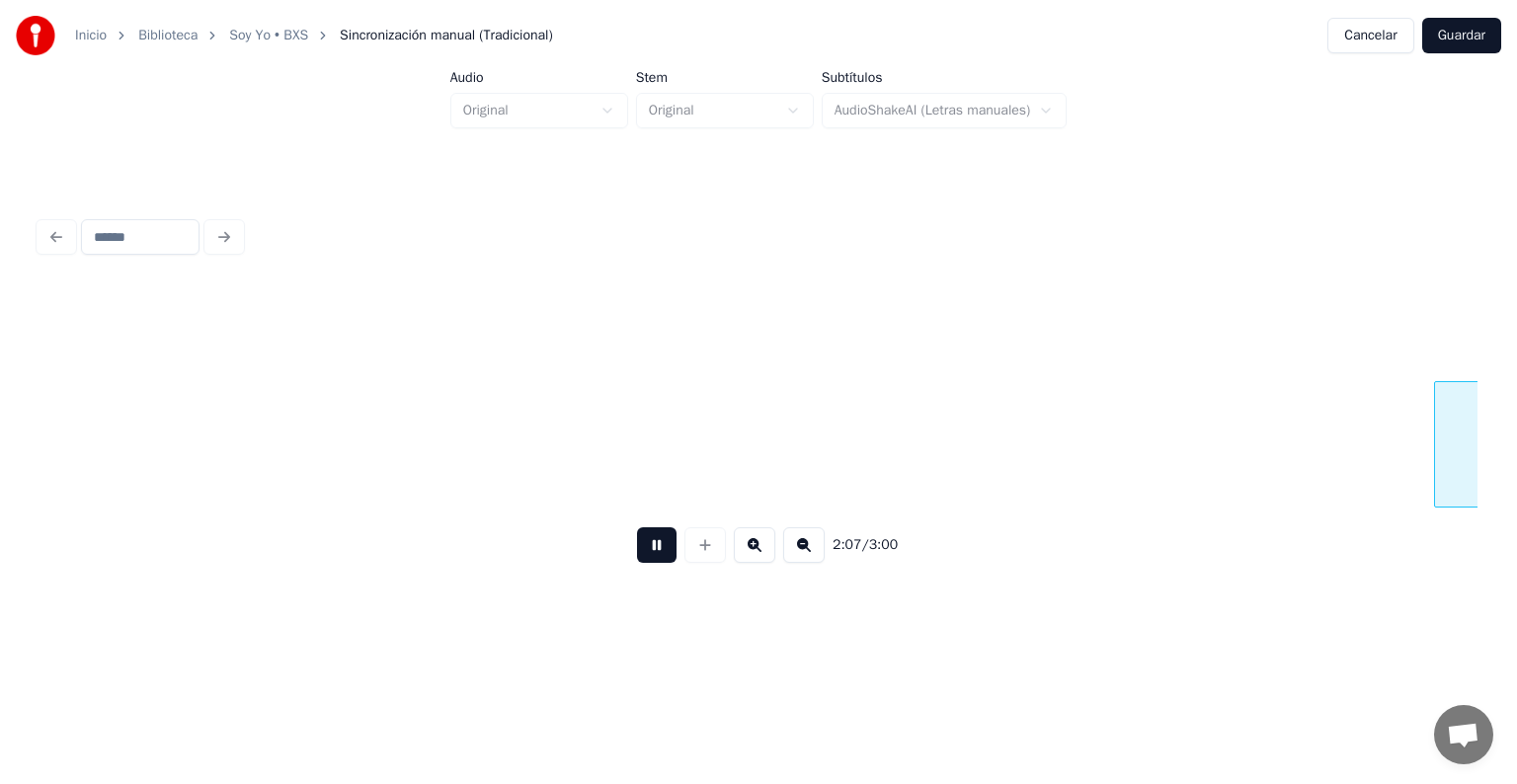 scroll, scrollTop: 0, scrollLeft: 25121, axis: horizontal 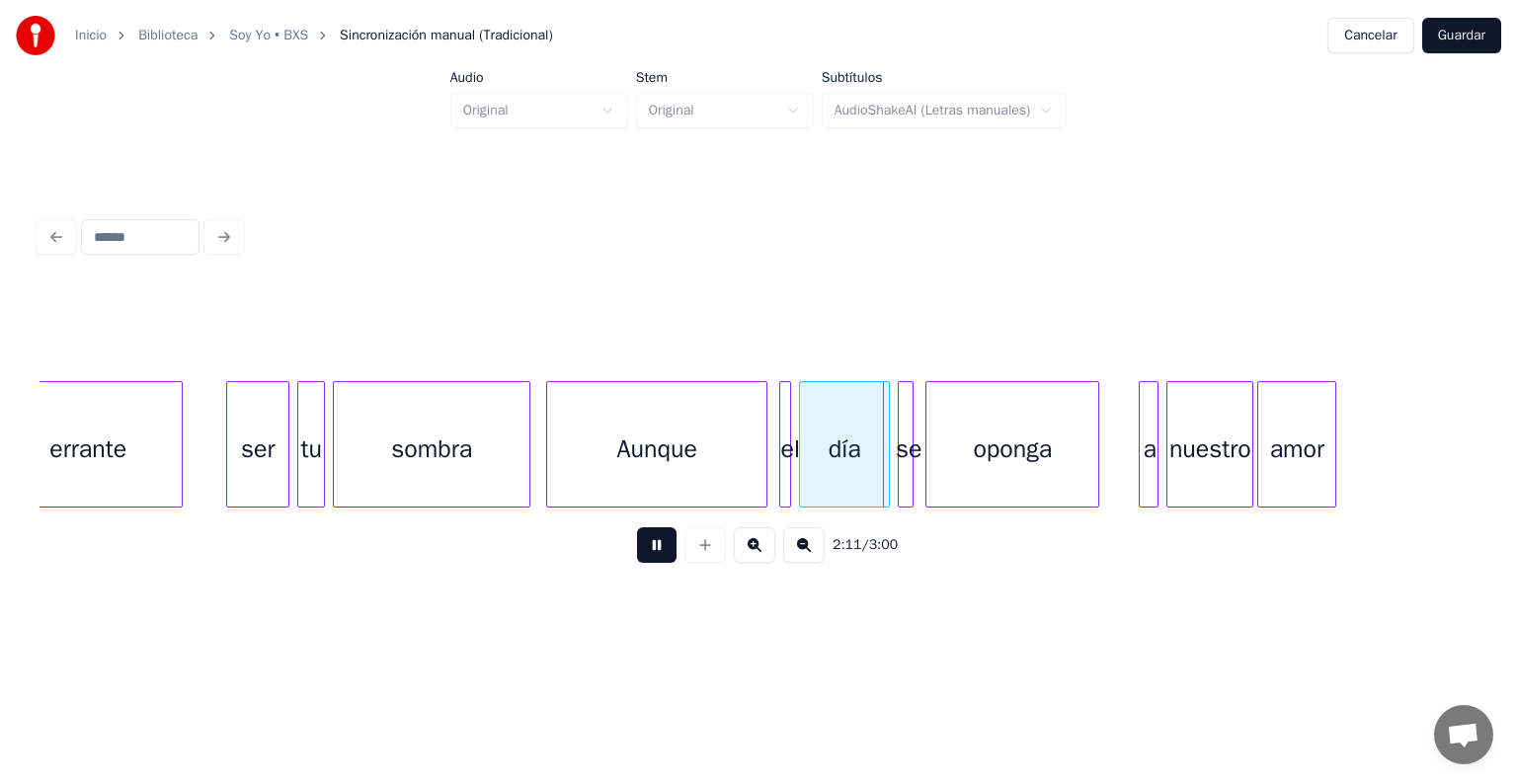 click at bounding box center [657, 545] 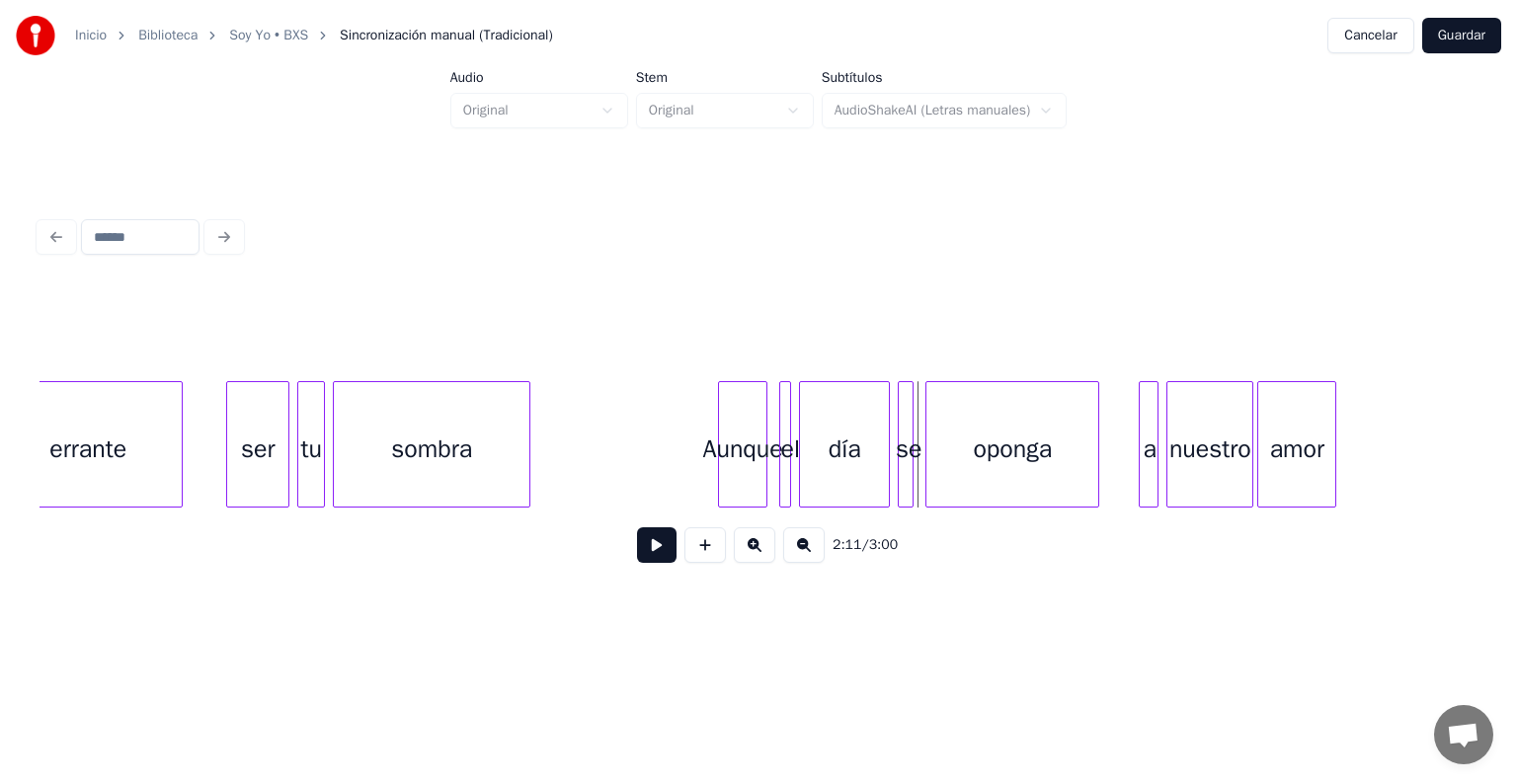 click at bounding box center (722, 444) 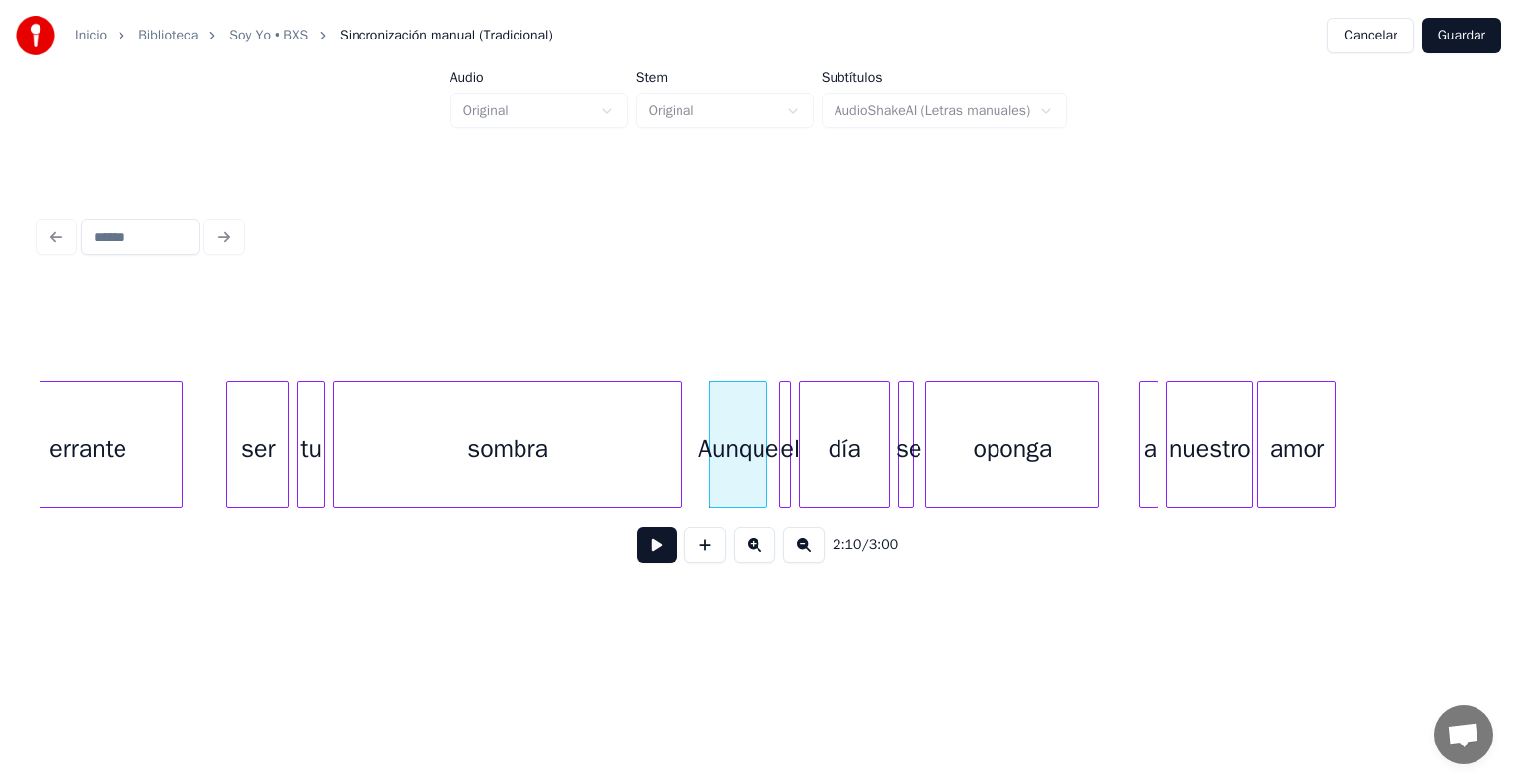 click at bounding box center (679, 444) 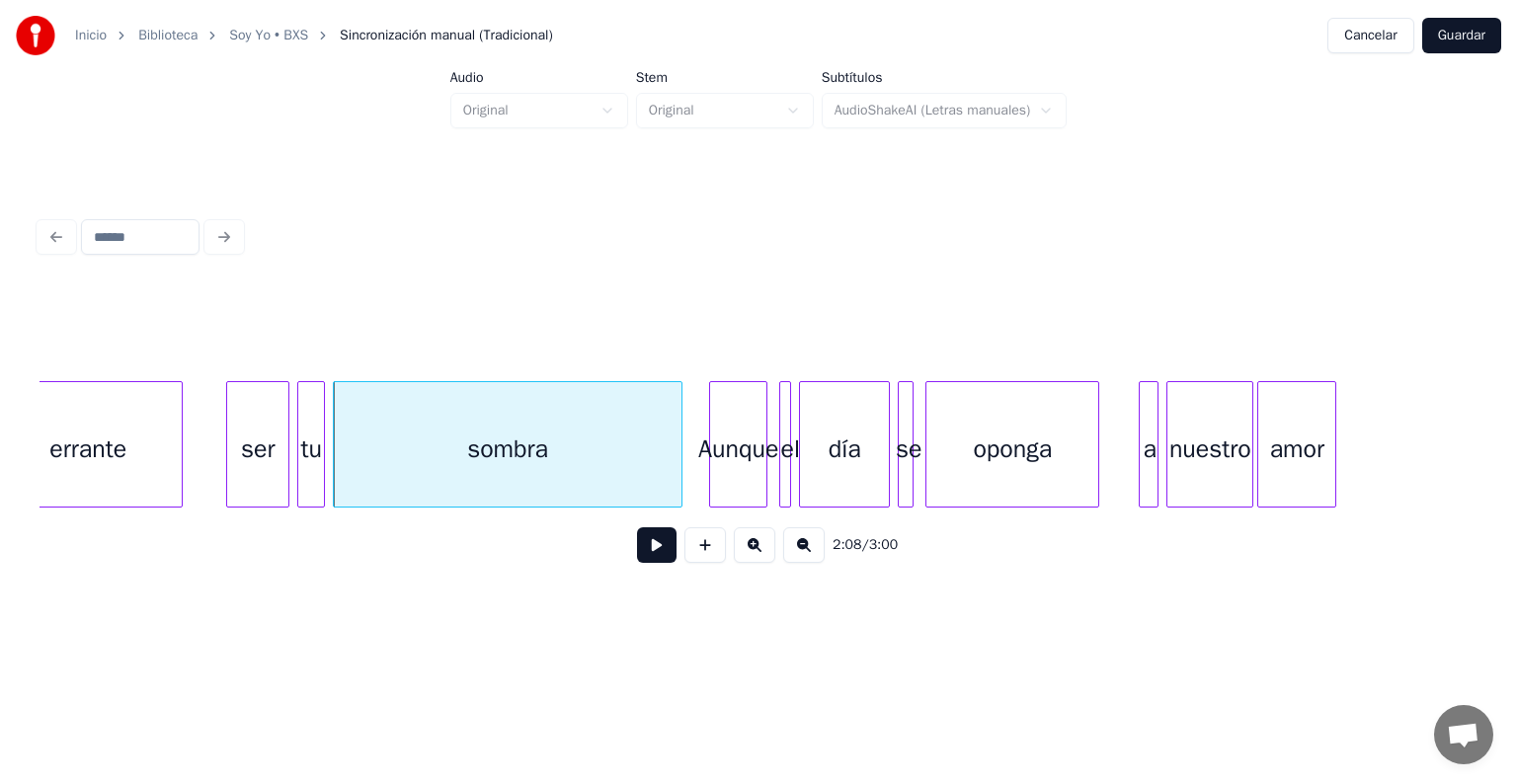click at bounding box center (657, 545) 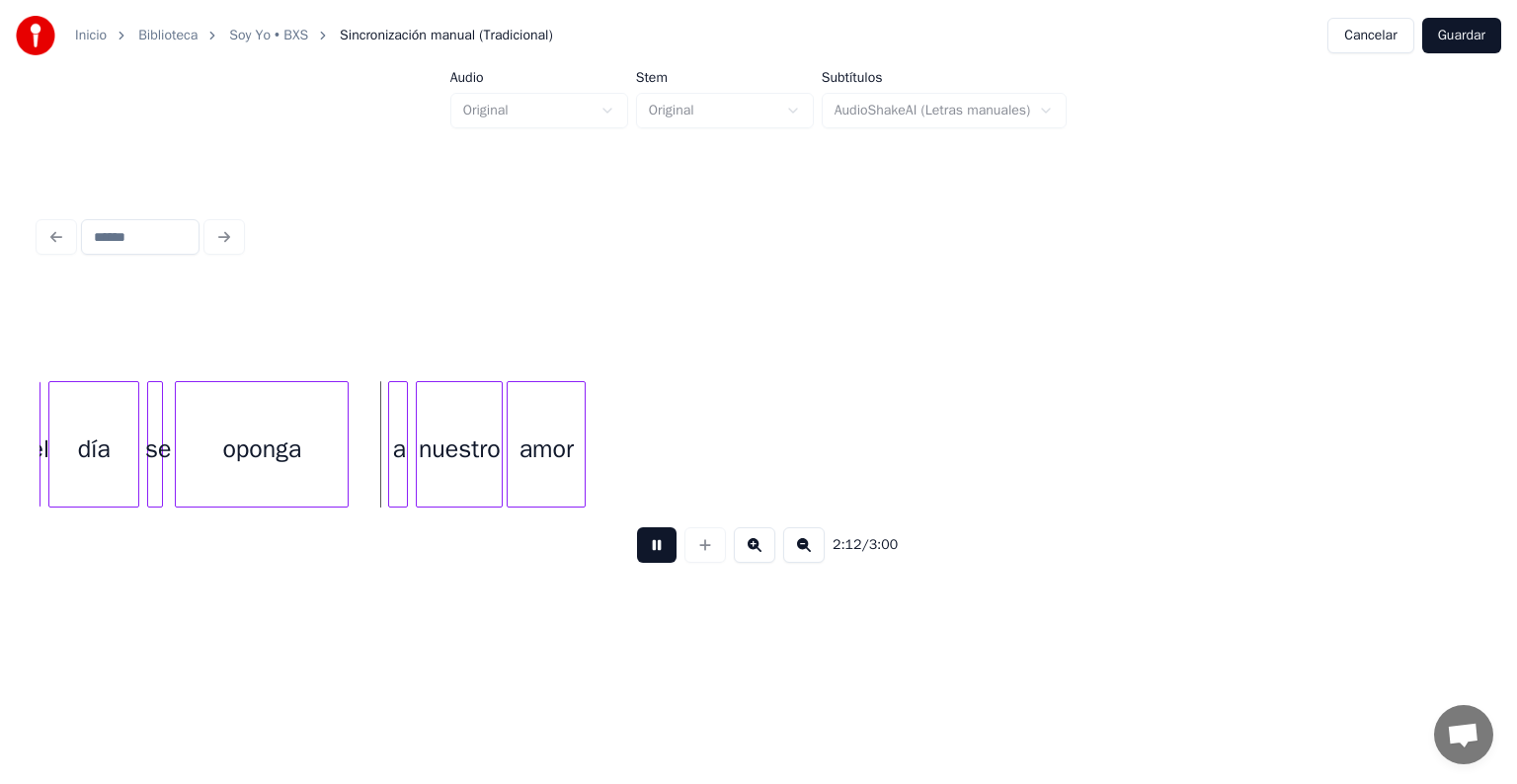 scroll, scrollTop: 0, scrollLeft: 25911, axis: horizontal 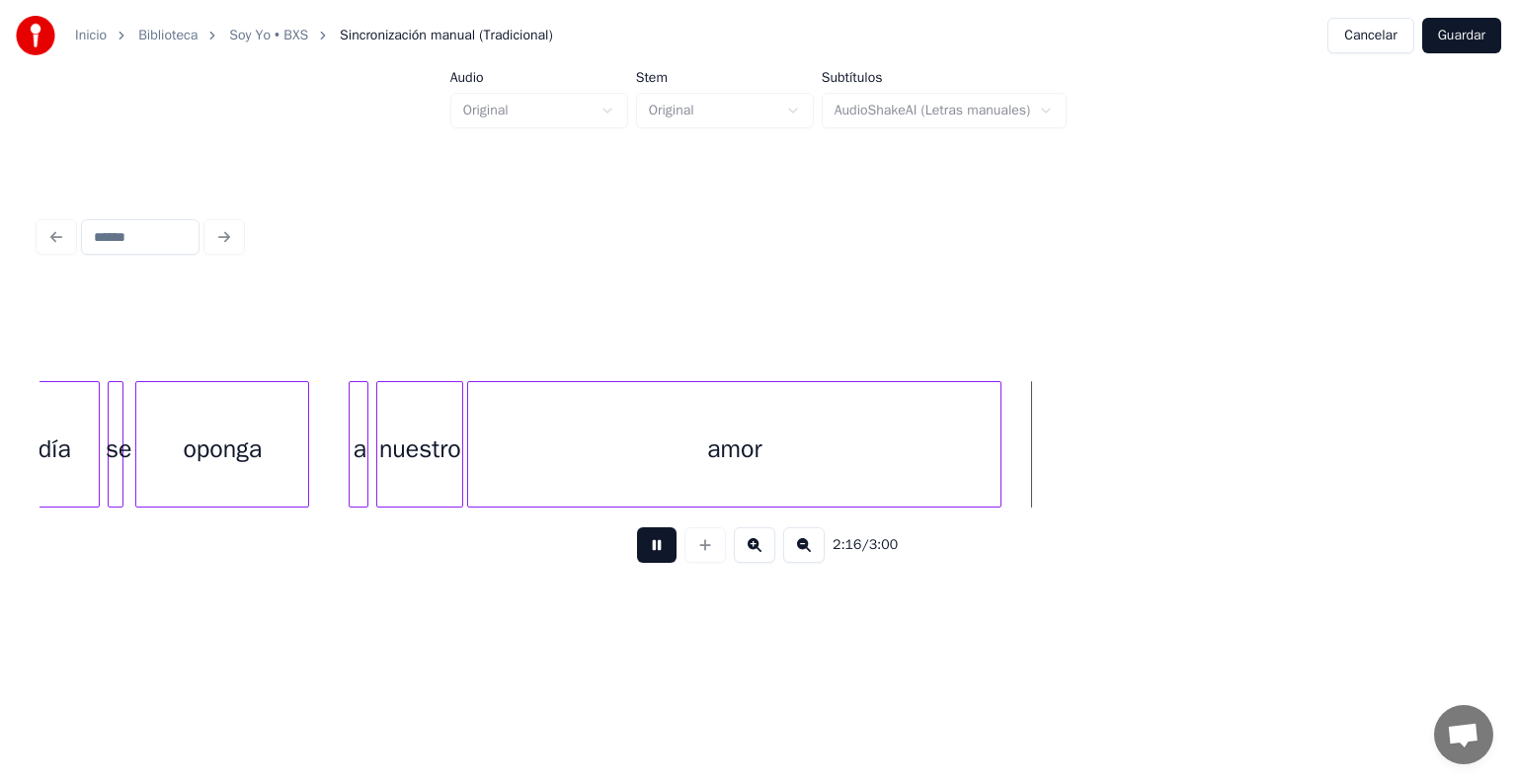 click at bounding box center (998, 444) 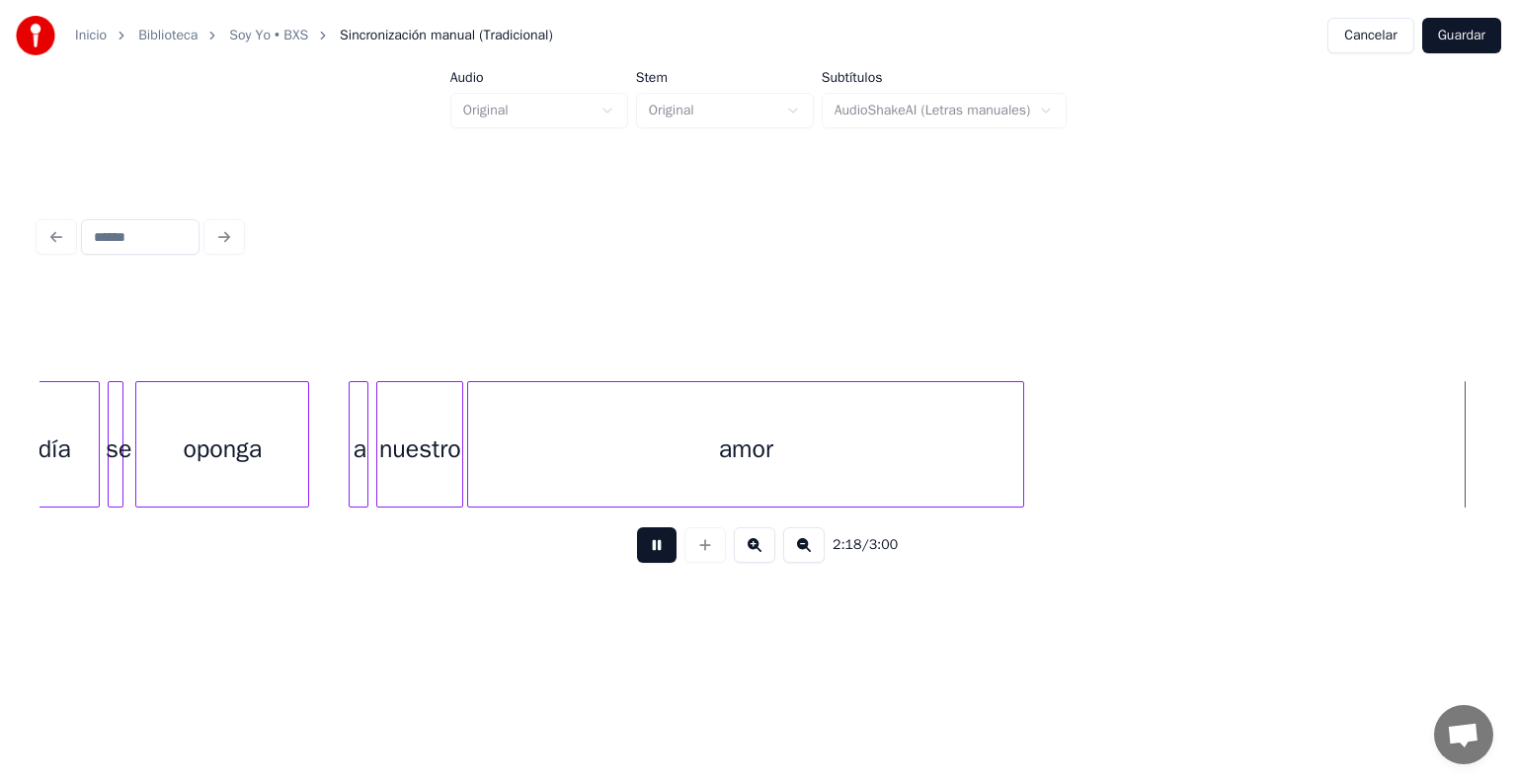 scroll, scrollTop: 0, scrollLeft: 27352, axis: horizontal 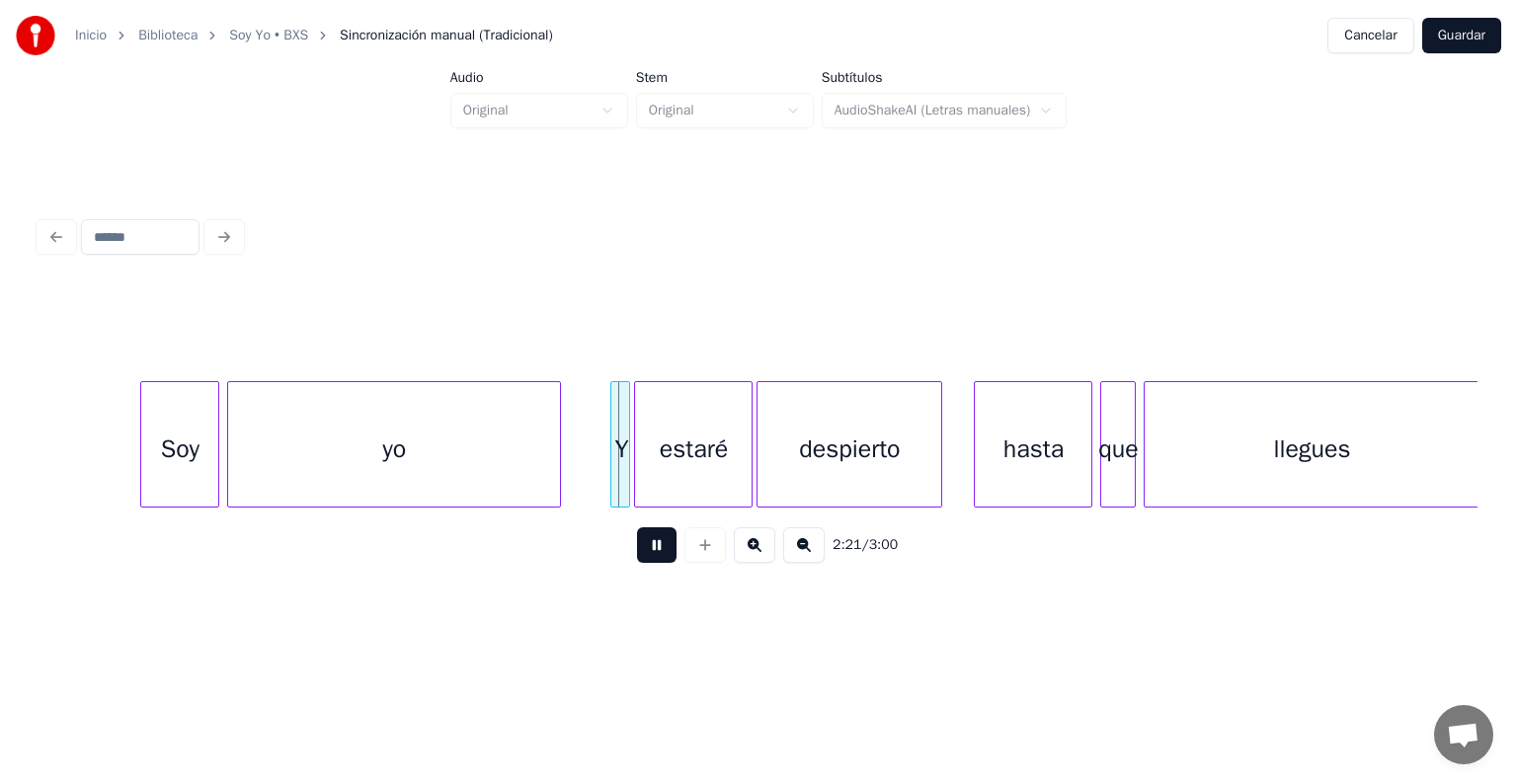 click at bounding box center (557, 444) 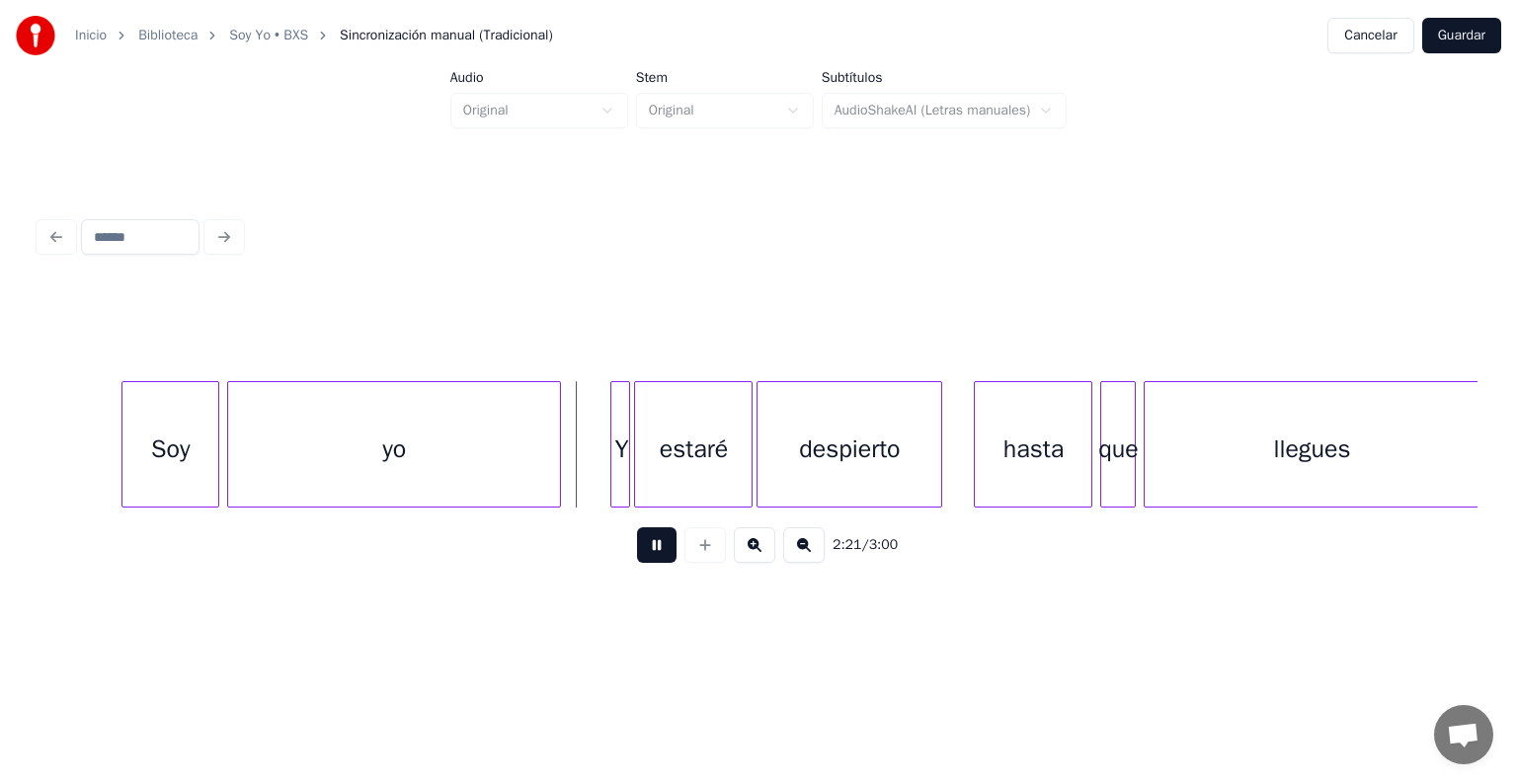 click at bounding box center [125, 444] 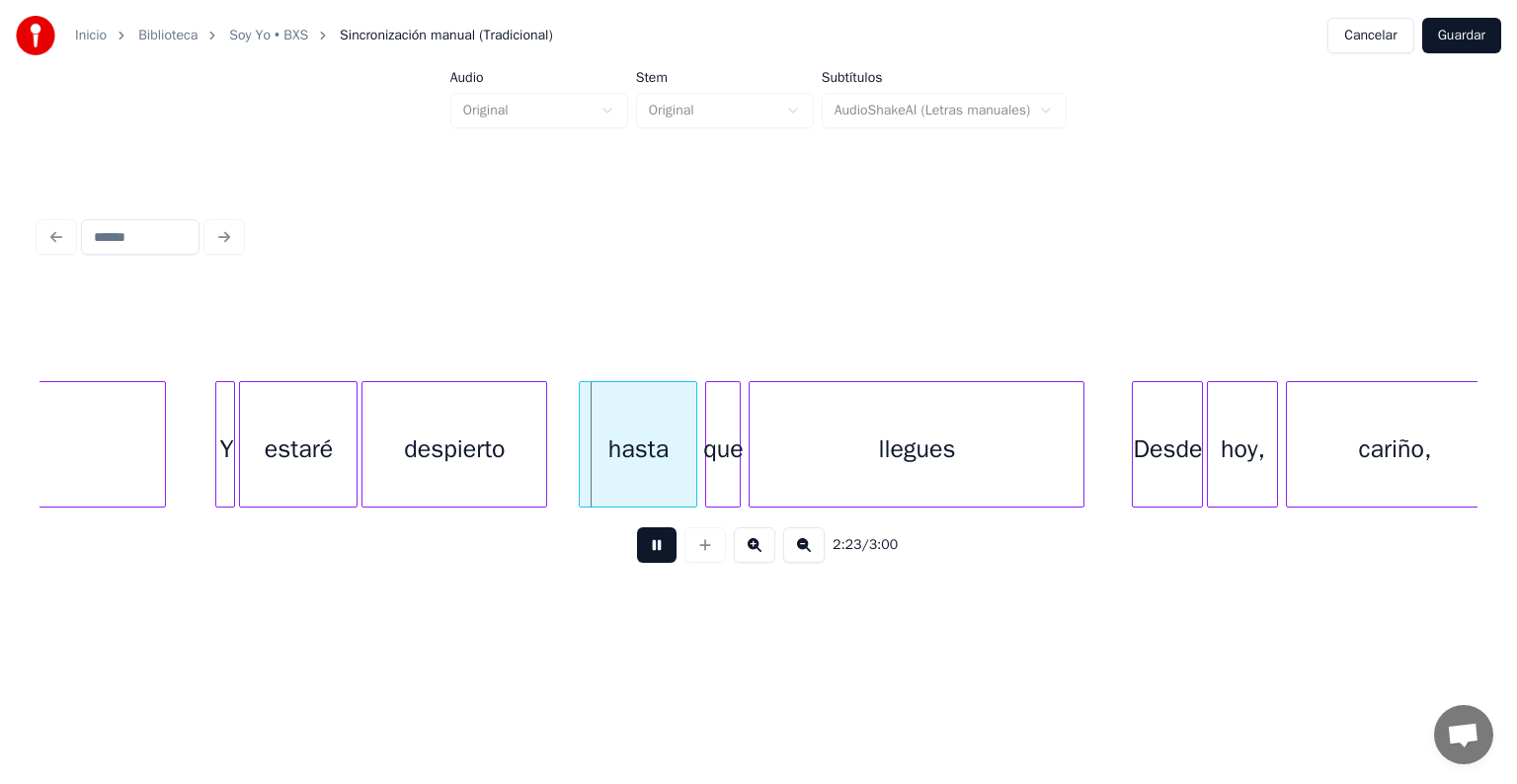 scroll, scrollTop: 0, scrollLeft: 27826, axis: horizontal 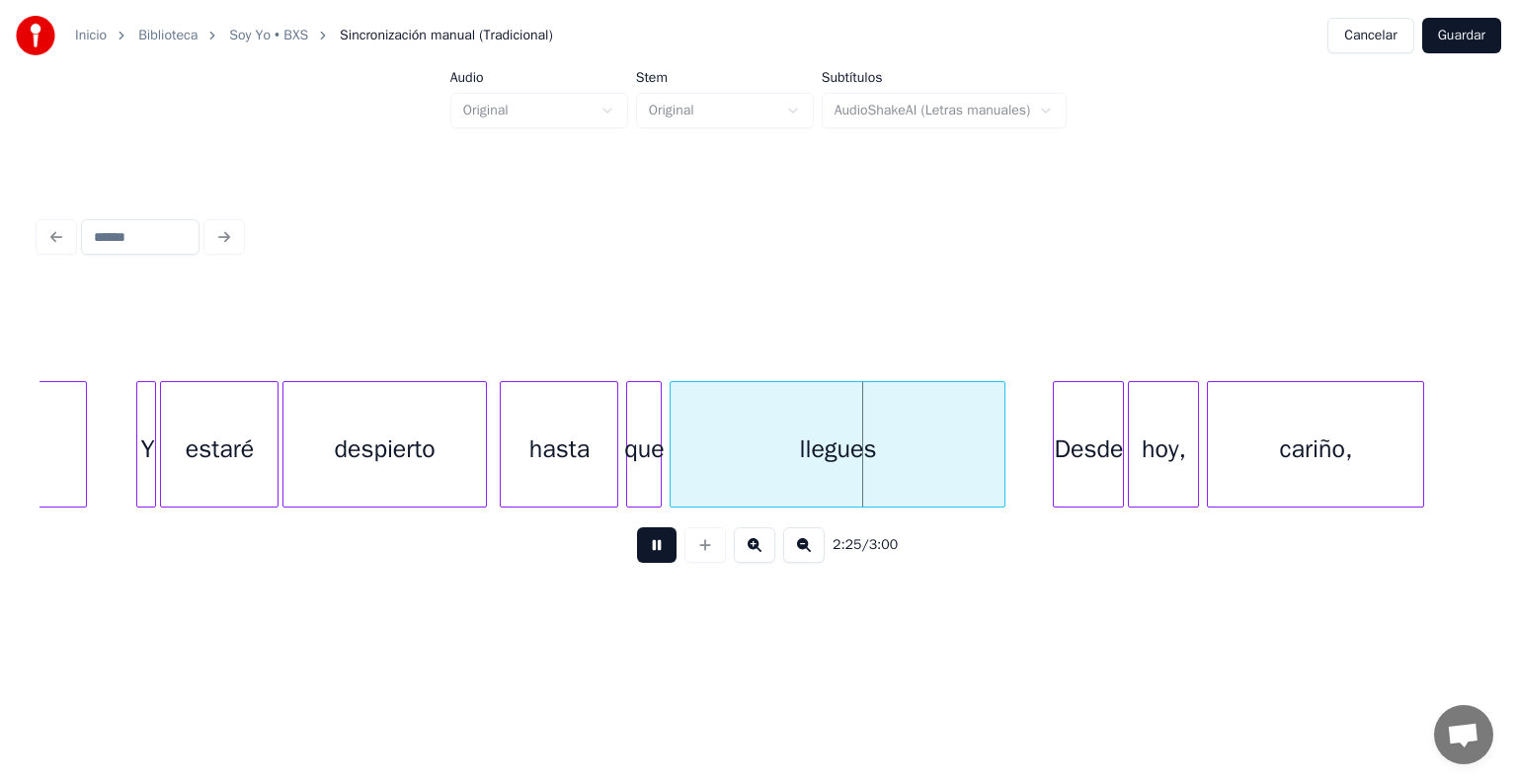 click at bounding box center (483, 444) 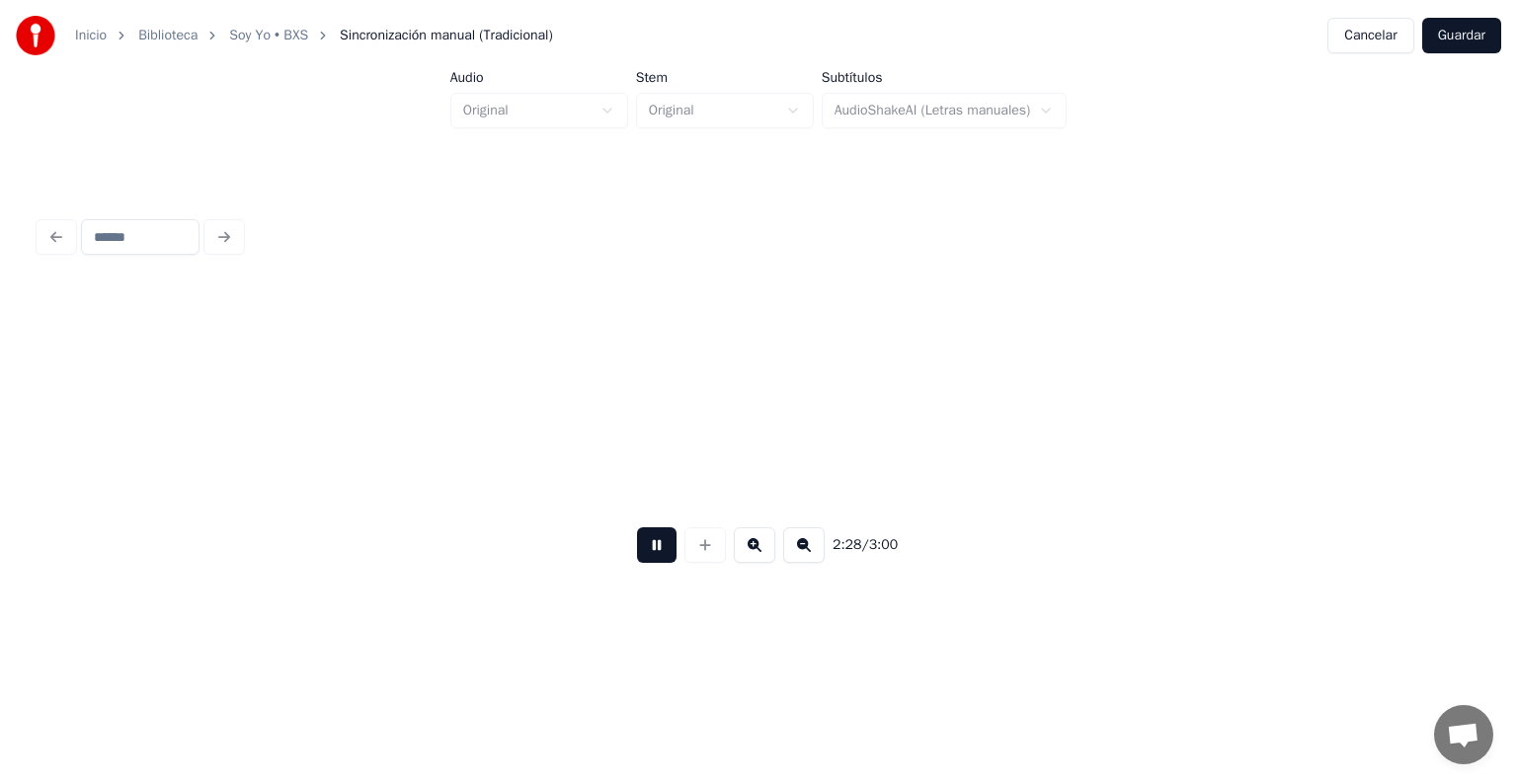 scroll, scrollTop: 0, scrollLeft: 29265, axis: horizontal 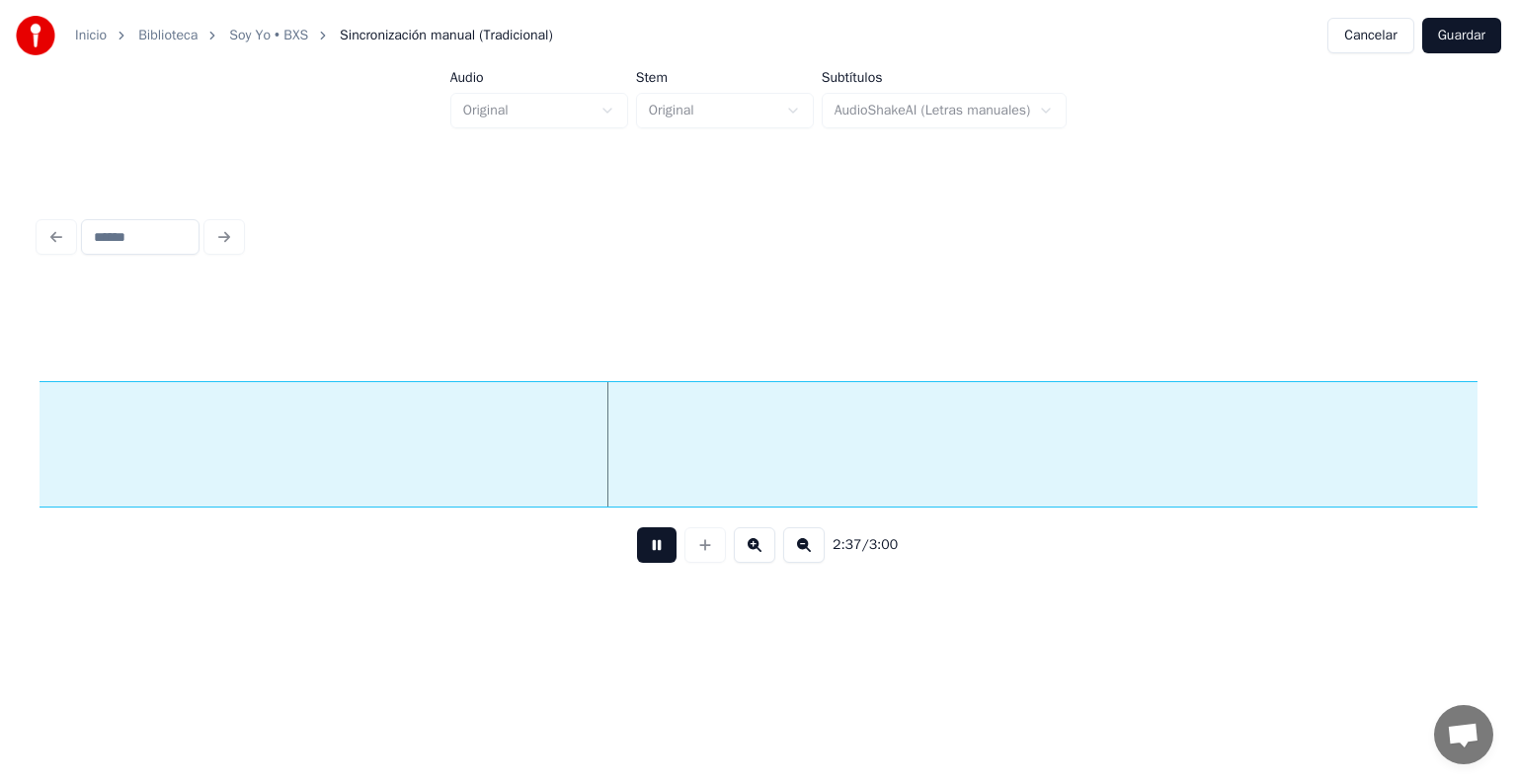 click at bounding box center (804, 545) 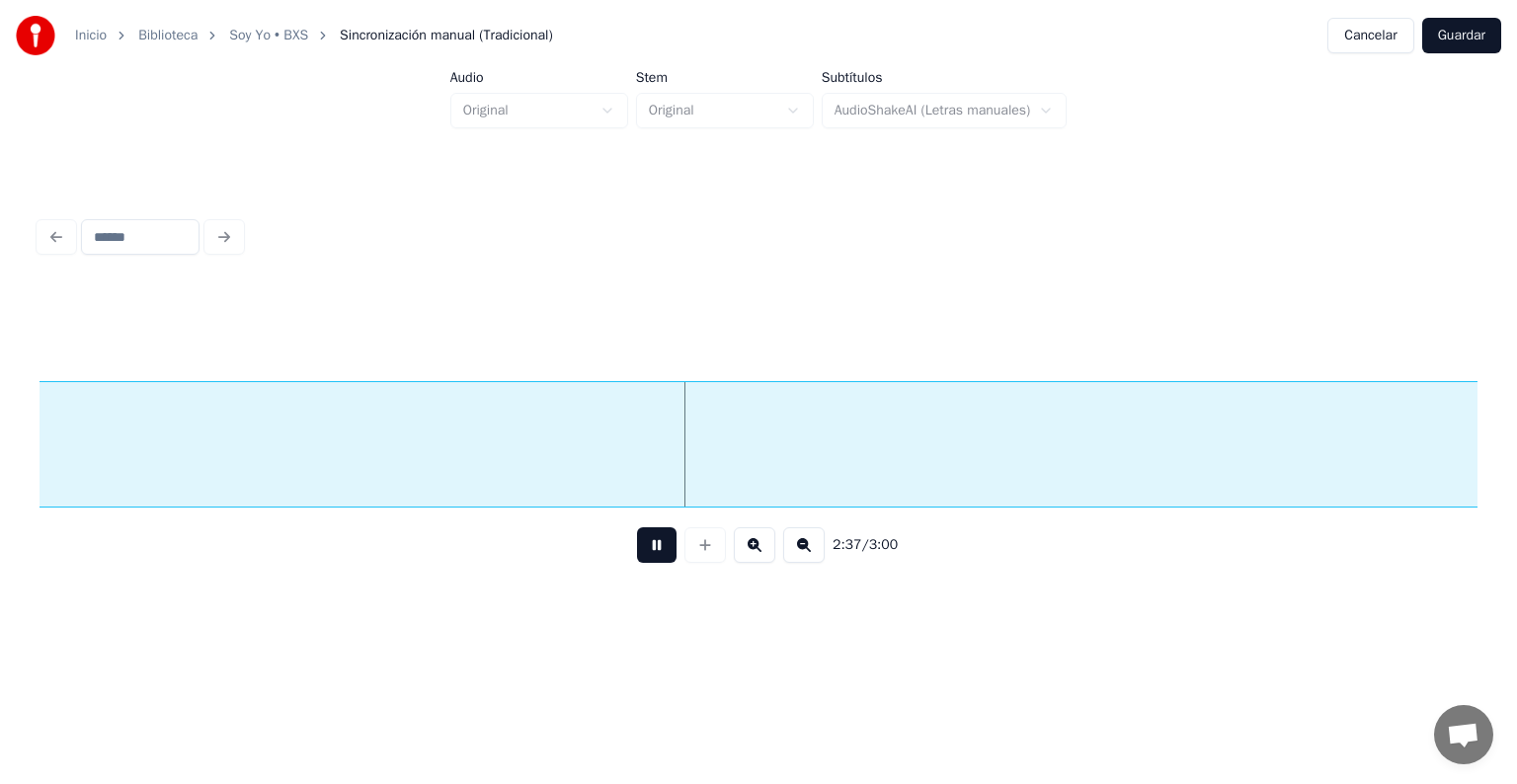 click at bounding box center (804, 545) 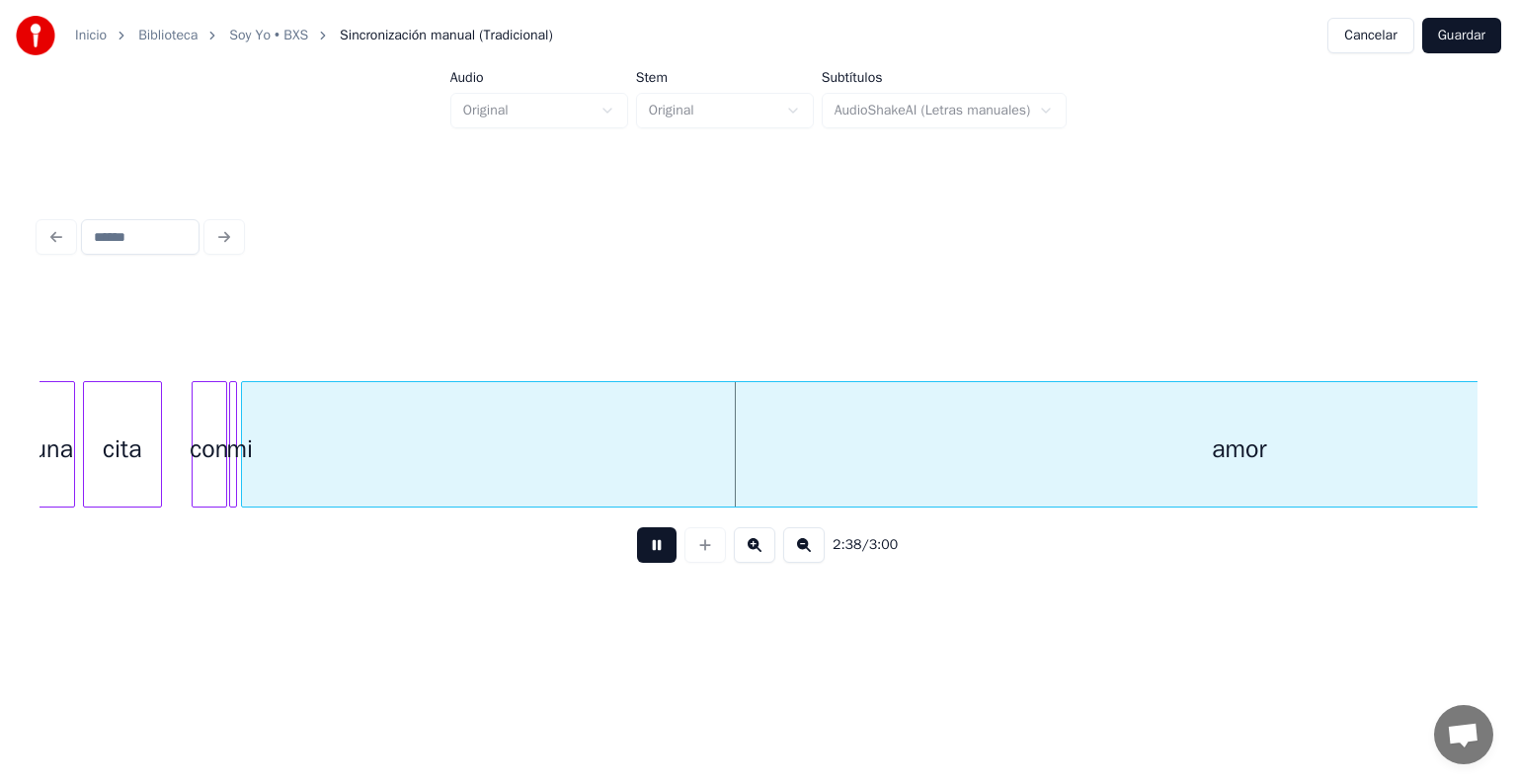 click at bounding box center [804, 545] 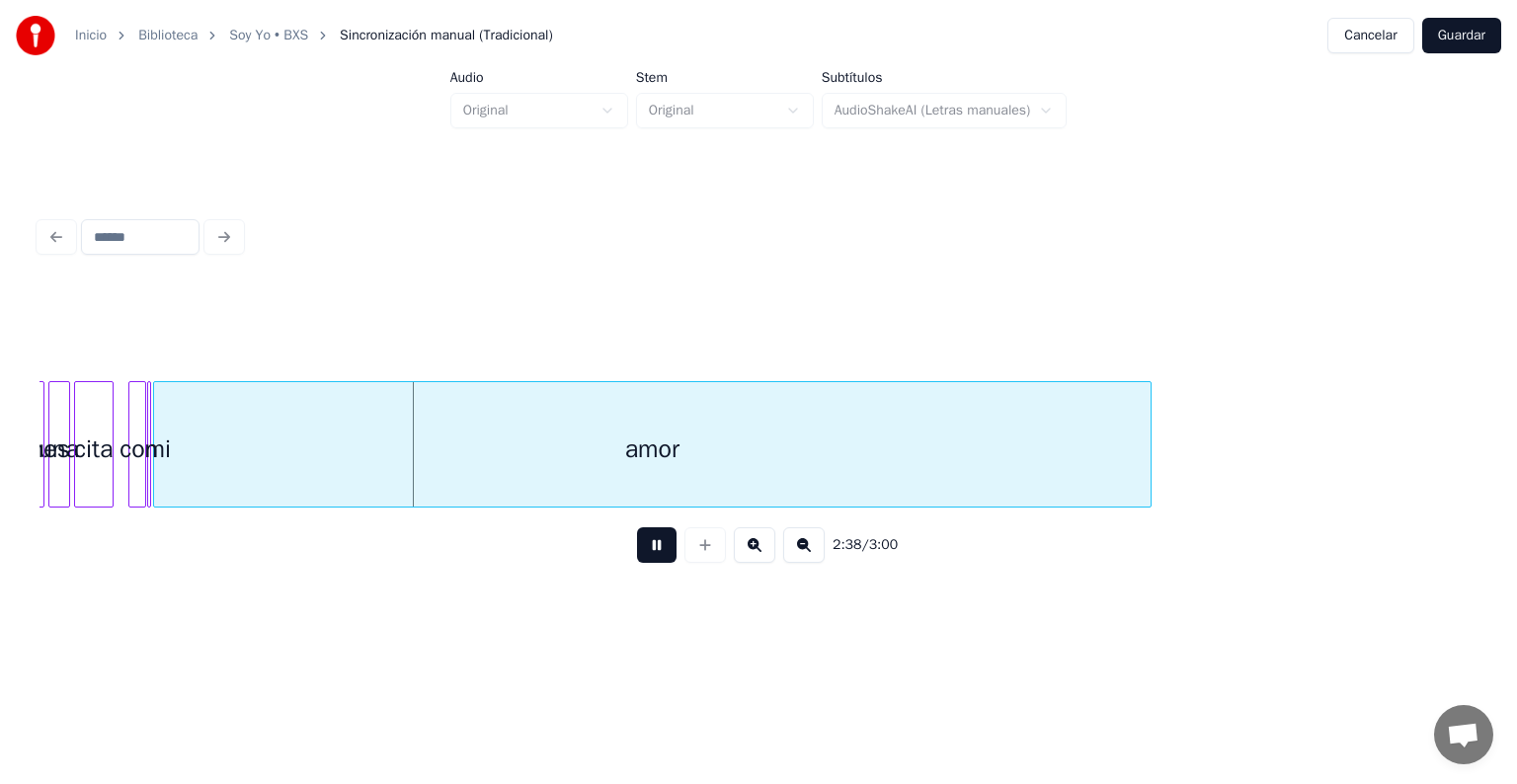 scroll, scrollTop: 0, scrollLeft: 7108, axis: horizontal 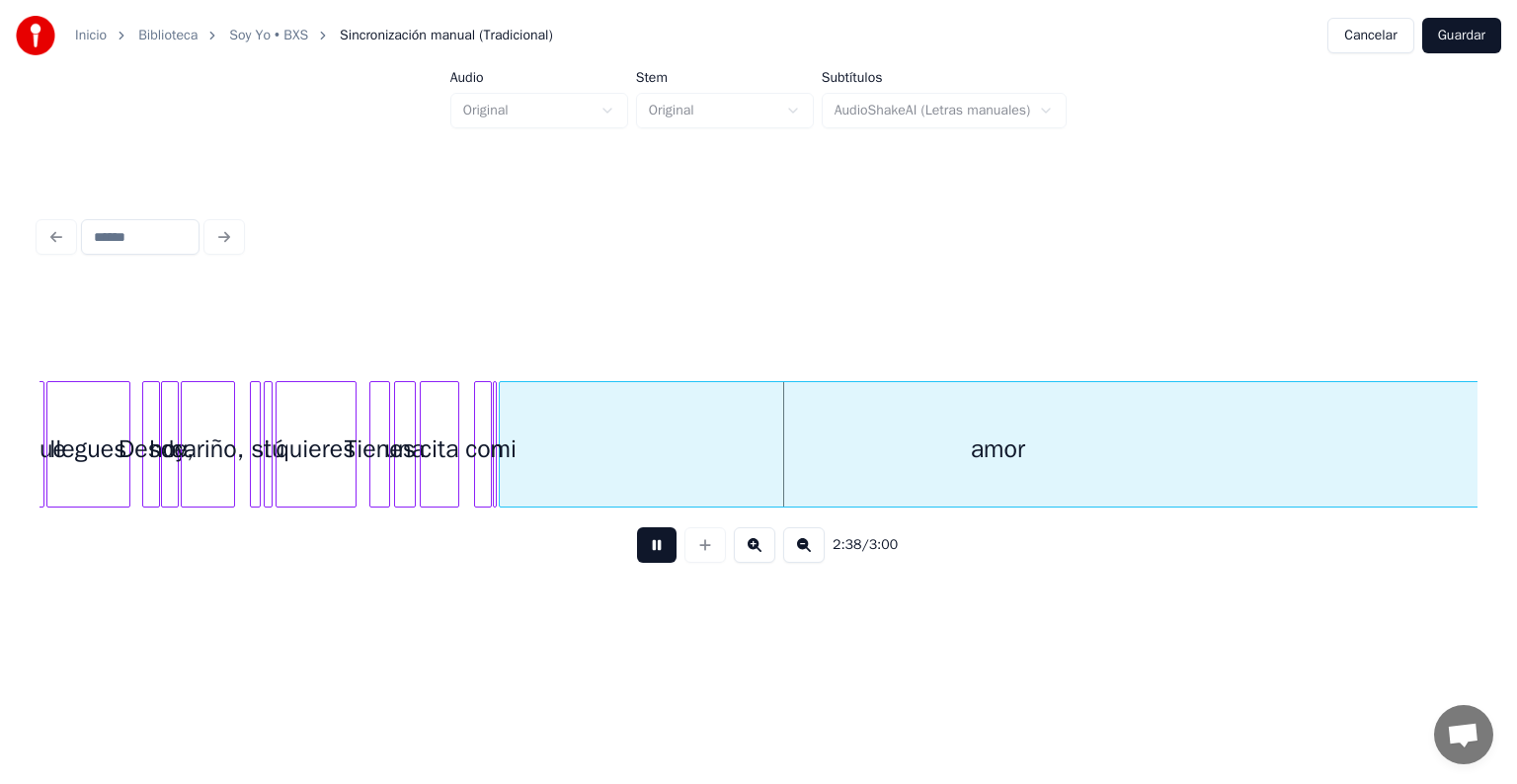 click at bounding box center [804, 545] 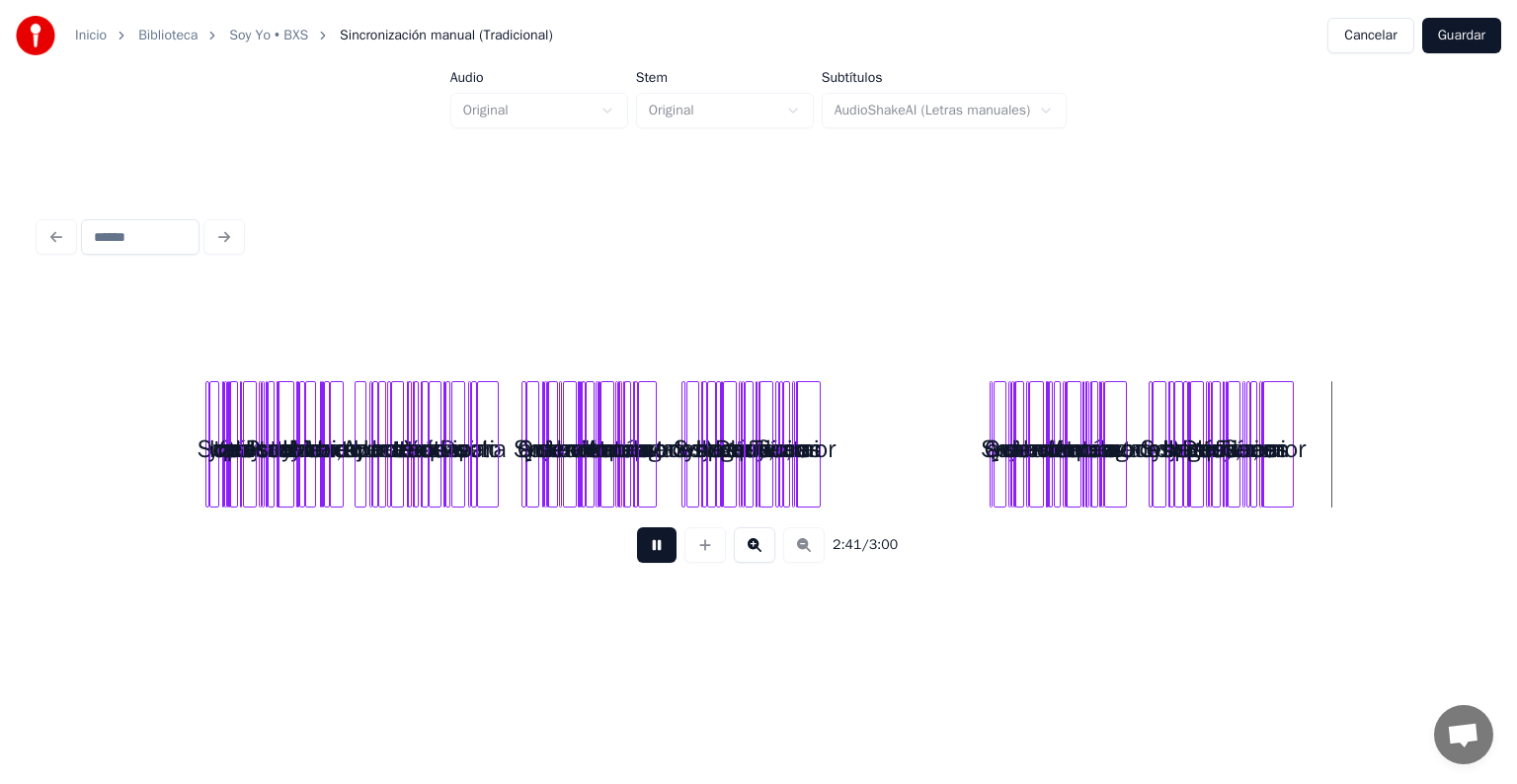 click at bounding box center [1290, 444] 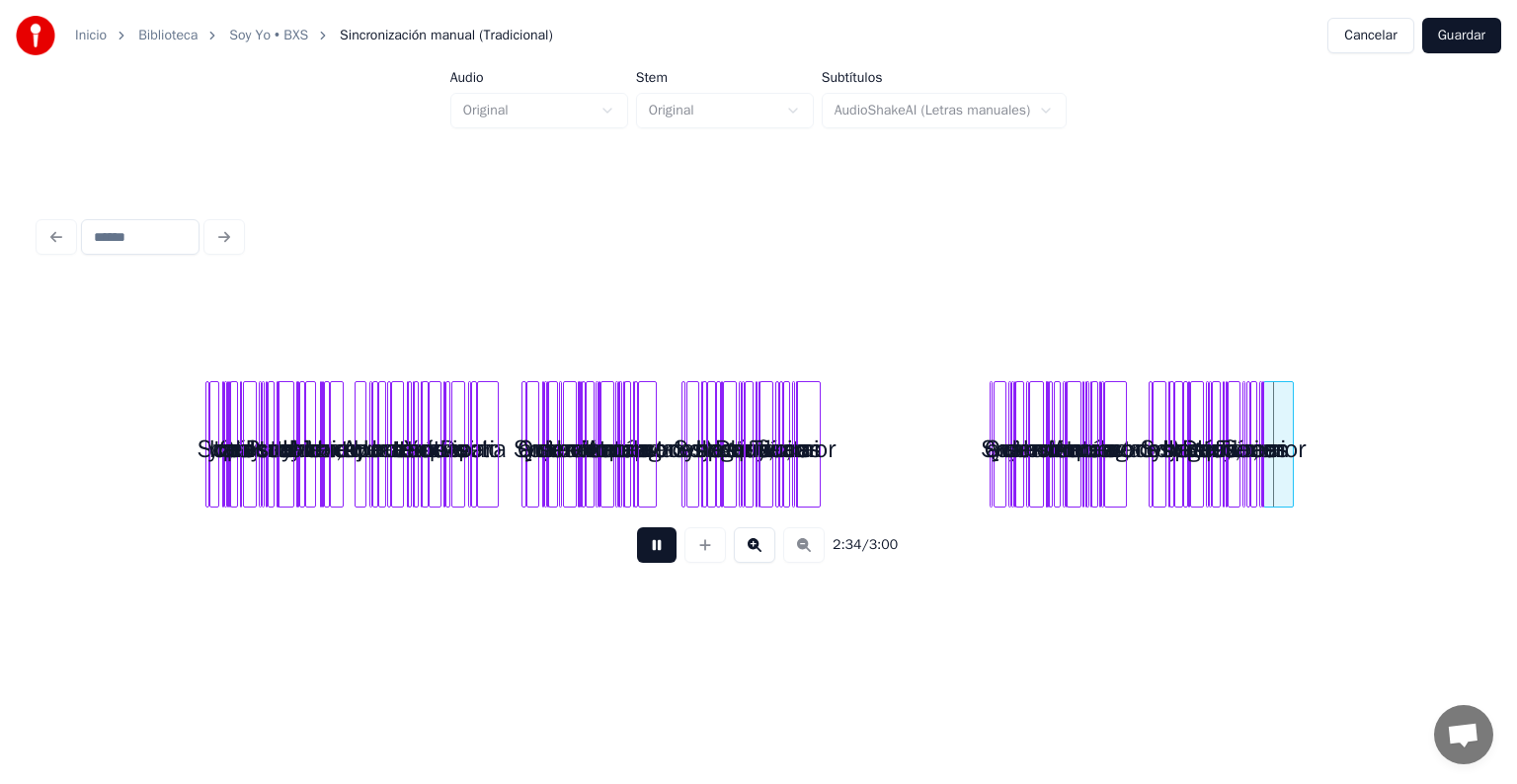 click at bounding box center [755, 545] 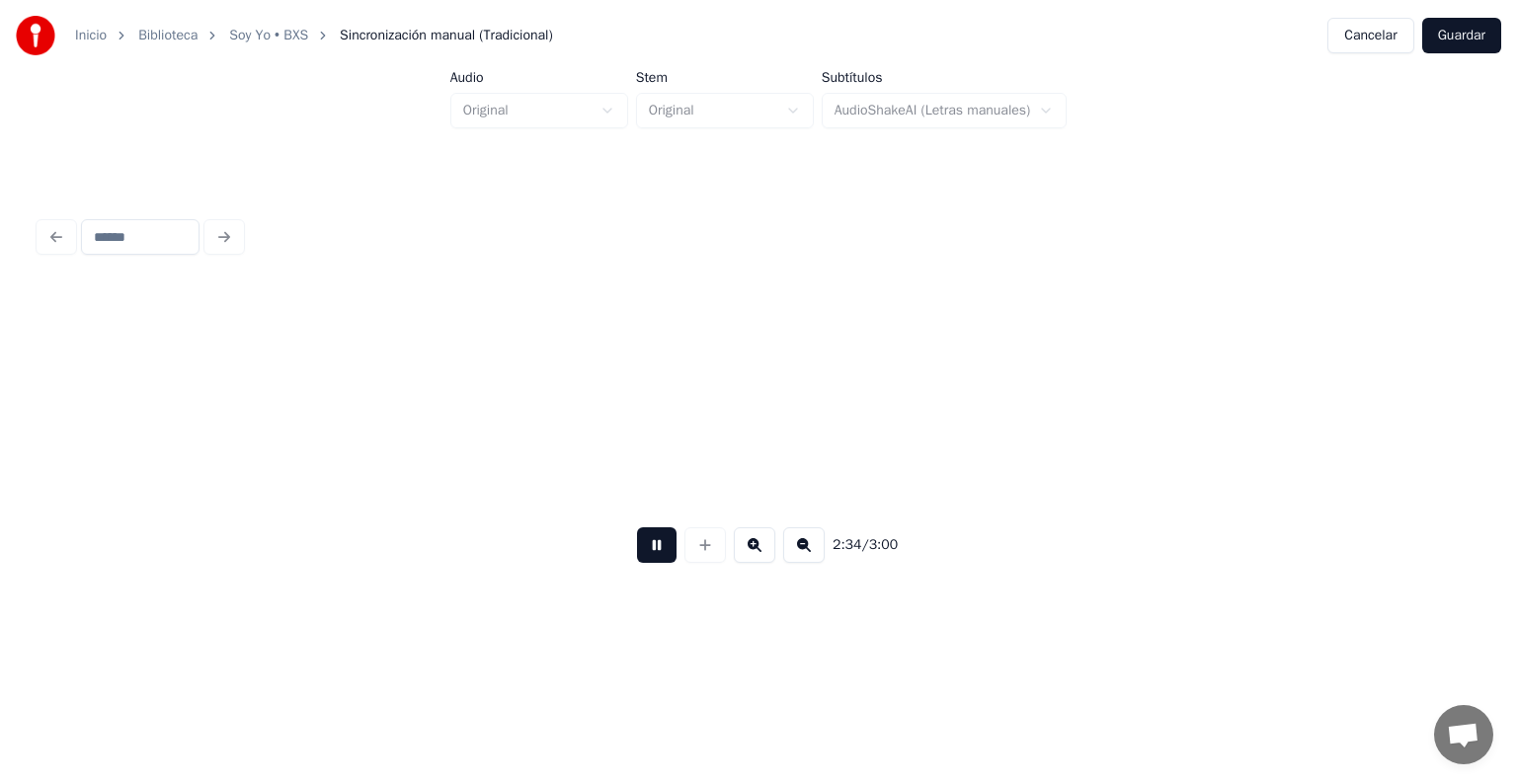 click at bounding box center (755, 545) 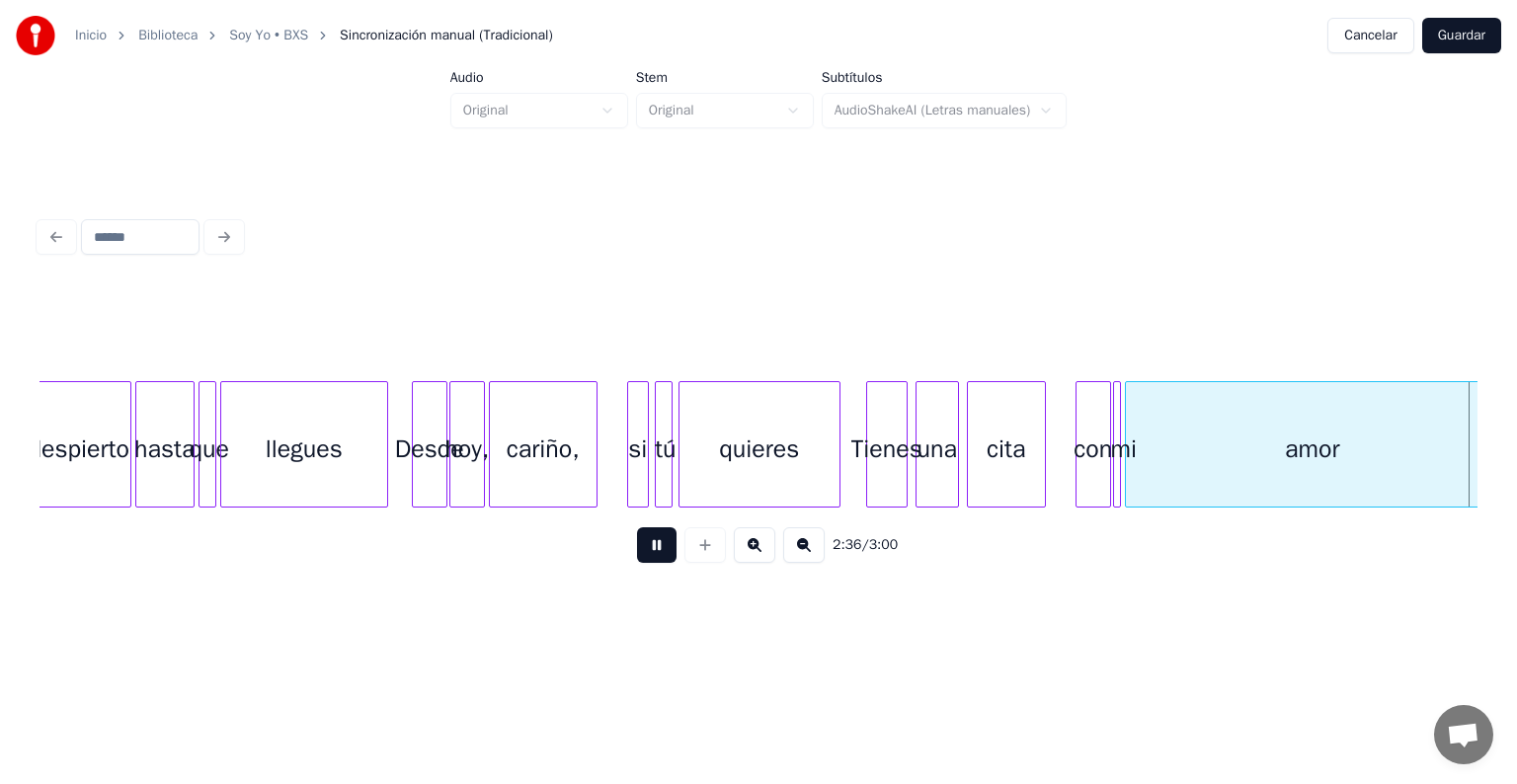 scroll, scrollTop: 0, scrollLeft: 15487, axis: horizontal 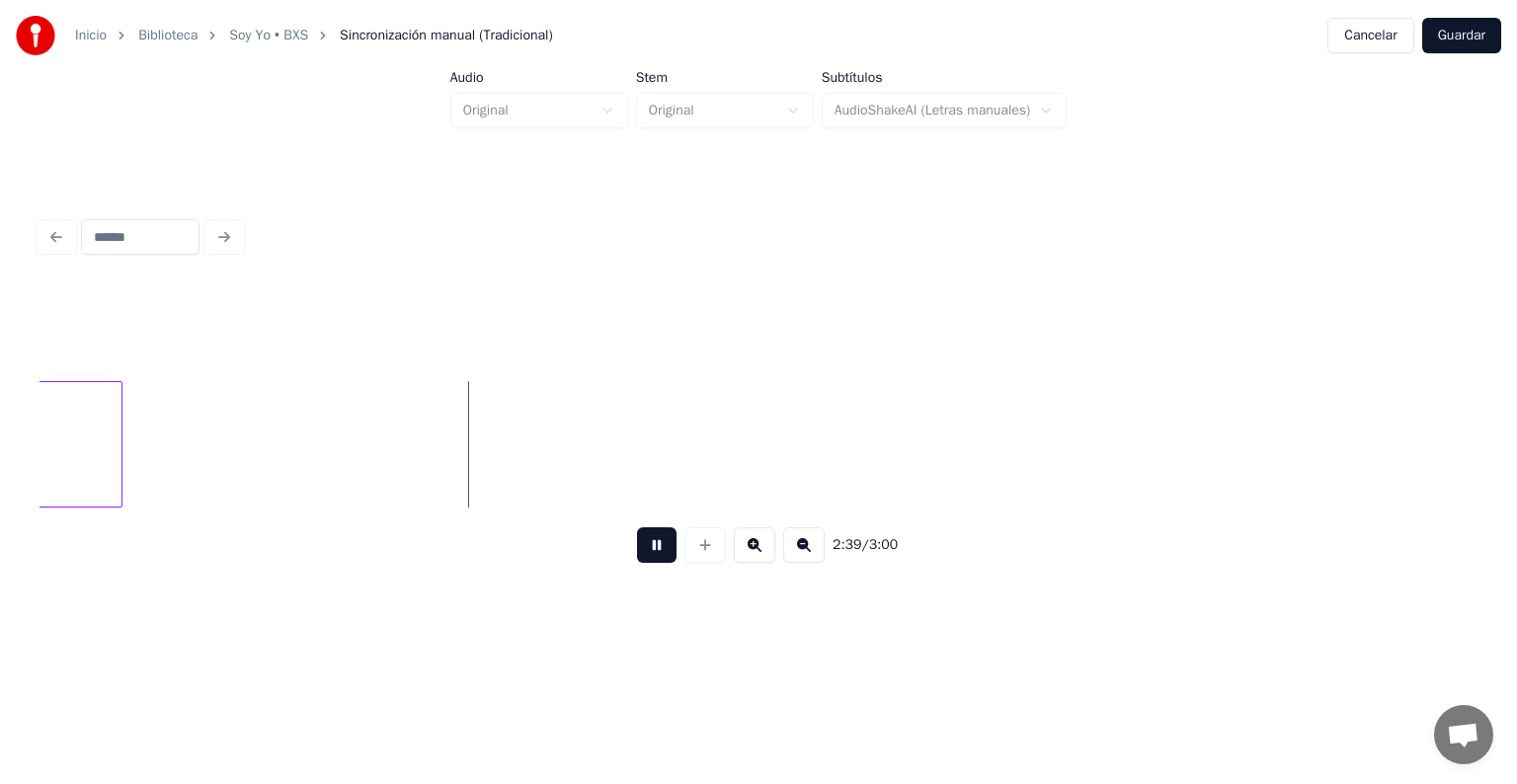 click at bounding box center [119, 444] 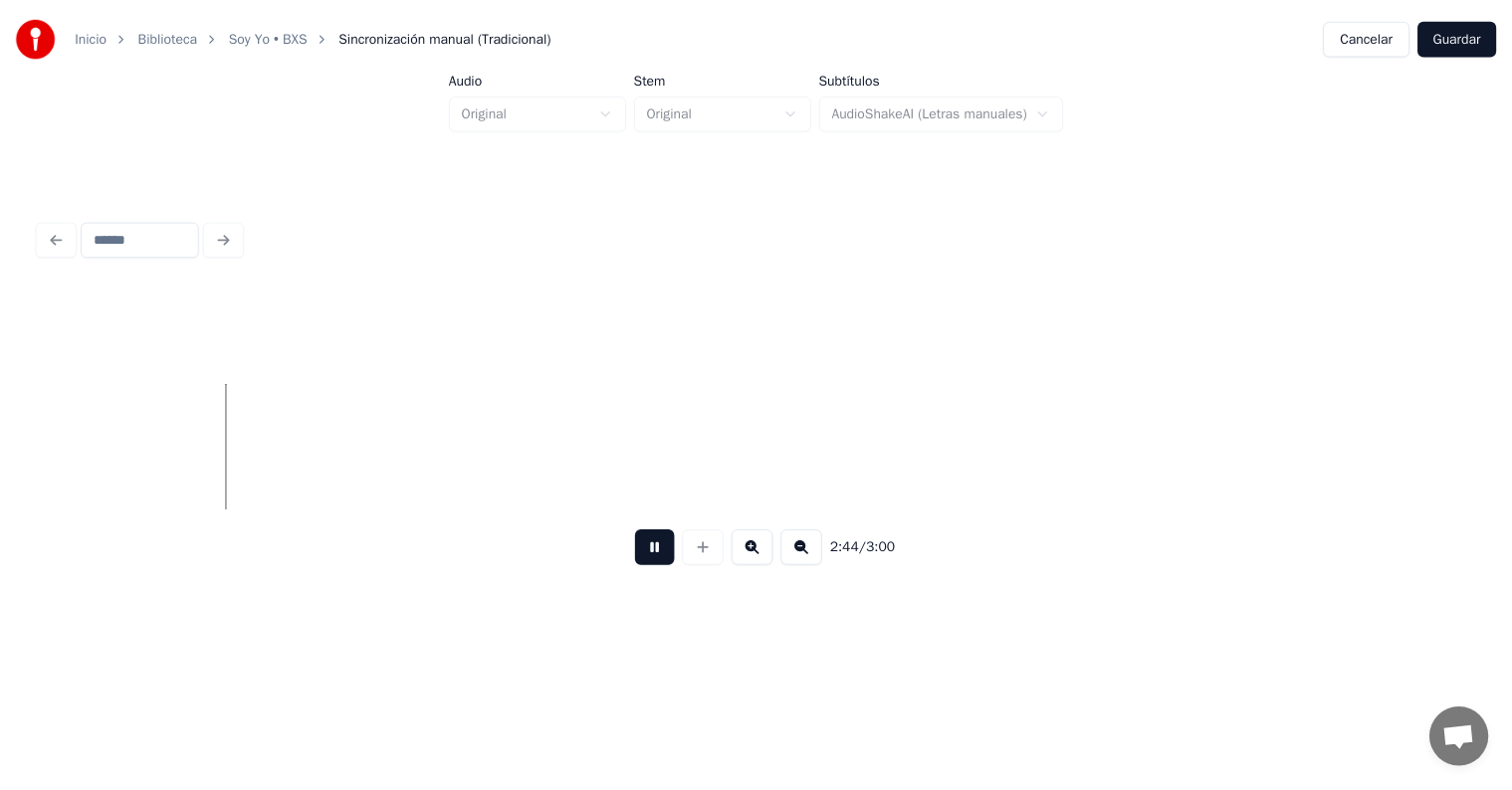 scroll, scrollTop: 0, scrollLeft: 16287, axis: horizontal 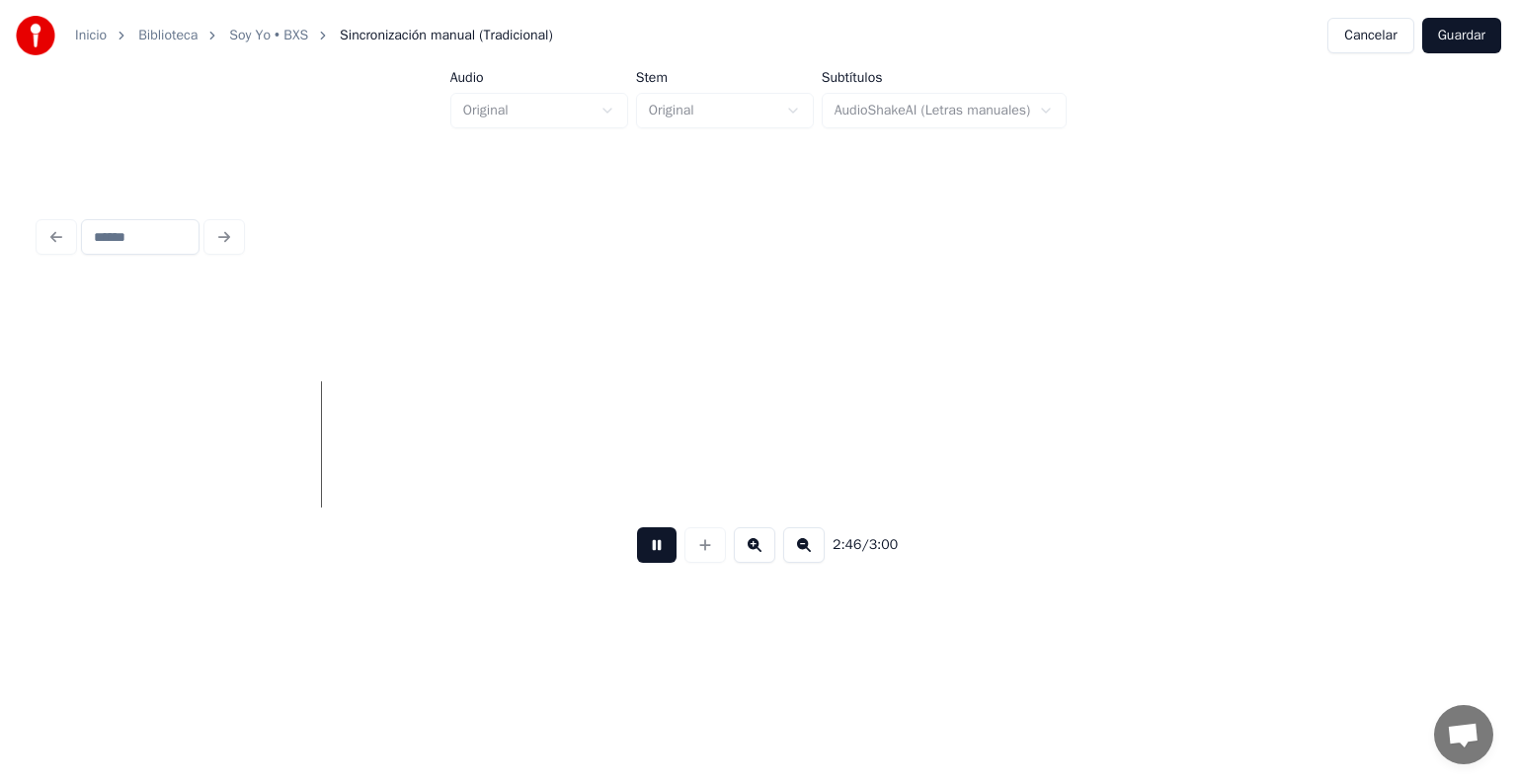 click on "Guardar" at bounding box center [1462, 36] 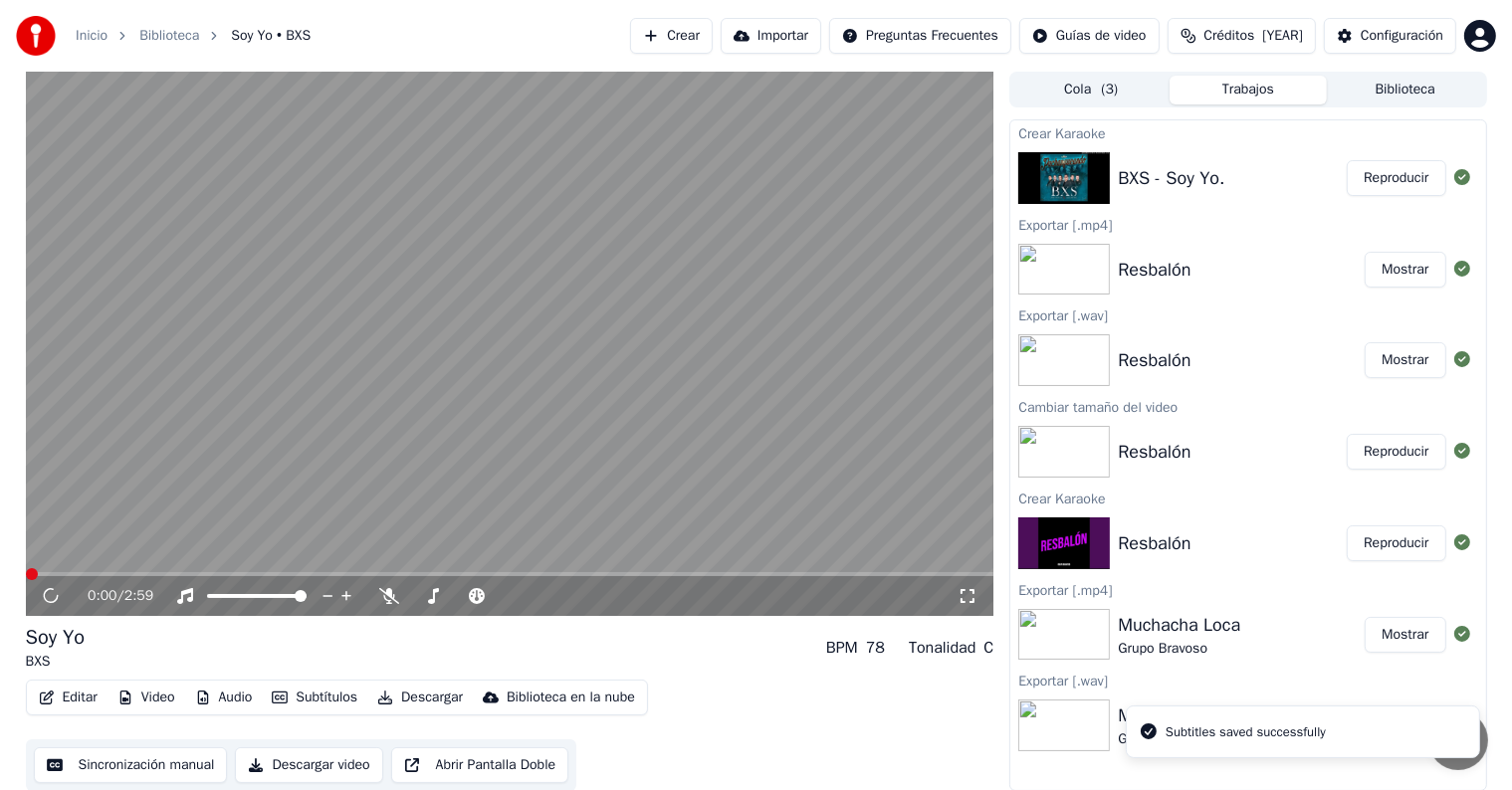click on "Video" at bounding box center [146, 697] 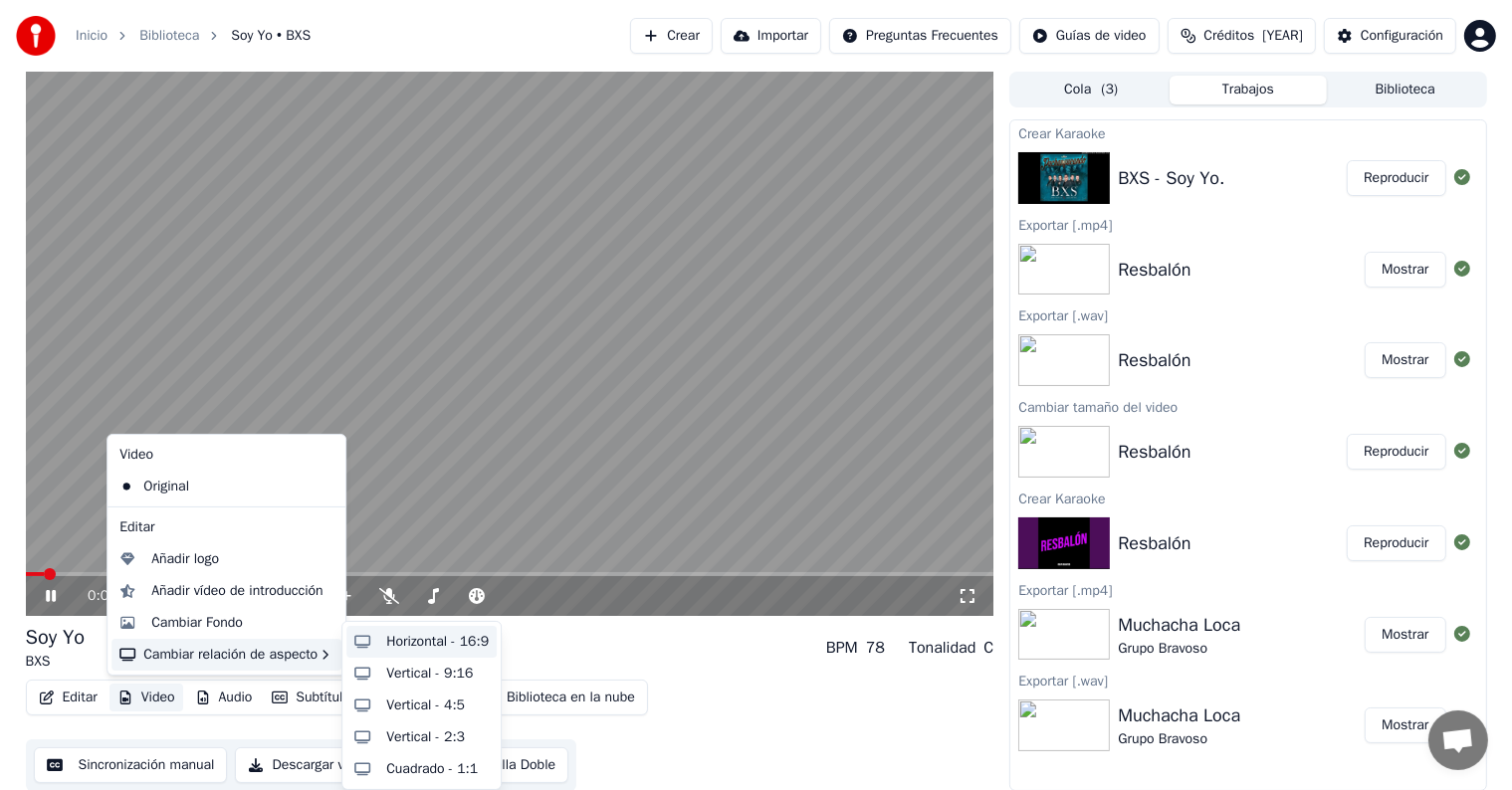 click on "Horizontal - 16:9" at bounding box center [421, 642] 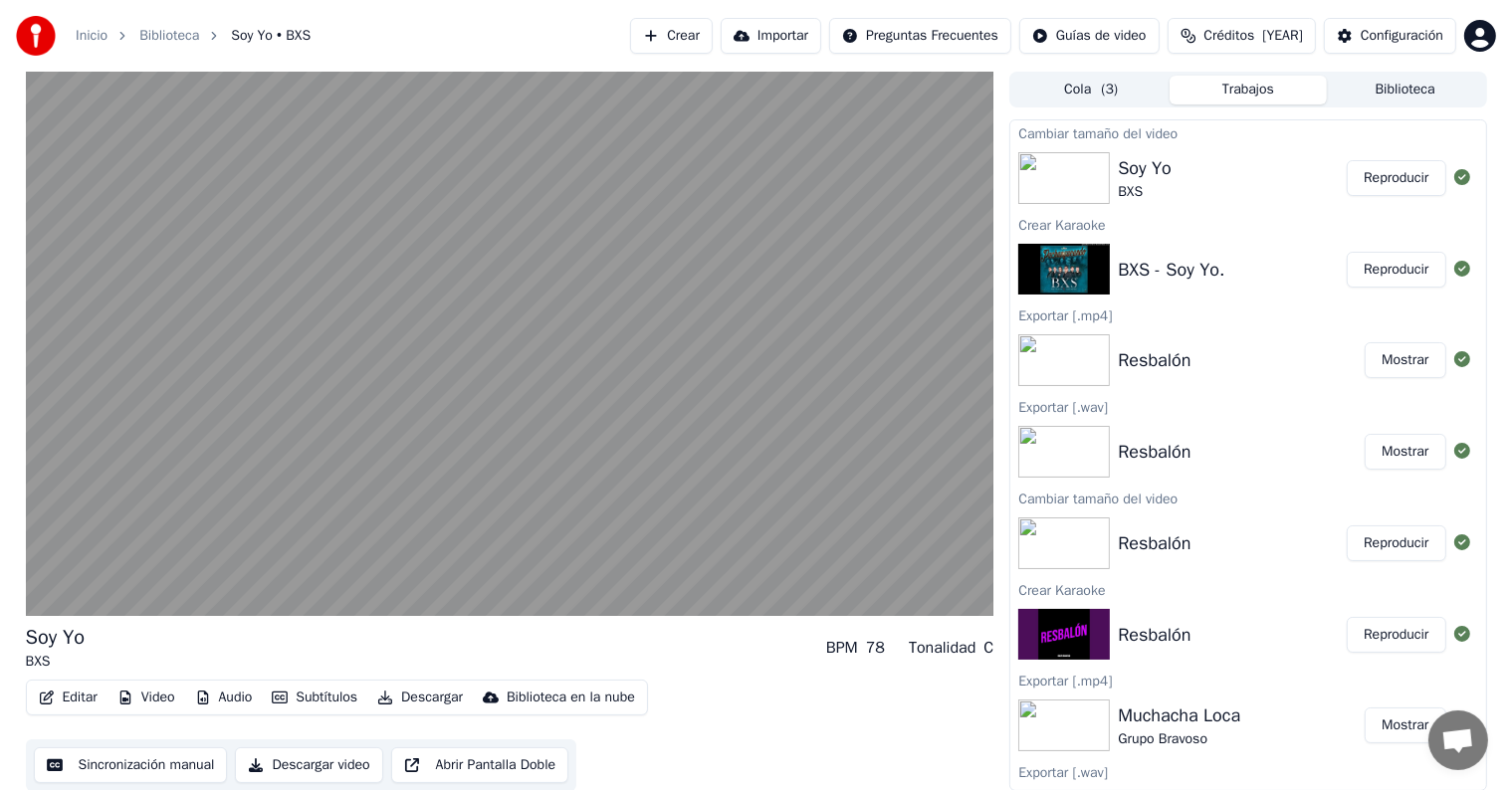 click on "Reproducir" at bounding box center (1396, 178) 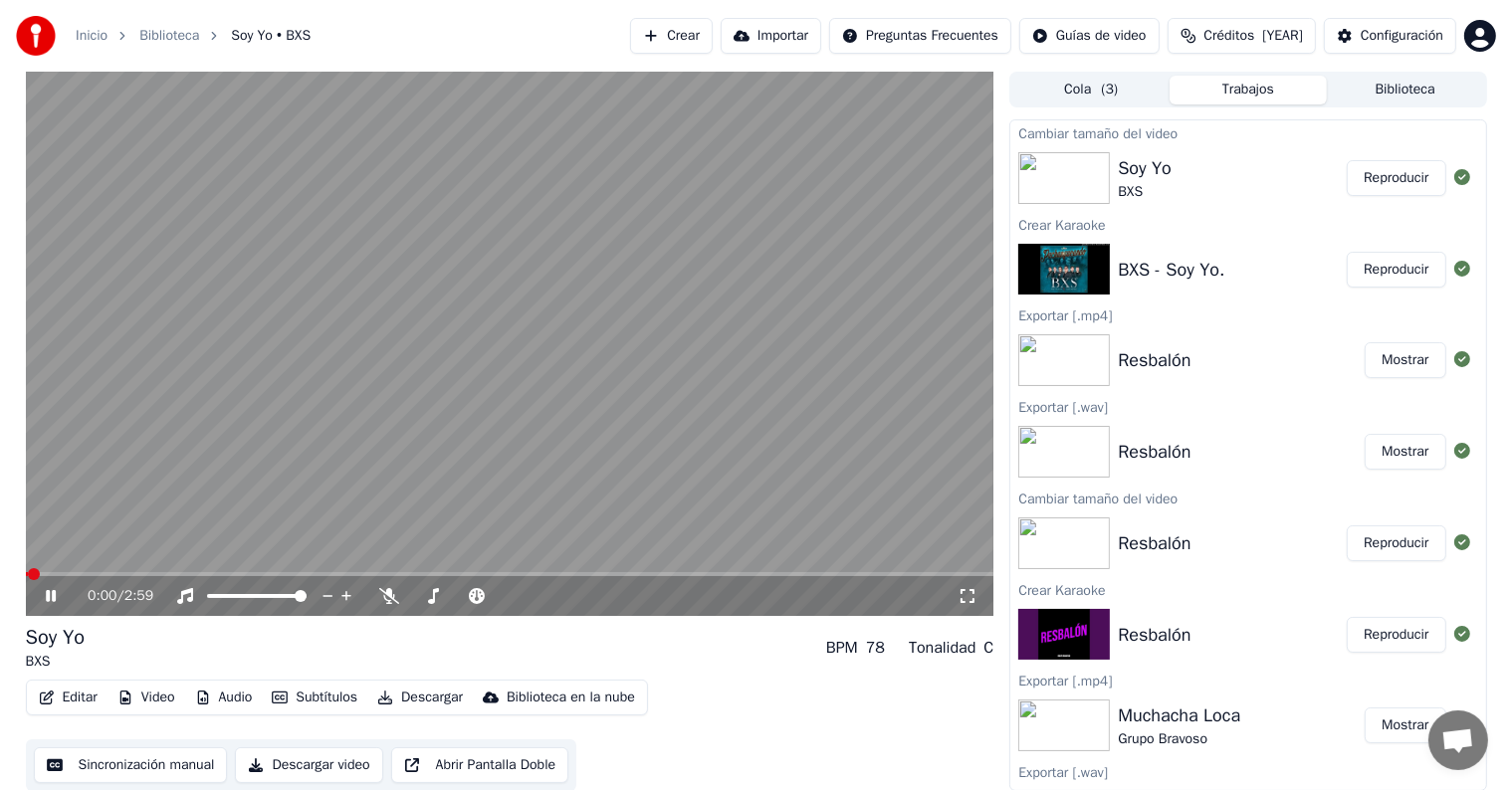 type 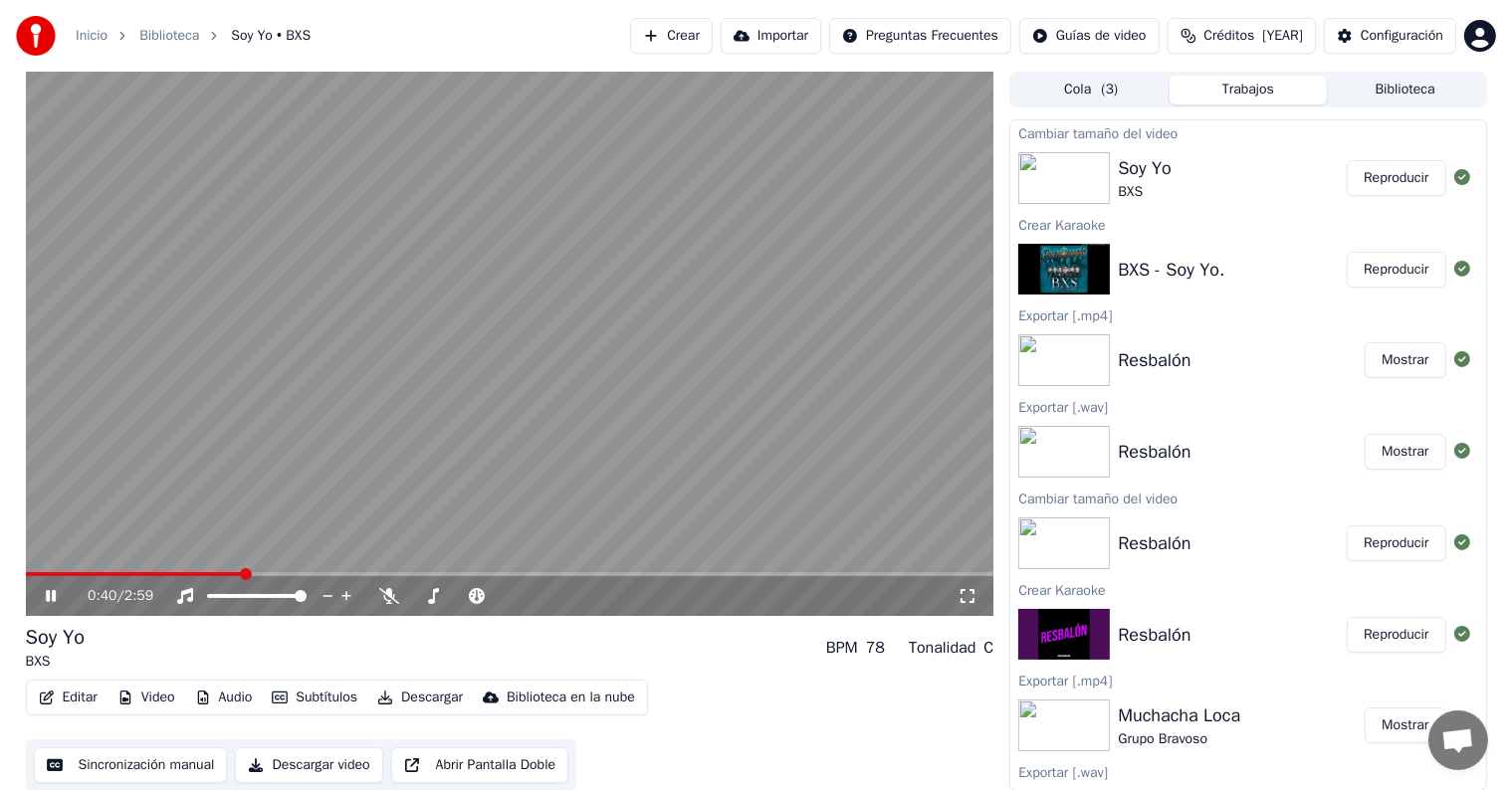 click 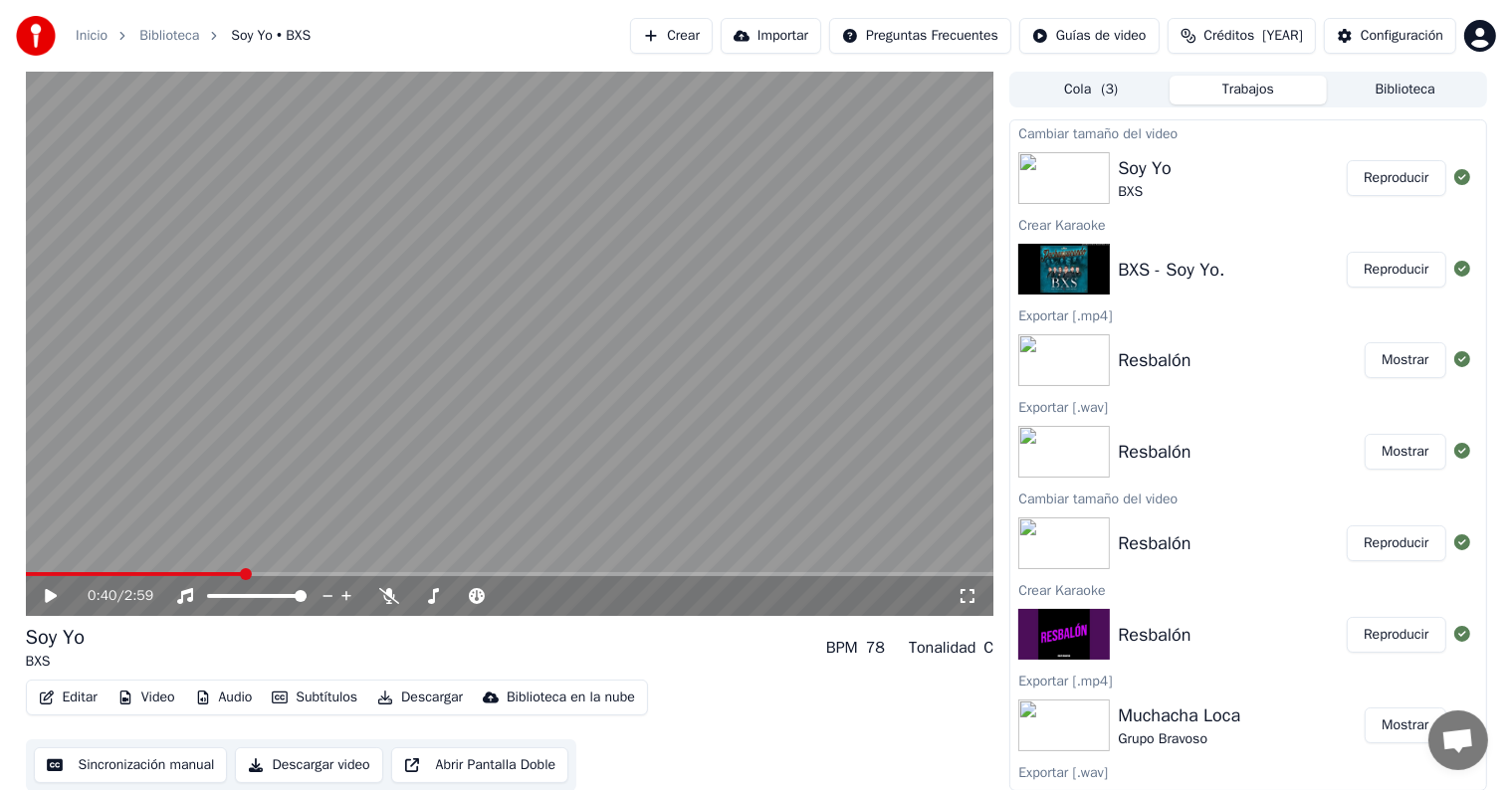 click on "Reproducir" at bounding box center (1396, 178) 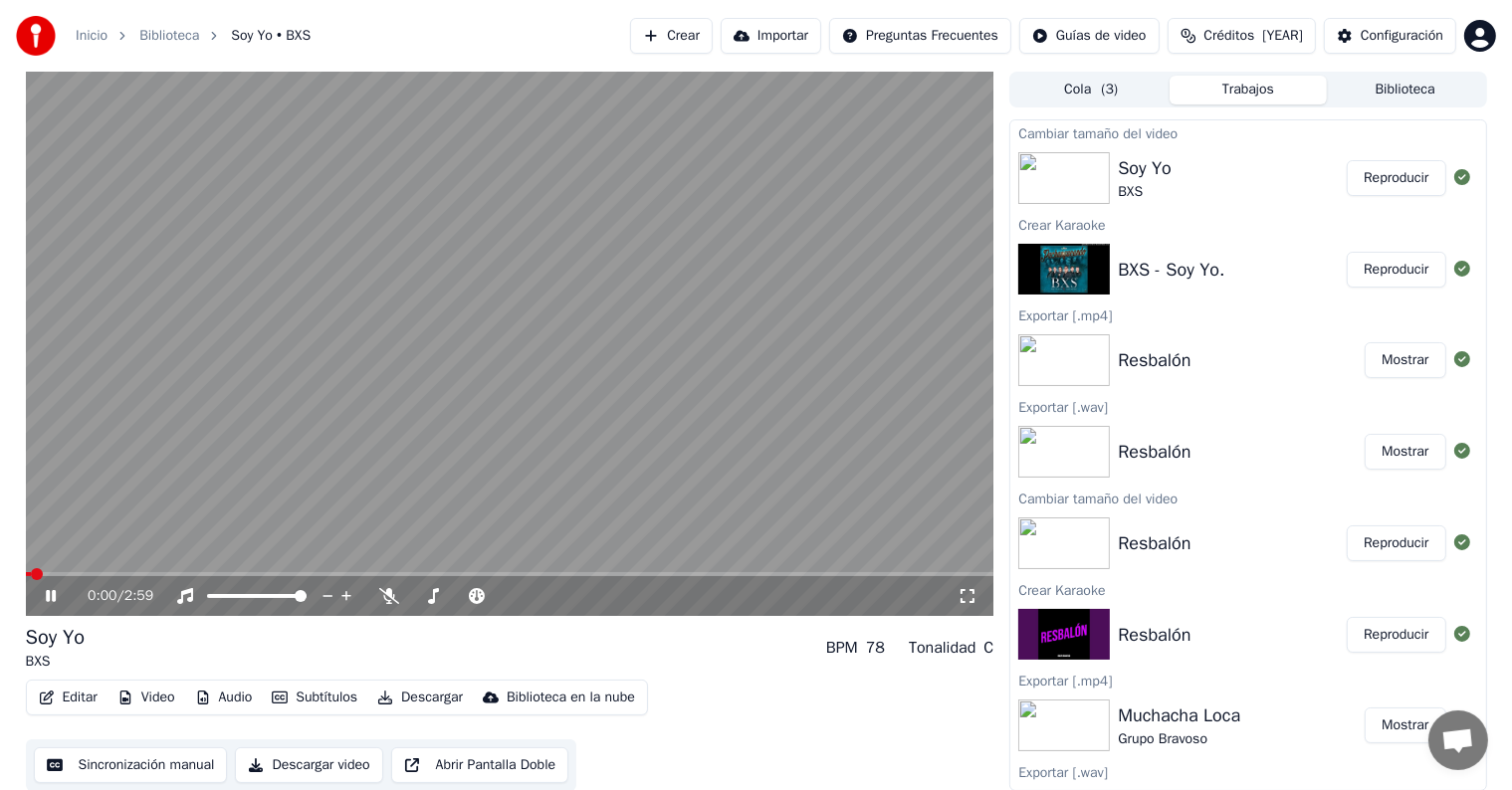 click at bounding box center [510, 574] 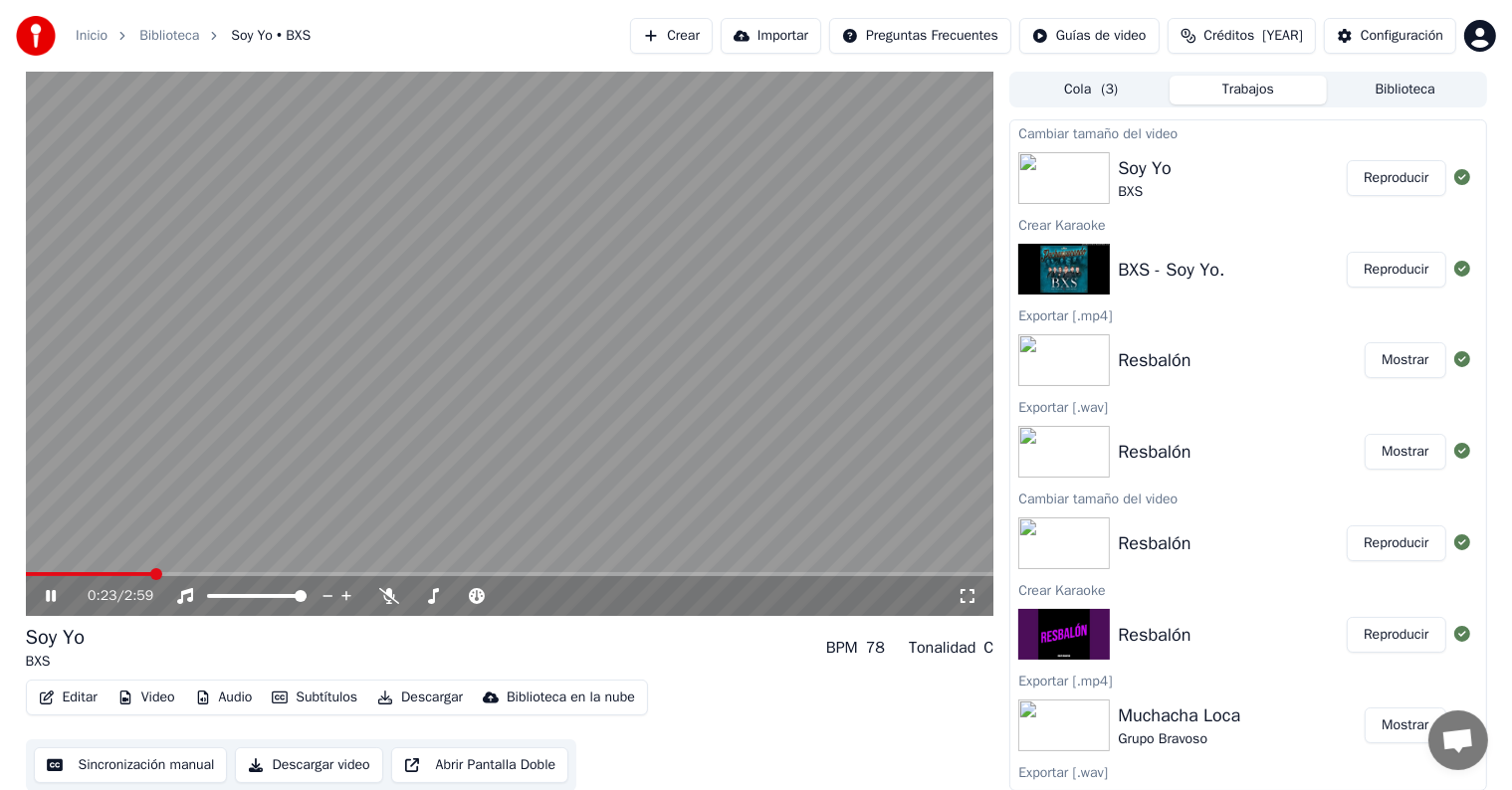 click 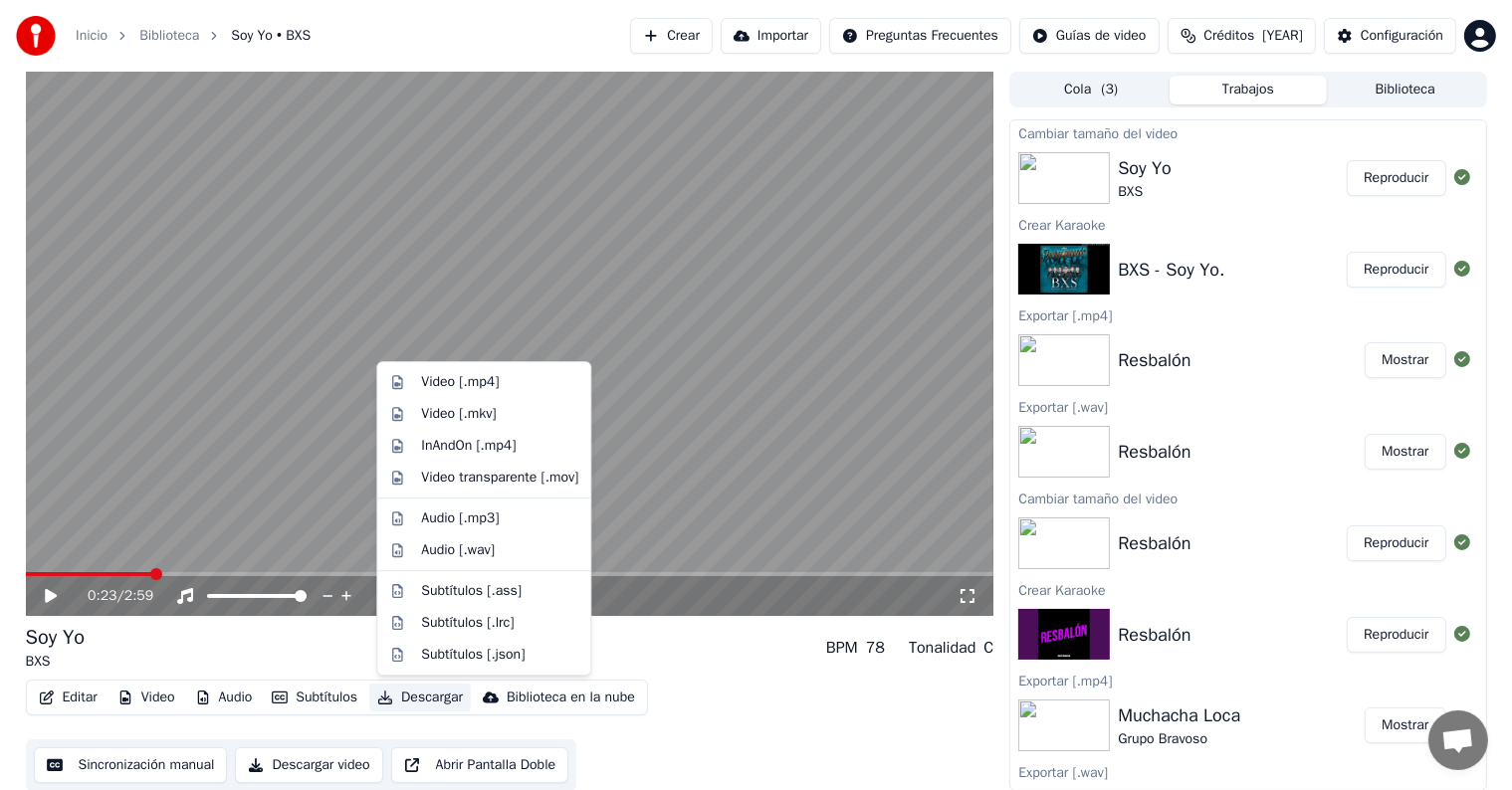 click on "Descargar" at bounding box center (420, 697) 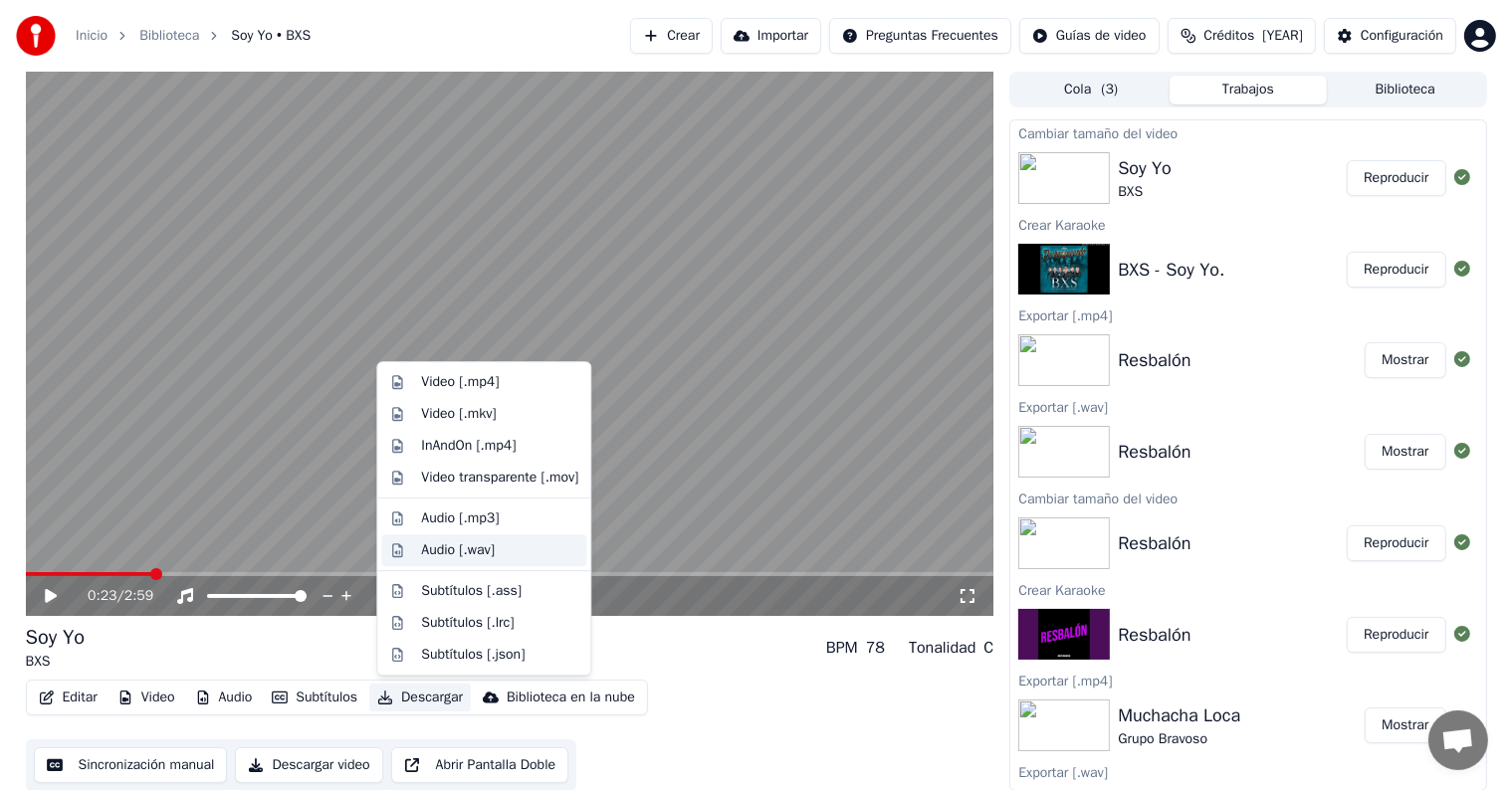 click on "Audio [.wav]" at bounding box center [500, 550] 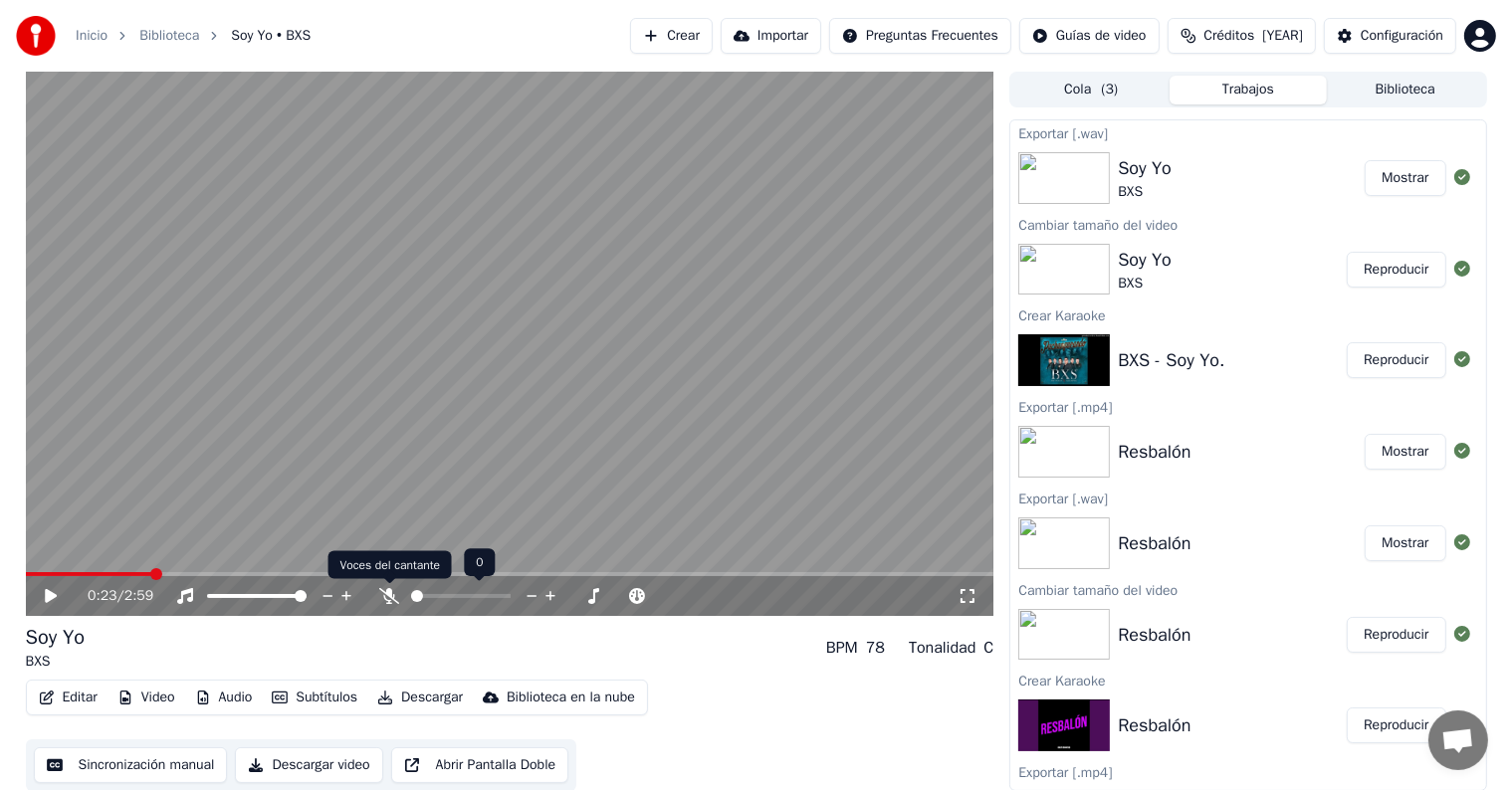 click 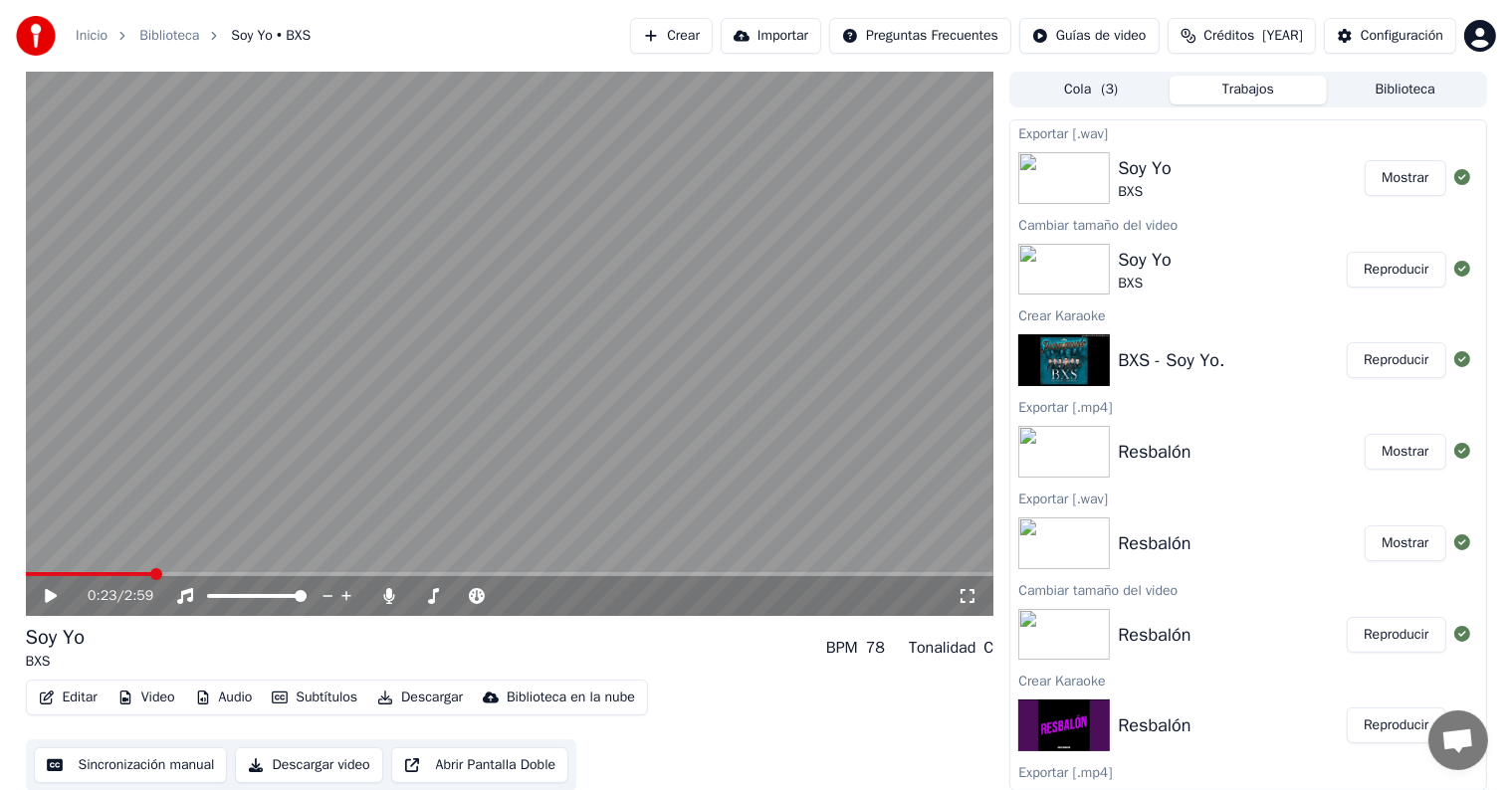 click on "Descargar" at bounding box center (420, 697) 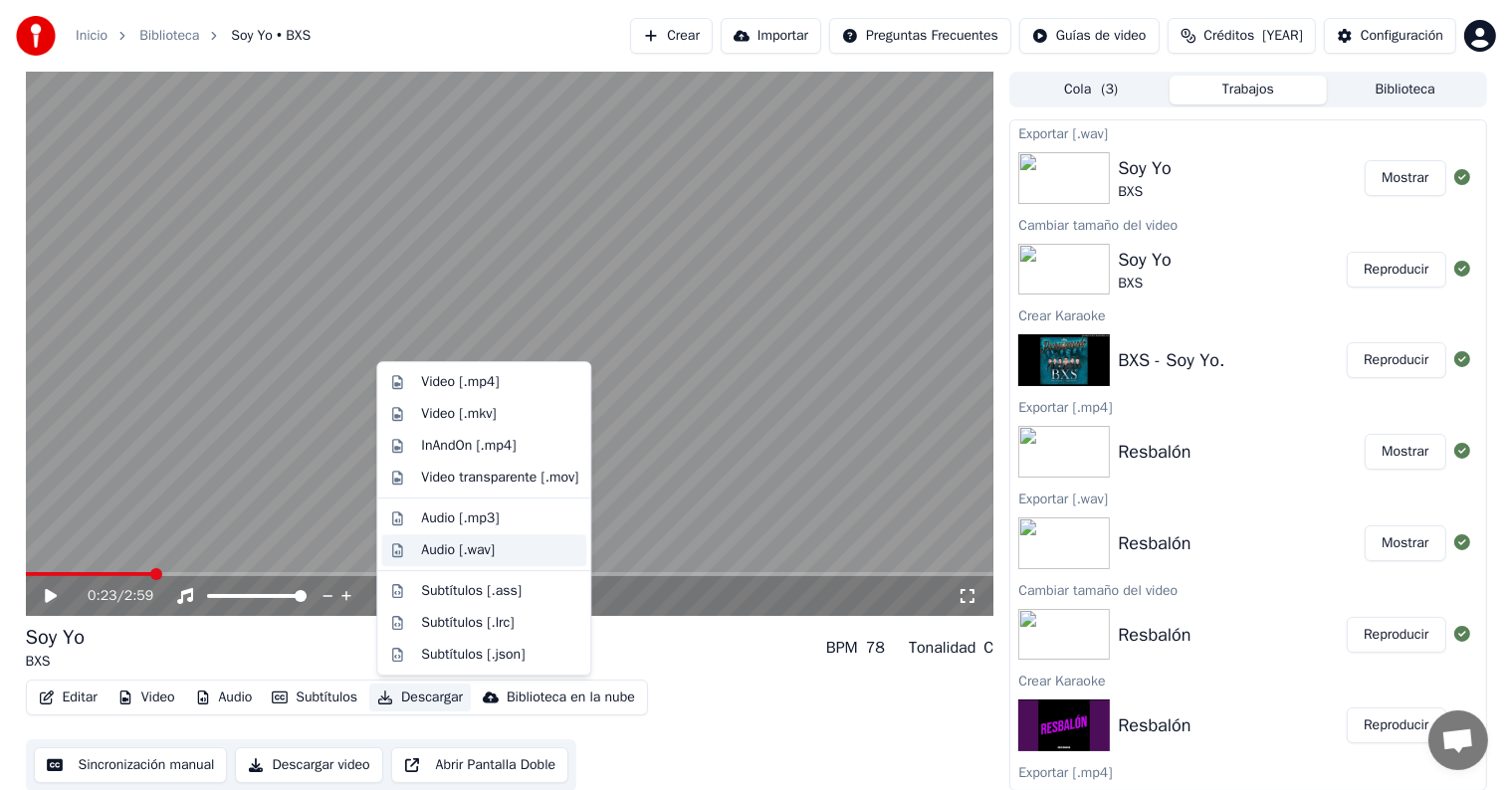 click on "Audio [.wav]" at bounding box center [458, 550] 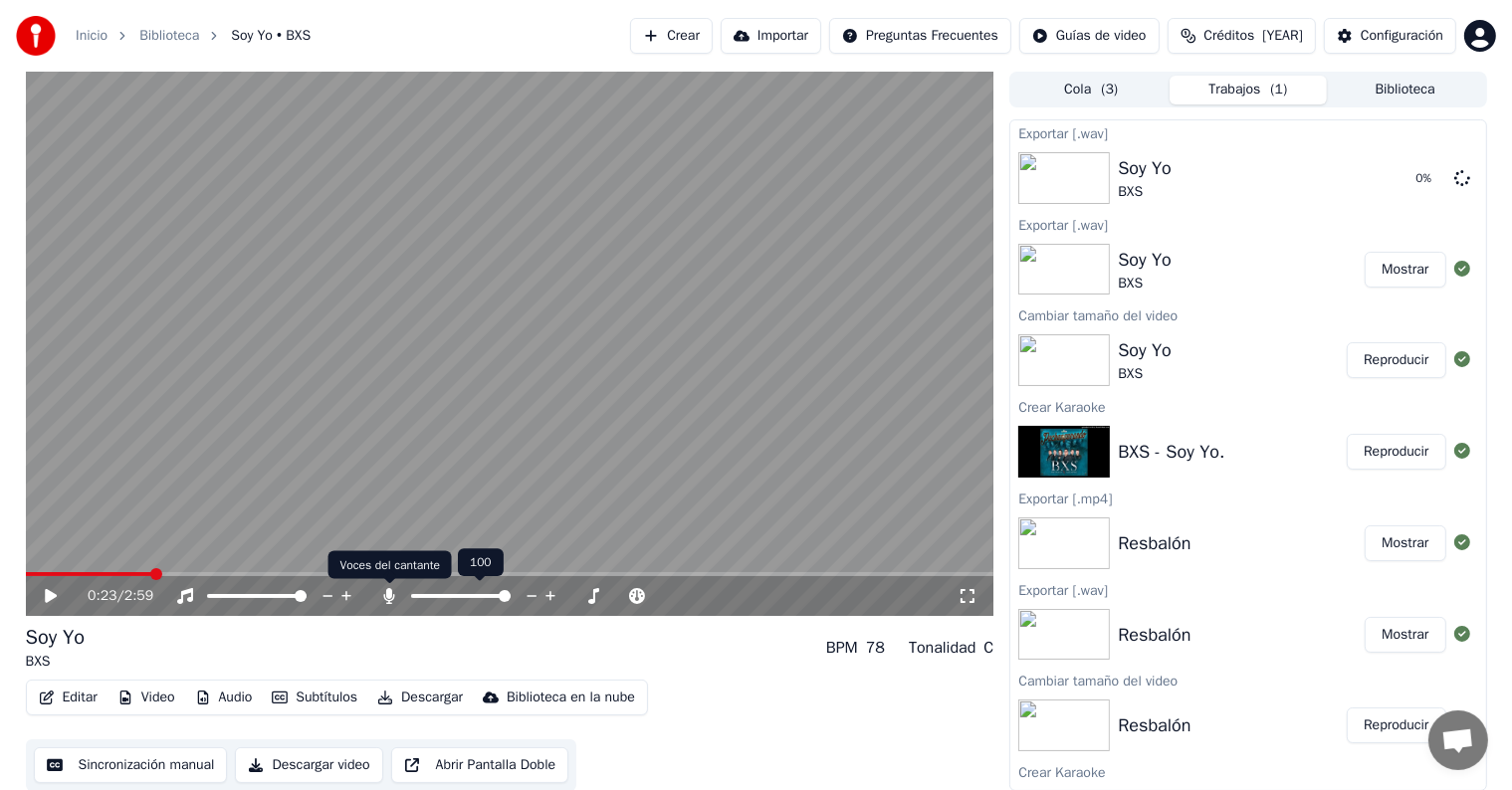 click 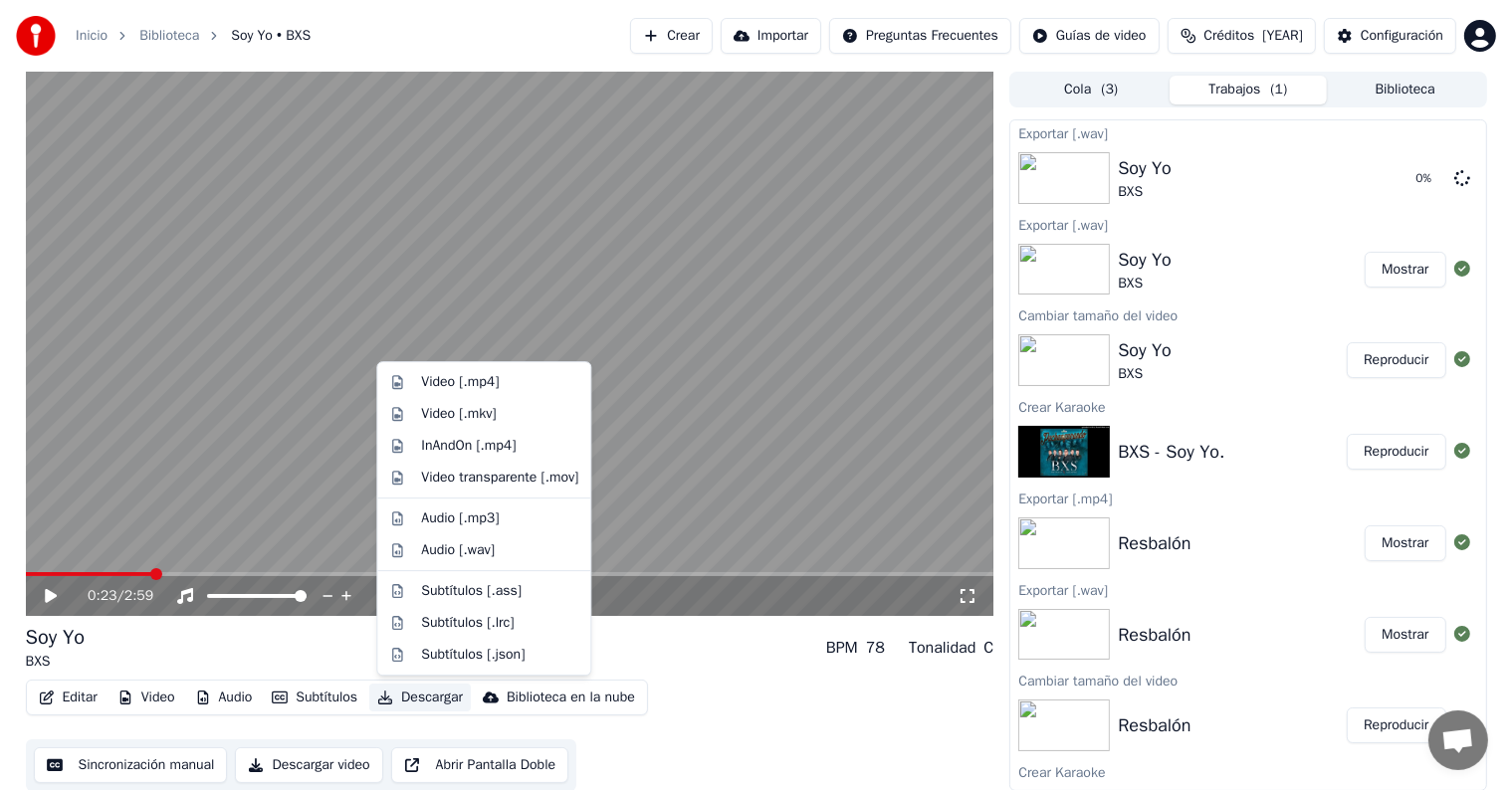 click on "Descargar" at bounding box center [420, 697] 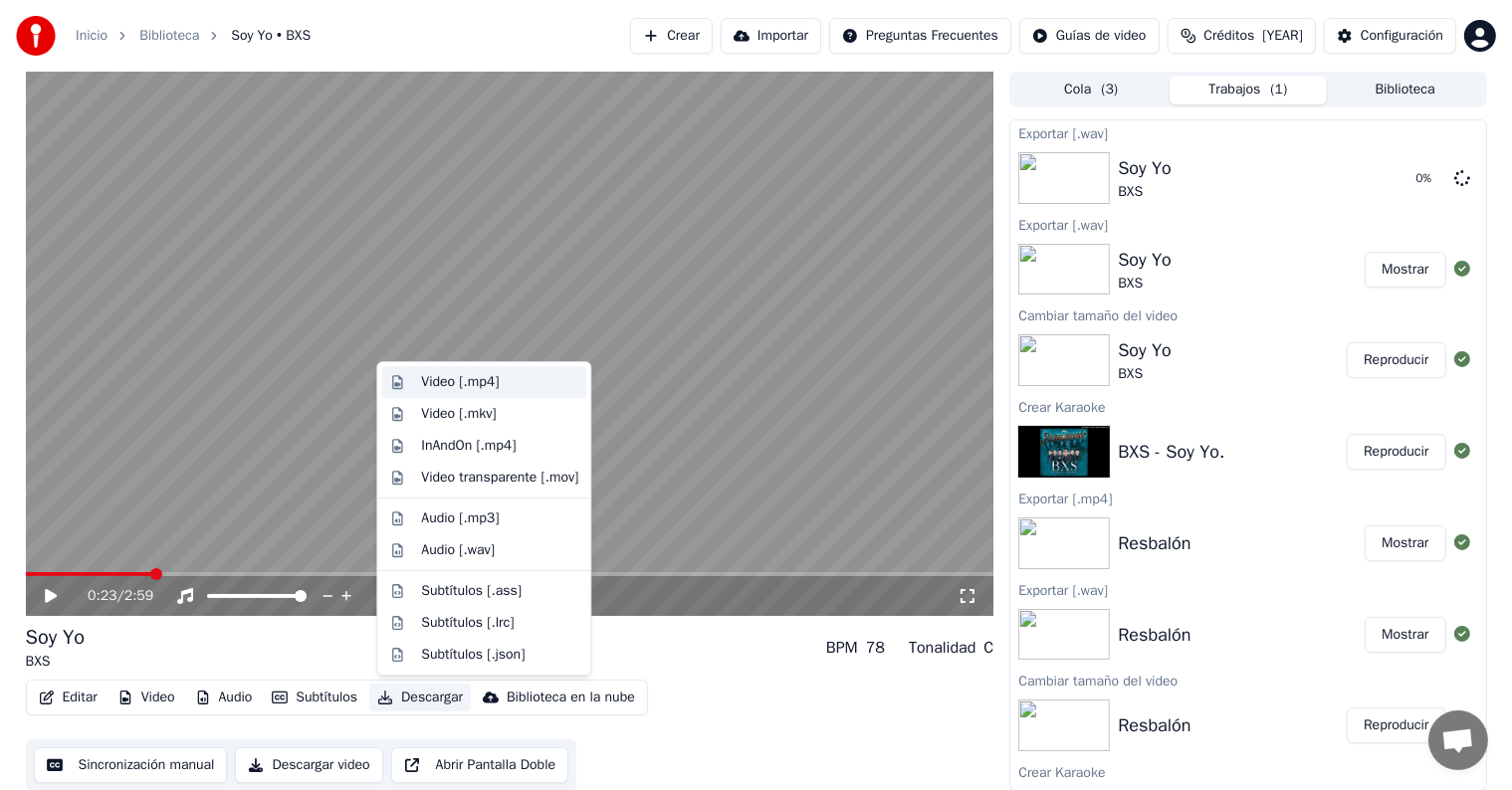 click on "Video [.mp4]" at bounding box center [500, 382] 